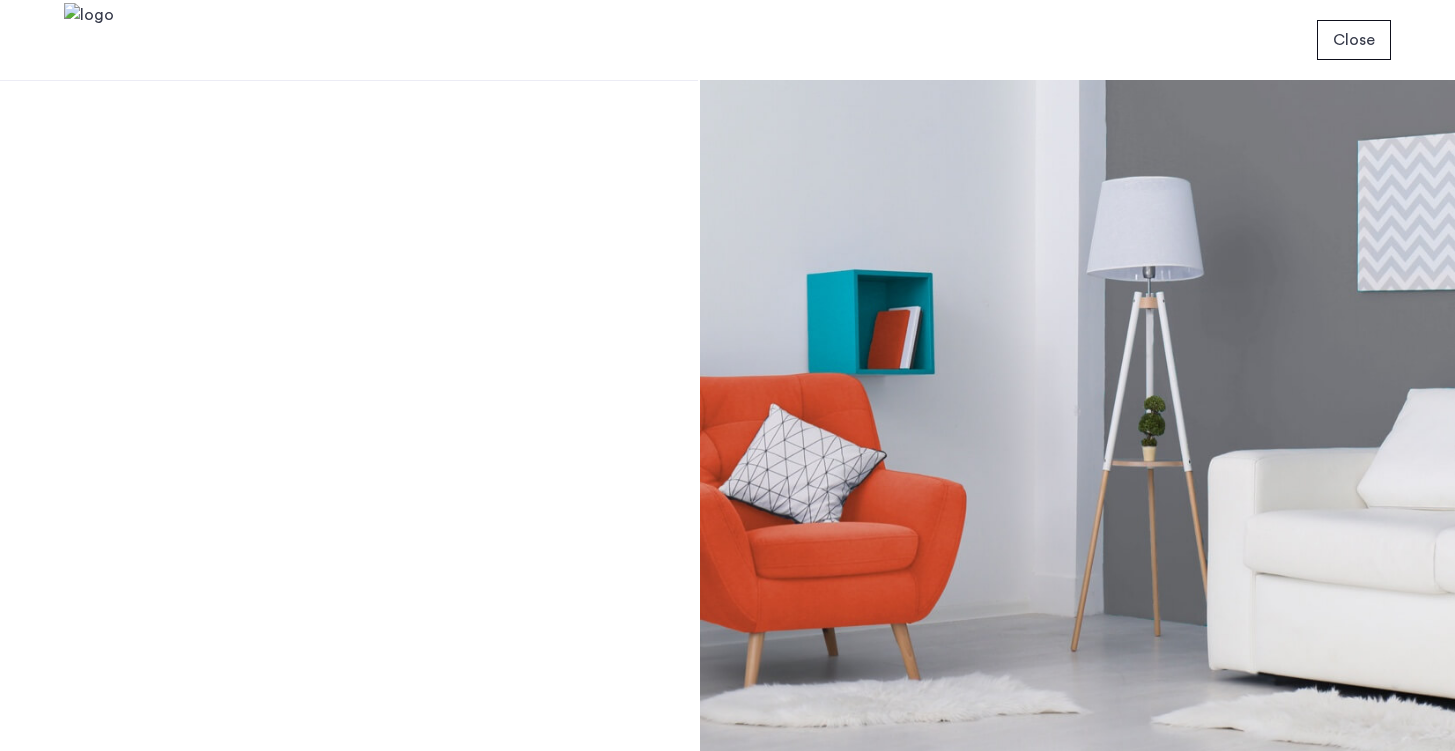 scroll, scrollTop: 0, scrollLeft: 0, axis: both 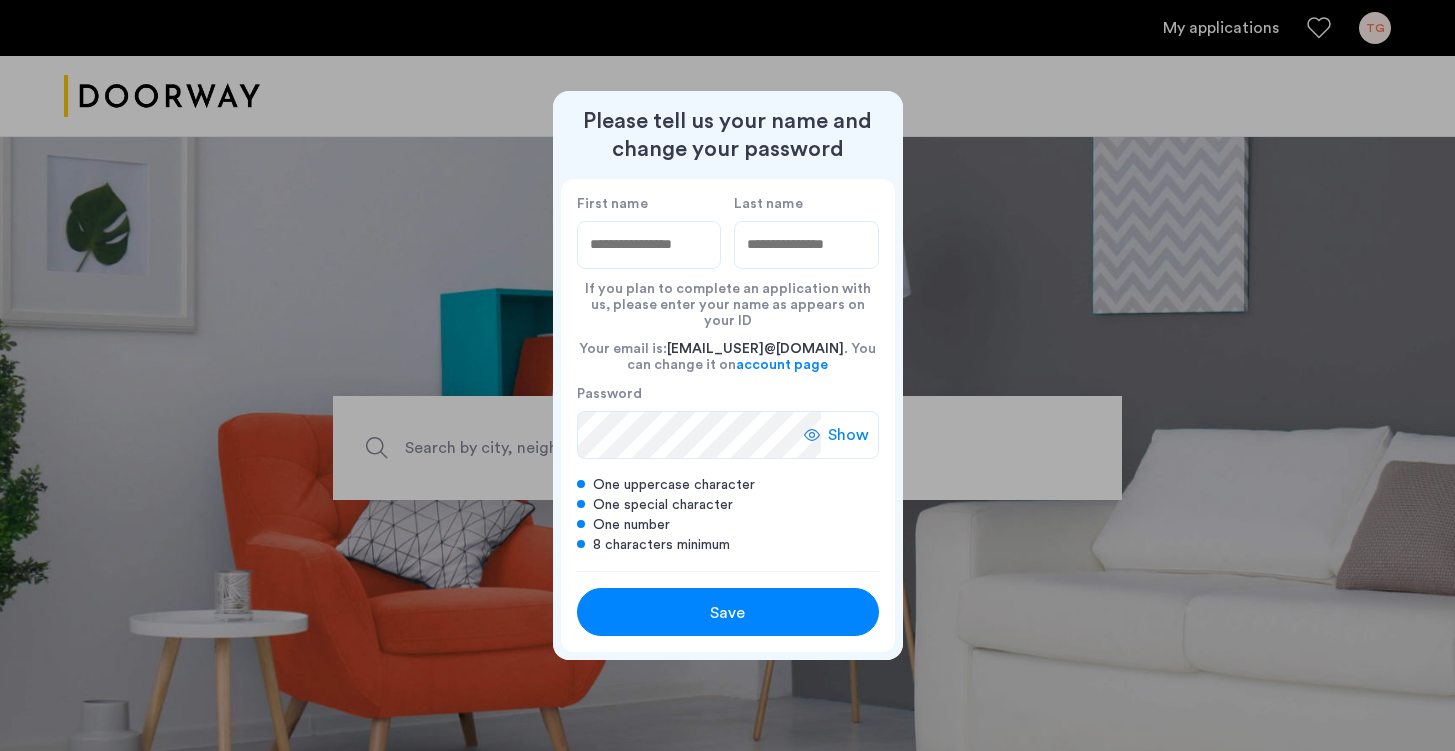 click on "First name" at bounding box center (649, 245) 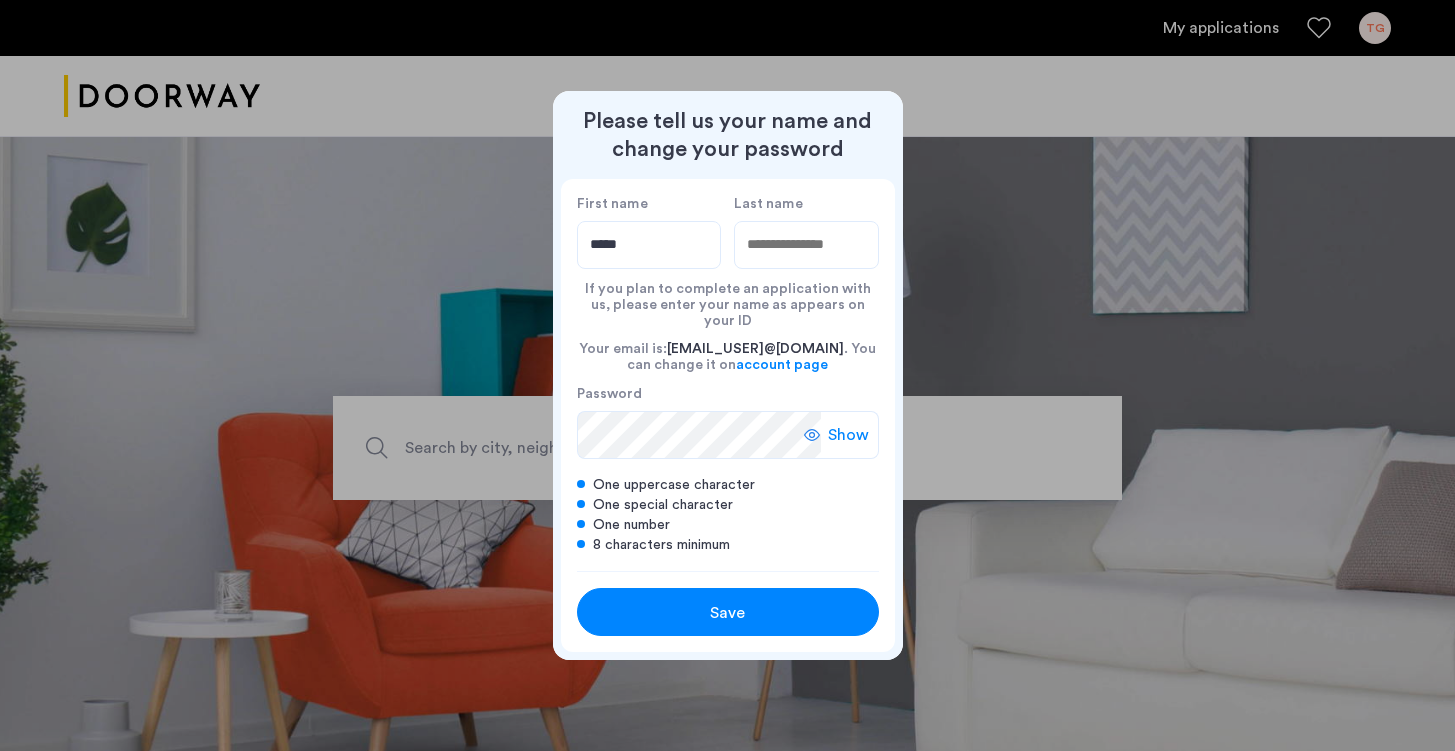 type on "[MASKED_DATA]" 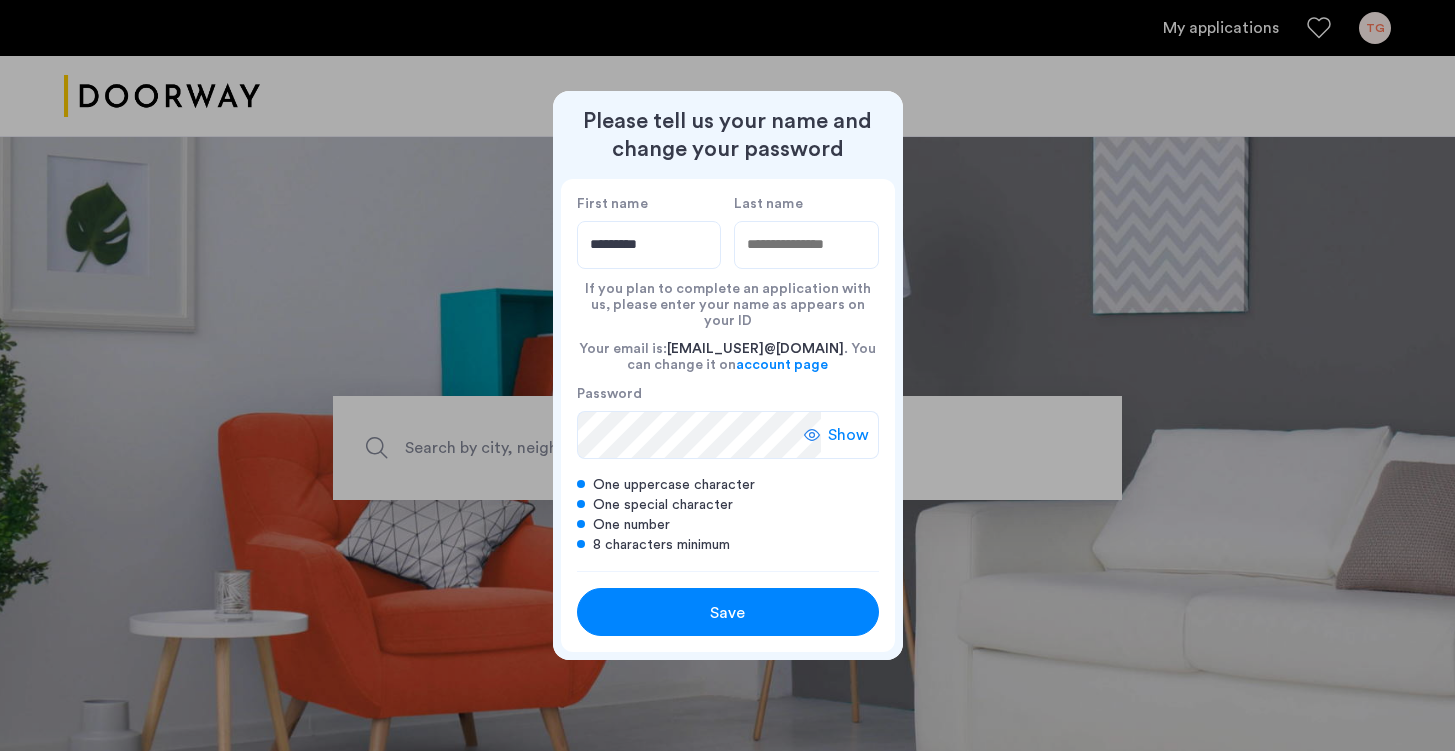 click on "Last name" at bounding box center [806, 245] 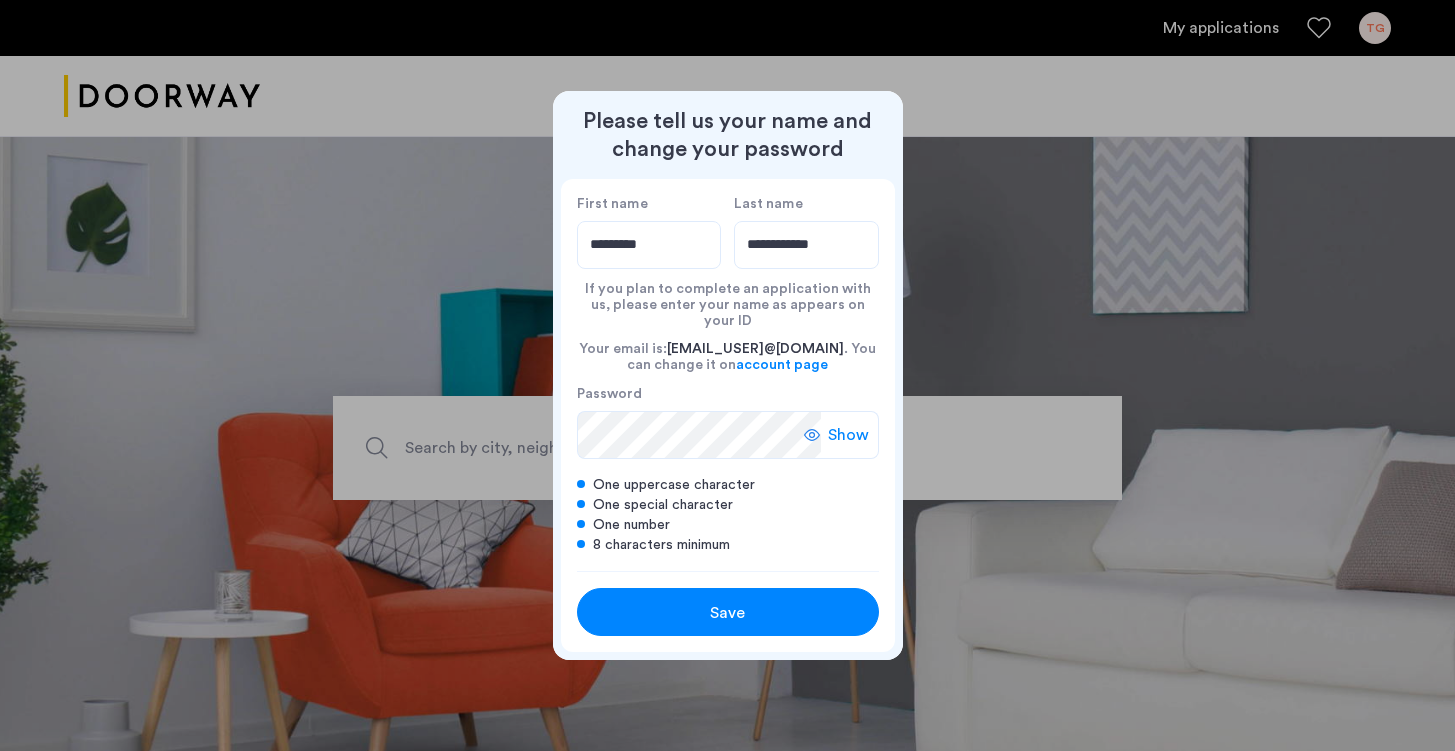 type on "**********" 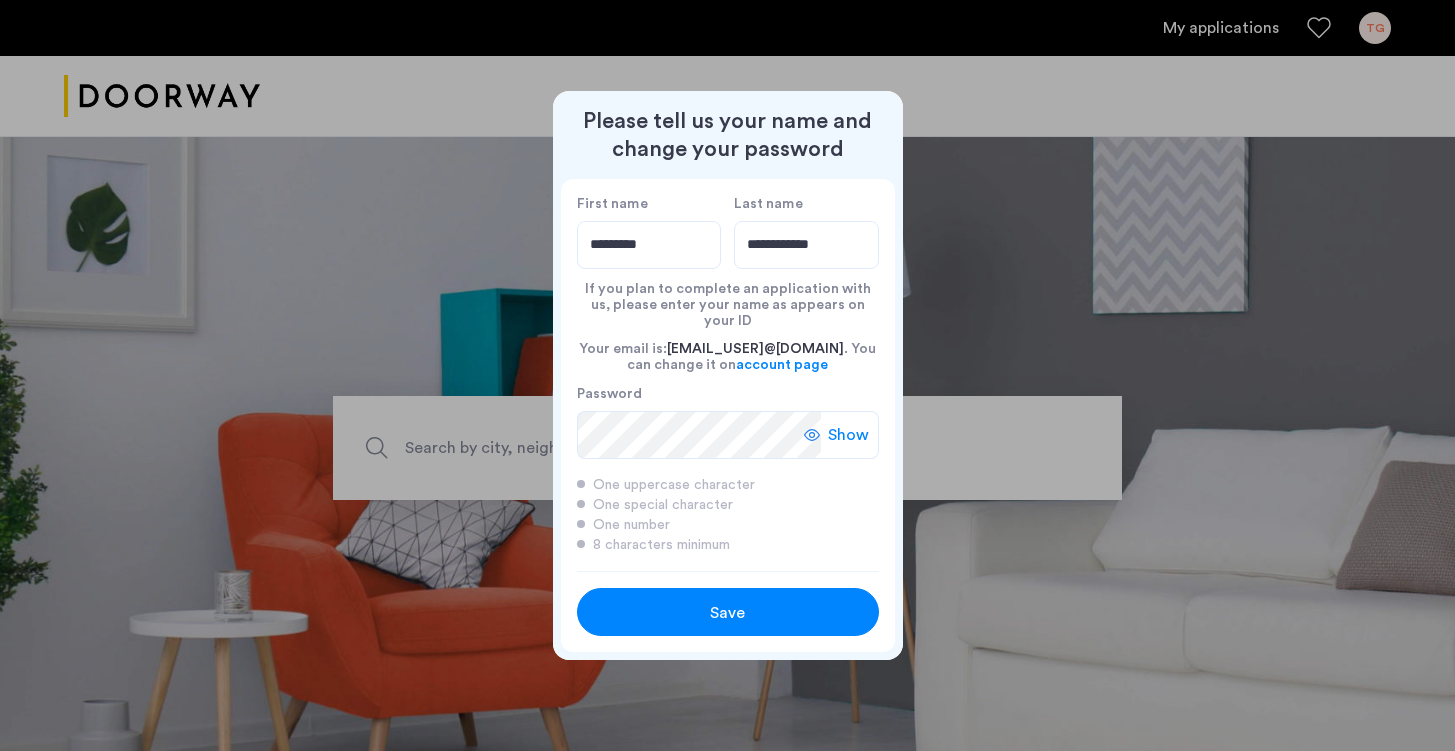 click on "Save" at bounding box center [727, 613] 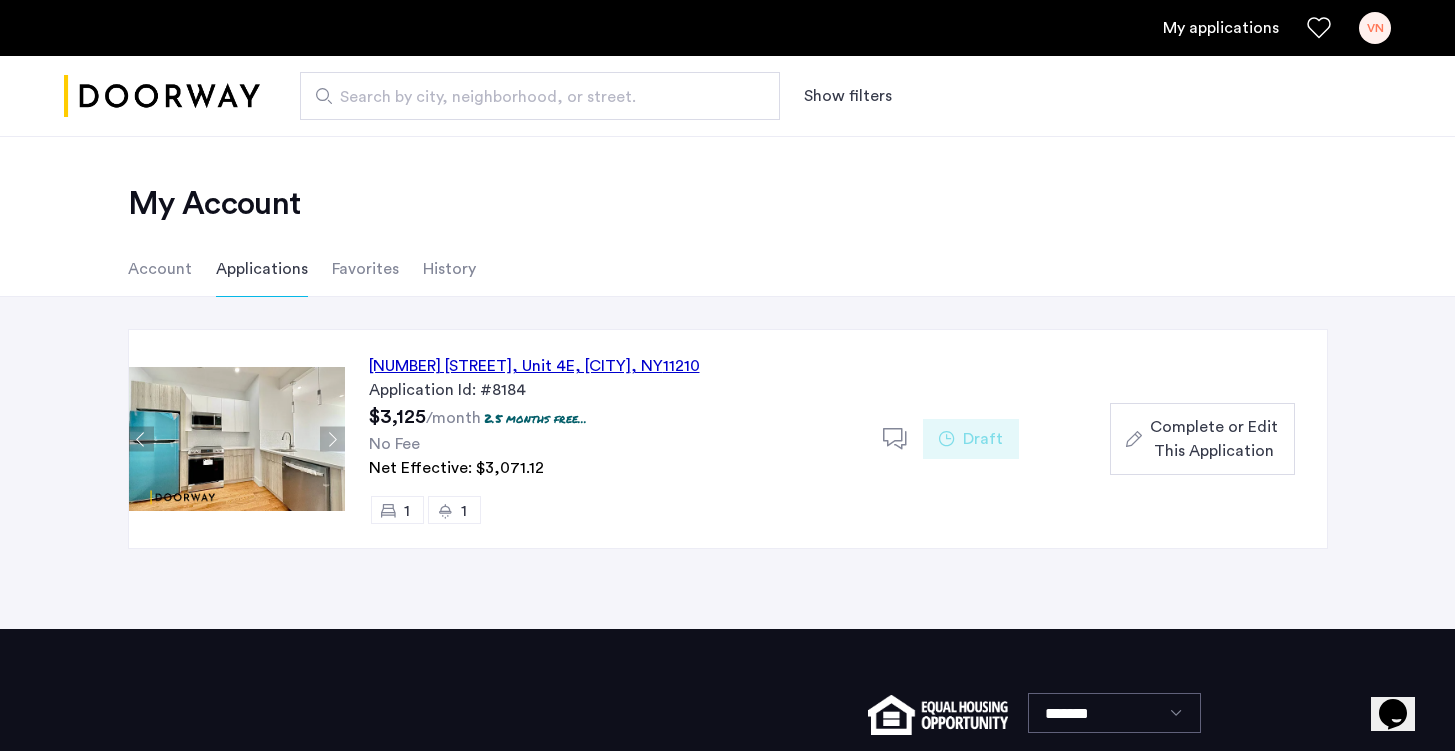 click on "Complete or Edit This Application" 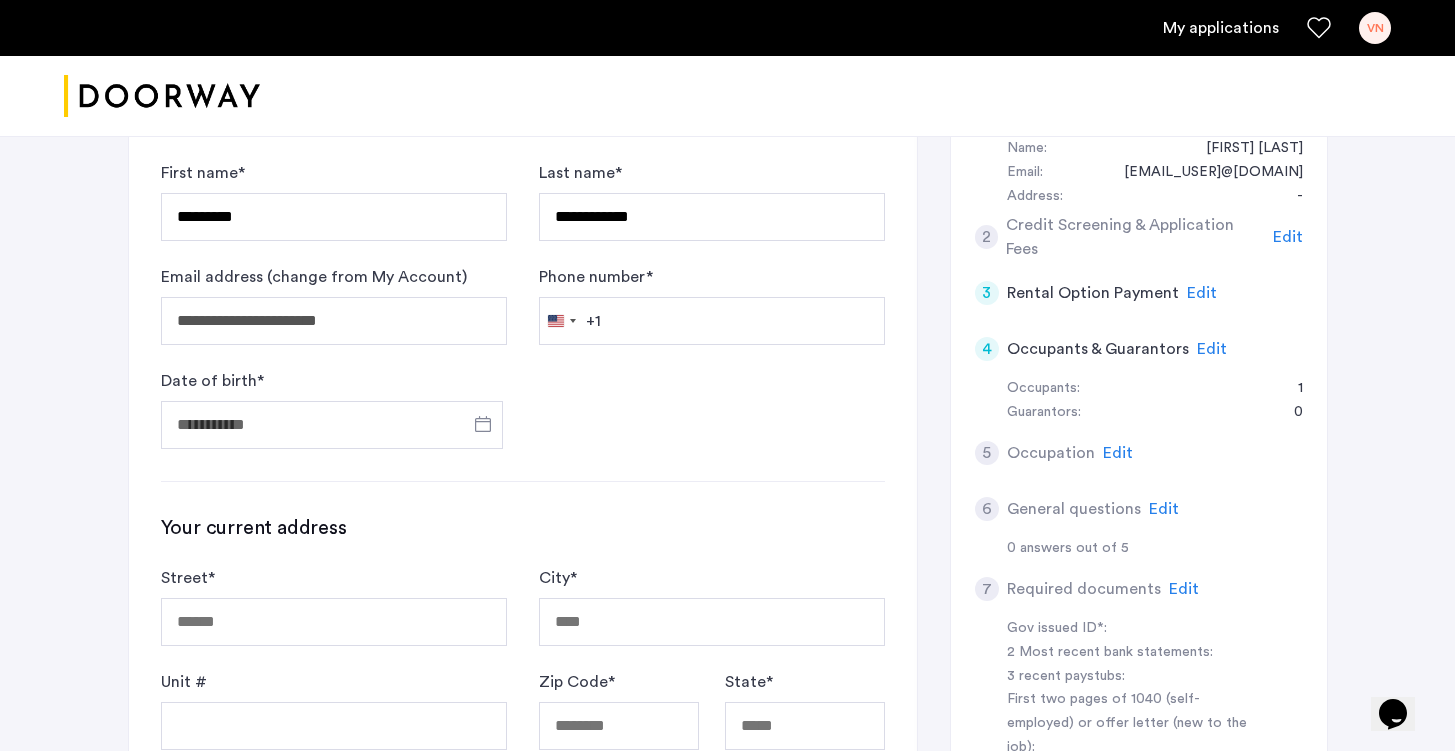 scroll, scrollTop: 352, scrollLeft: 0, axis: vertical 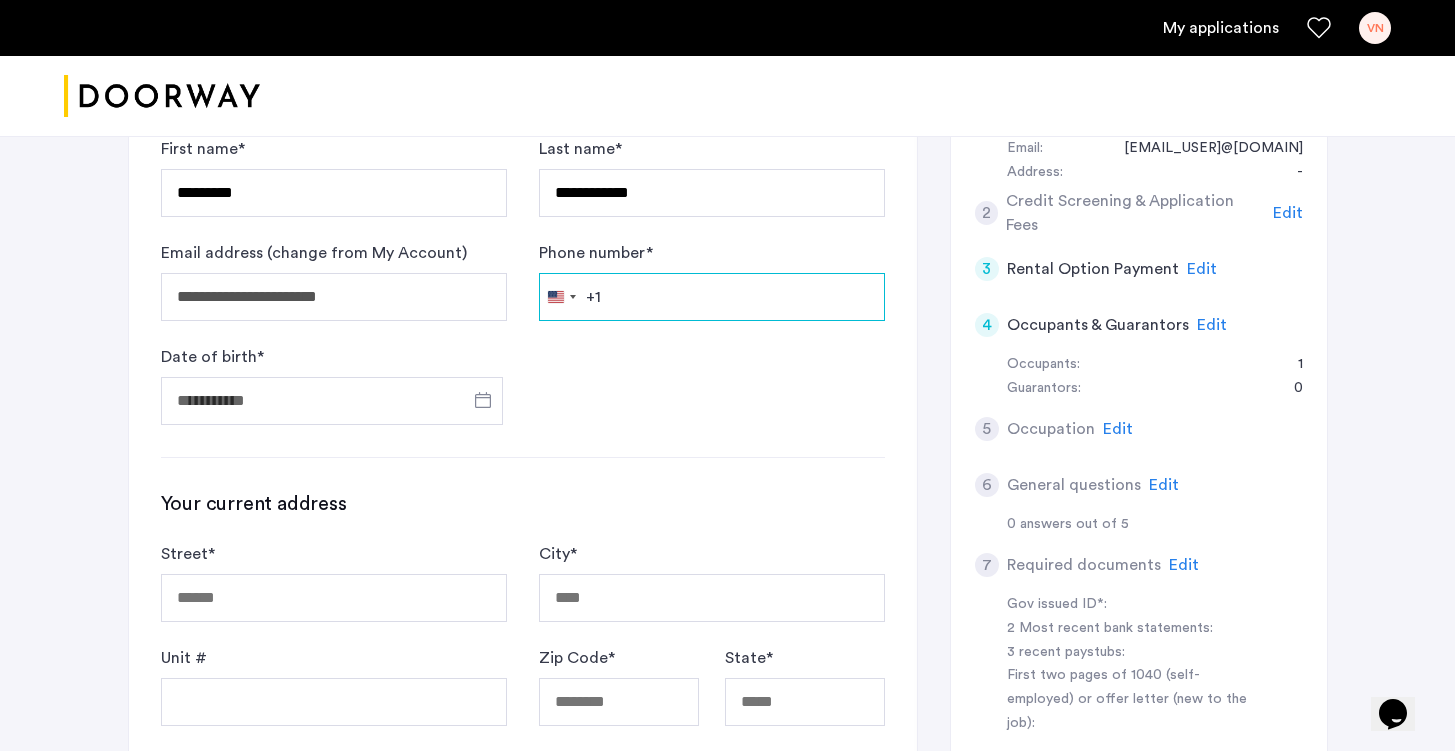 click on "Phone number  *" at bounding box center (712, 297) 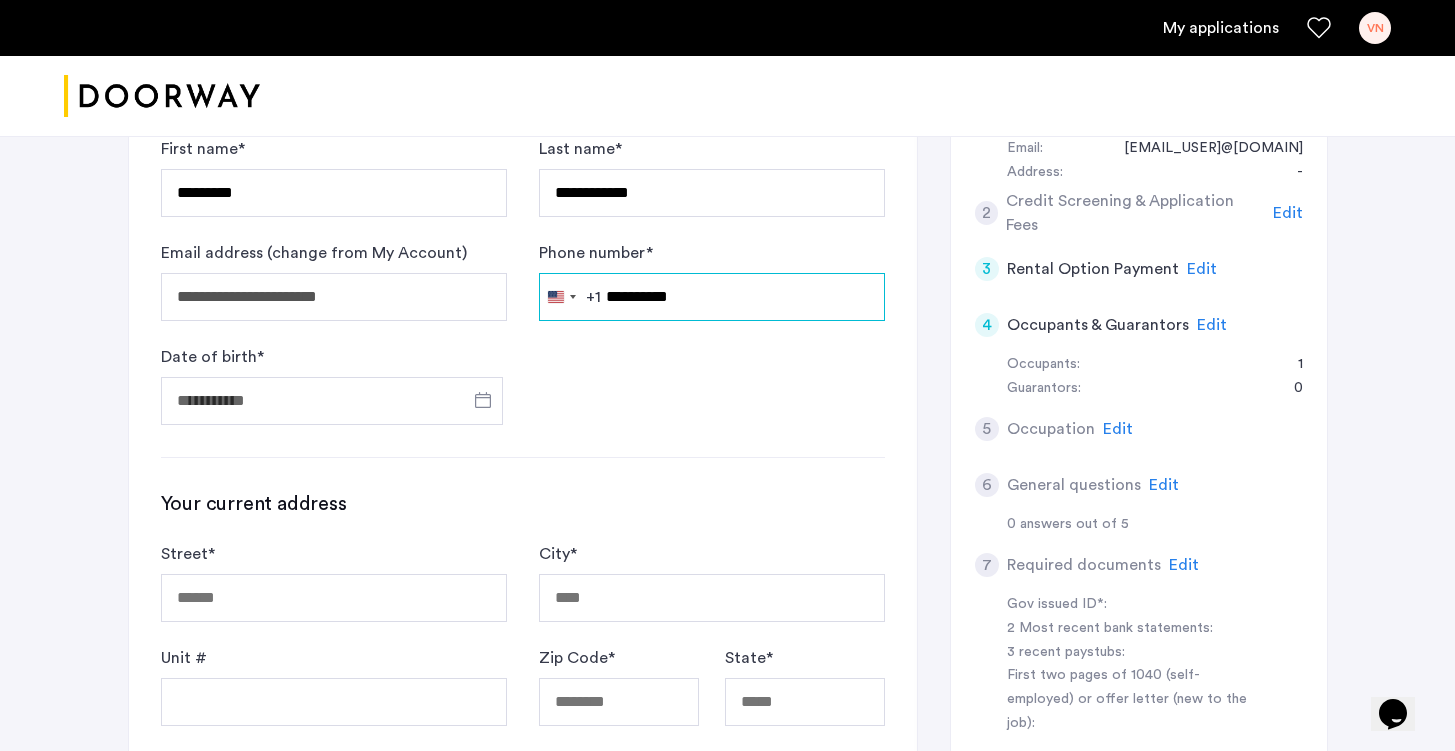 type on "**********" 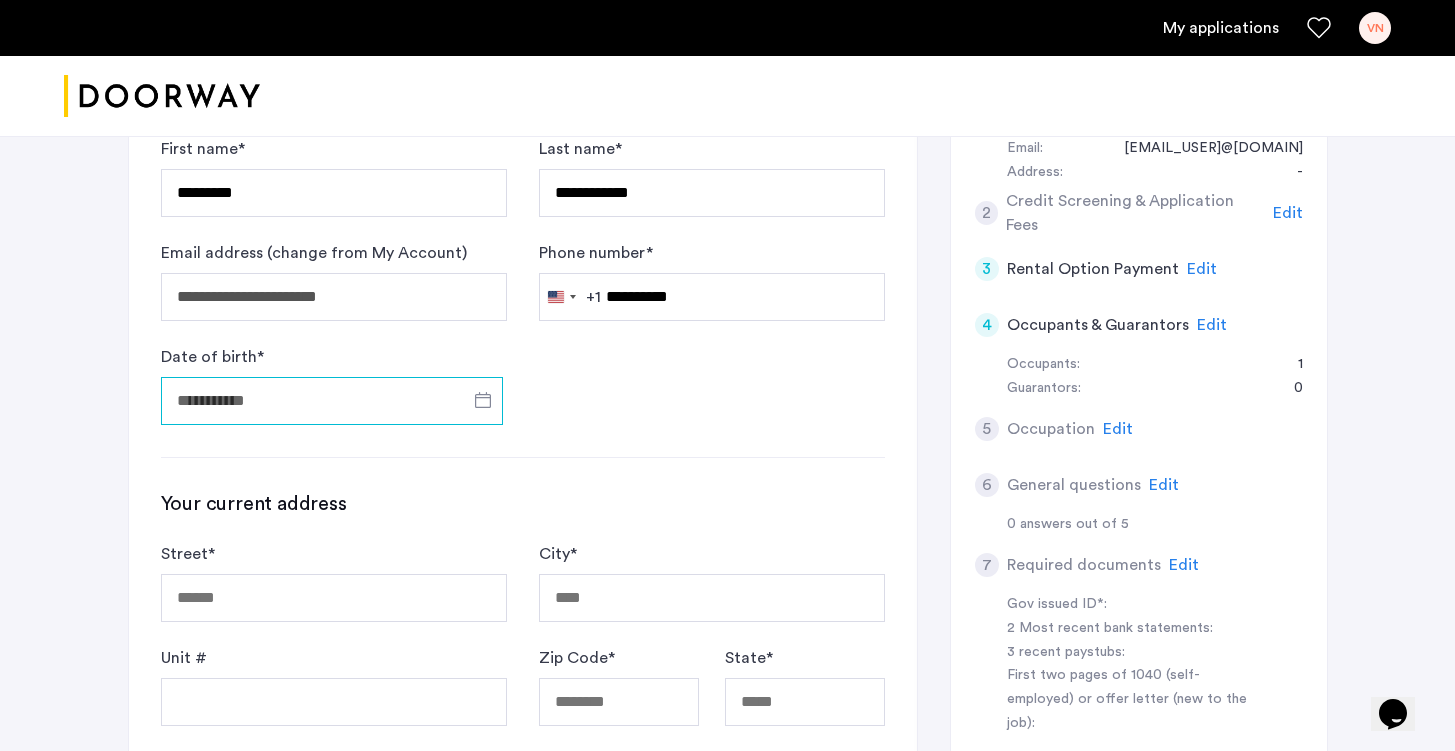 click on "Date of birth *" at bounding box center (332, 401) 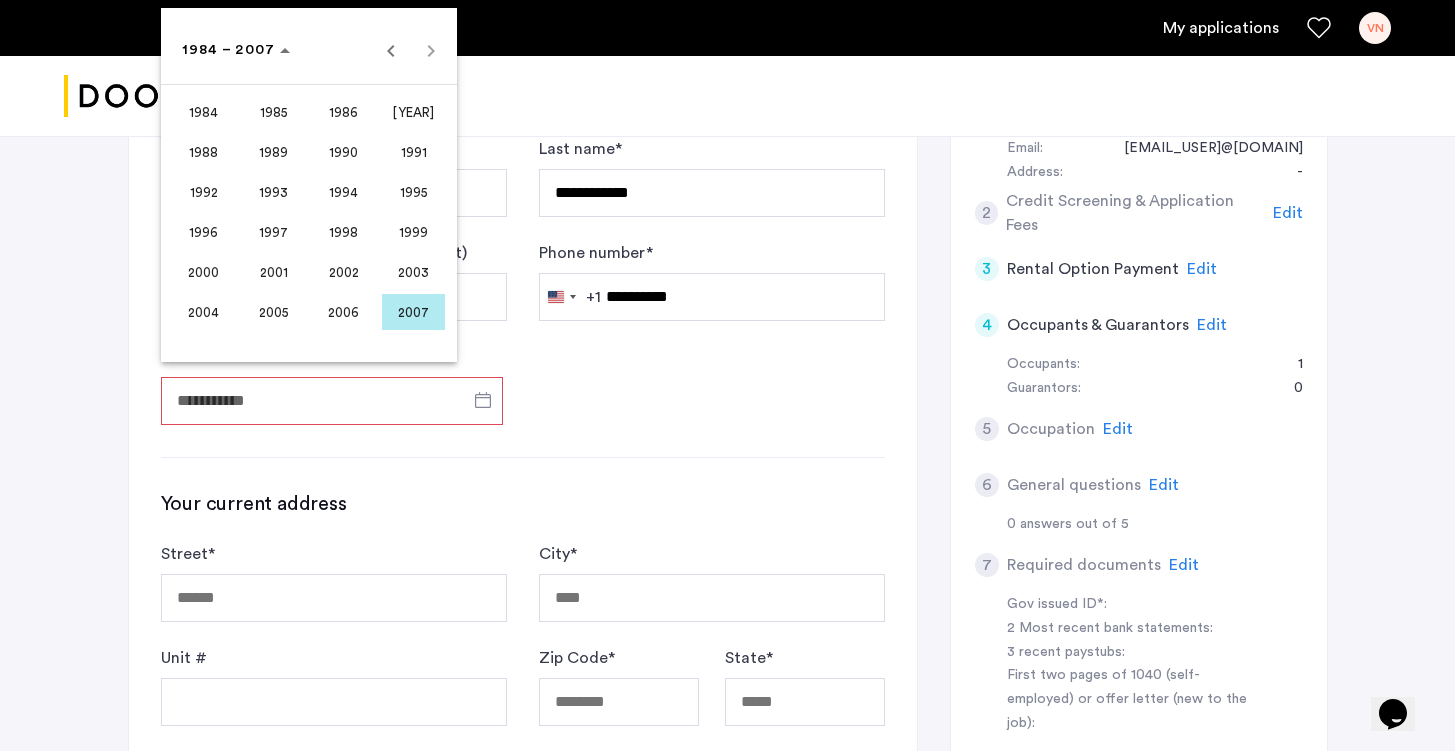 click on "1995" at bounding box center [413, 192] 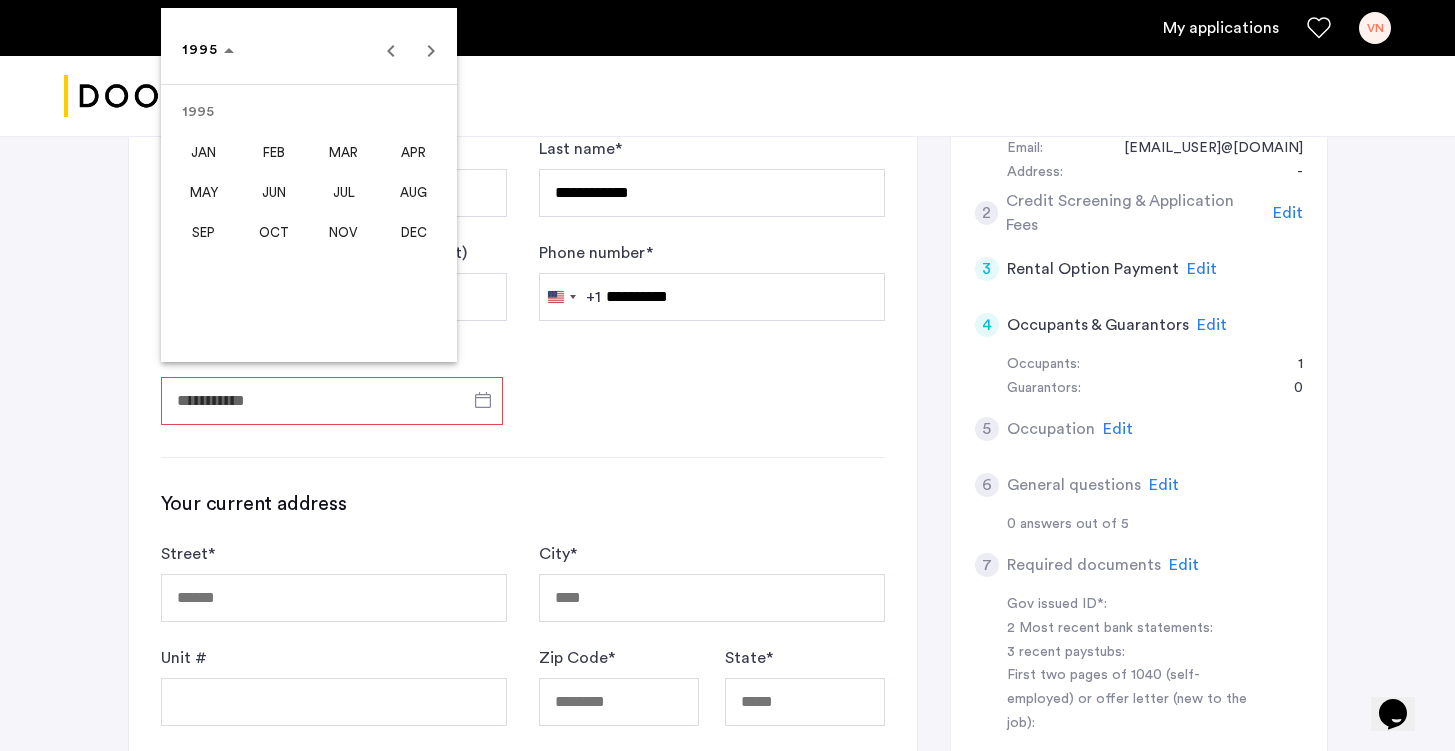 click on "APR" at bounding box center (413, 152) 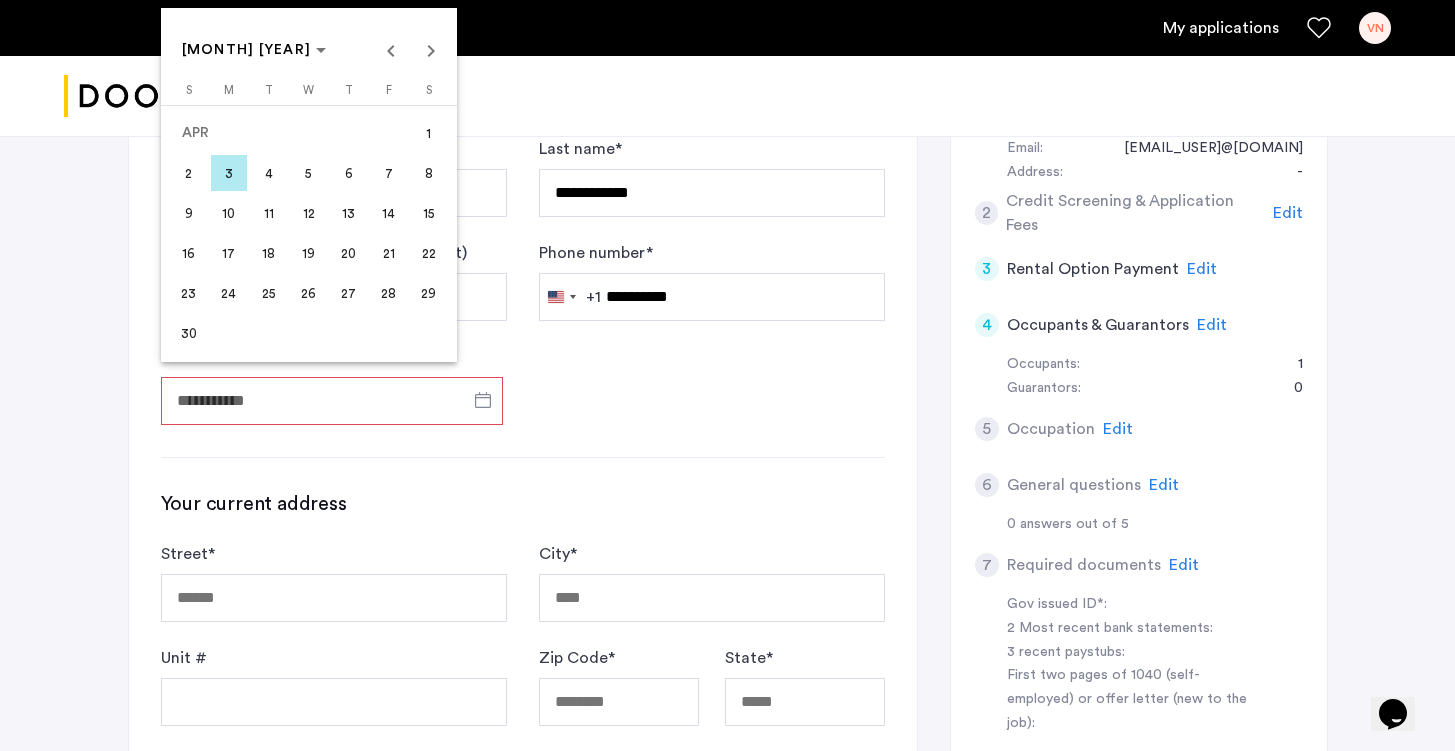 click on "22" at bounding box center (429, 253) 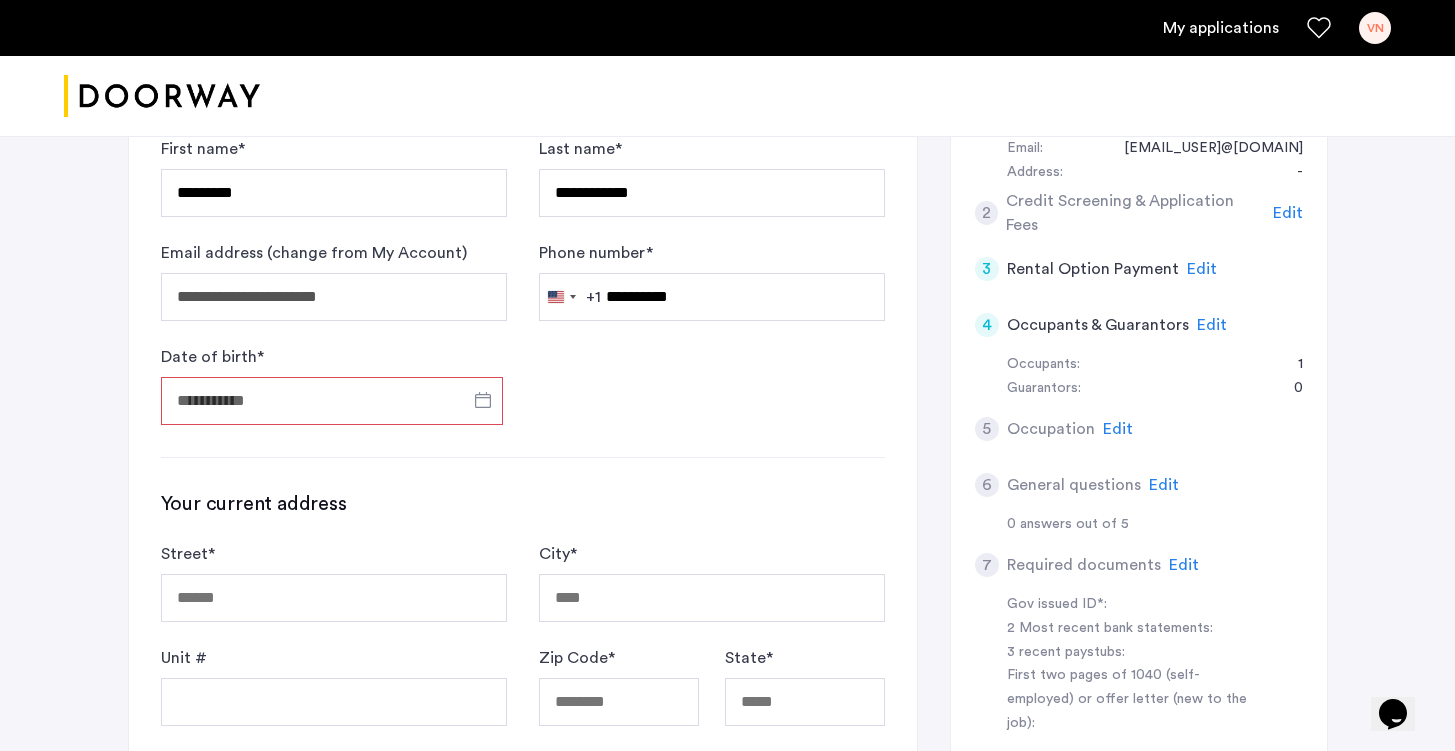 type on "**********" 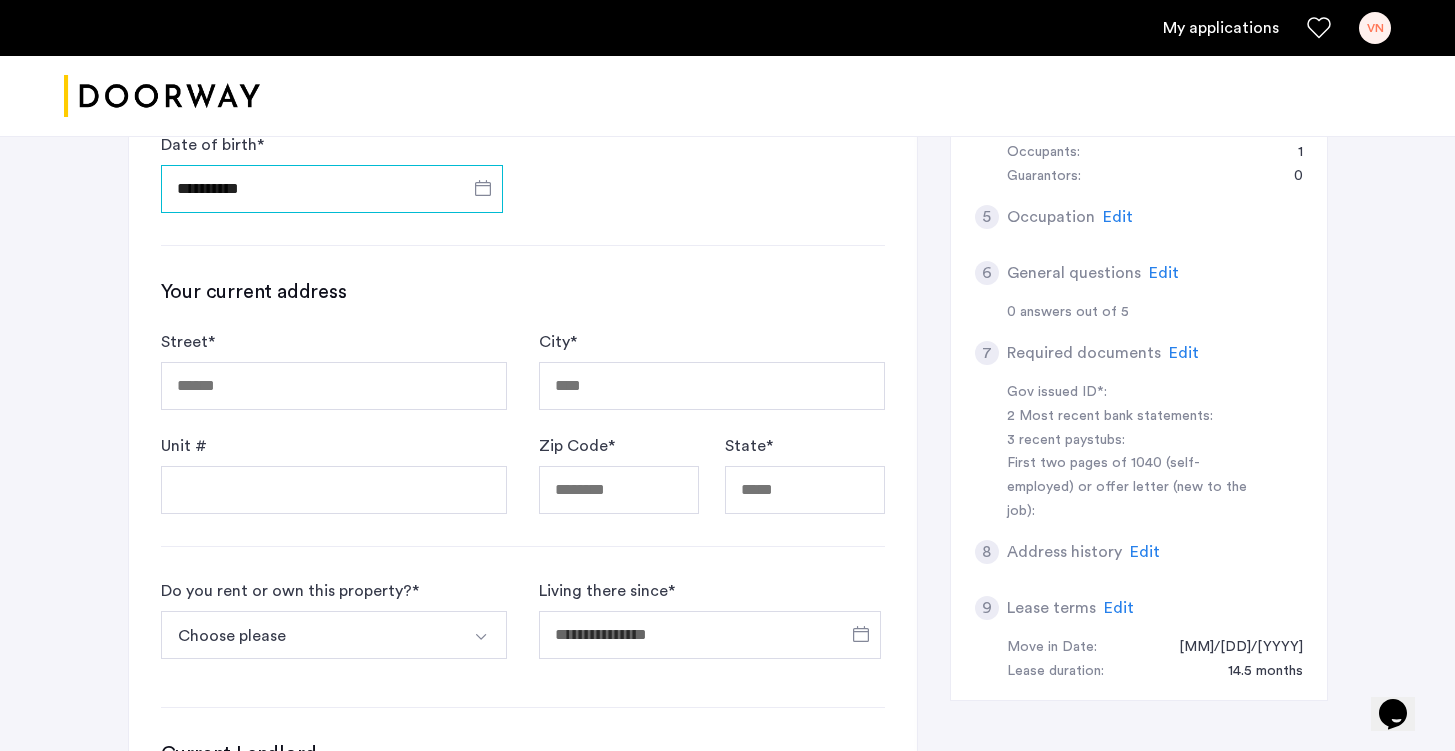 scroll, scrollTop: 638, scrollLeft: 0, axis: vertical 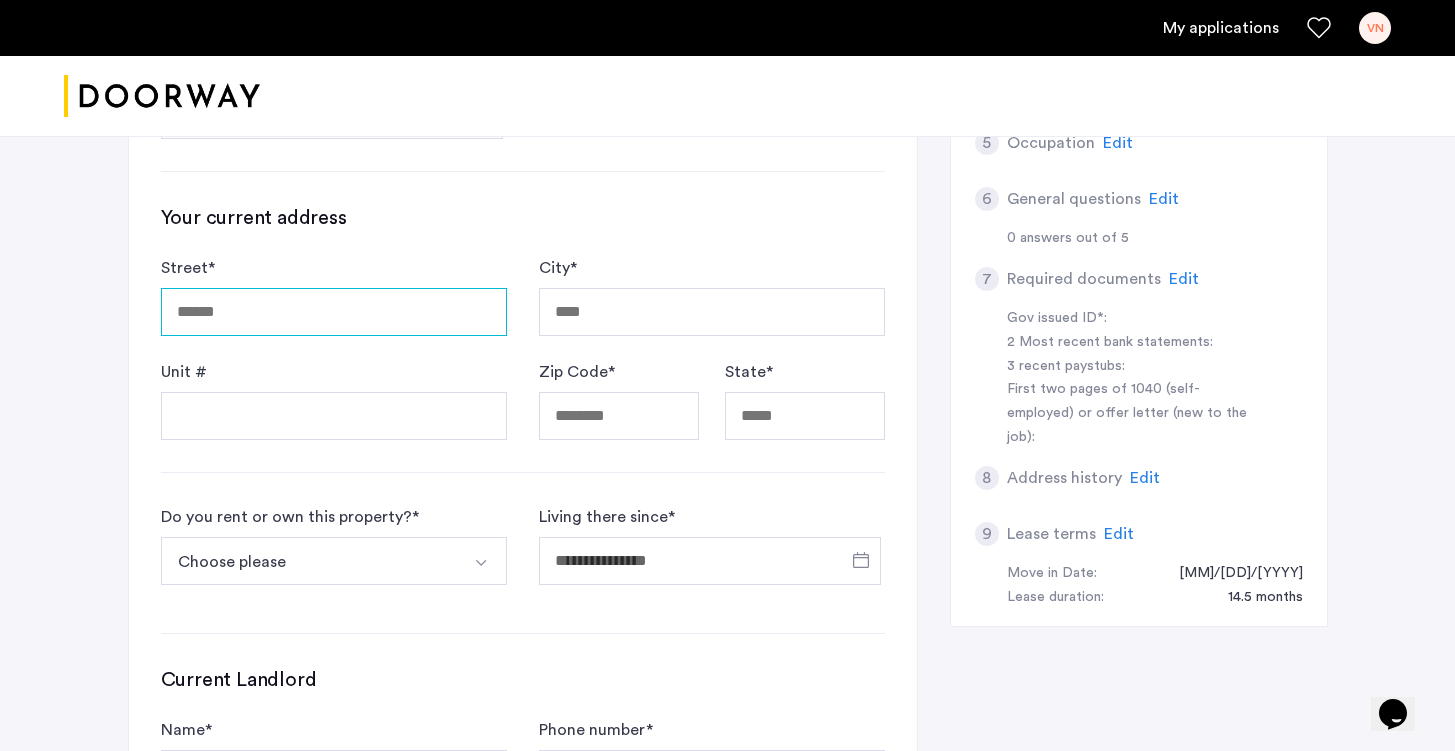 click on "[STREET]" at bounding box center [334, 312] 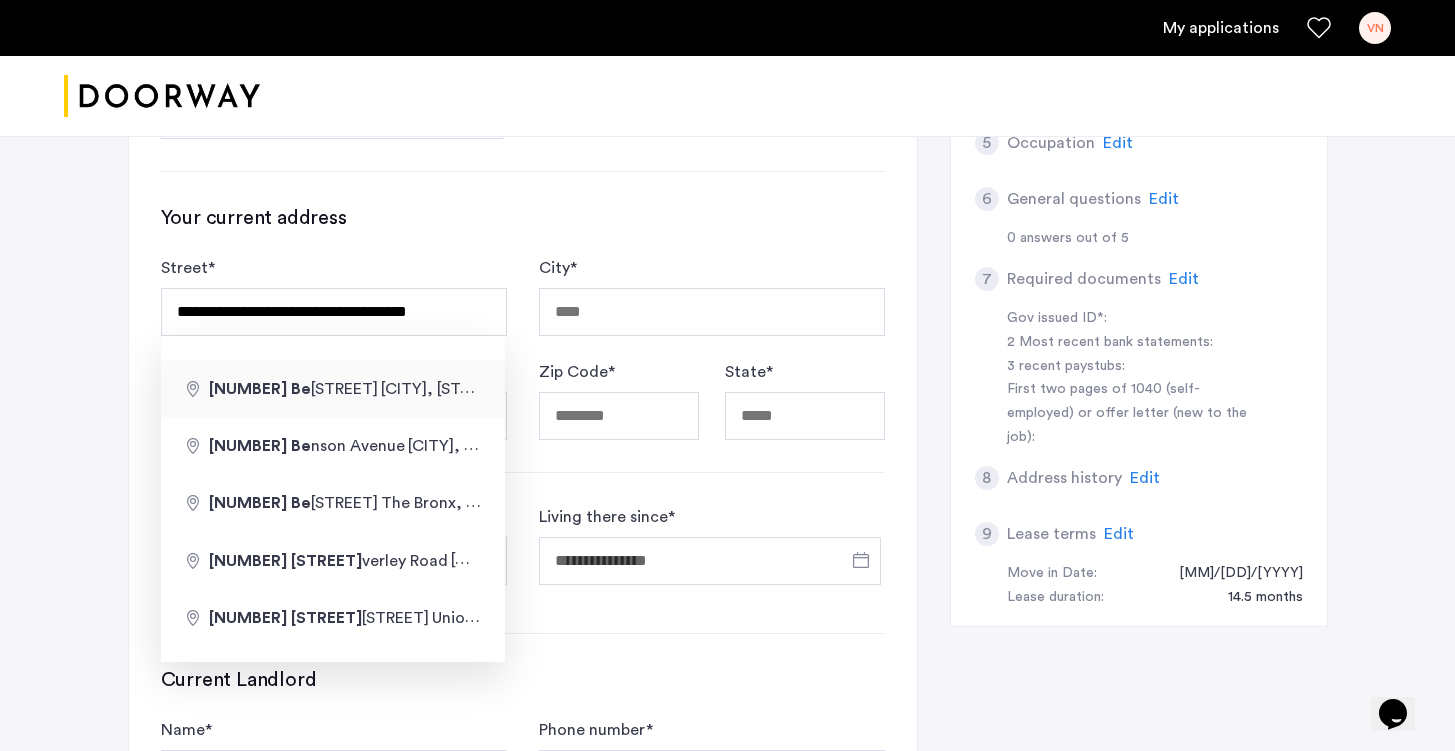 type on "**********" 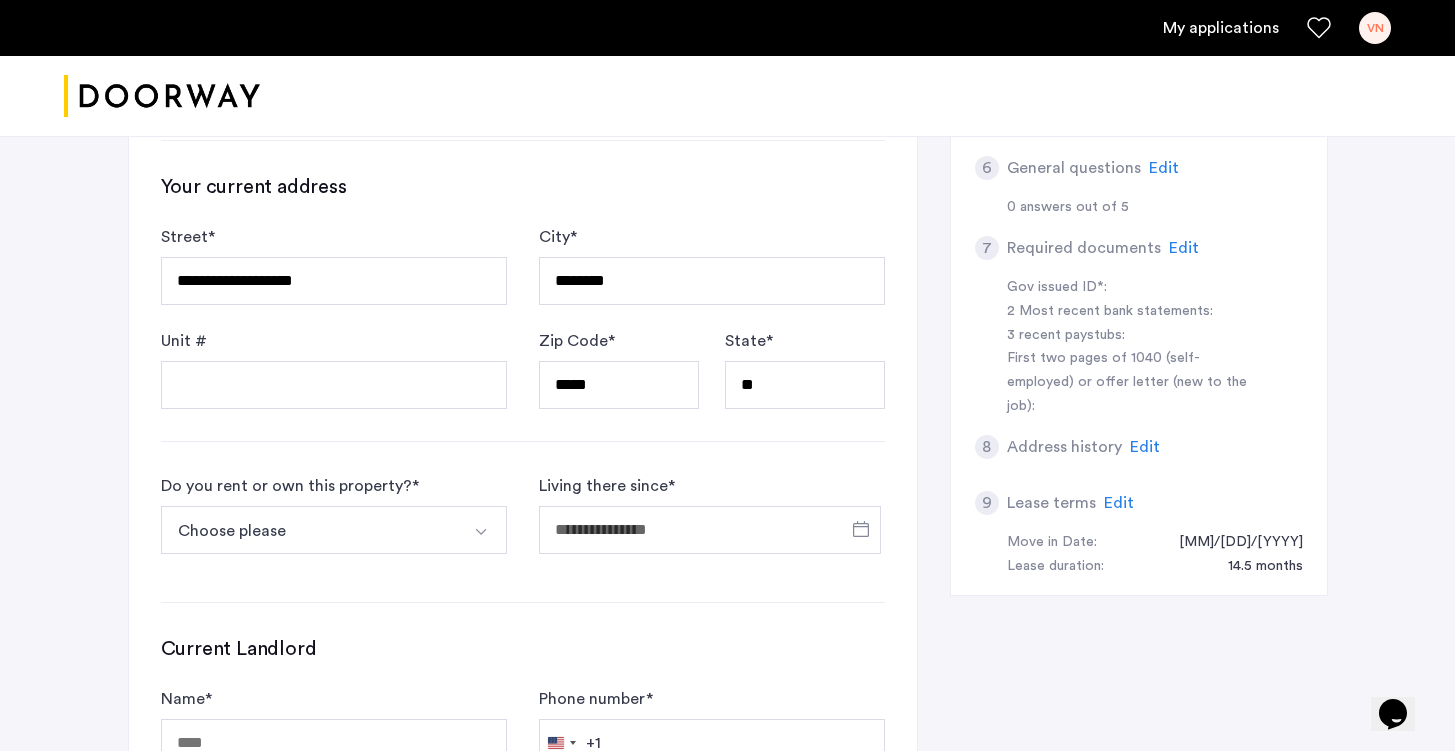 scroll, scrollTop: 664, scrollLeft: 0, axis: vertical 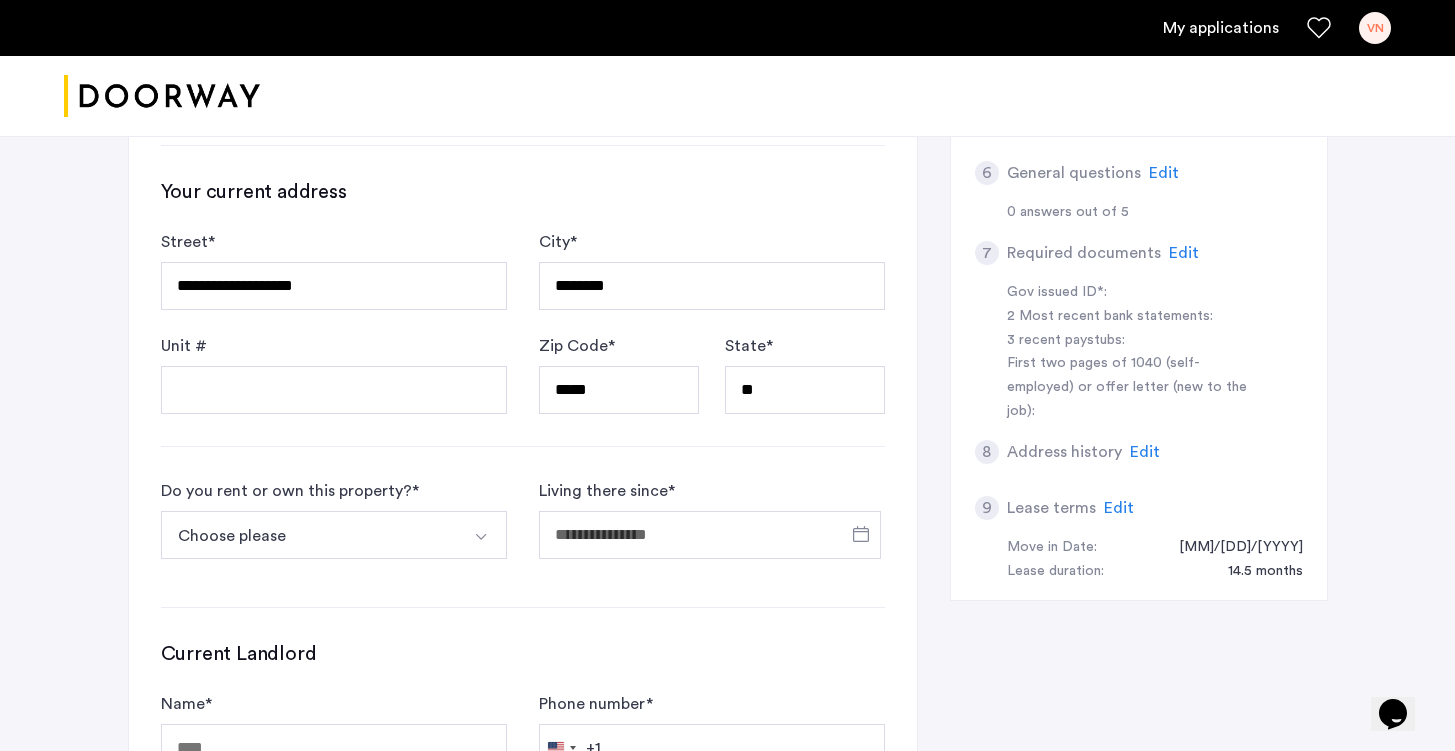 click at bounding box center (483, 535) 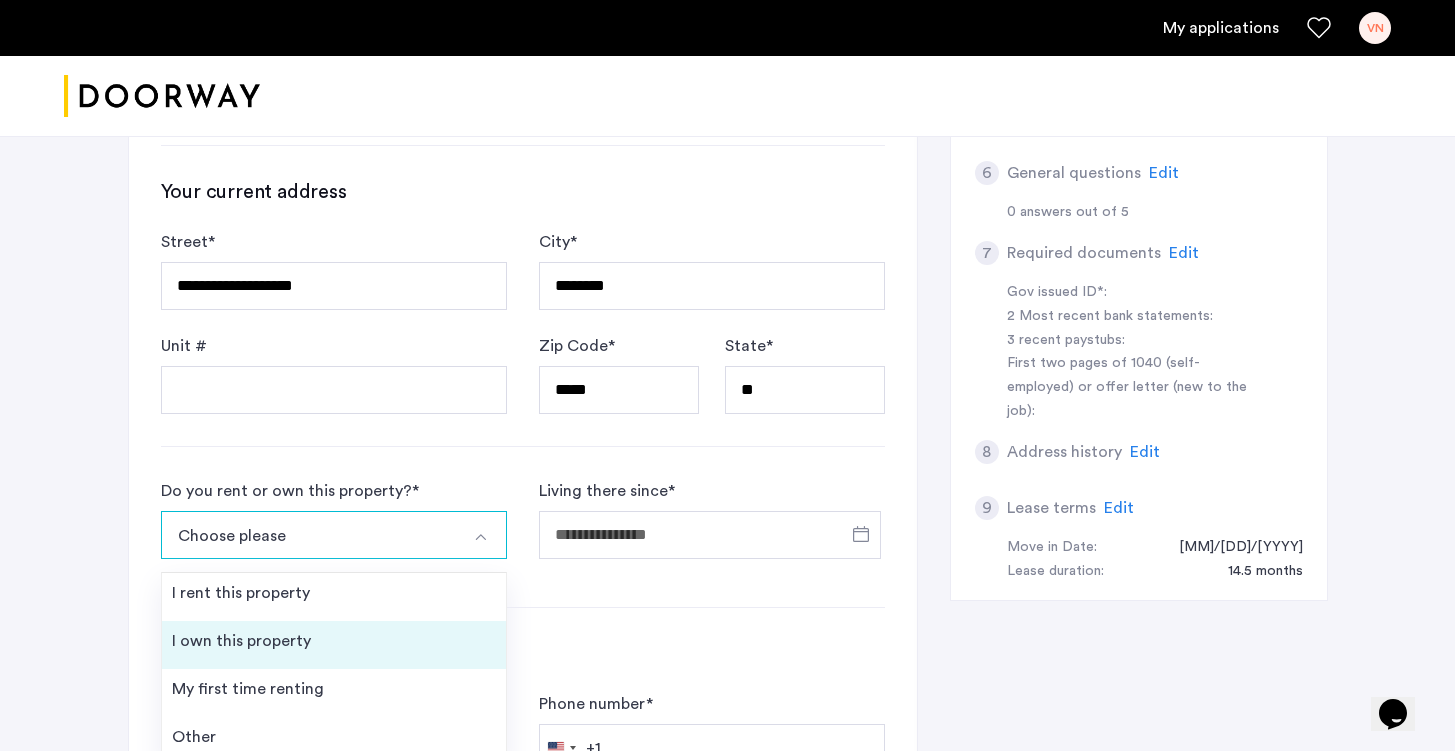 scroll, scrollTop: 851, scrollLeft: 0, axis: vertical 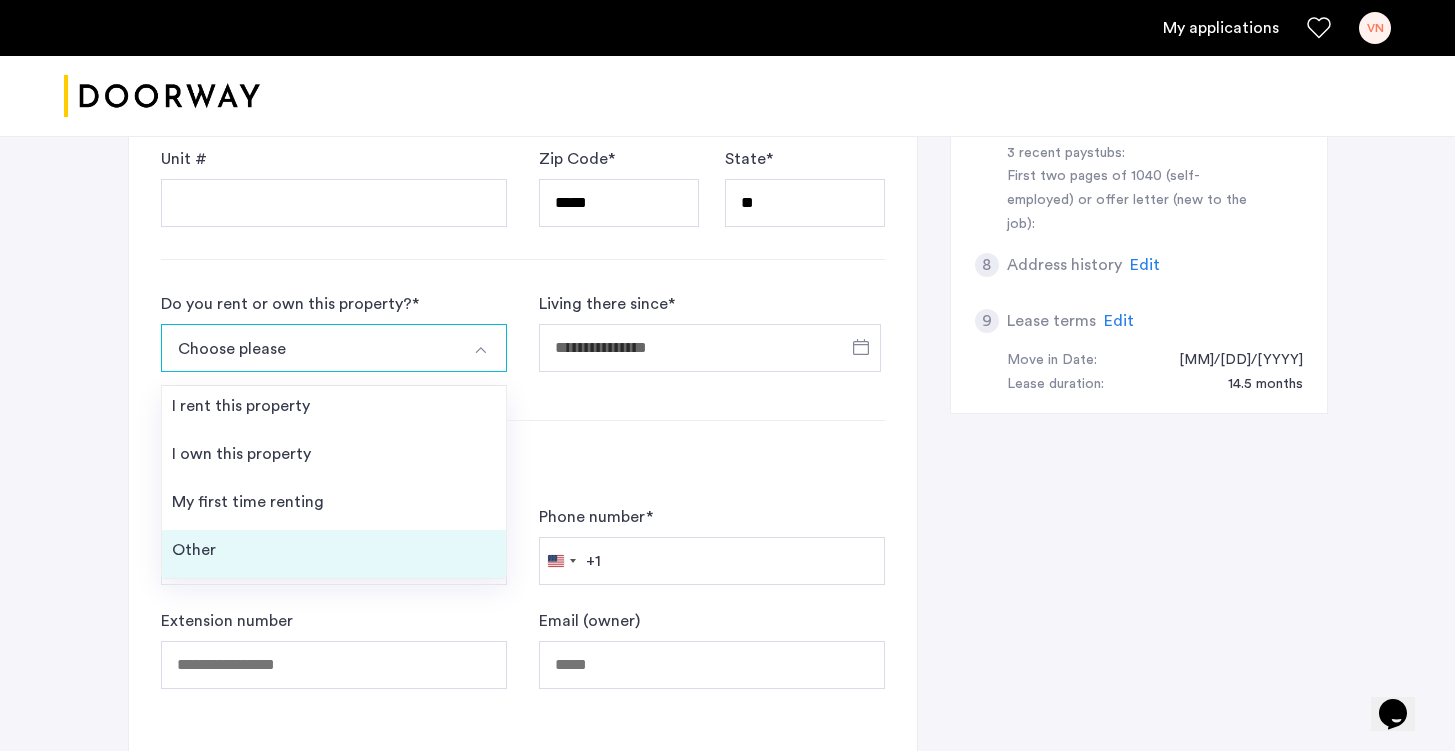 click on "Other" at bounding box center [334, 554] 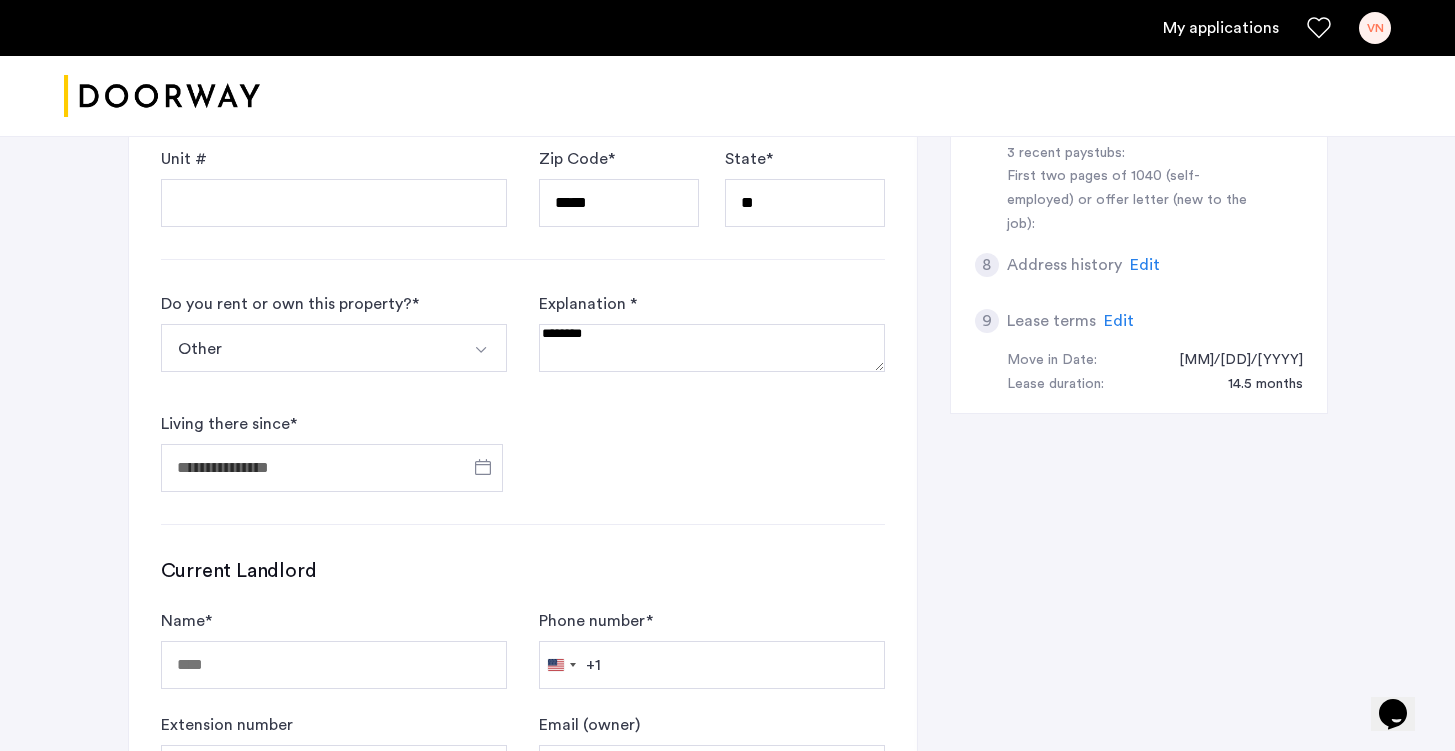 click at bounding box center (712, 348) 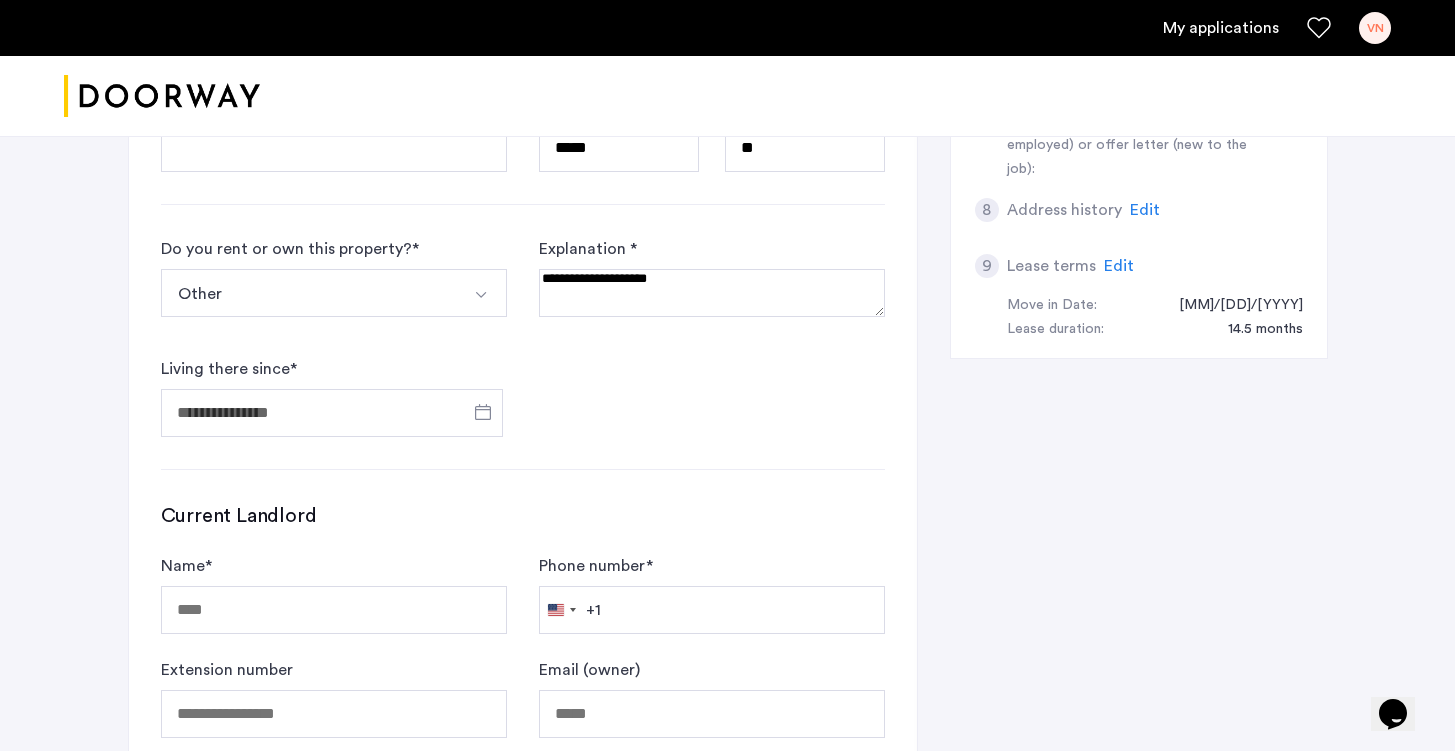 scroll, scrollTop: 986, scrollLeft: 0, axis: vertical 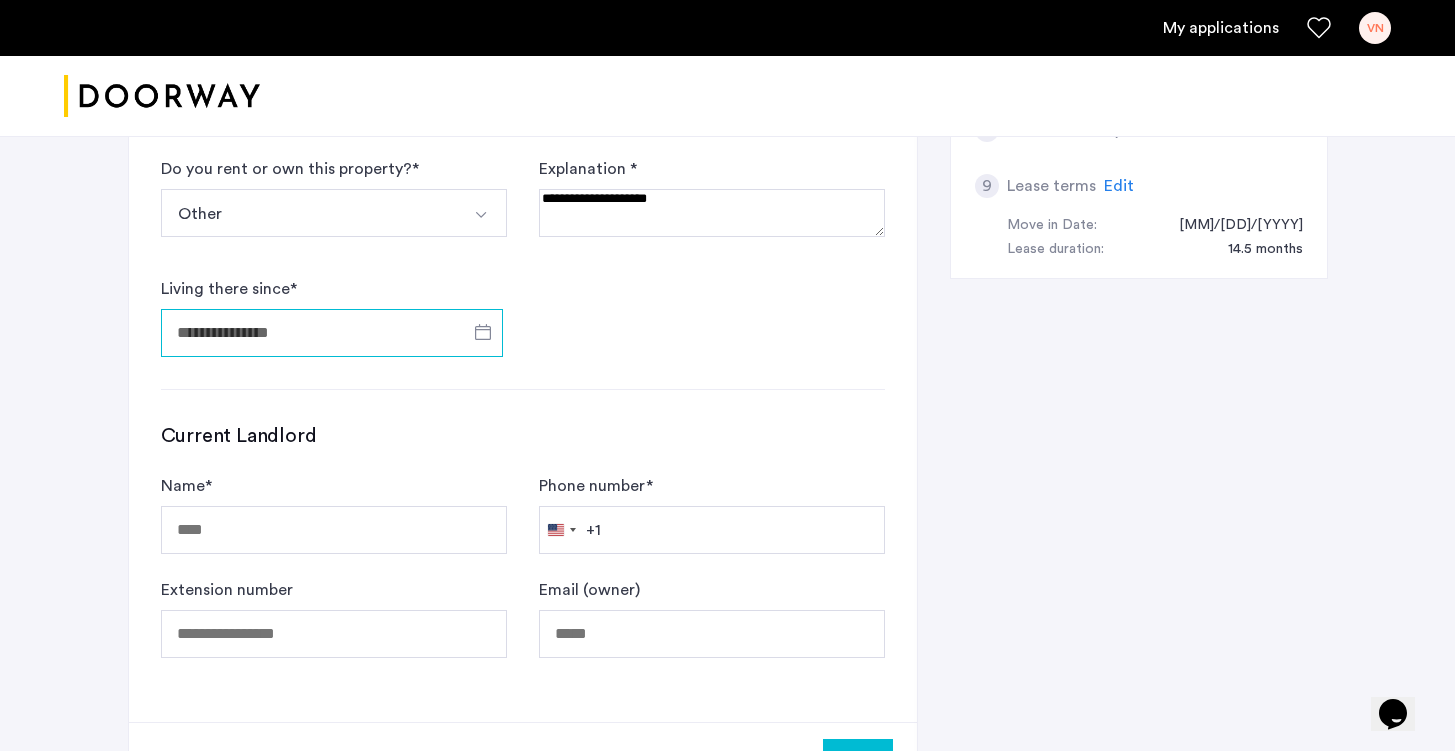 click on "Living there since *" at bounding box center [332, 333] 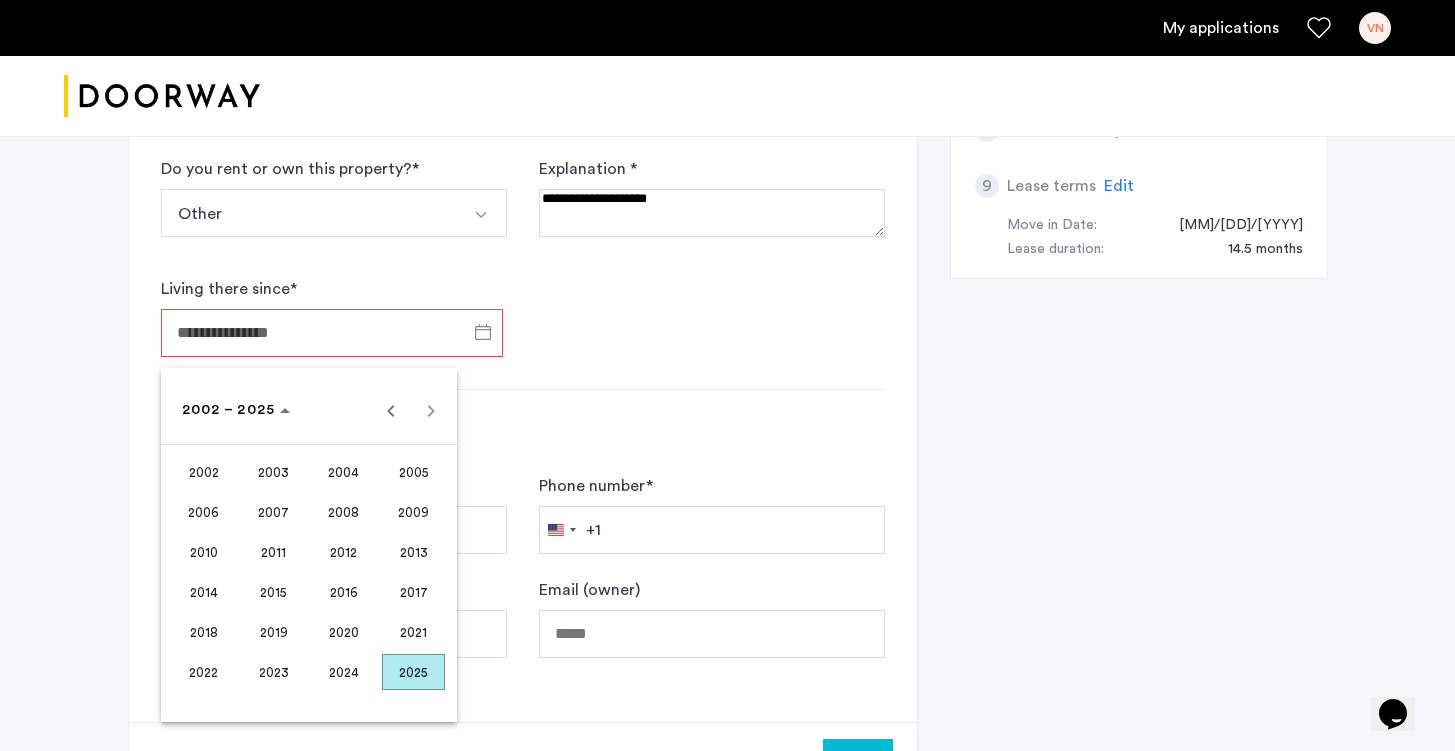 click at bounding box center (727, 375) 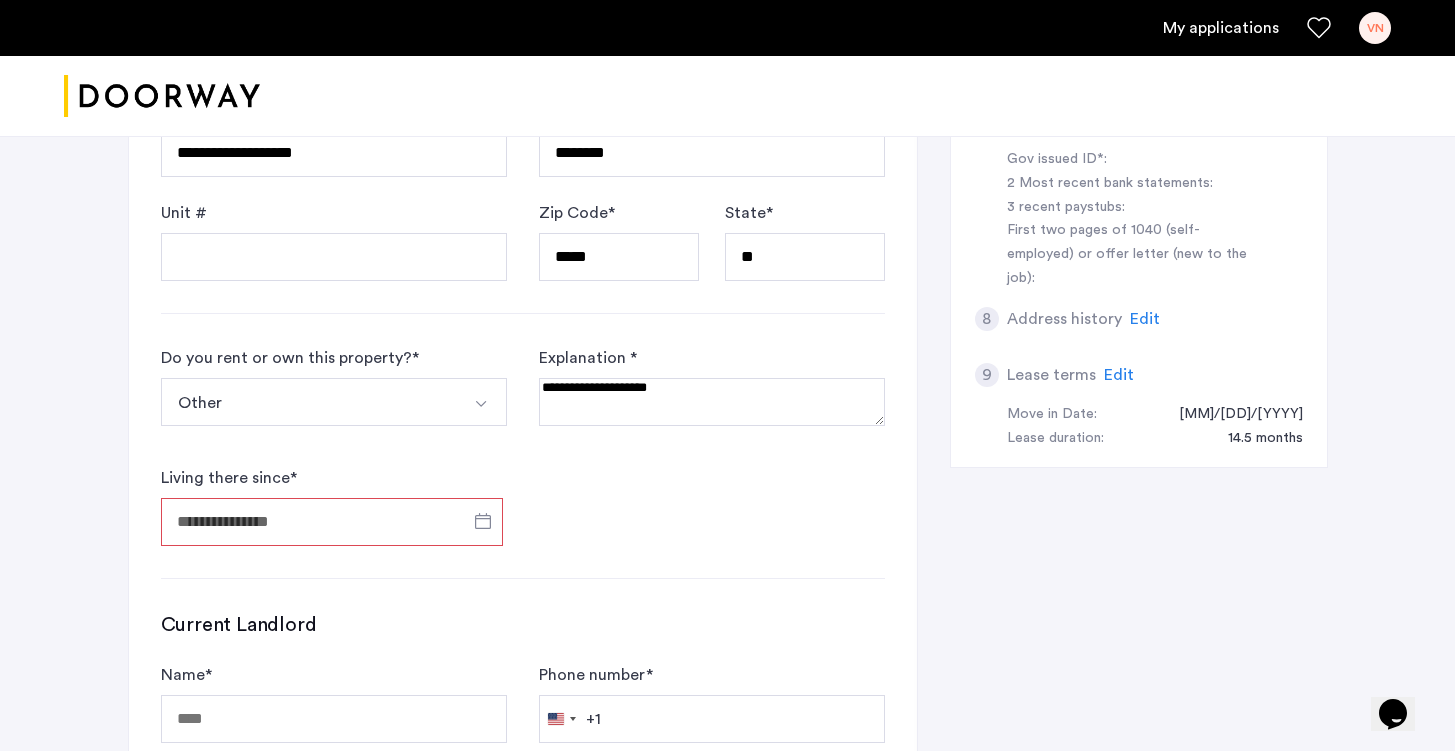 scroll, scrollTop: 796, scrollLeft: 0, axis: vertical 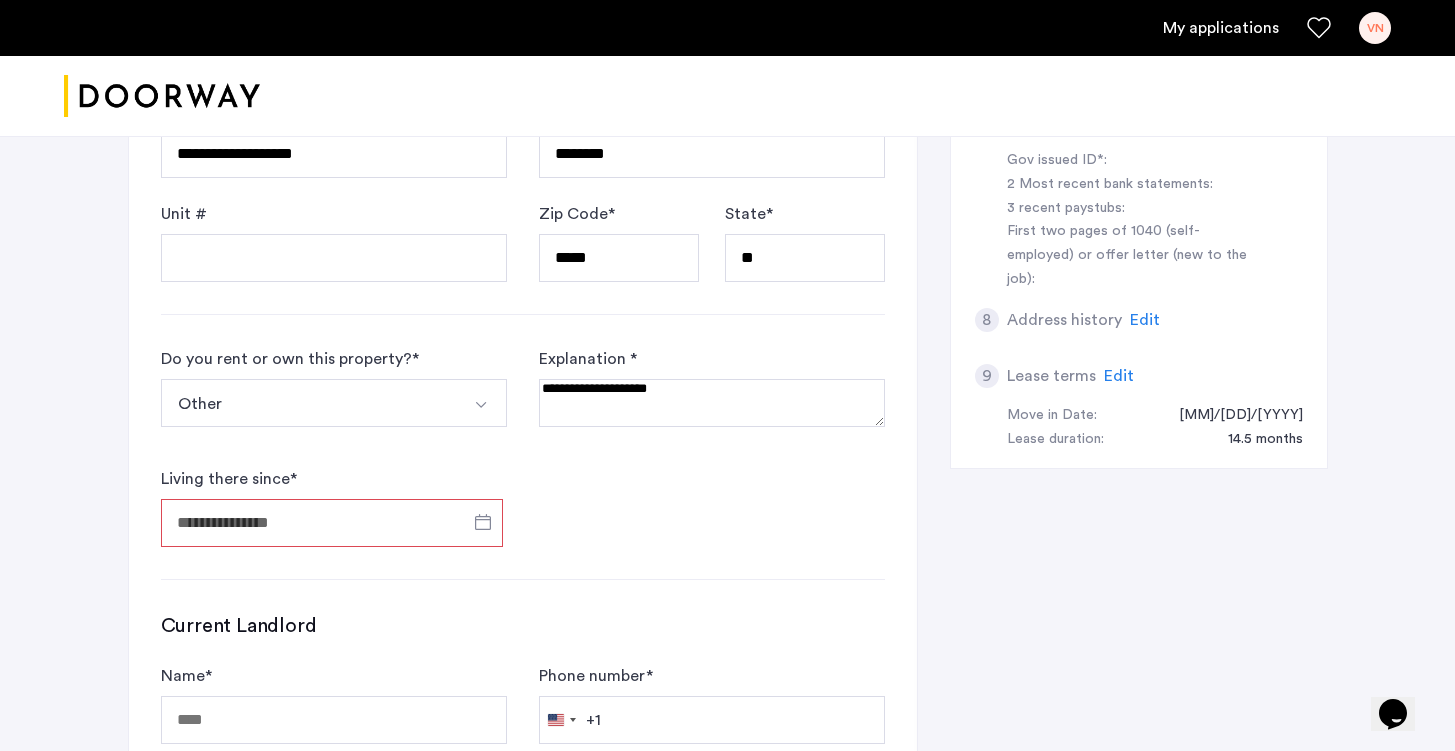 click at bounding box center [712, 403] 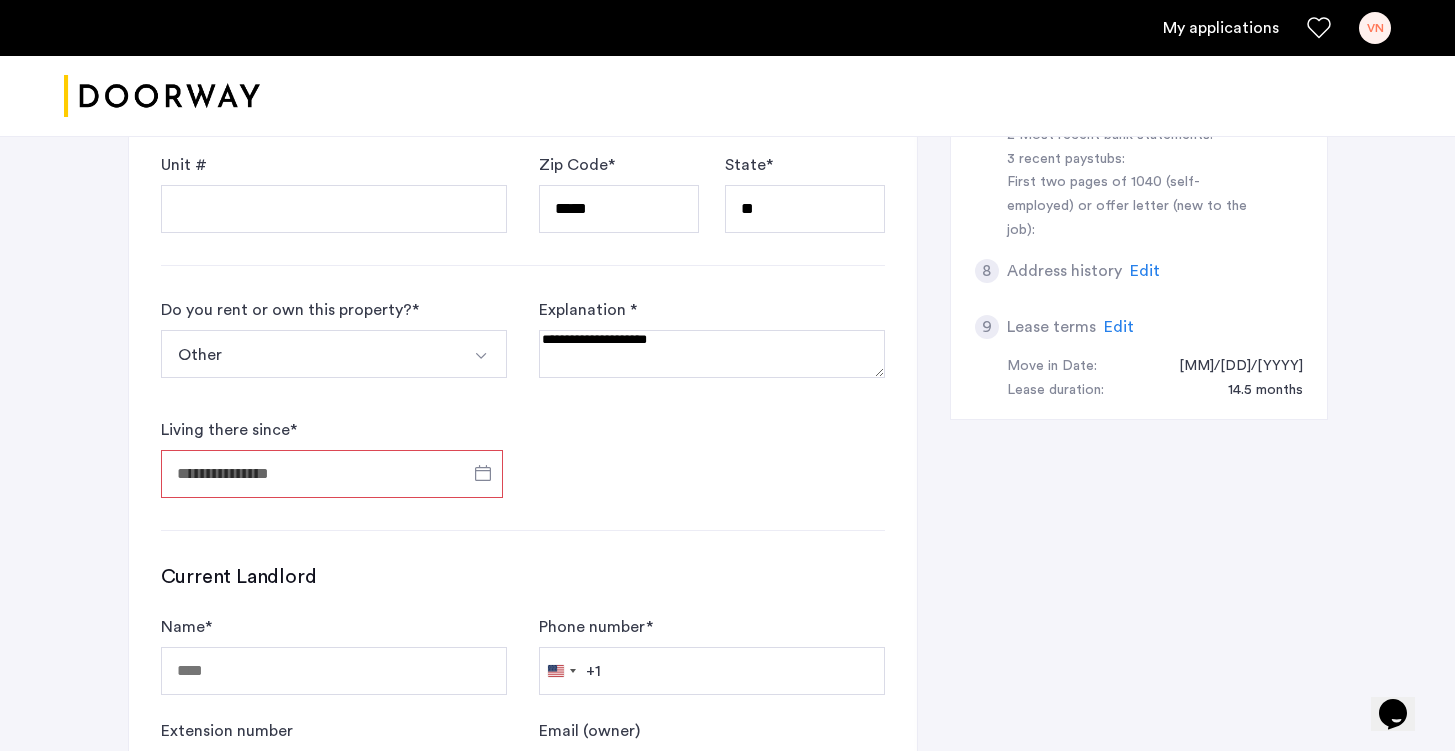 scroll, scrollTop: 841, scrollLeft: 0, axis: vertical 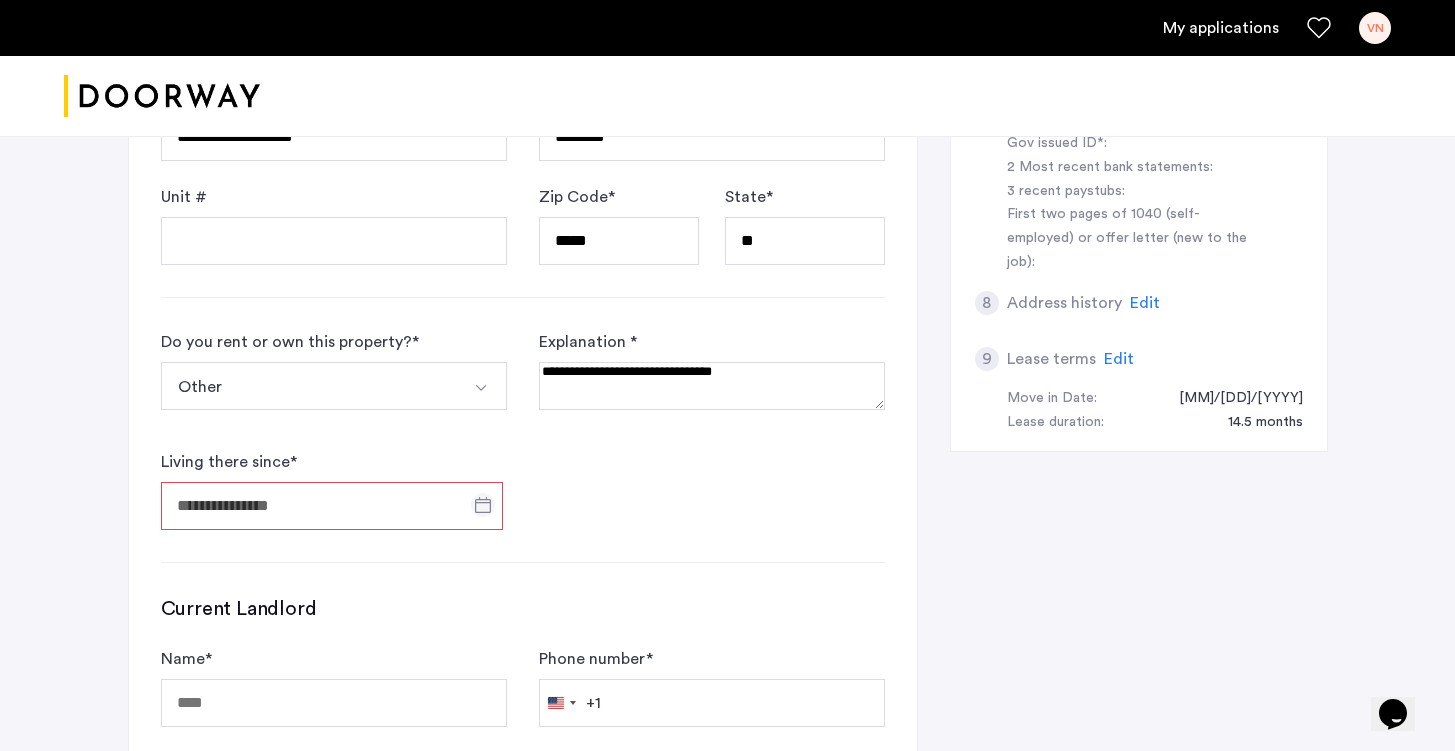 type on "**********" 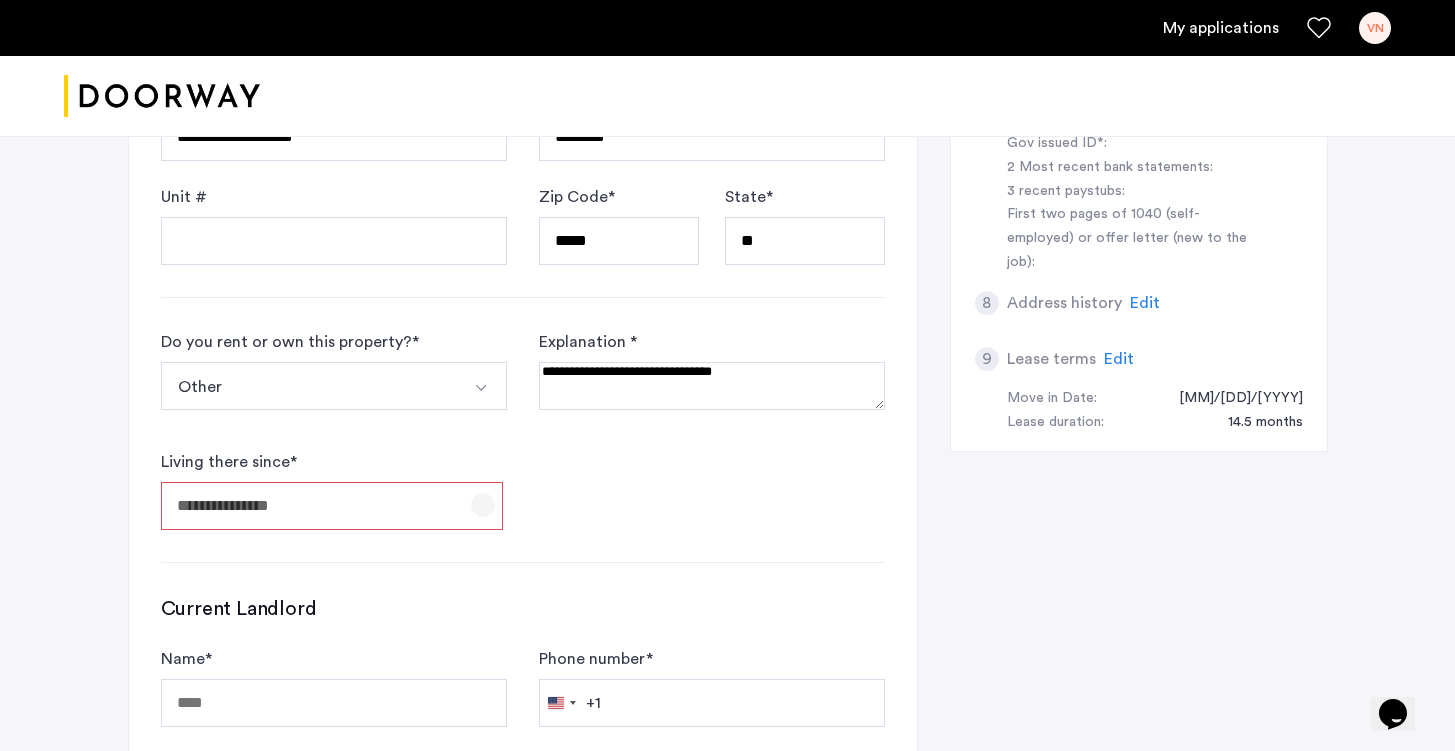 click 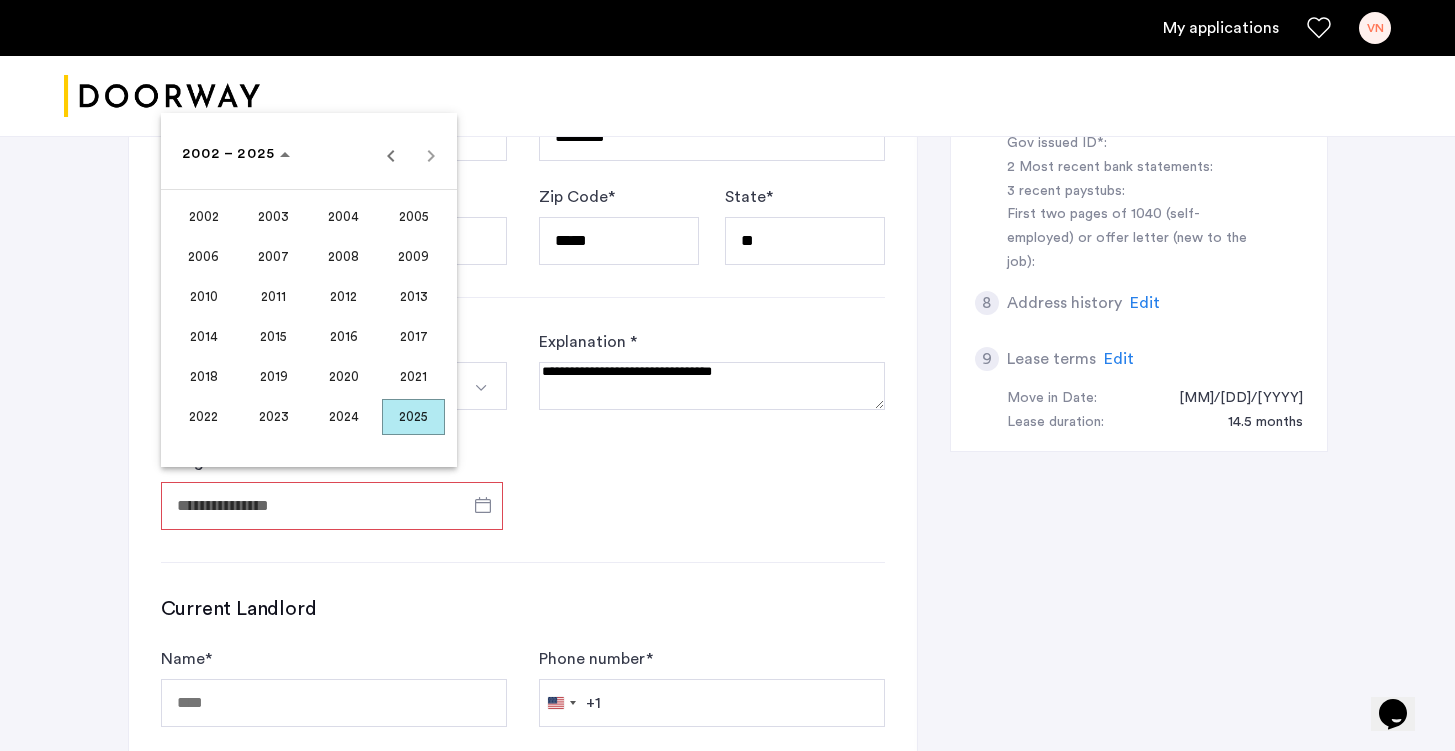 click on "2025" at bounding box center [413, 417] 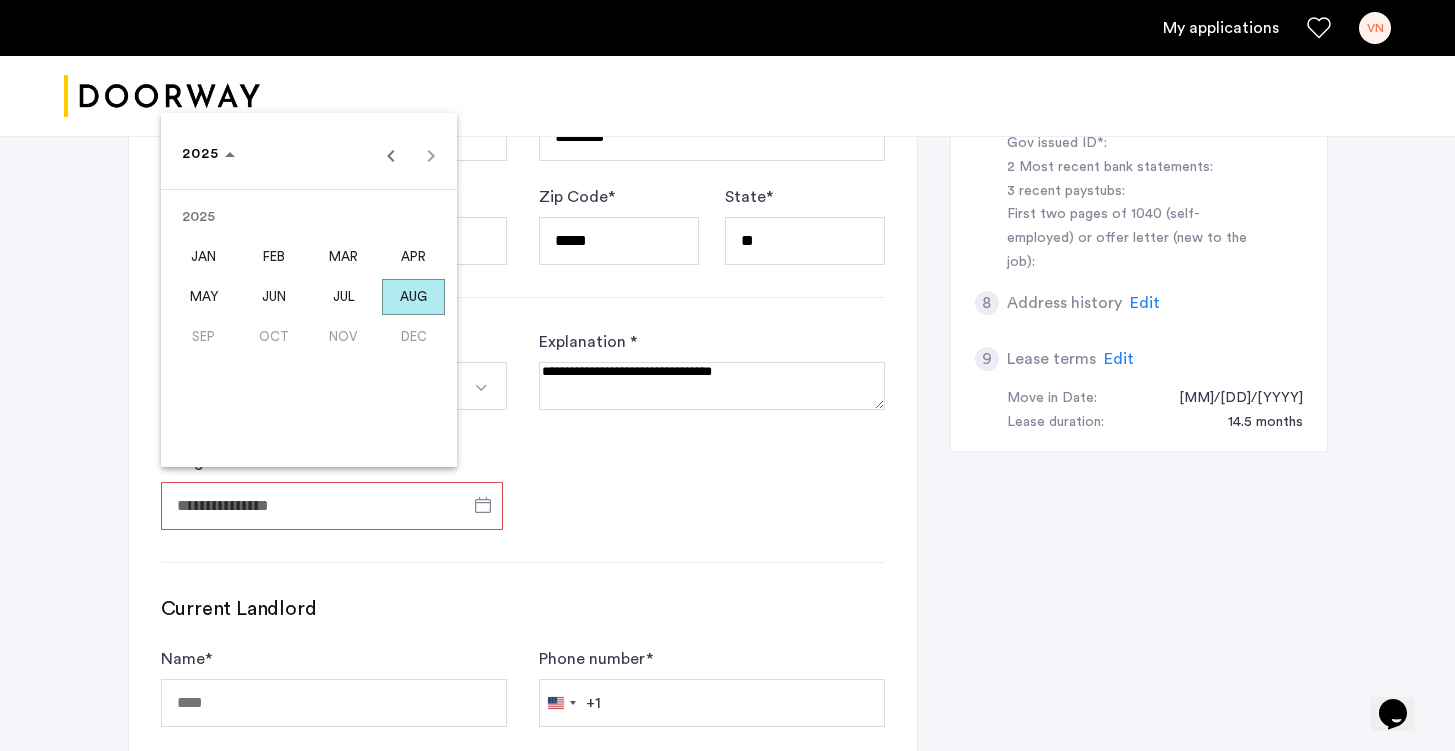 click at bounding box center [727, 375] 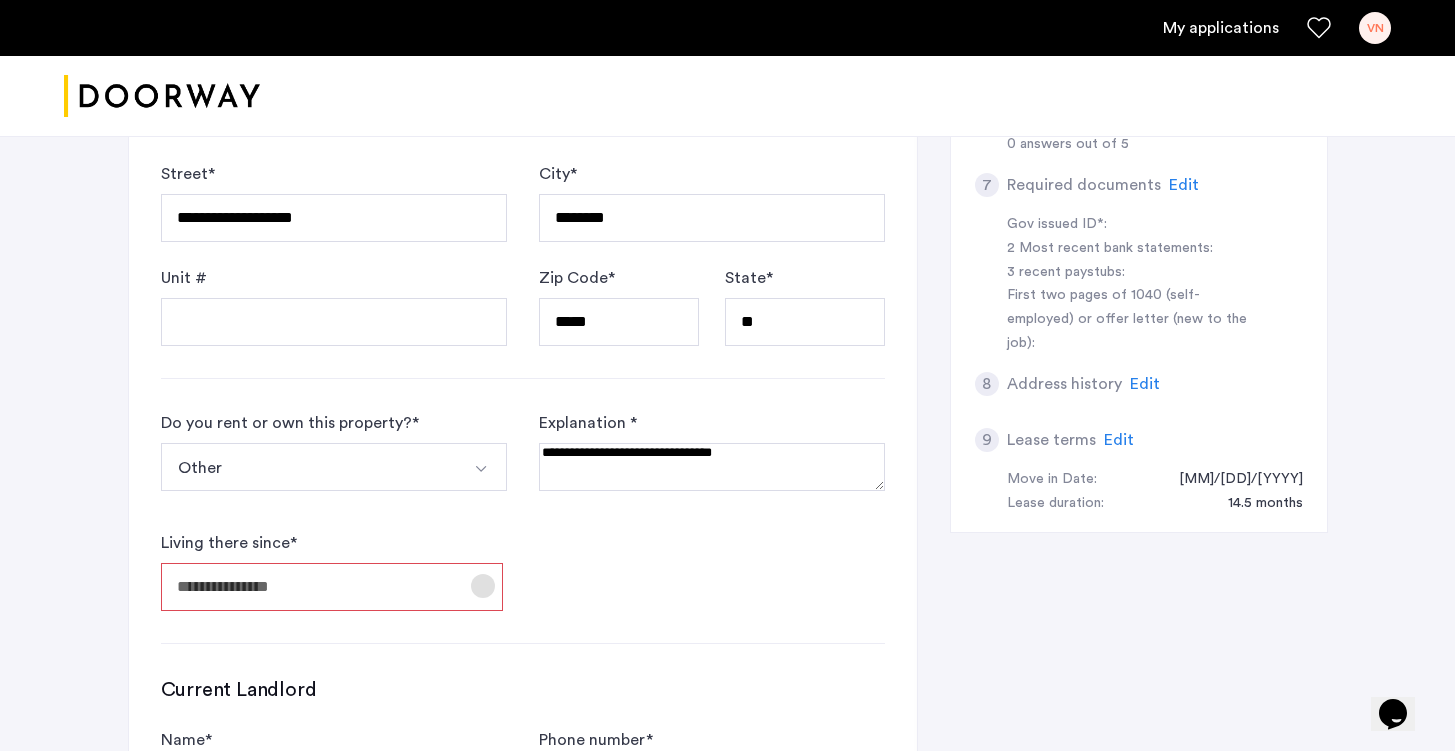 scroll, scrollTop: 737, scrollLeft: 0, axis: vertical 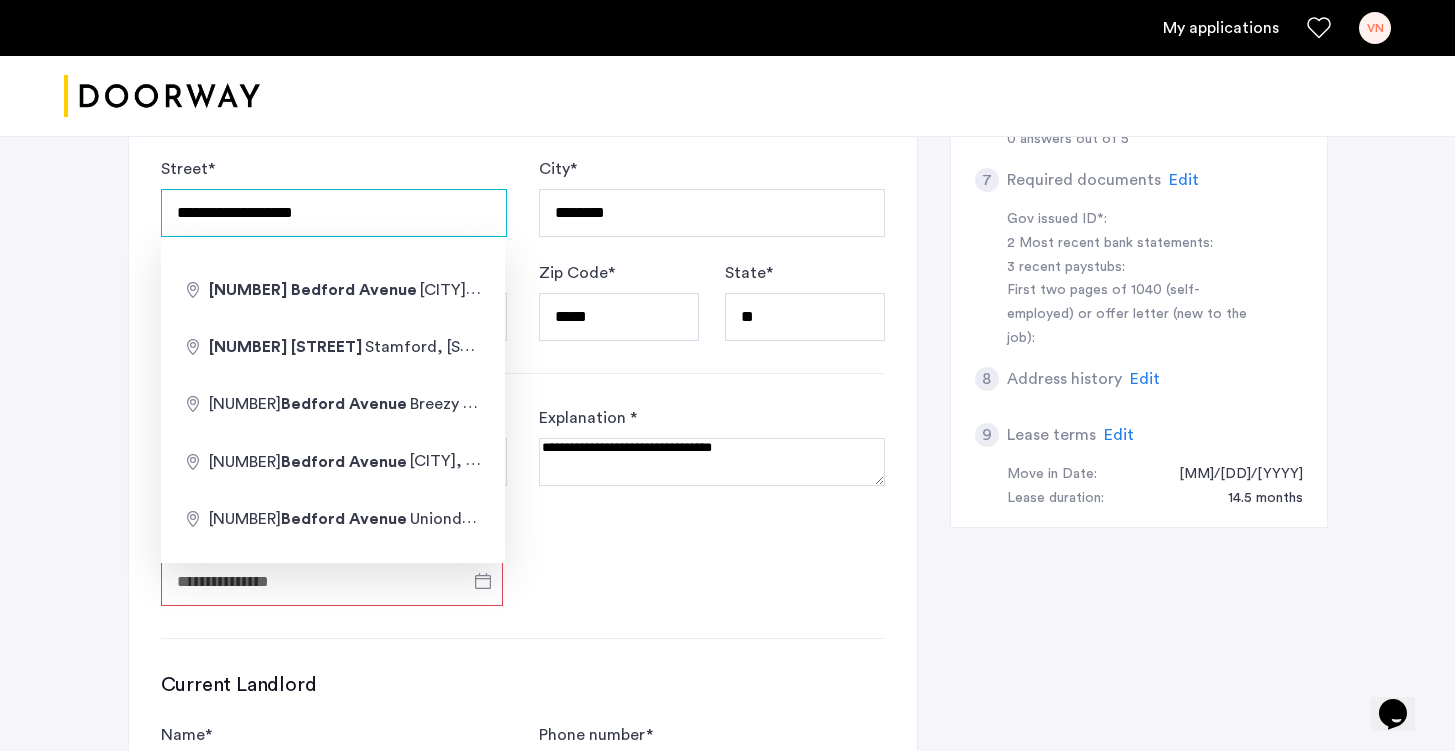 drag, startPoint x: 394, startPoint y: 216, endPoint x: 162, endPoint y: 211, distance: 232.05388 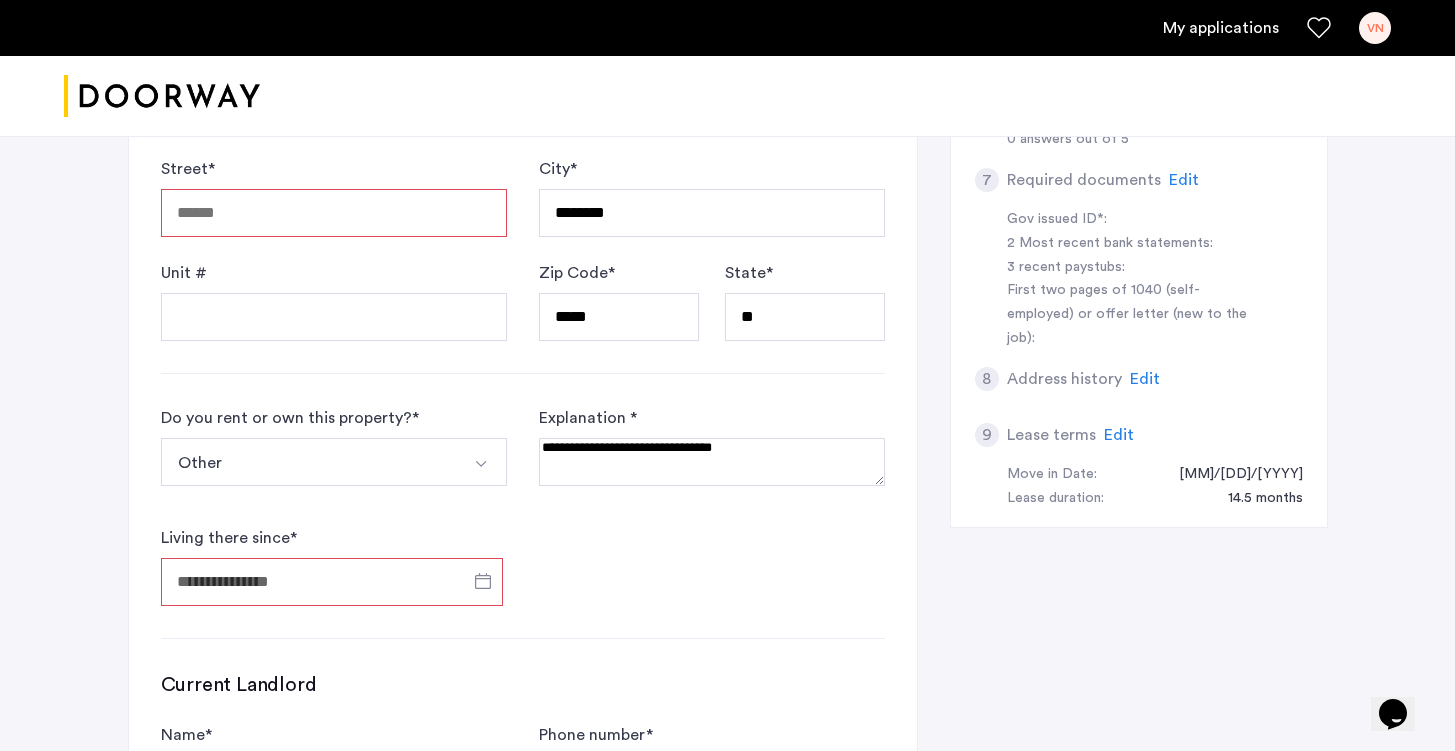 type 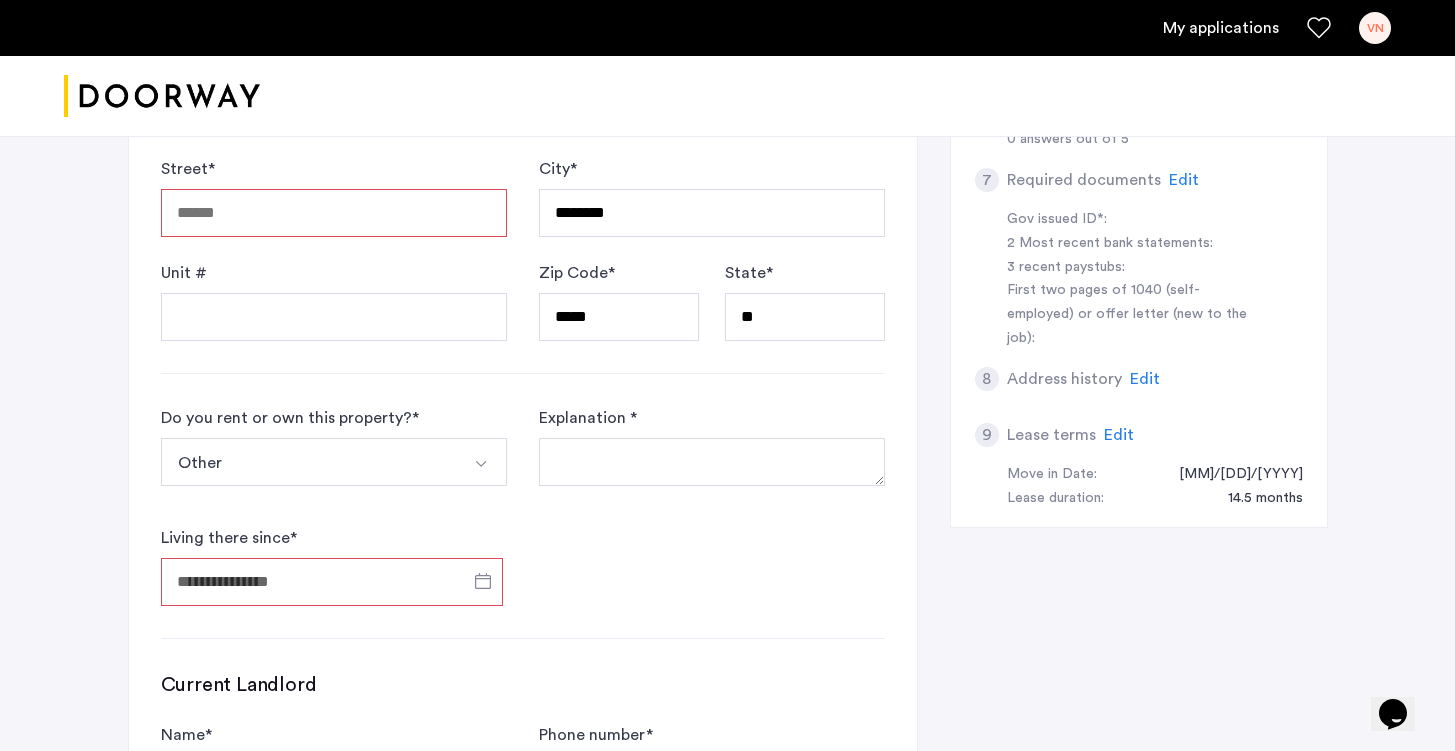 type 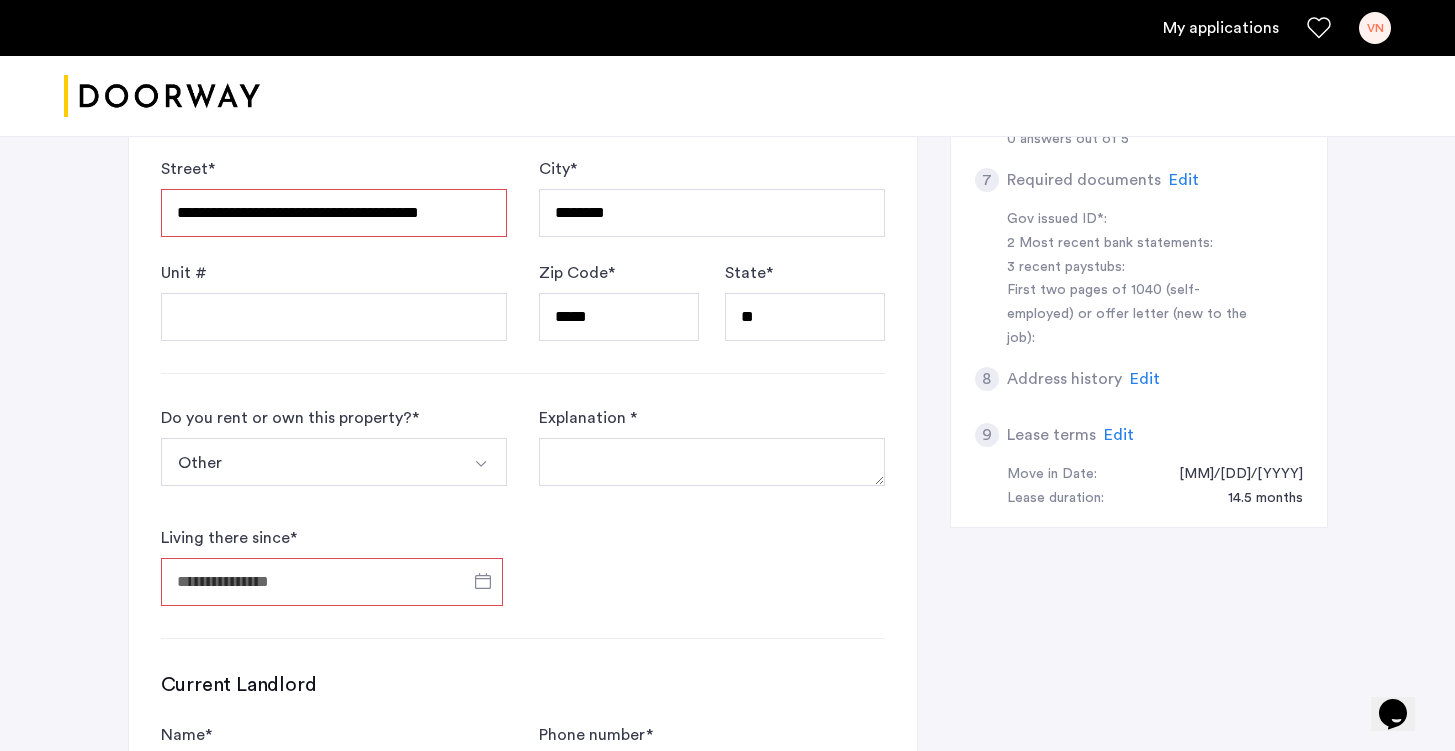 type on "**********" 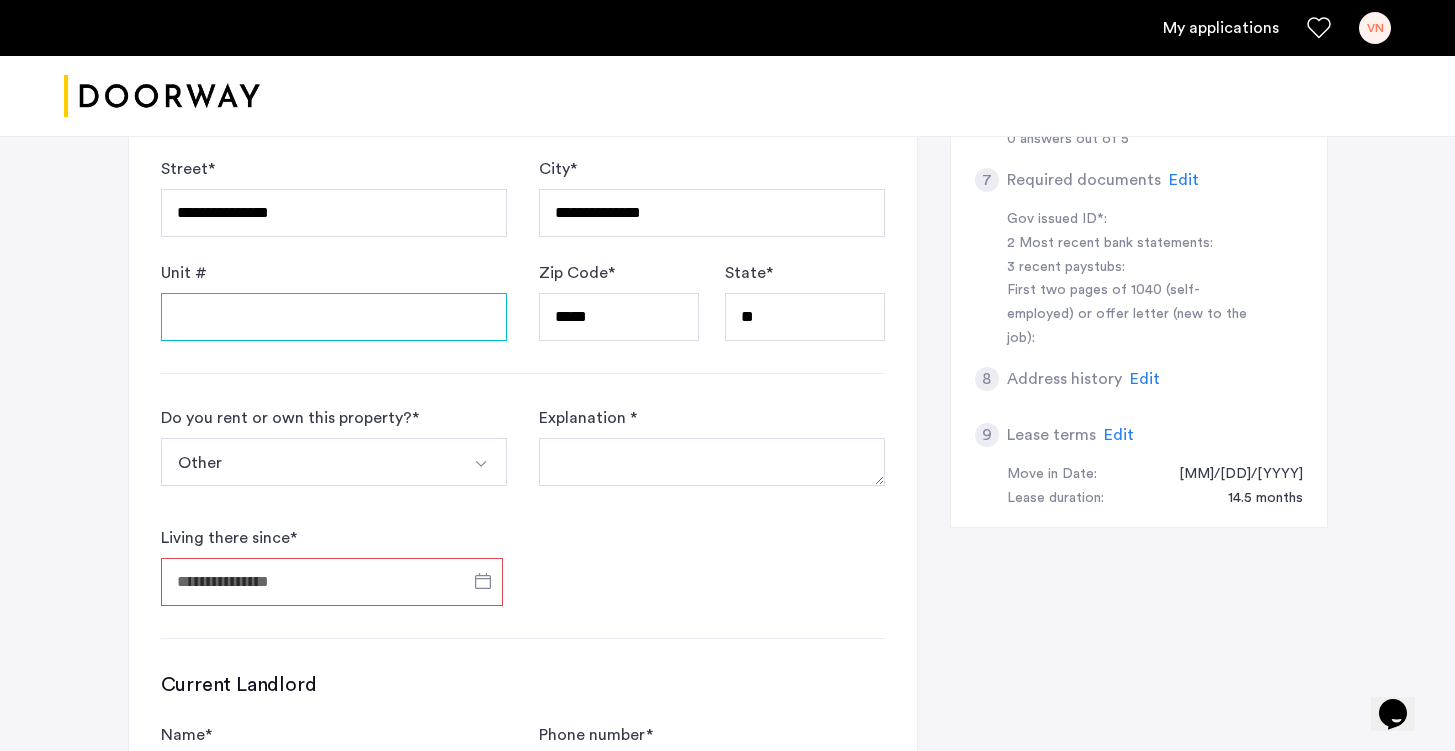 click on "Unit #" at bounding box center (334, 317) 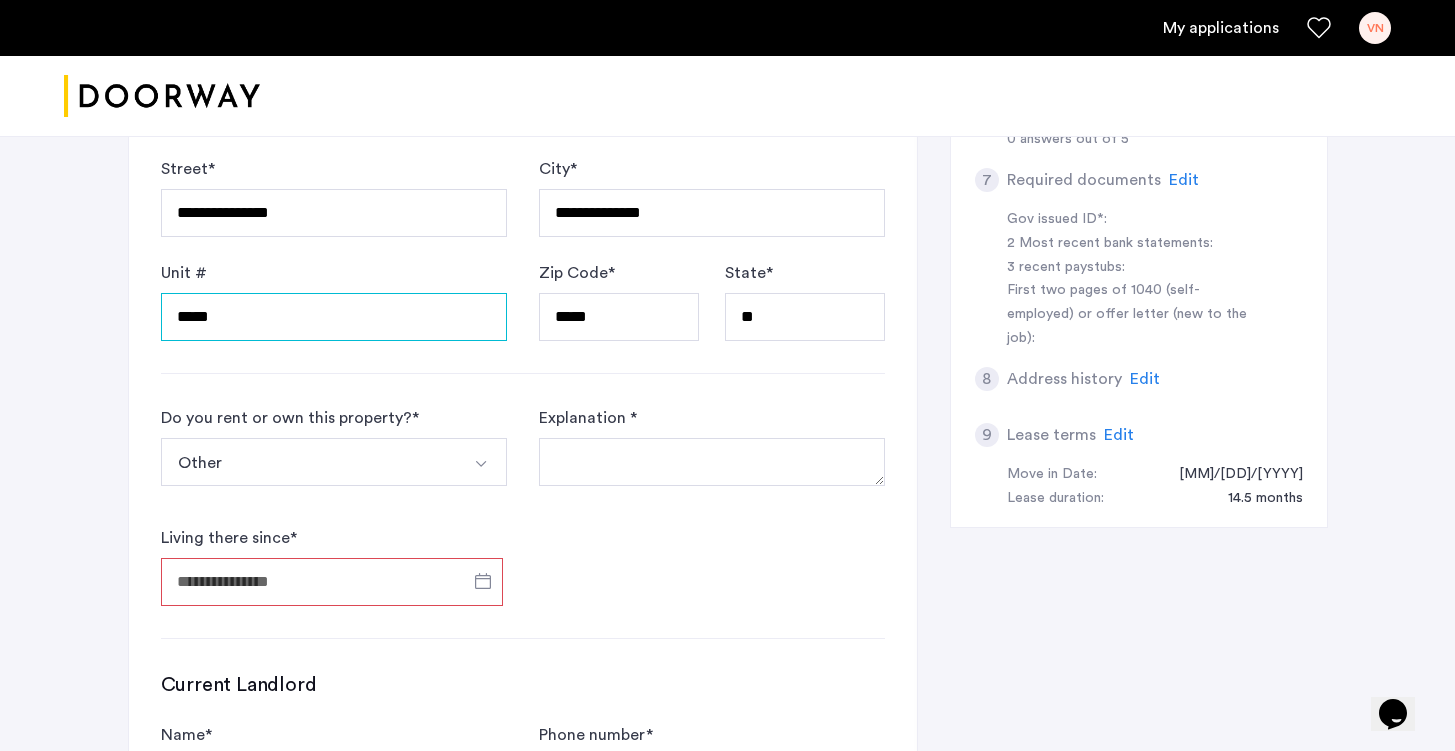 type on "*****" 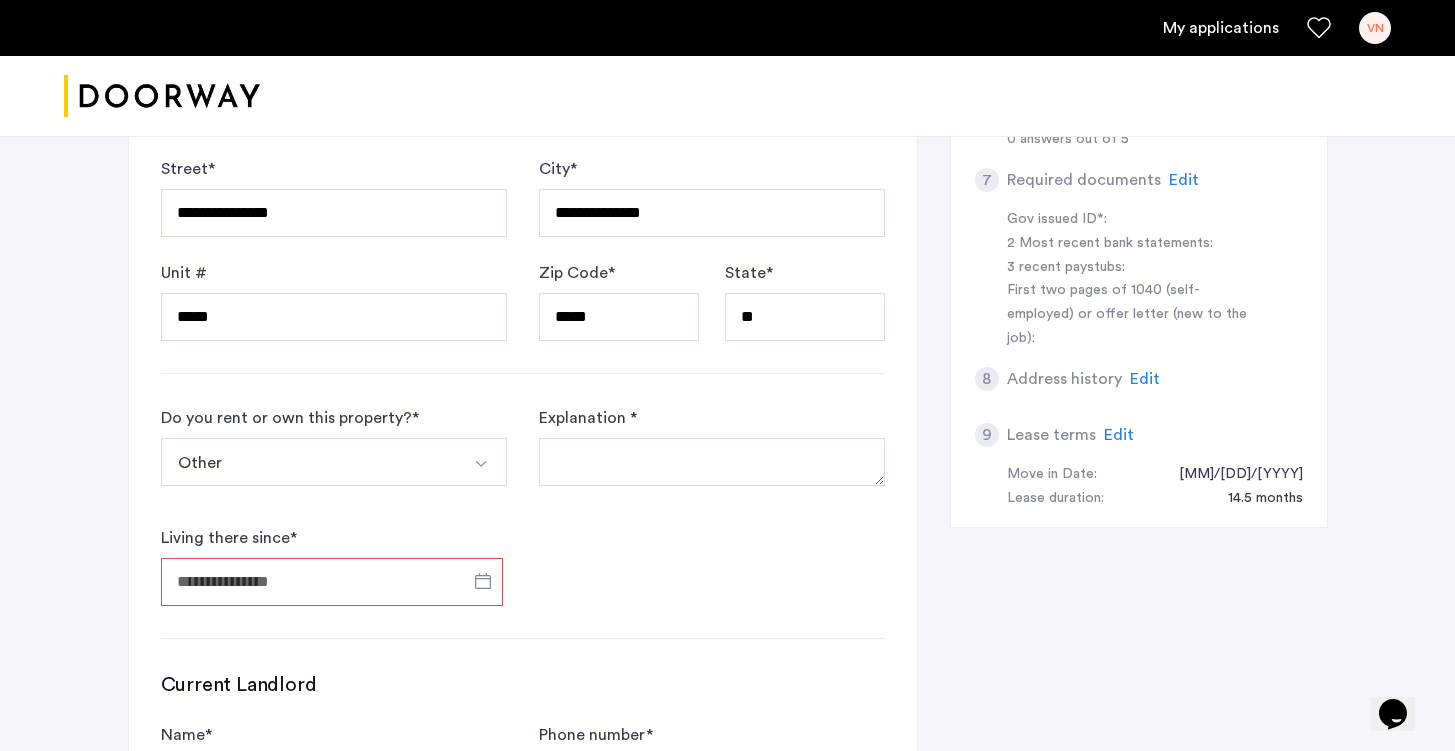 click at bounding box center [483, 462] 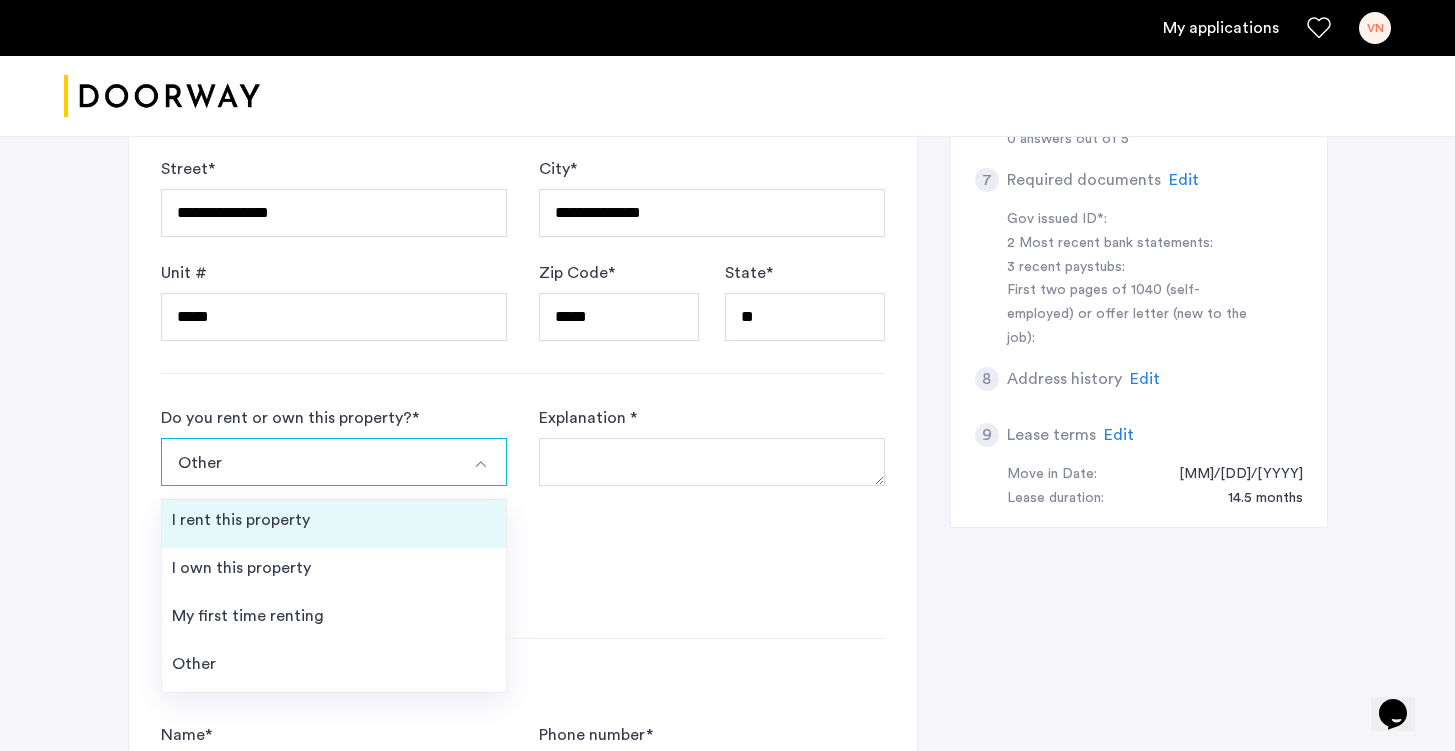 click on "I rent this property" at bounding box center (334, 524) 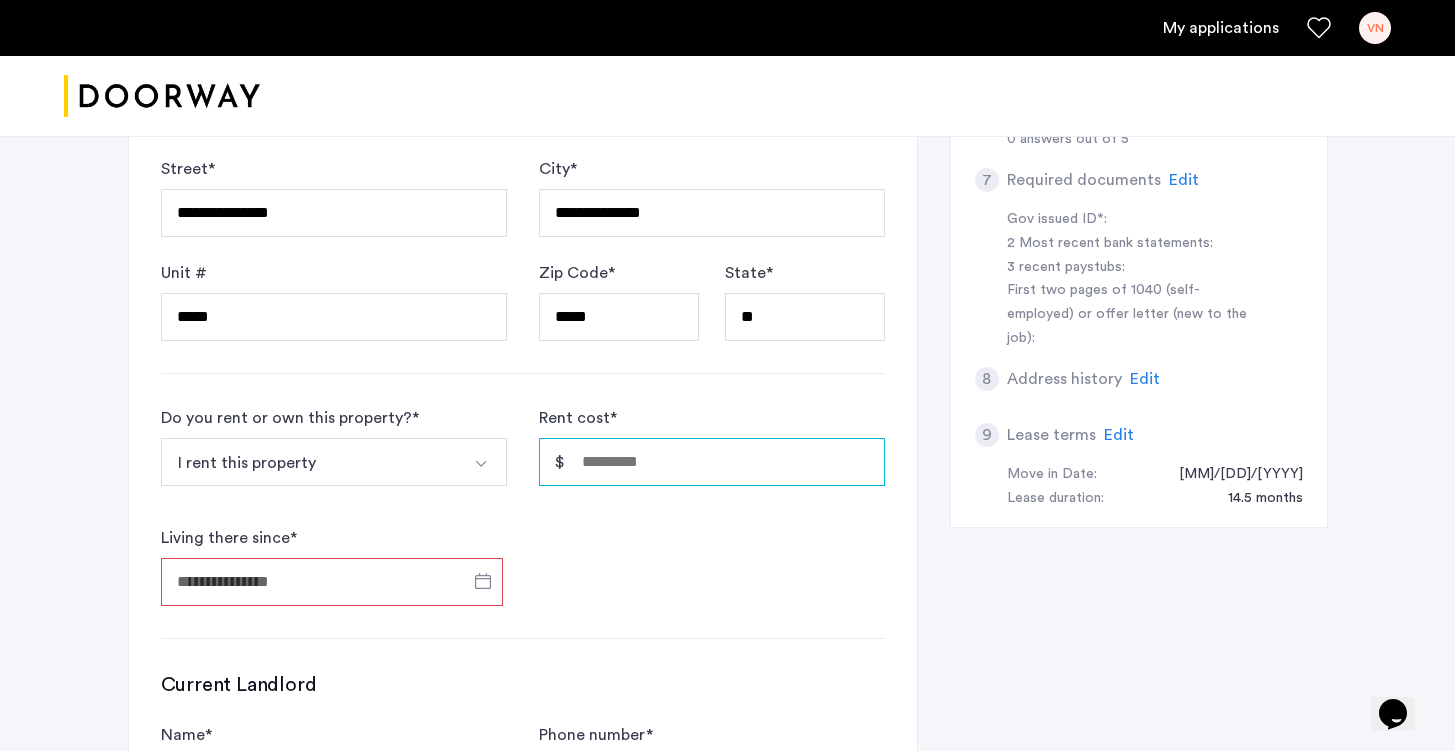 click on "Rent cost  *" at bounding box center [712, 462] 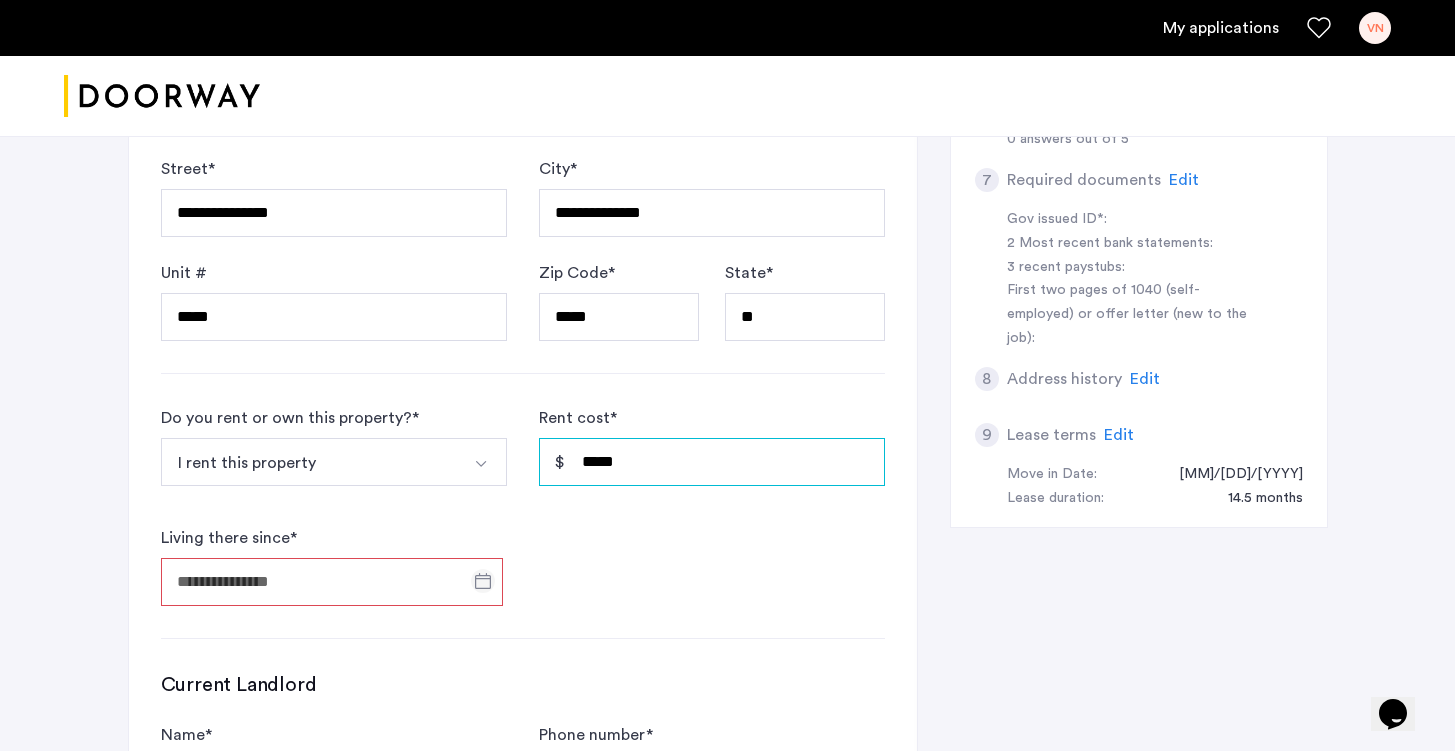type on "*****" 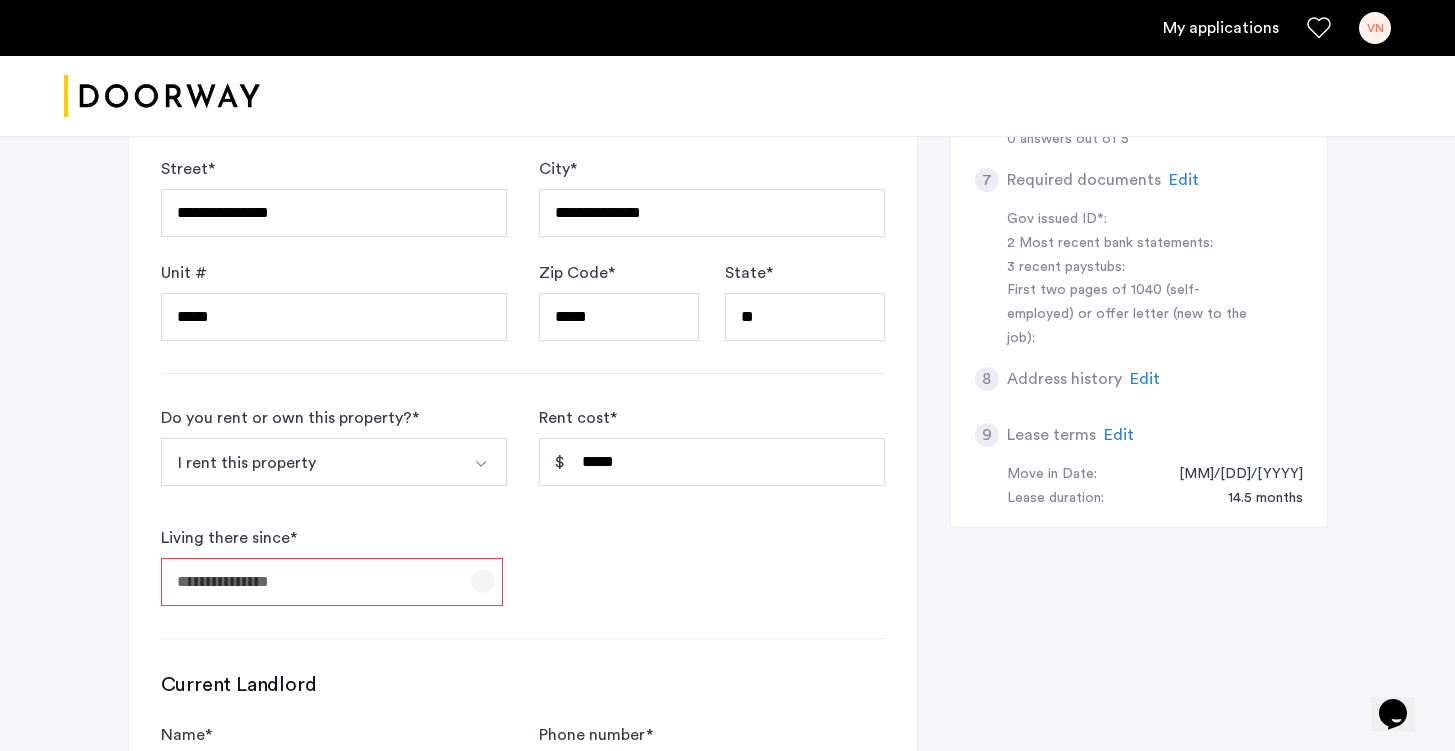 click 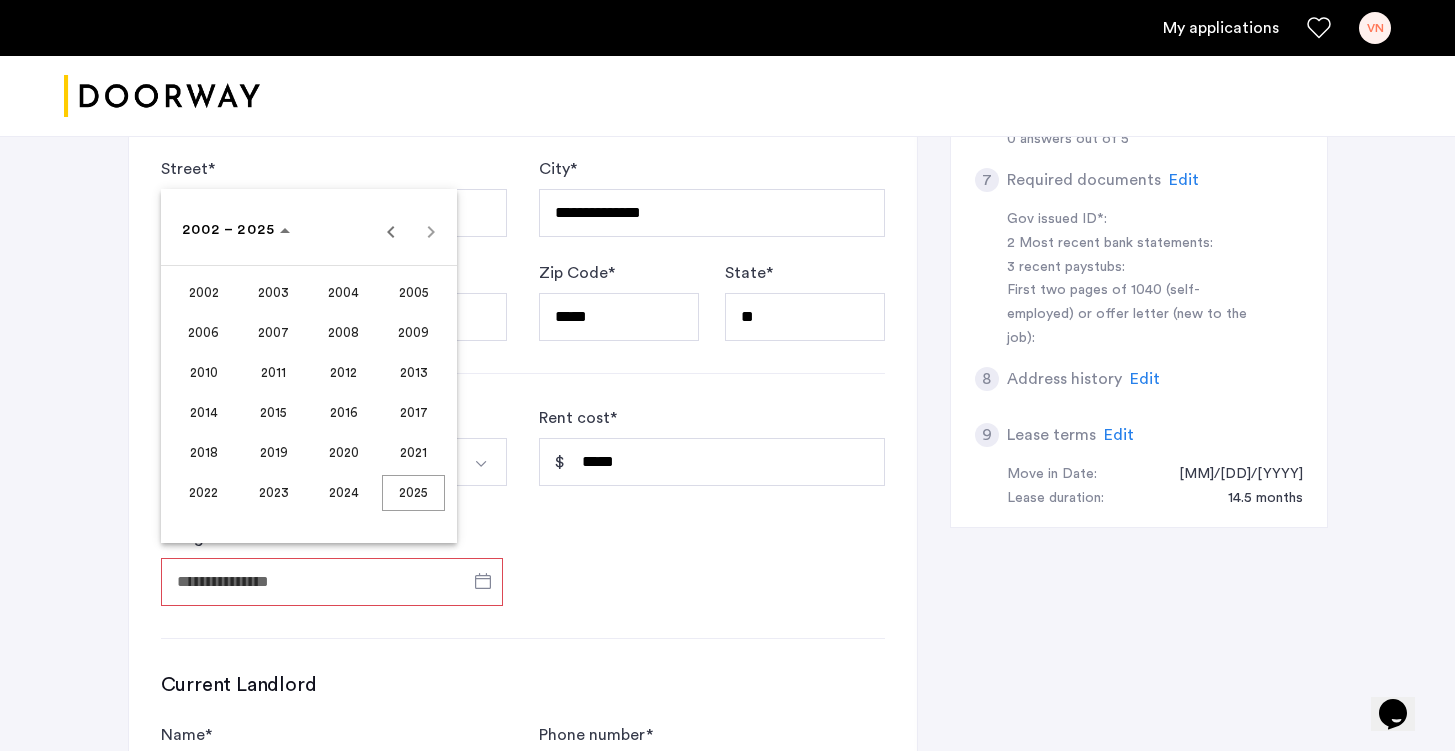 click on "2024" at bounding box center [343, 493] 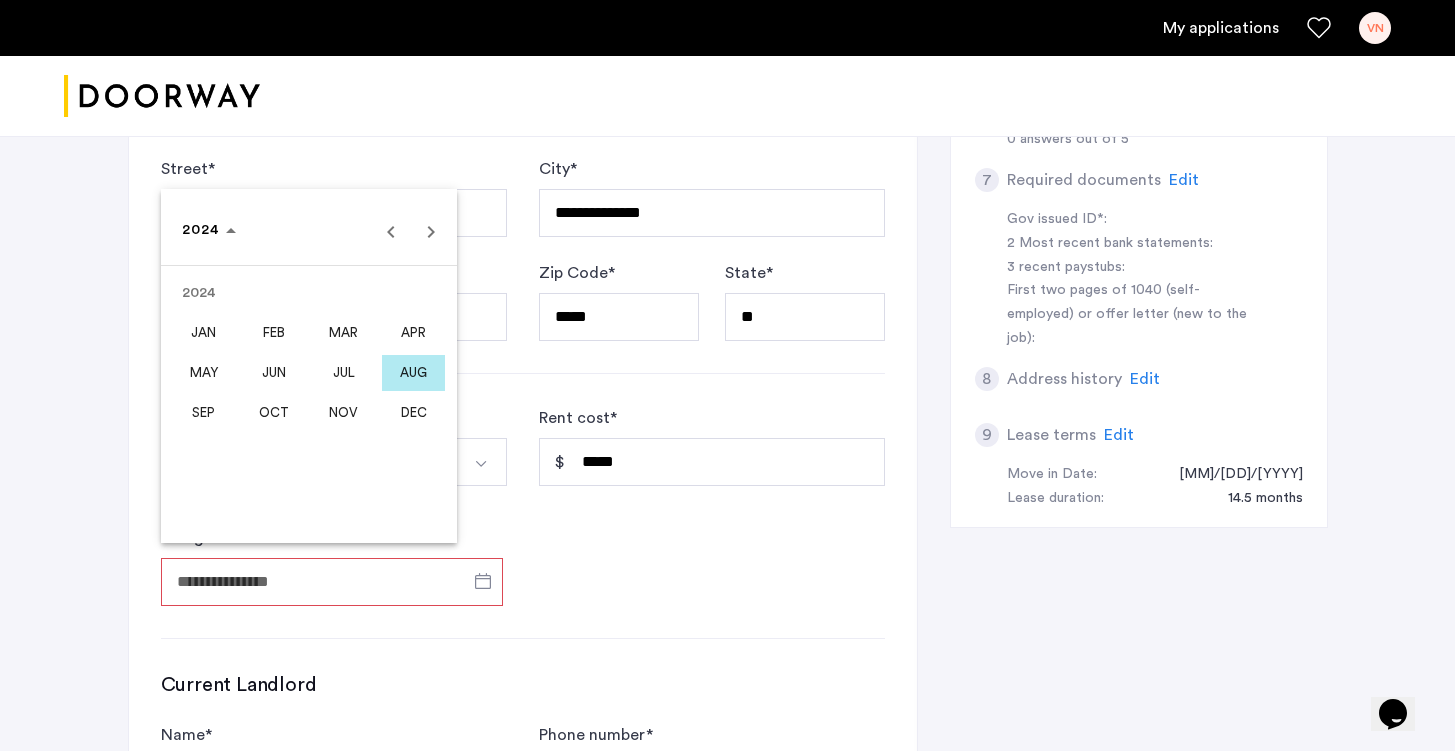 click on "JUL" at bounding box center [343, 373] 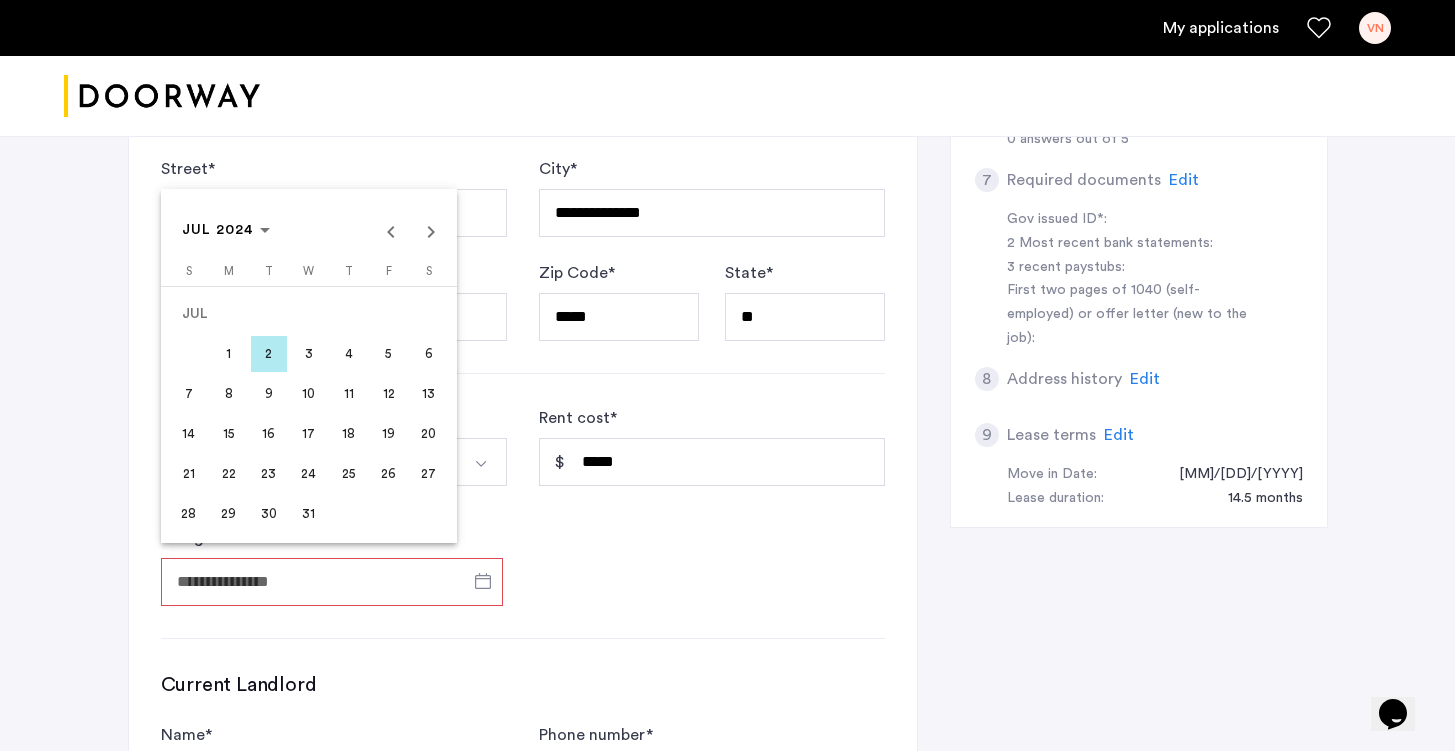 click on "1" at bounding box center [229, 354] 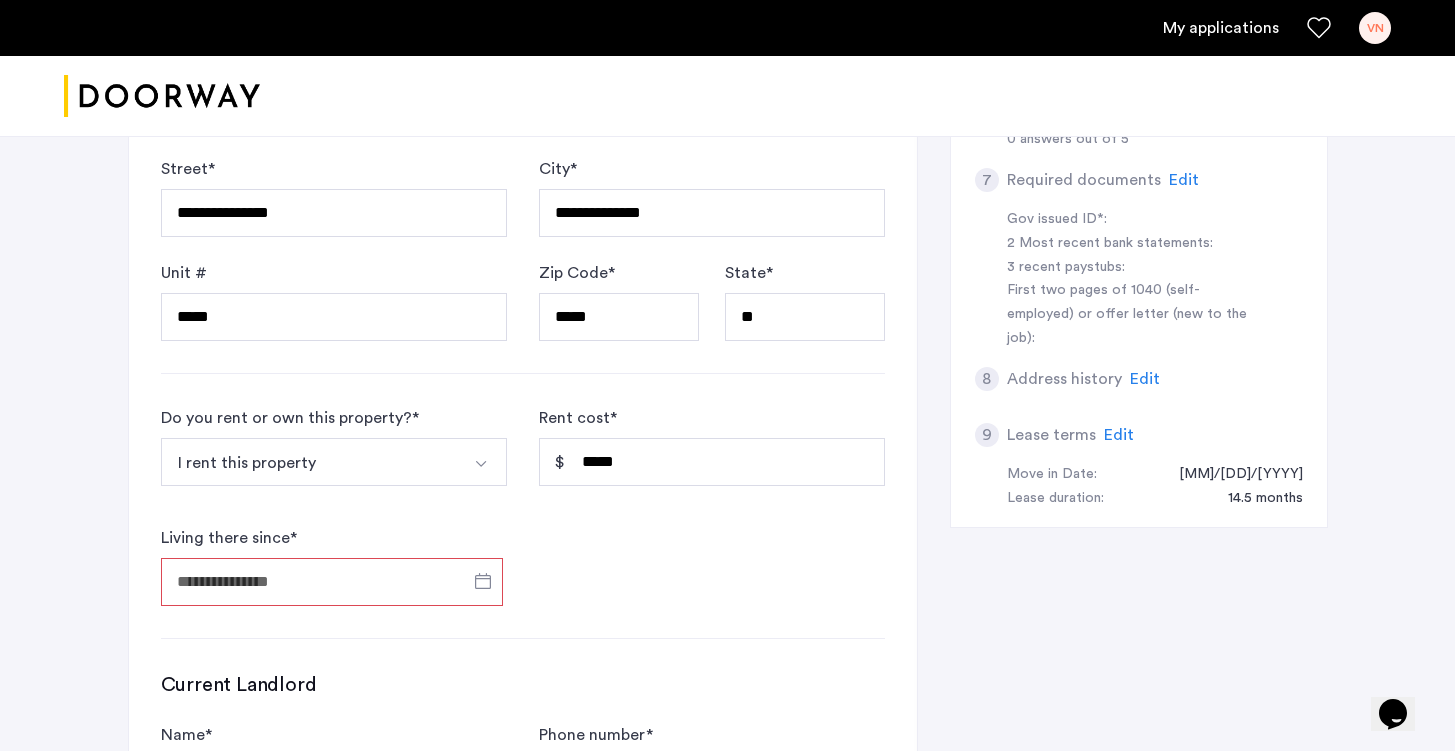 type on "**********" 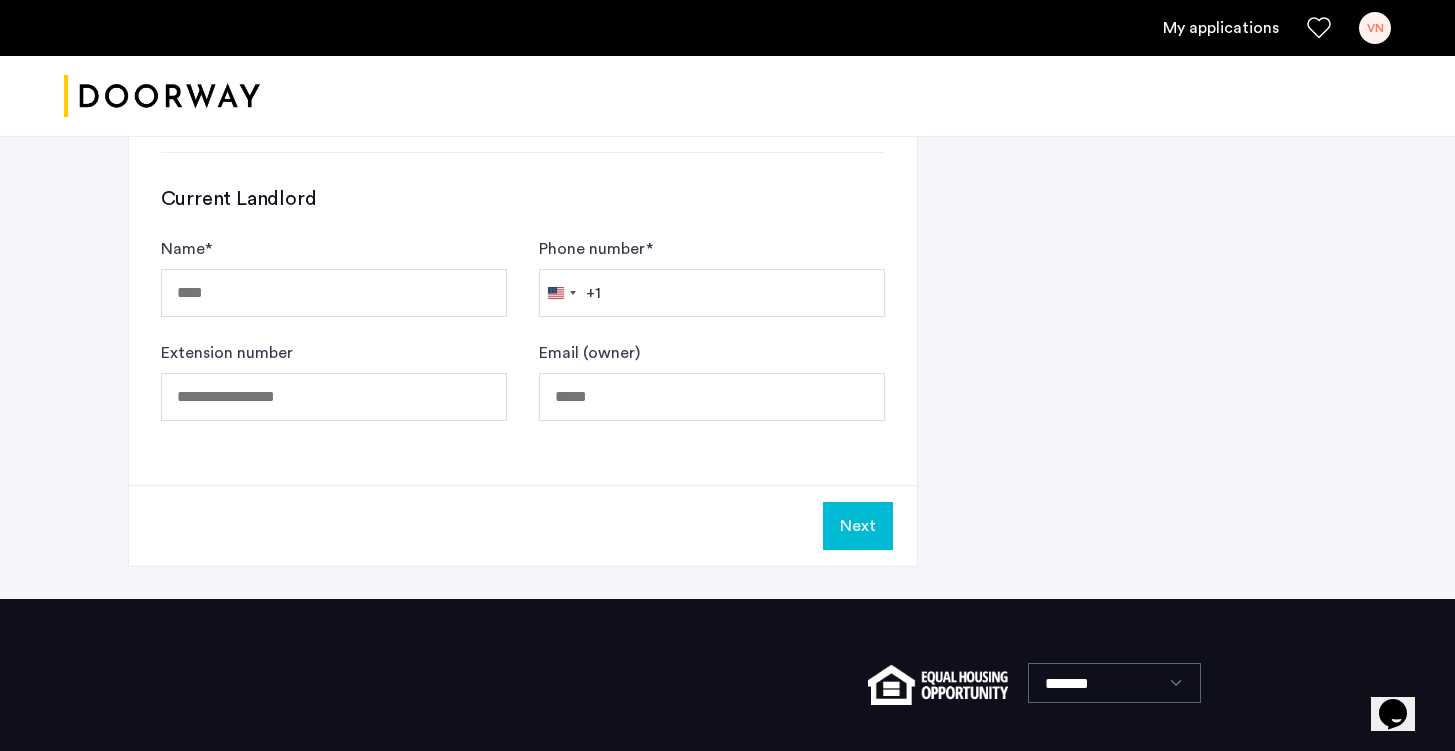 scroll, scrollTop: 1227, scrollLeft: 0, axis: vertical 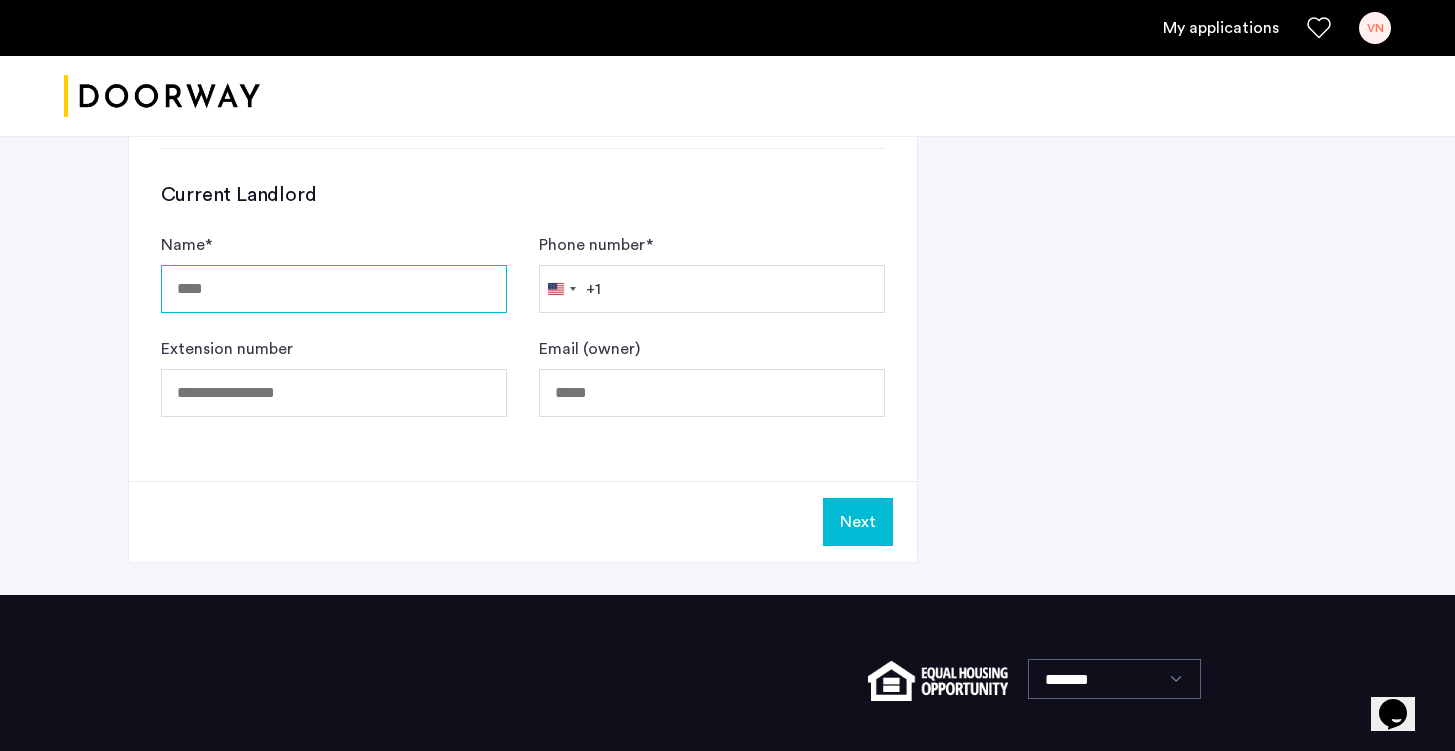 click on "Name *" at bounding box center [334, 289] 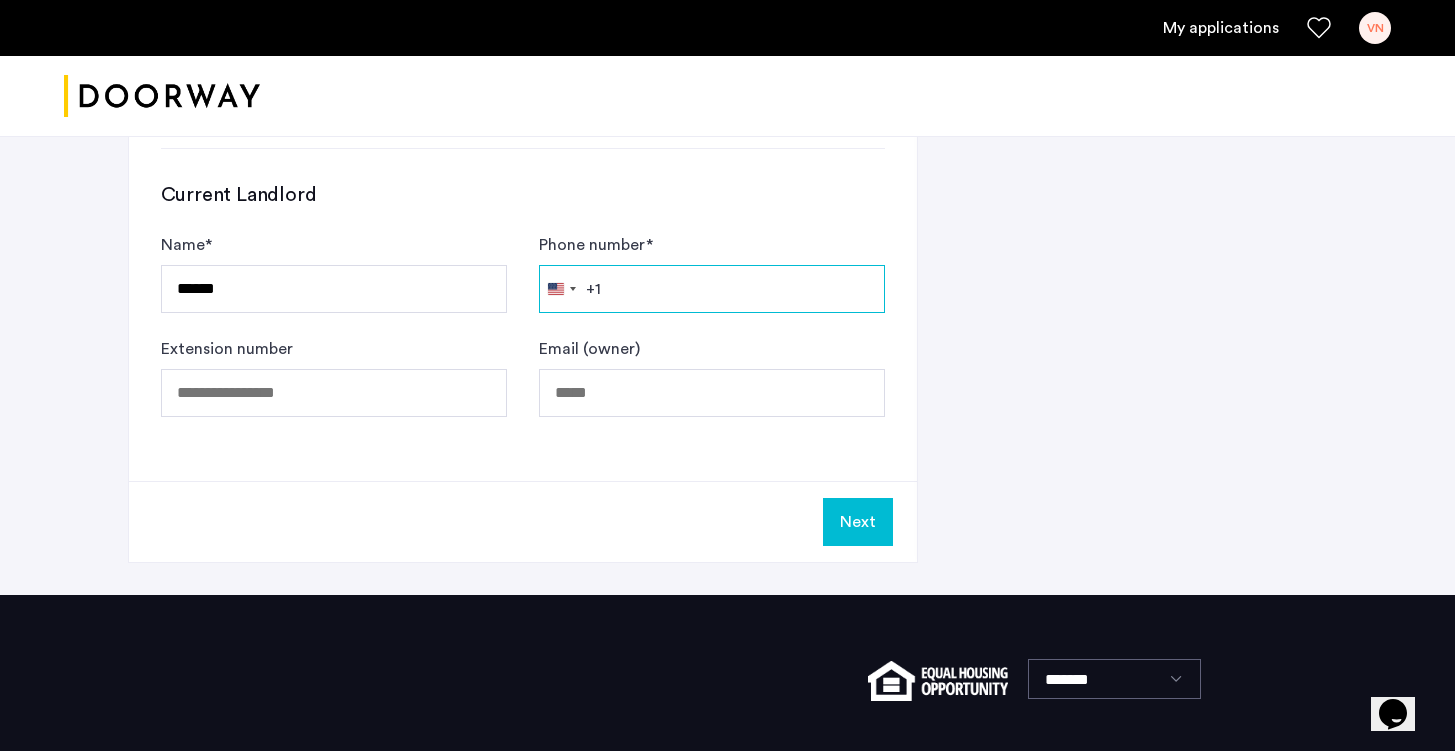 click on "Phone number  *" at bounding box center [712, 289] 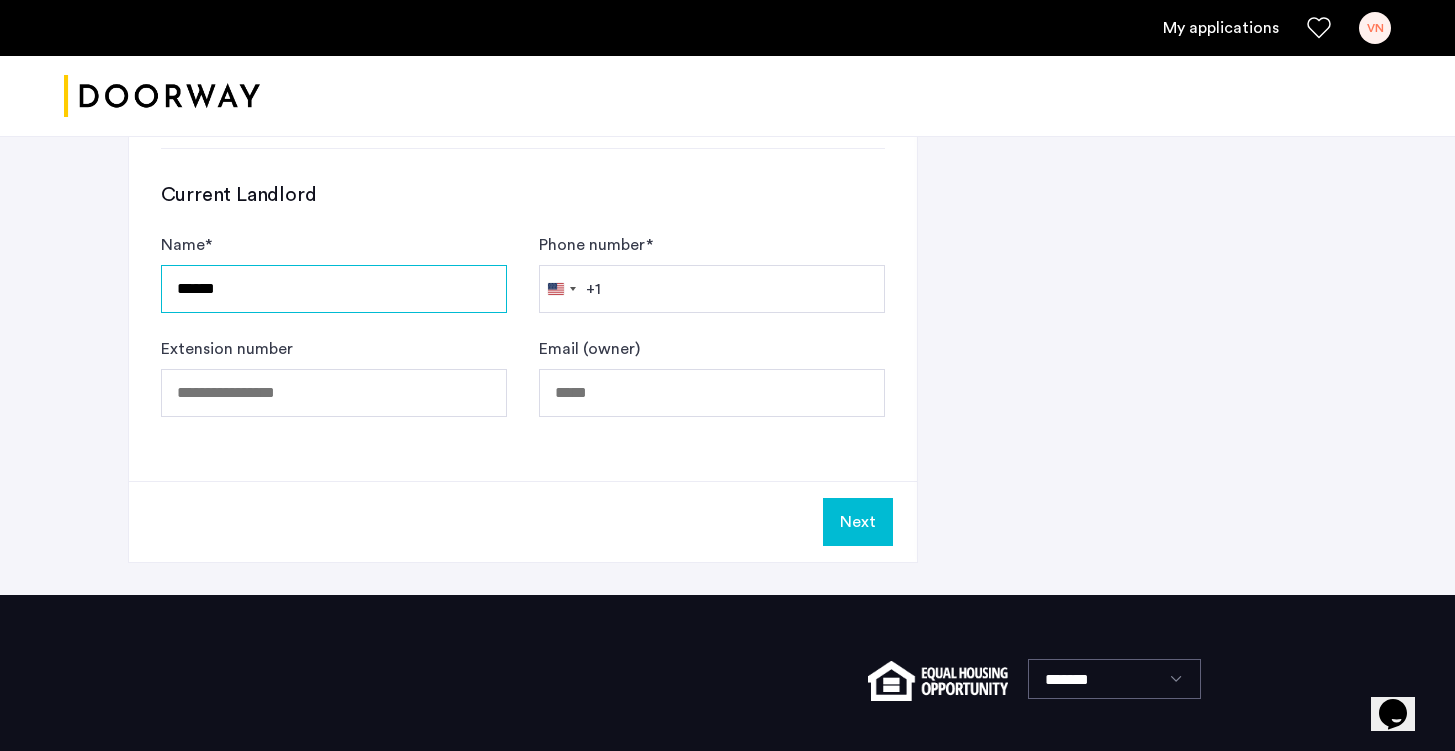 click on "******" at bounding box center [334, 289] 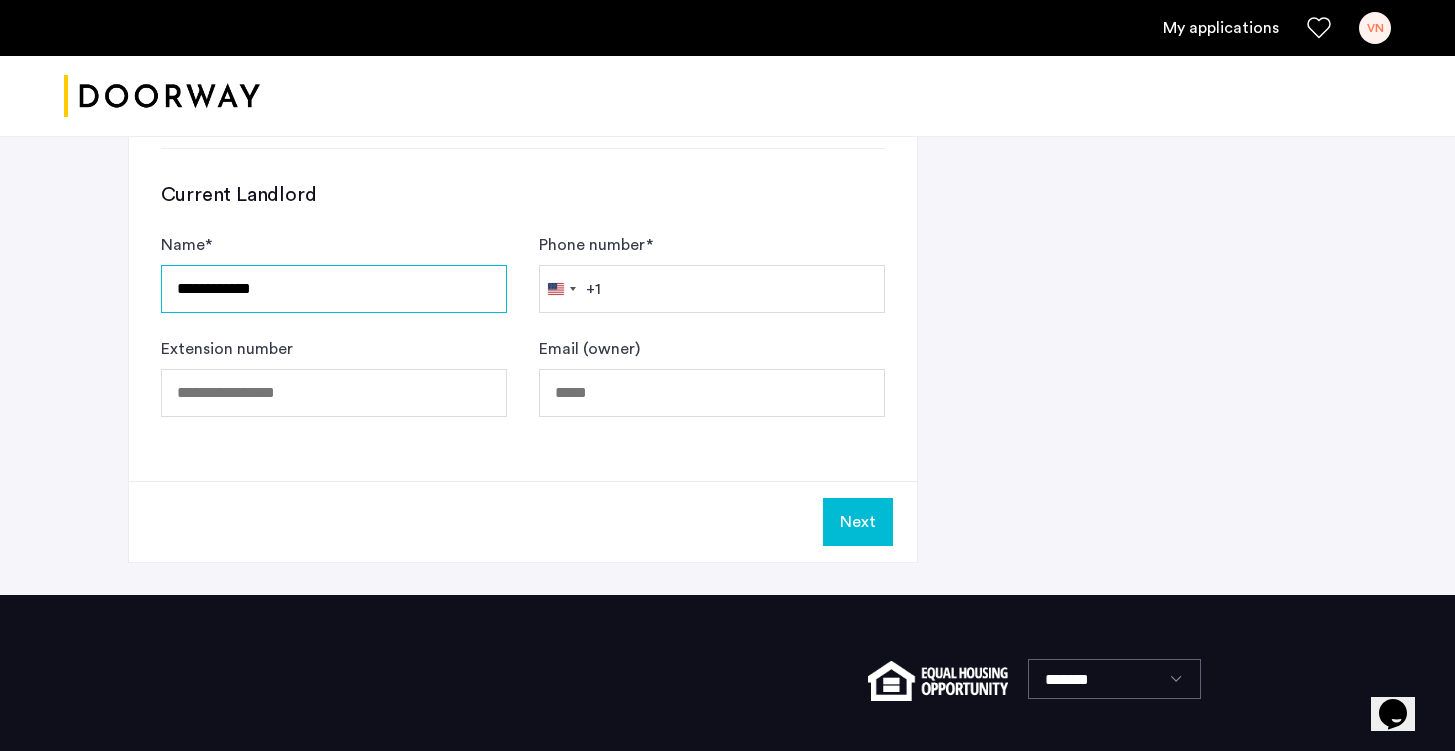 type on "**********" 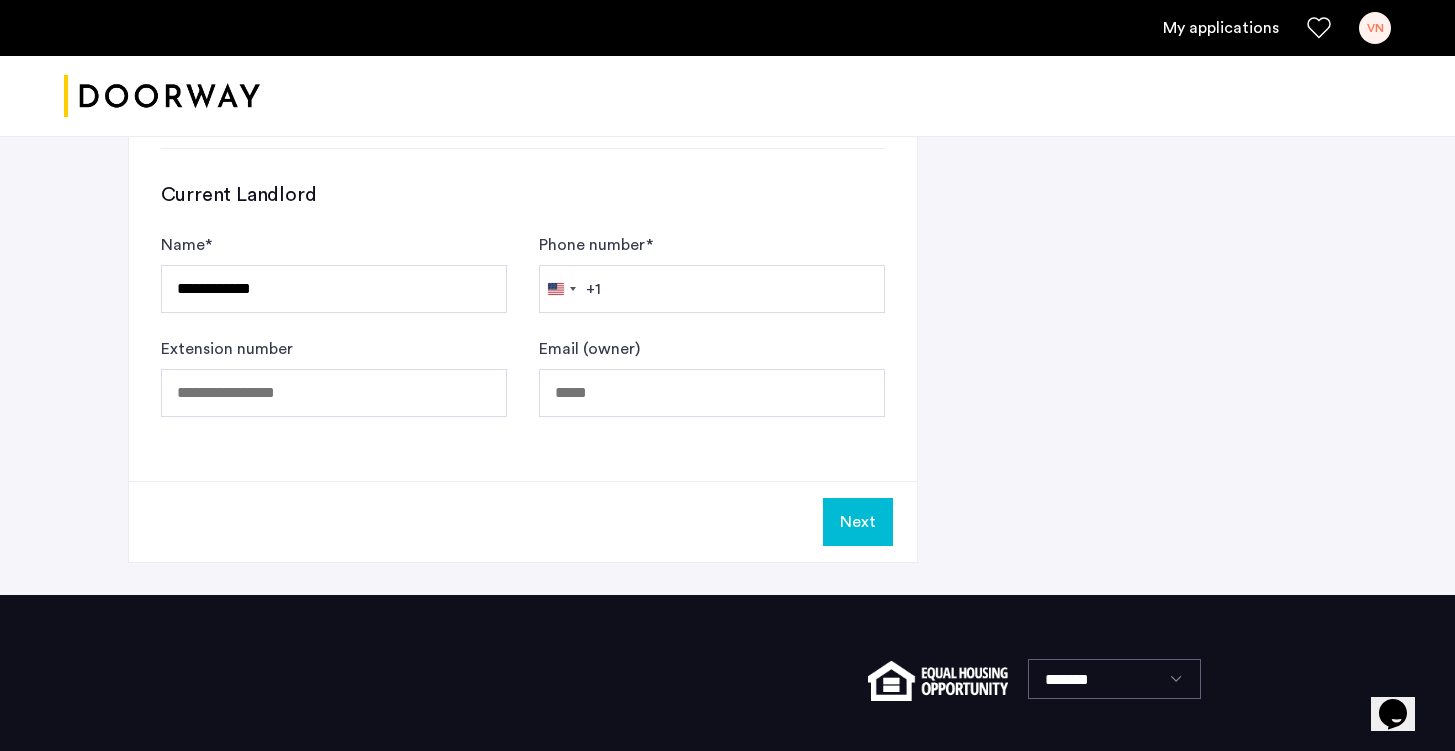 click on "Current Landlord" 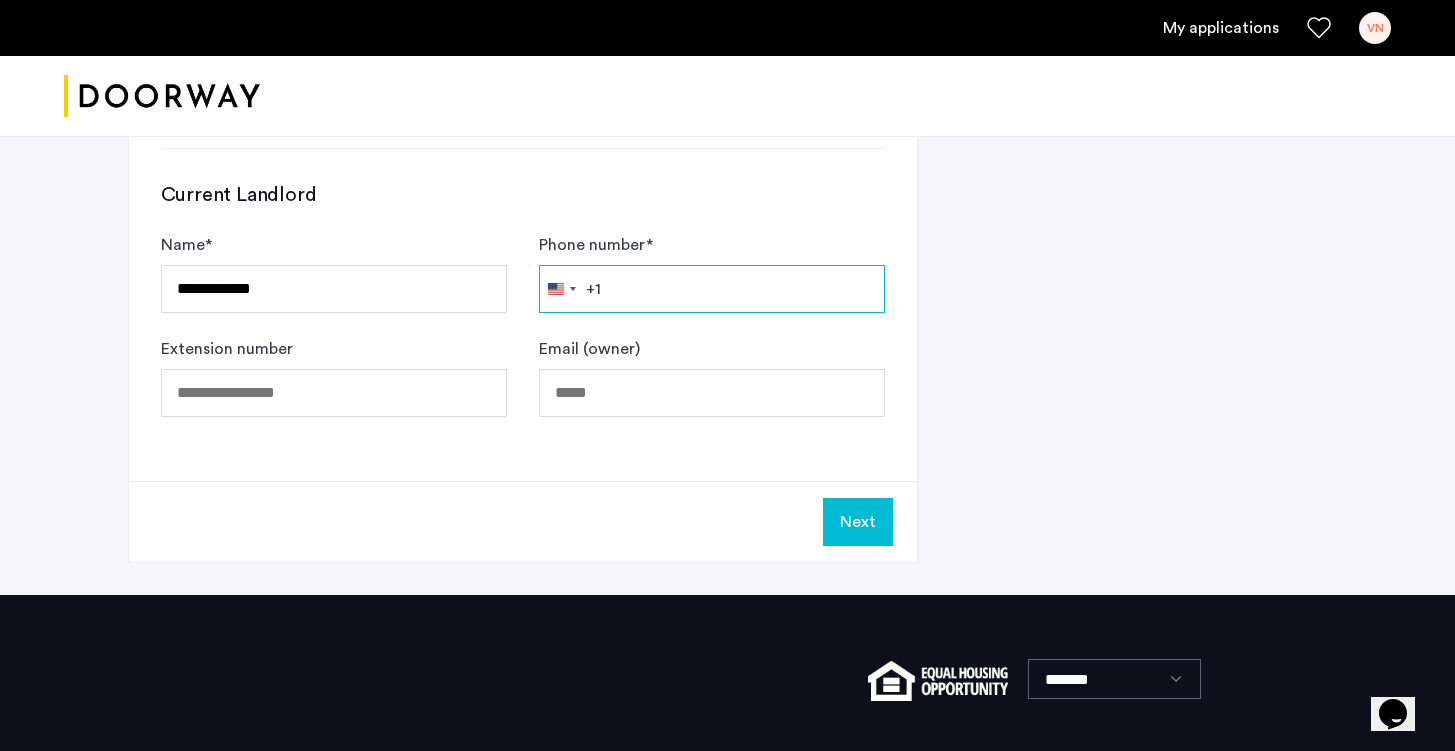 click on "Phone number  *" at bounding box center (712, 289) 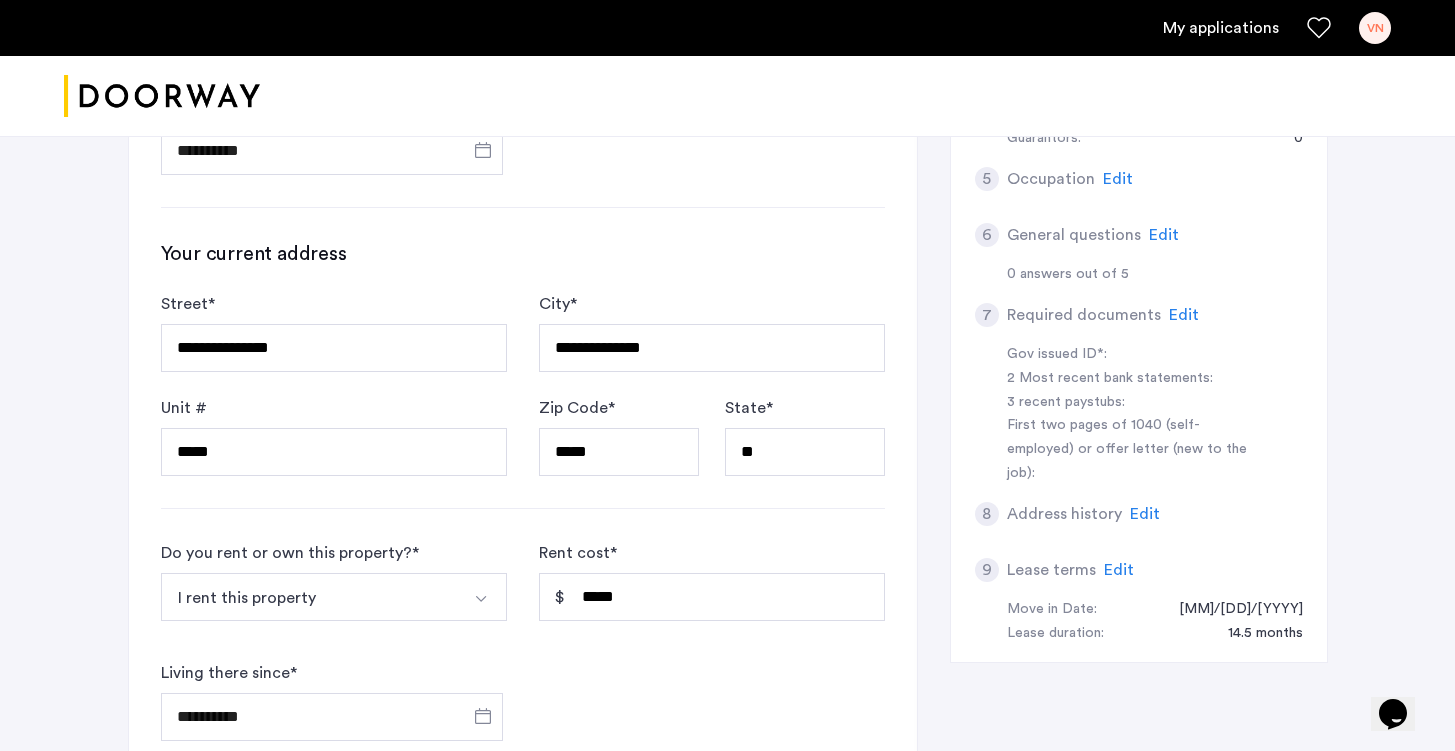 scroll, scrollTop: 598, scrollLeft: 0, axis: vertical 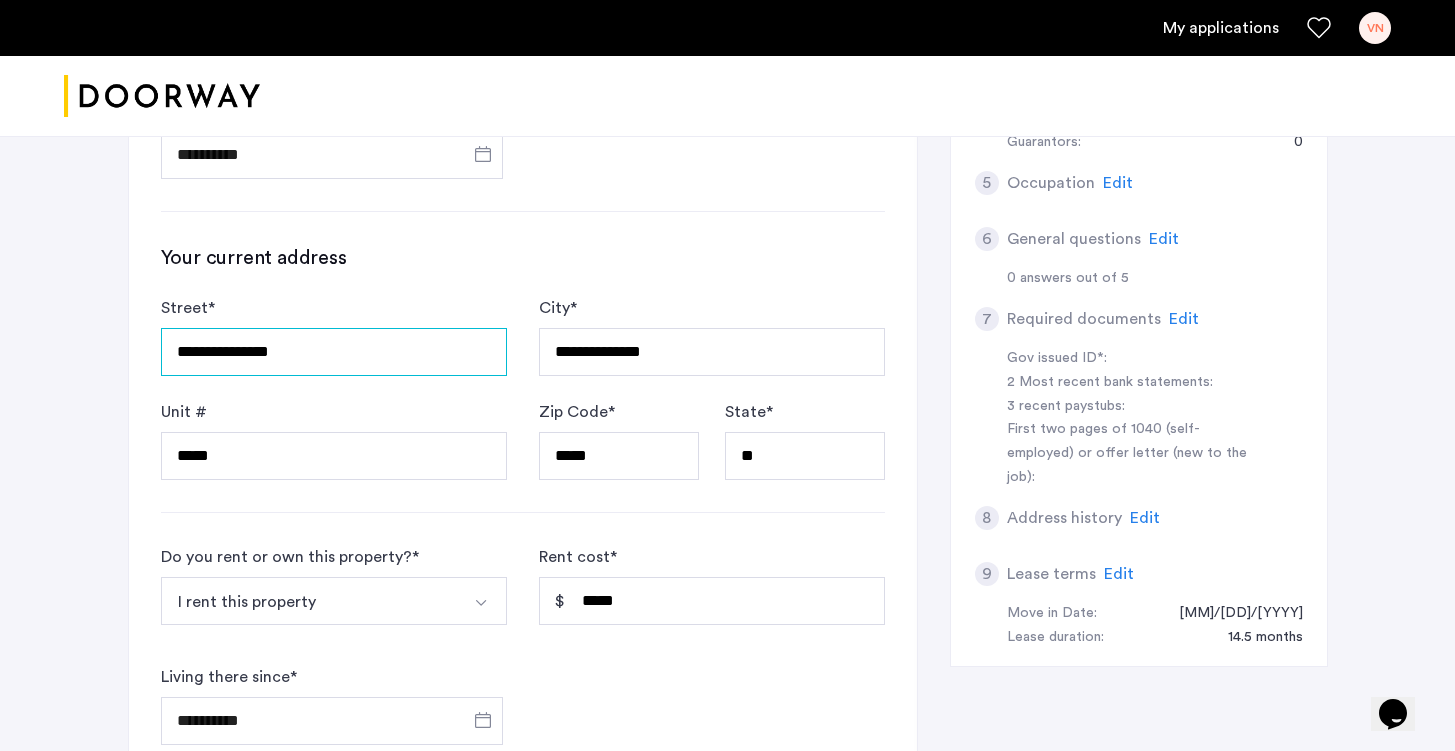 drag, startPoint x: 397, startPoint y: 347, endPoint x: 24, endPoint y: 318, distance: 374.12564 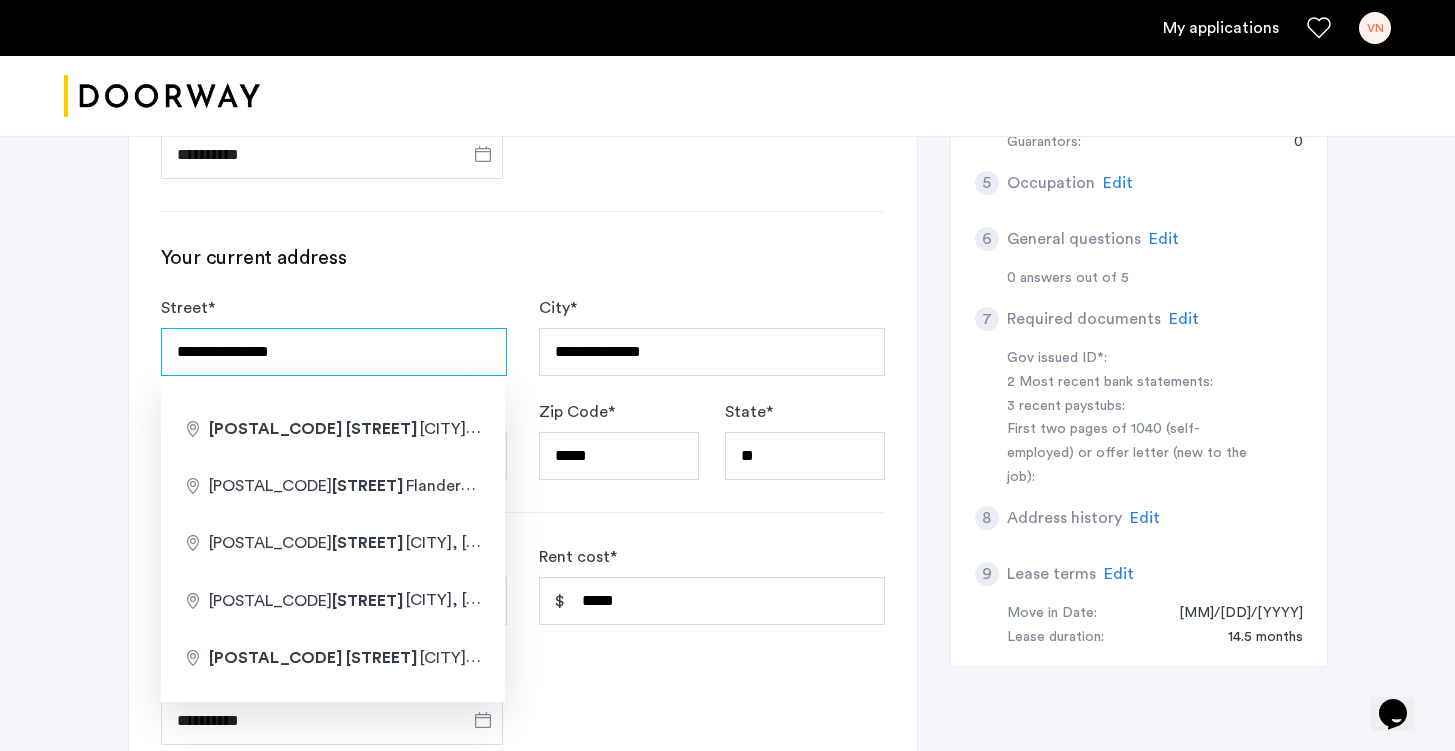 type on "*" 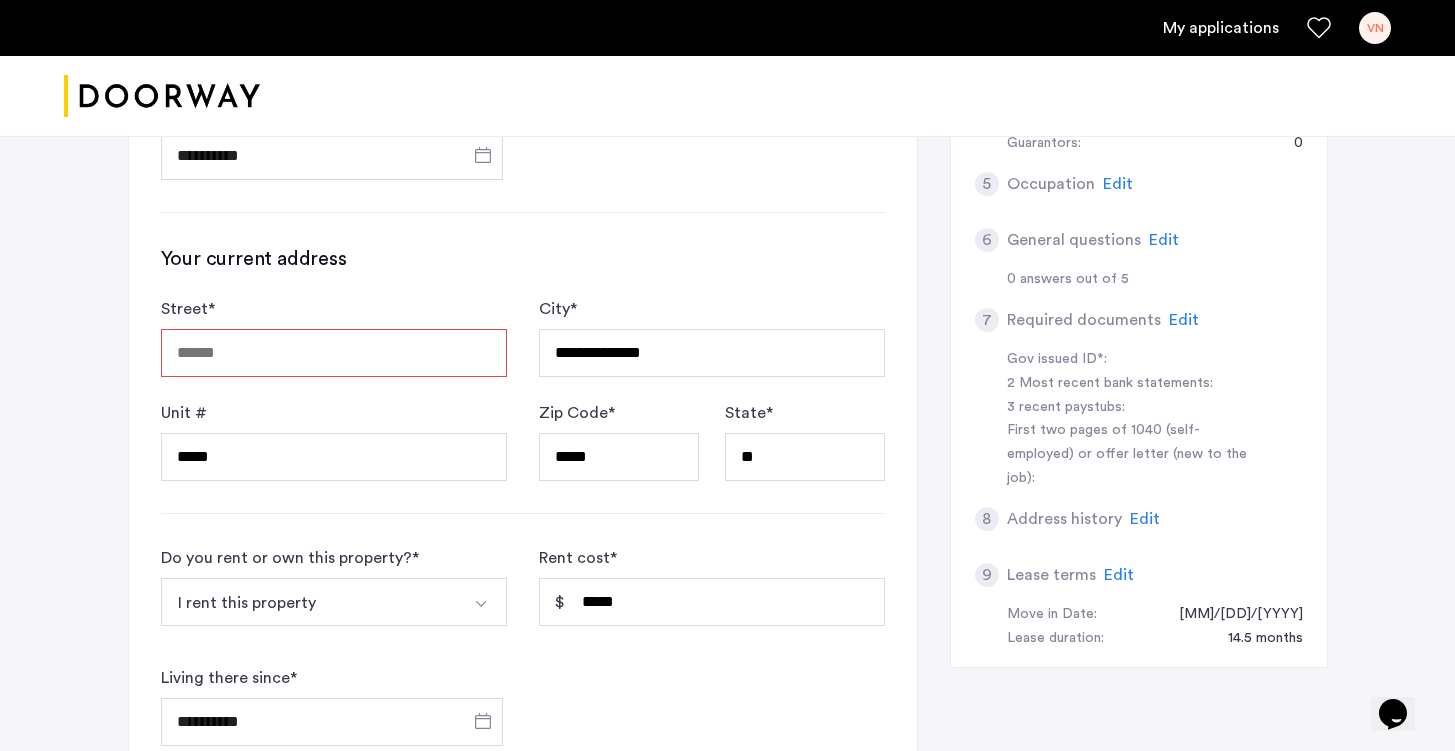 scroll, scrollTop: 549, scrollLeft: 0, axis: vertical 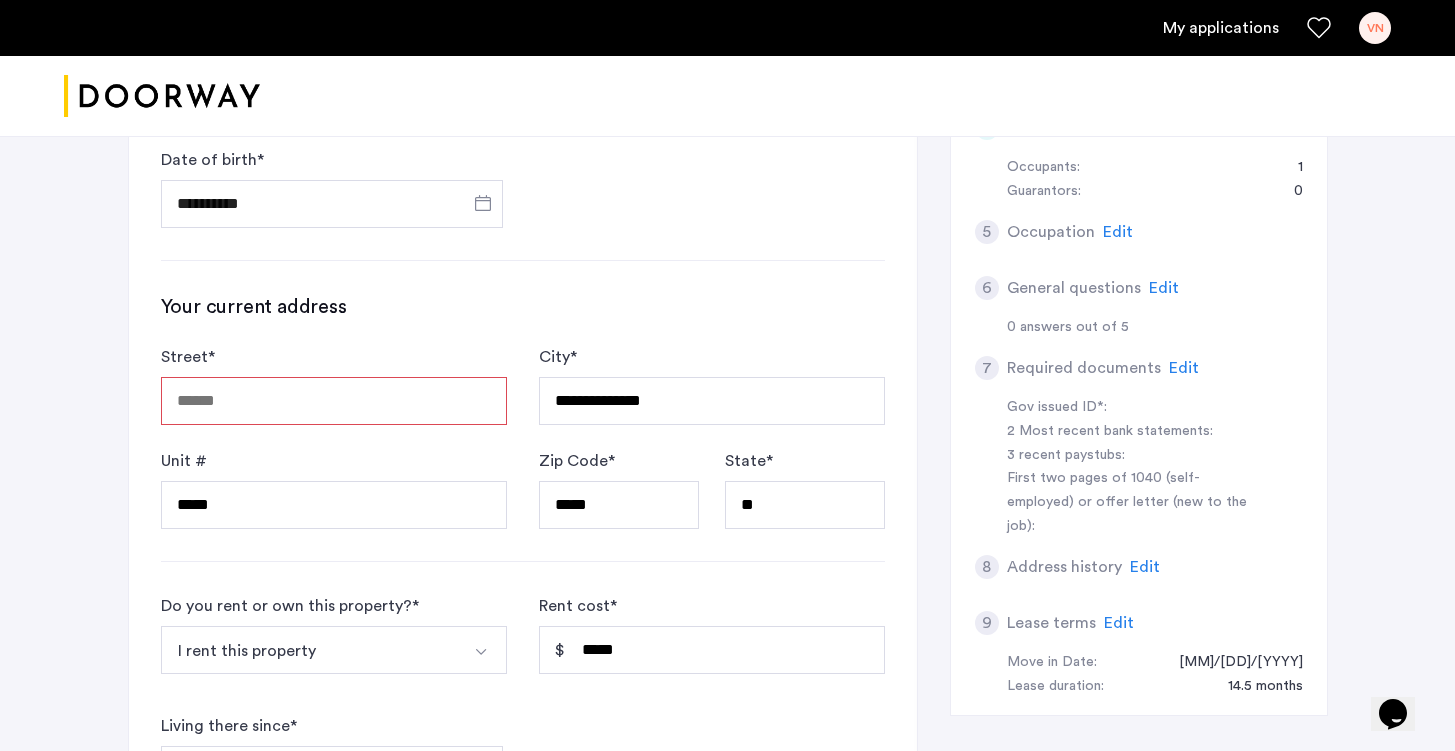 type 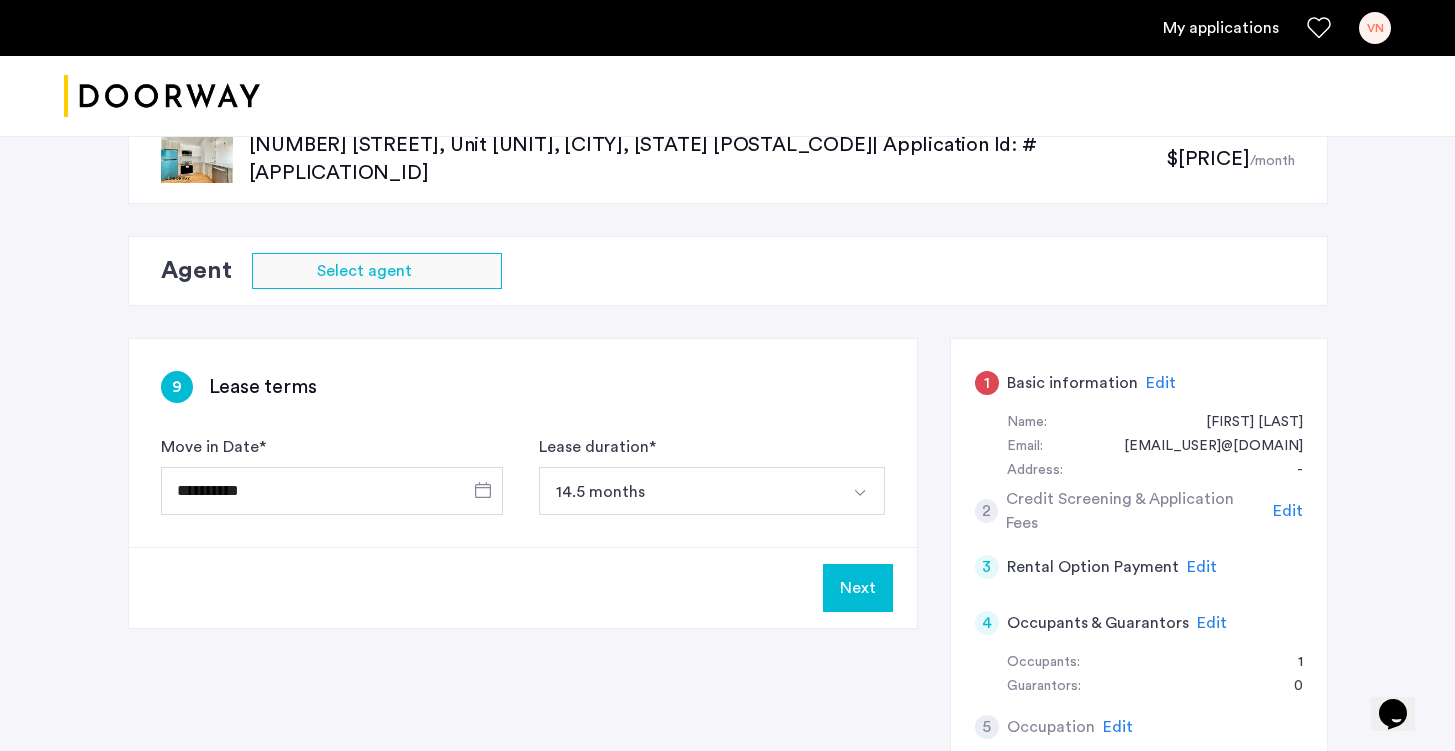 scroll, scrollTop: 0, scrollLeft: 0, axis: both 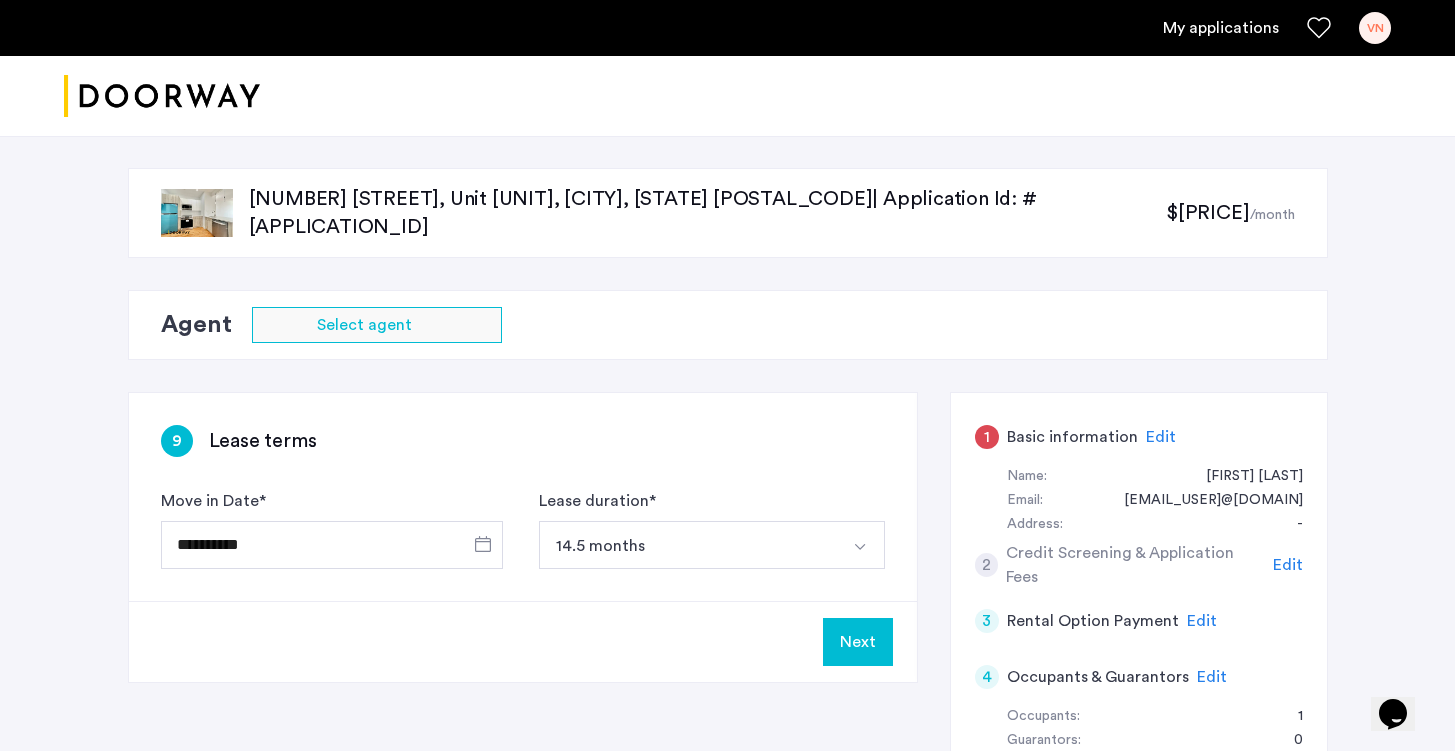 click on "**********" 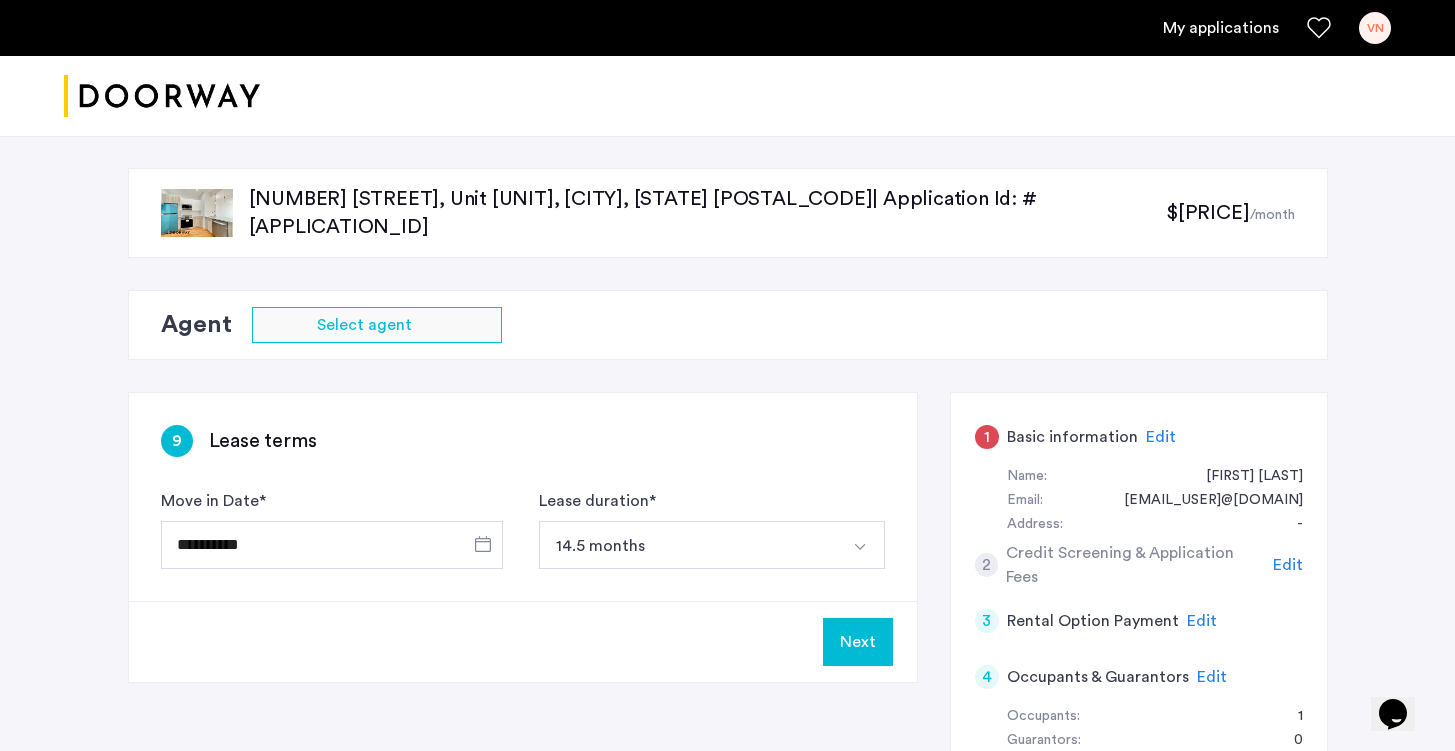 click 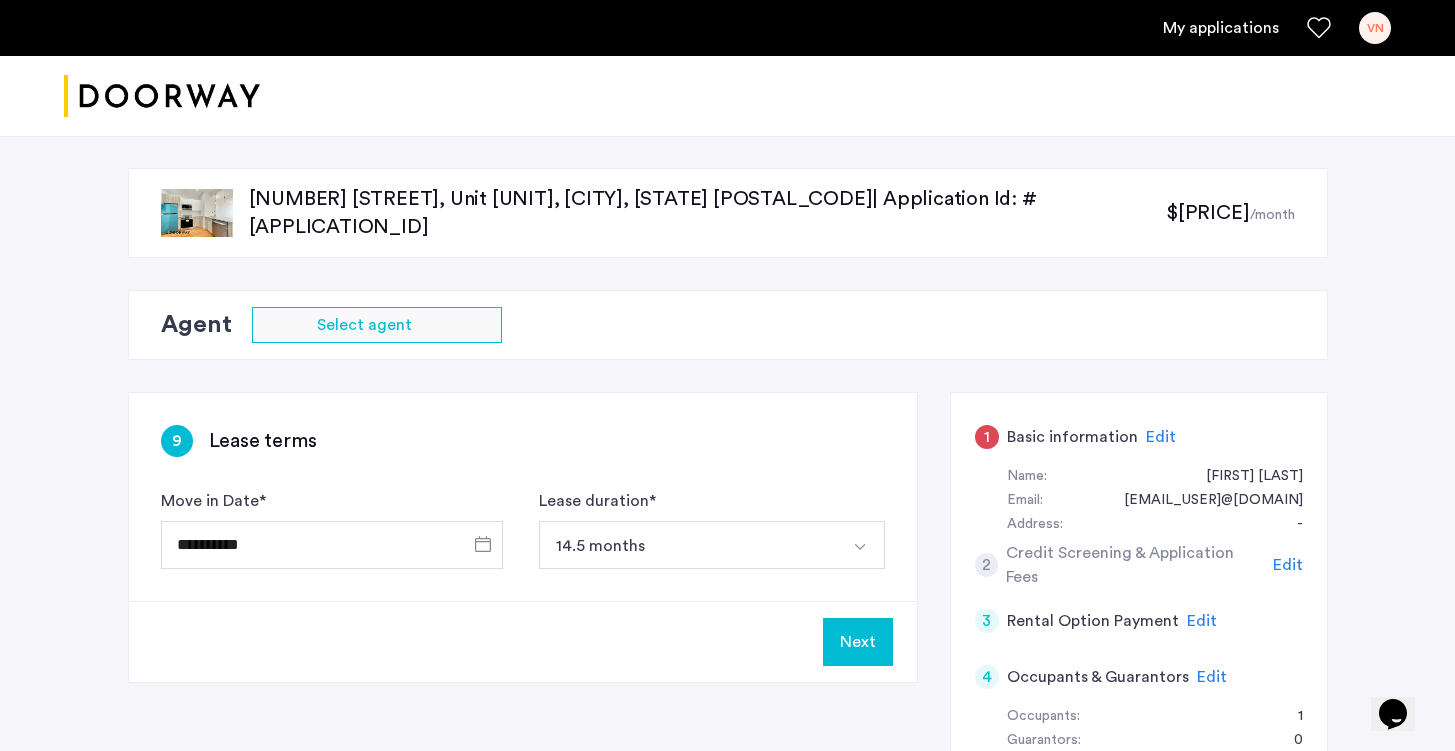 click on "14.5 months" at bounding box center (688, 545) 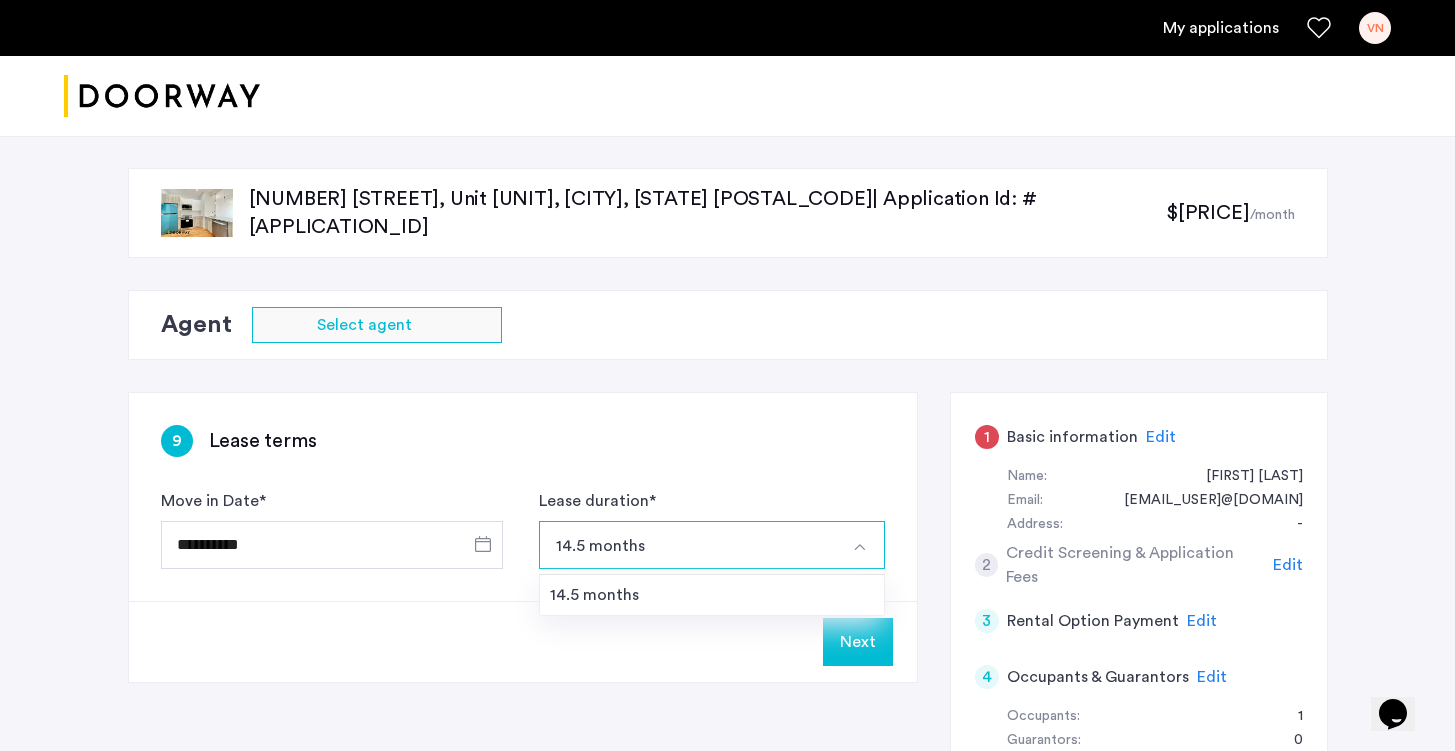 click on "**********" 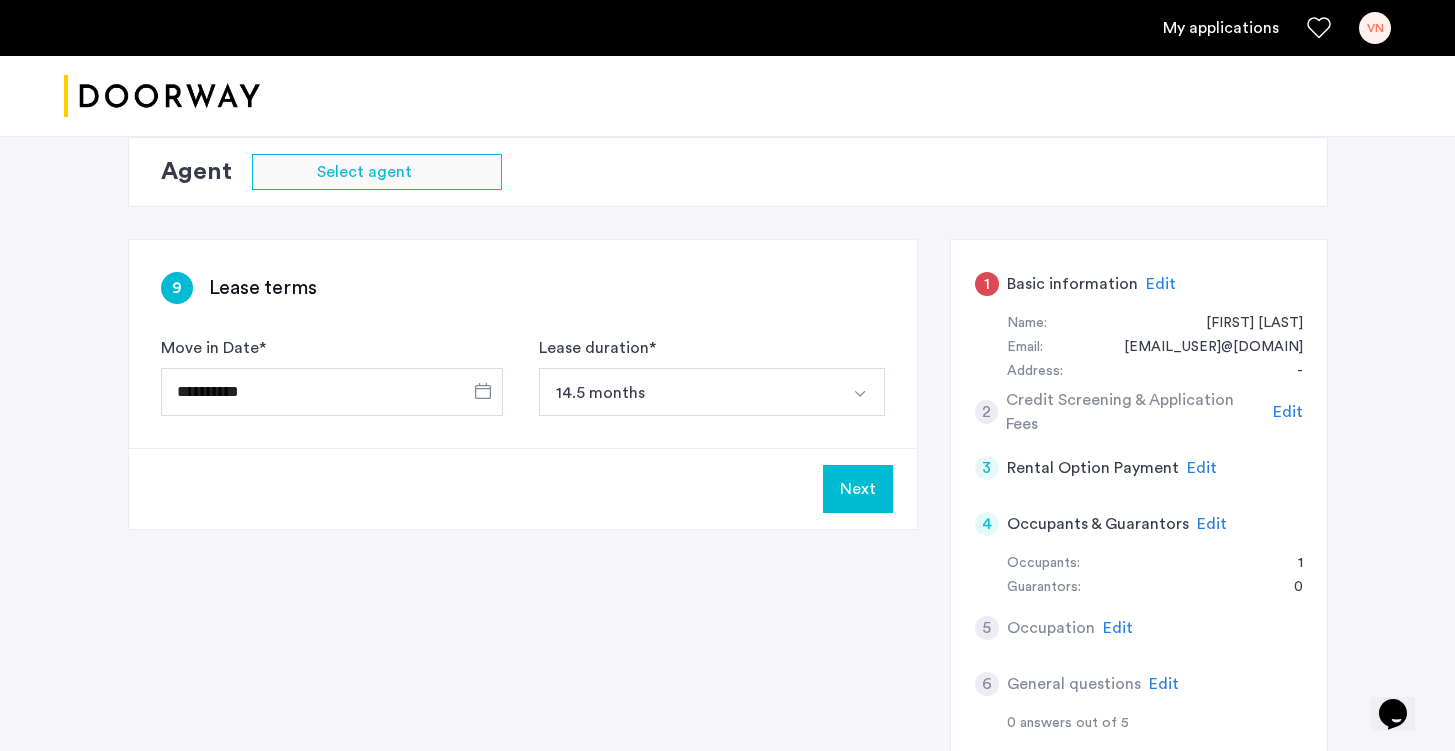 scroll, scrollTop: 122, scrollLeft: 0, axis: vertical 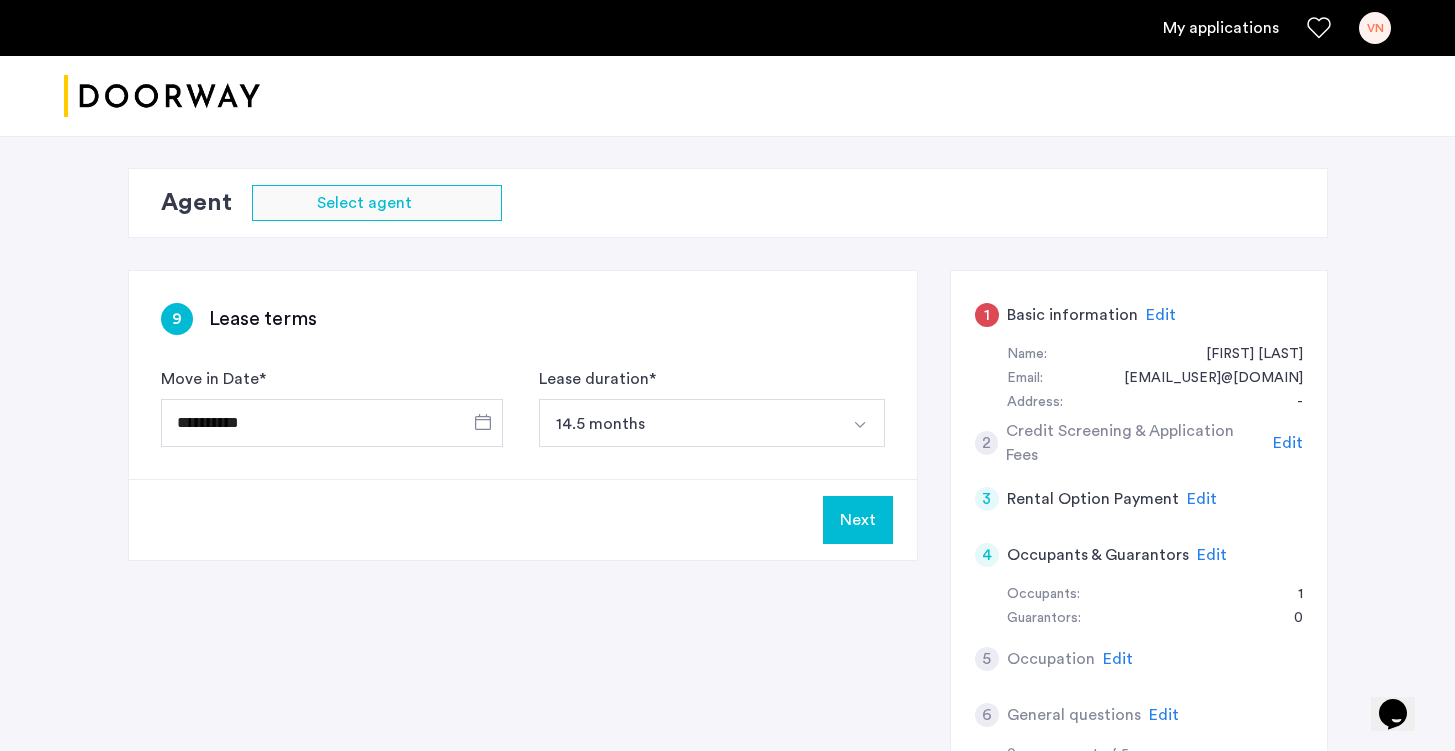 click on "Edit" 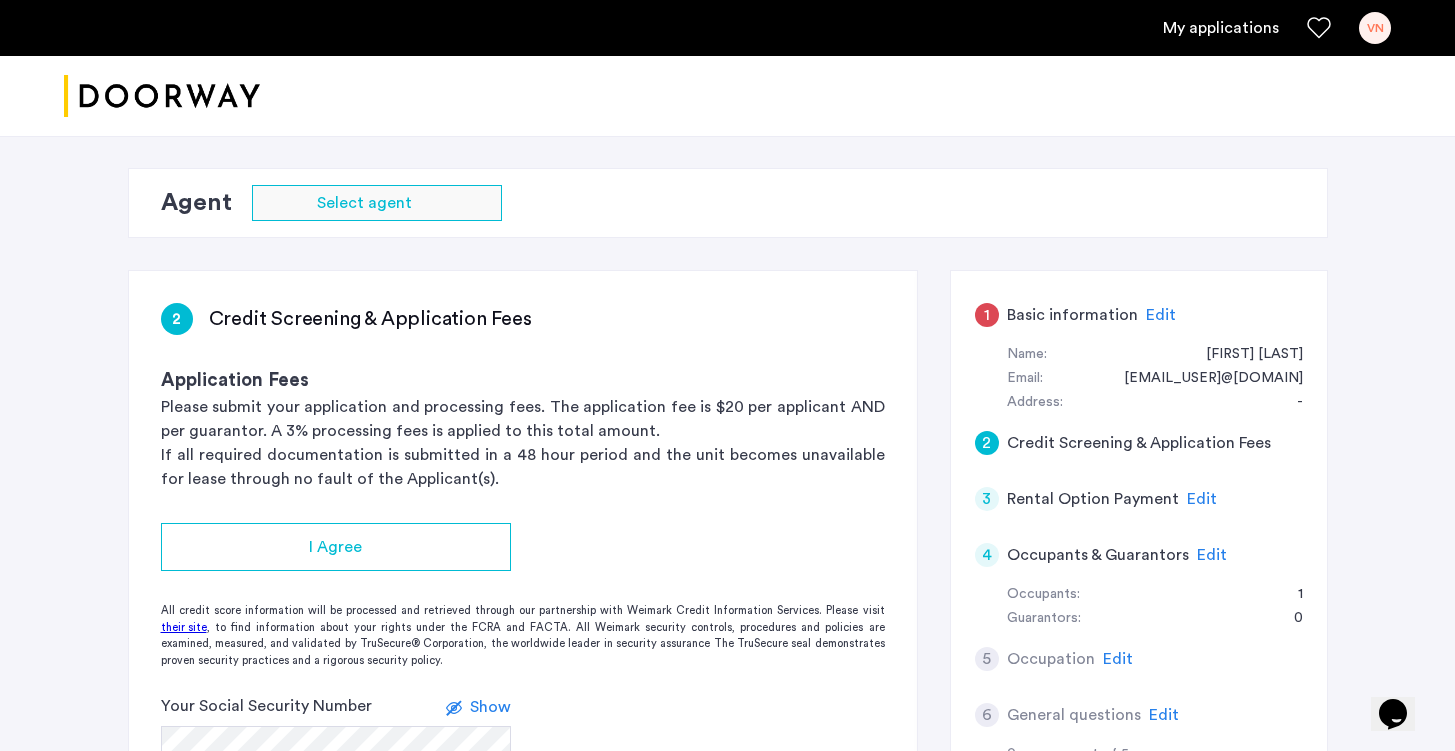 click on "Edit" 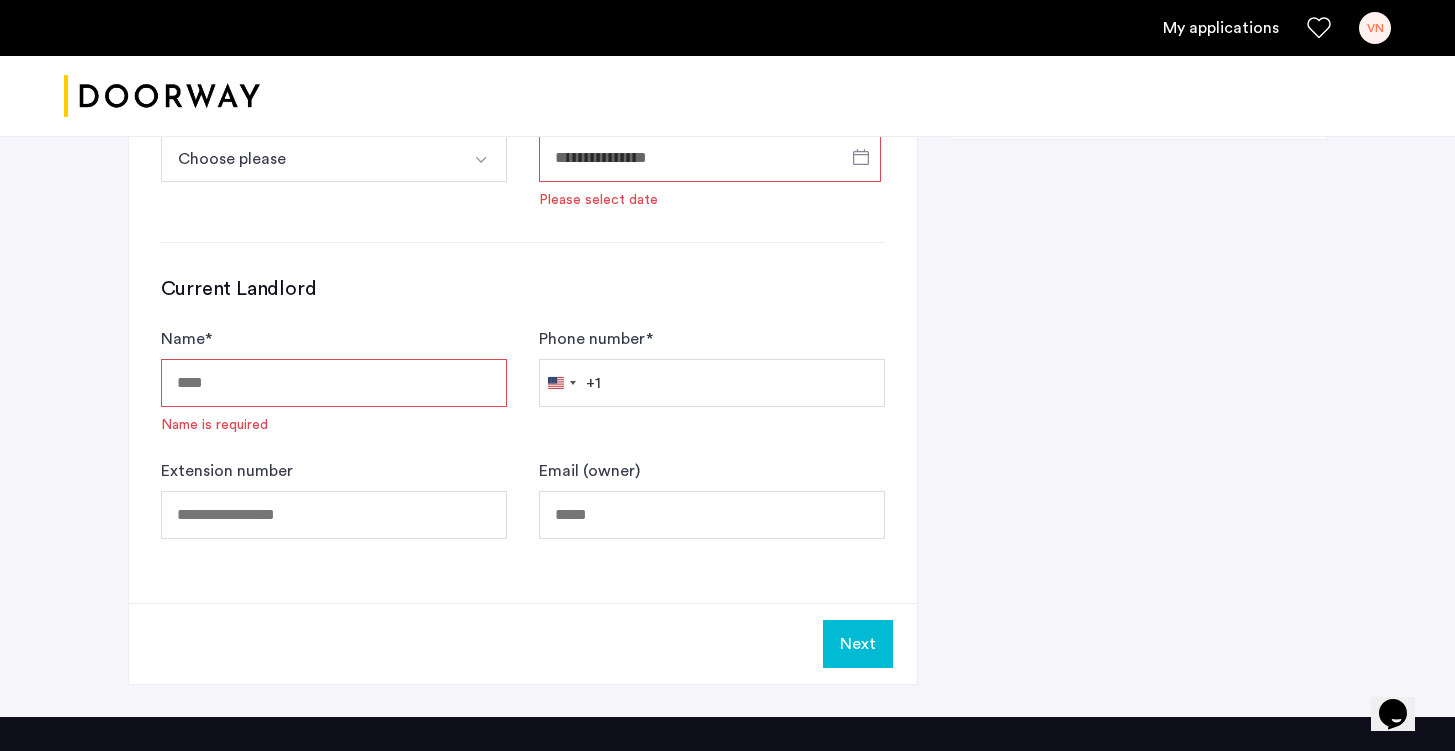 scroll, scrollTop: 1132, scrollLeft: 0, axis: vertical 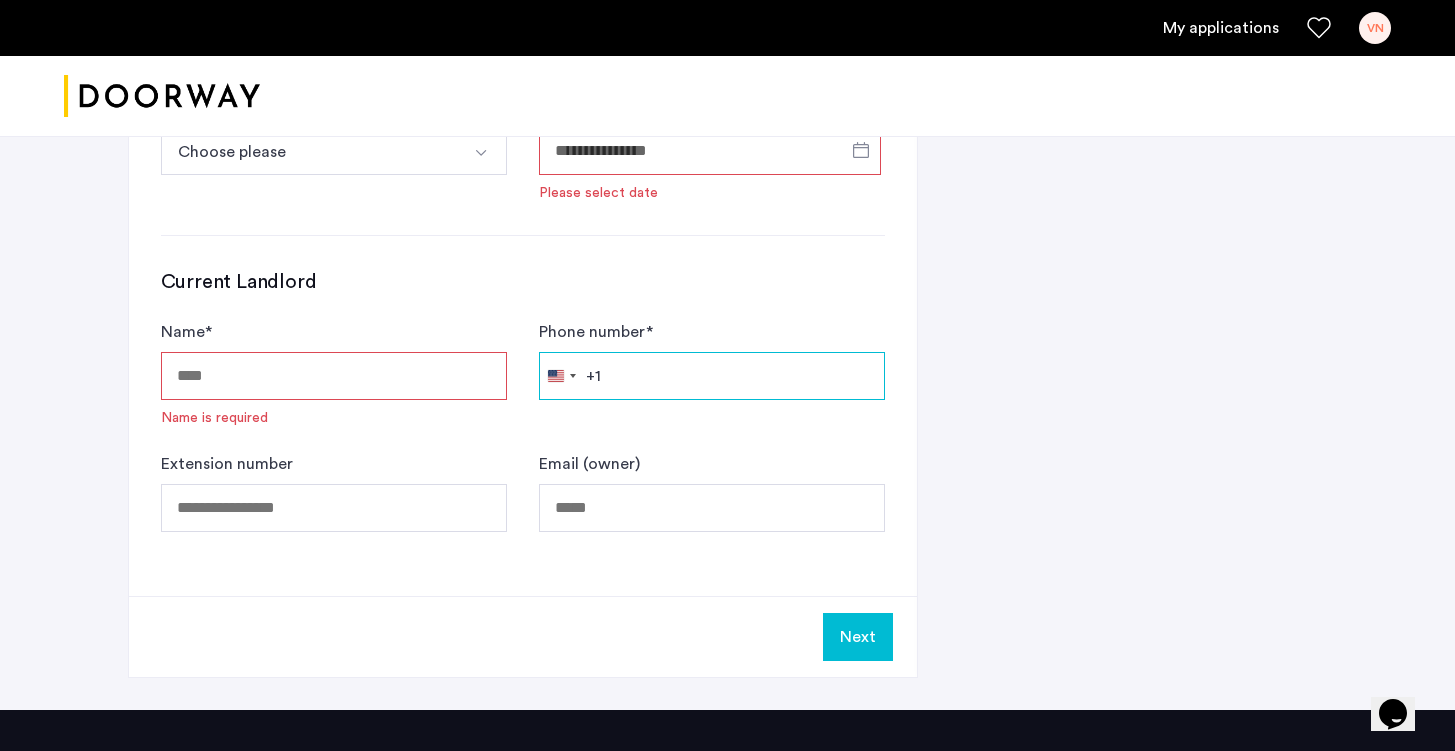 click on "Phone number  *" at bounding box center (712, 376) 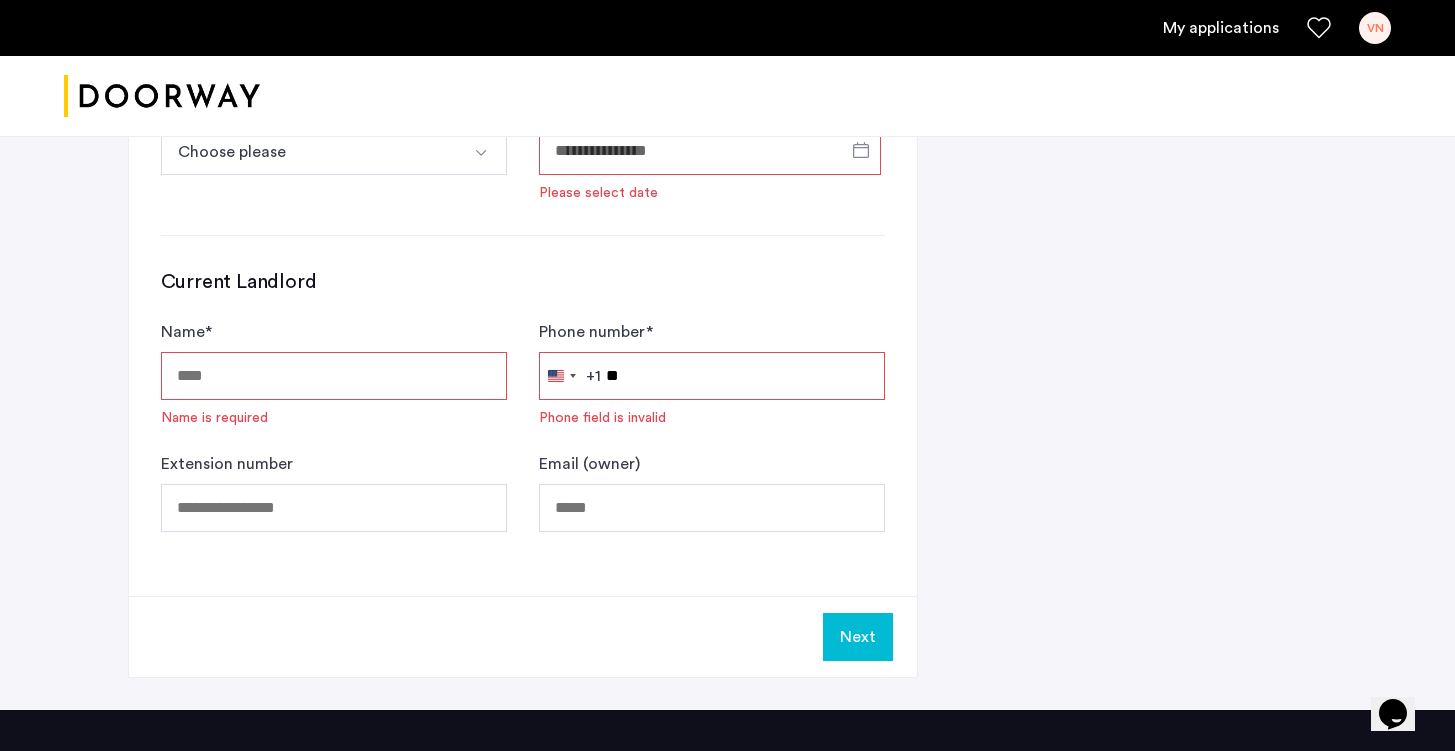 type on "*" 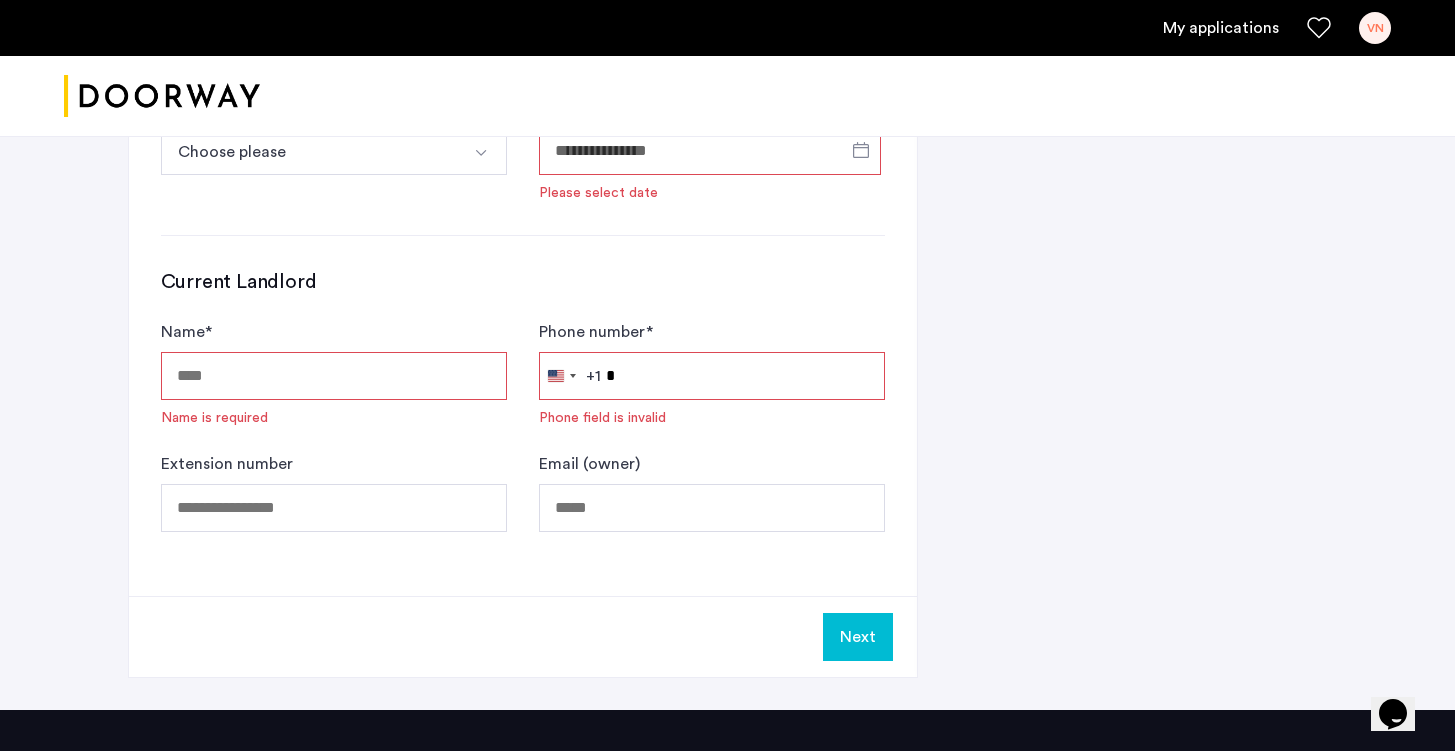type 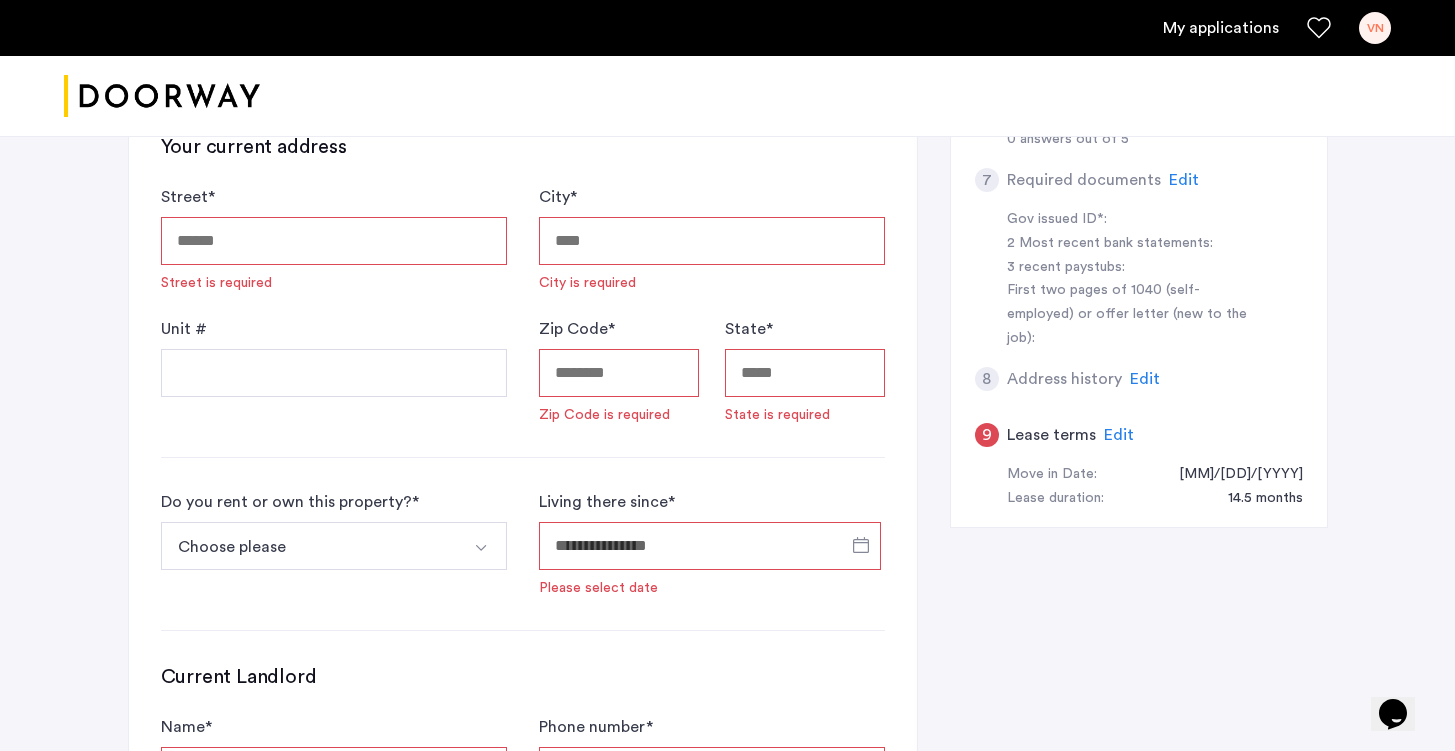 scroll, scrollTop: 725, scrollLeft: 0, axis: vertical 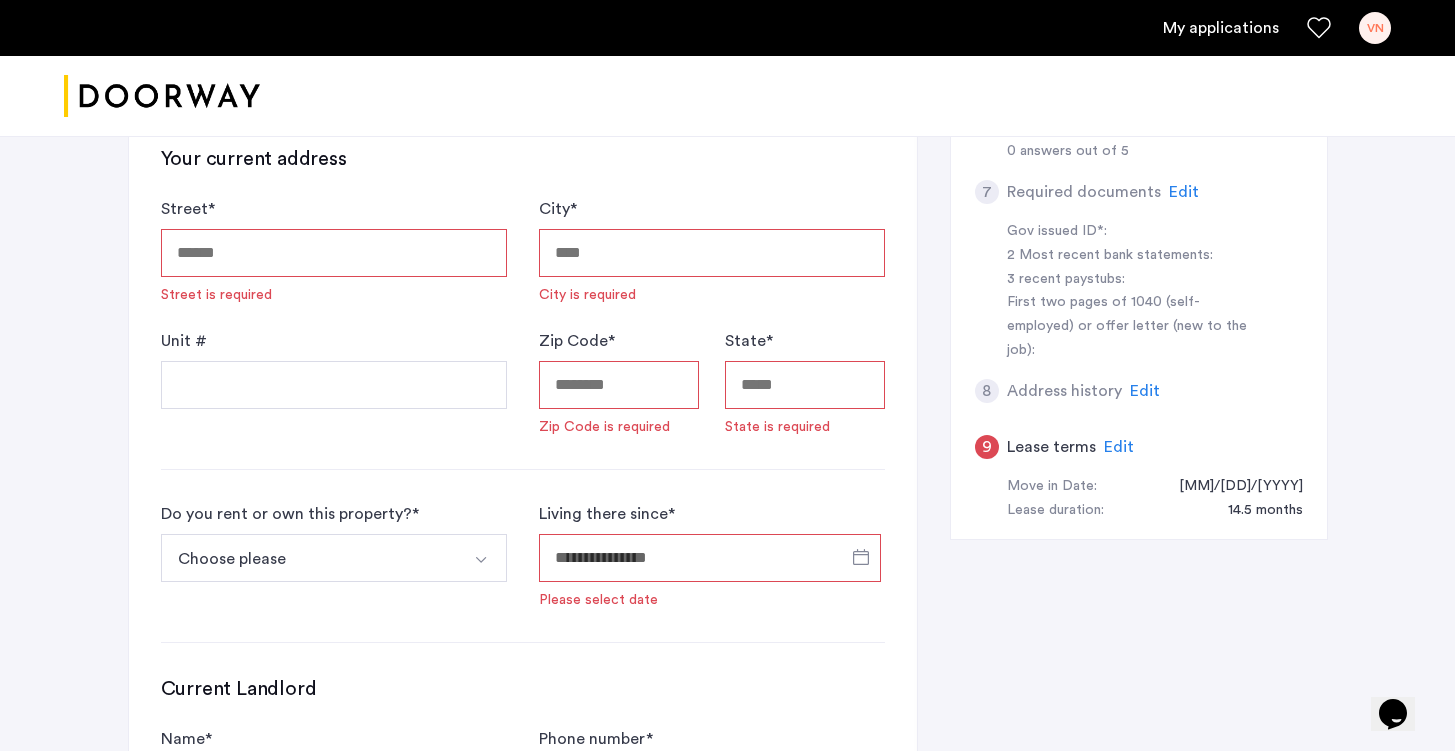 click on "[STREET]" at bounding box center [334, 253] 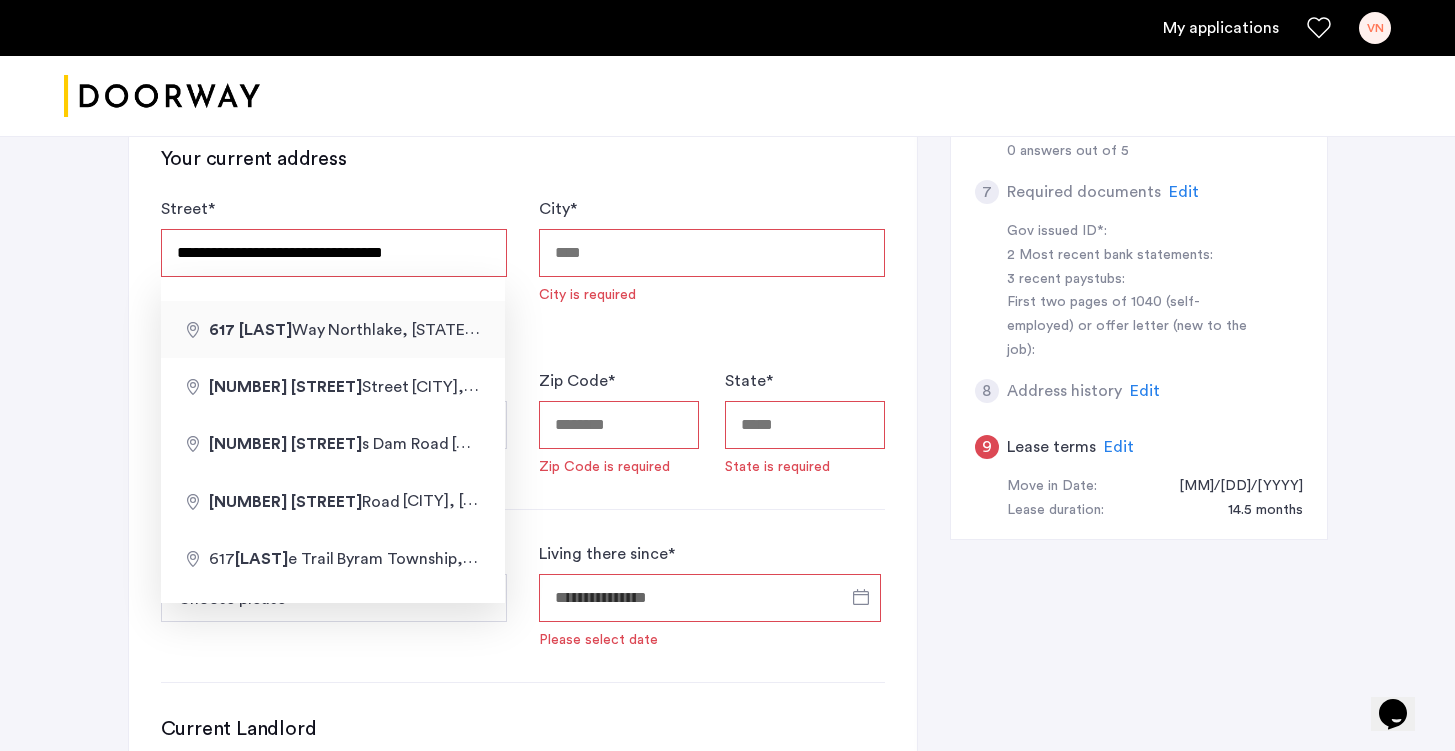 type on "**********" 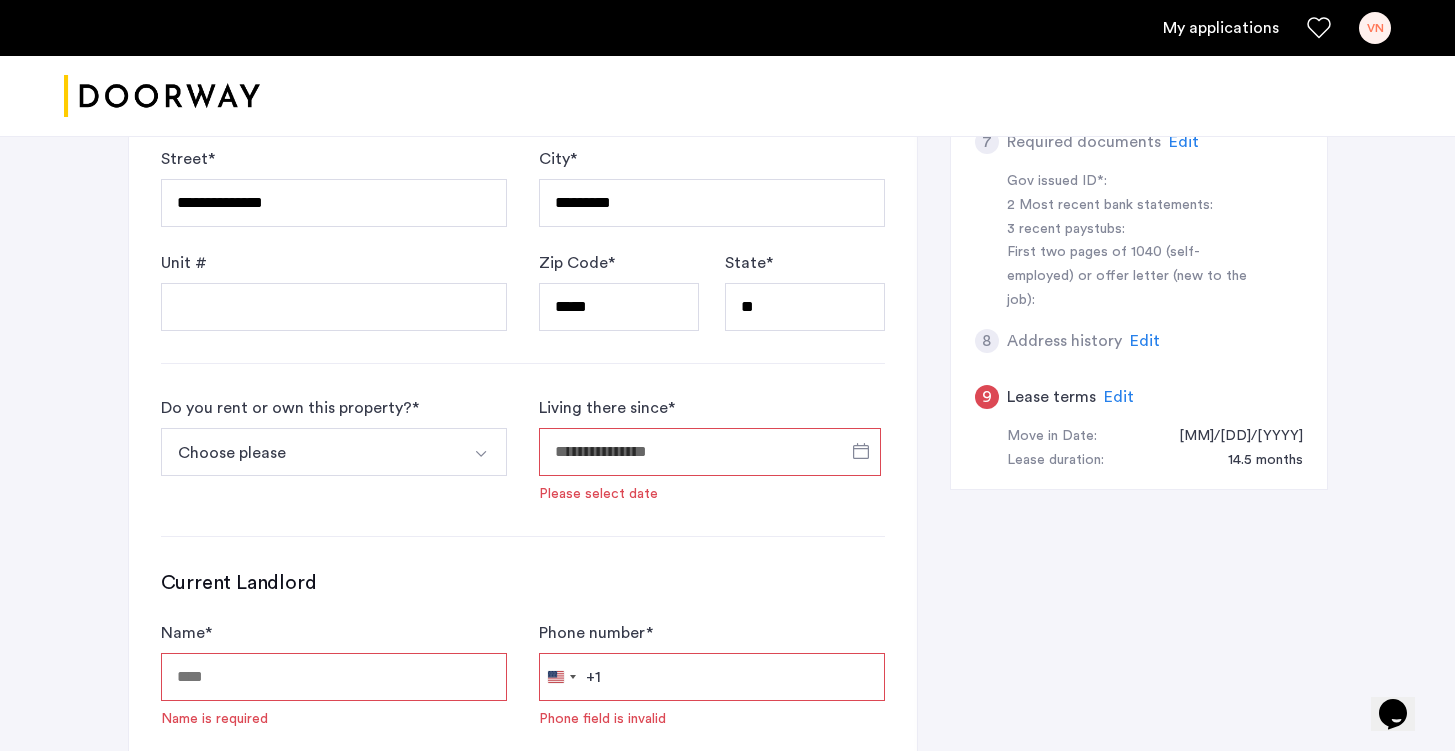 scroll, scrollTop: 803, scrollLeft: 0, axis: vertical 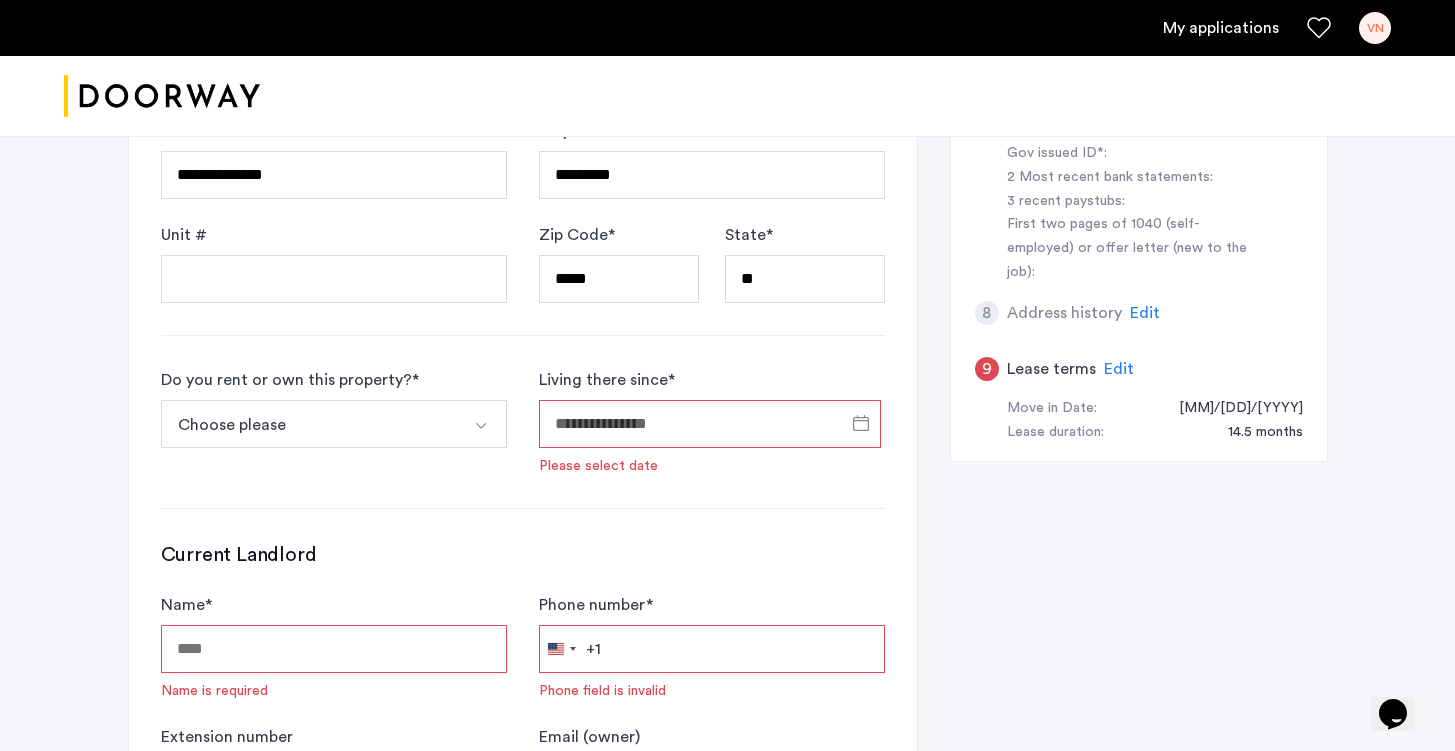 click on "Choose please" at bounding box center [310, 424] 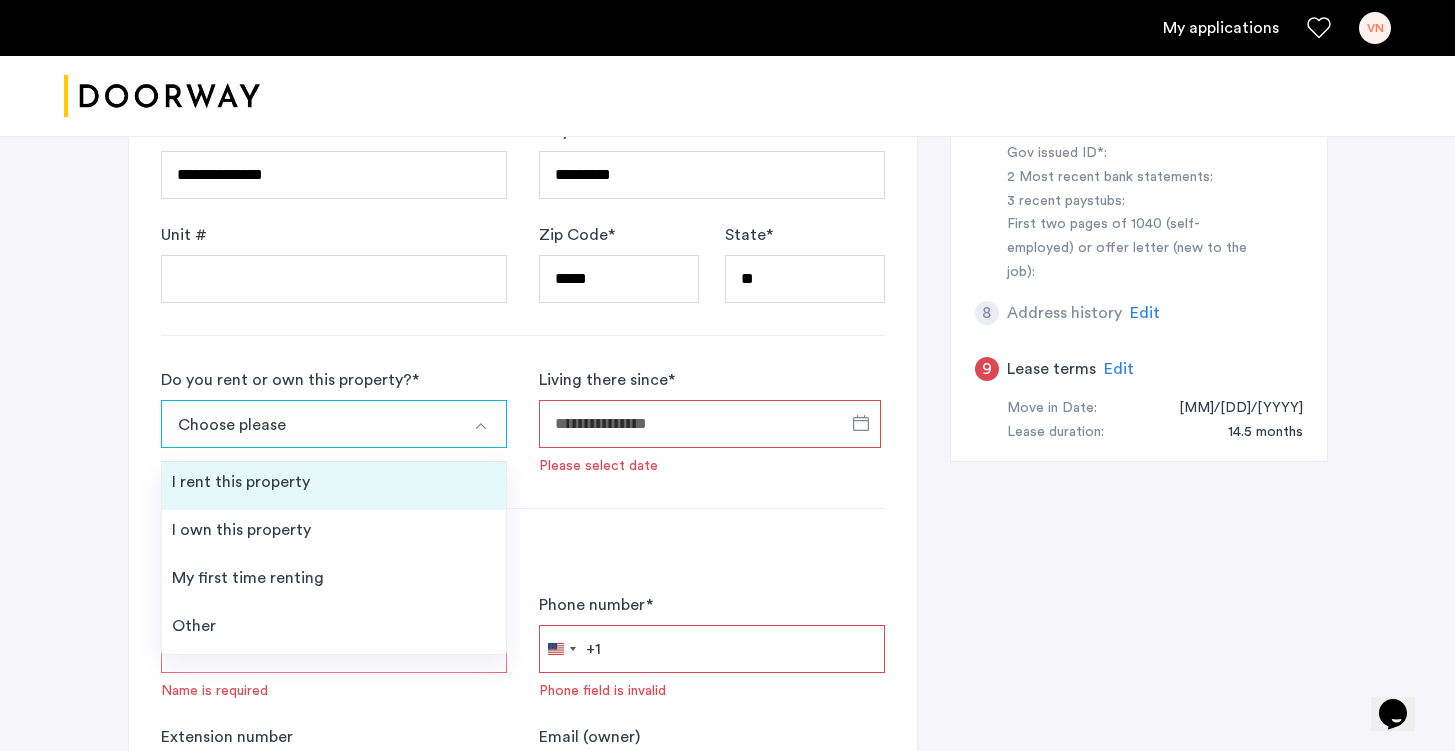 click on "I rent this property" at bounding box center (334, 486) 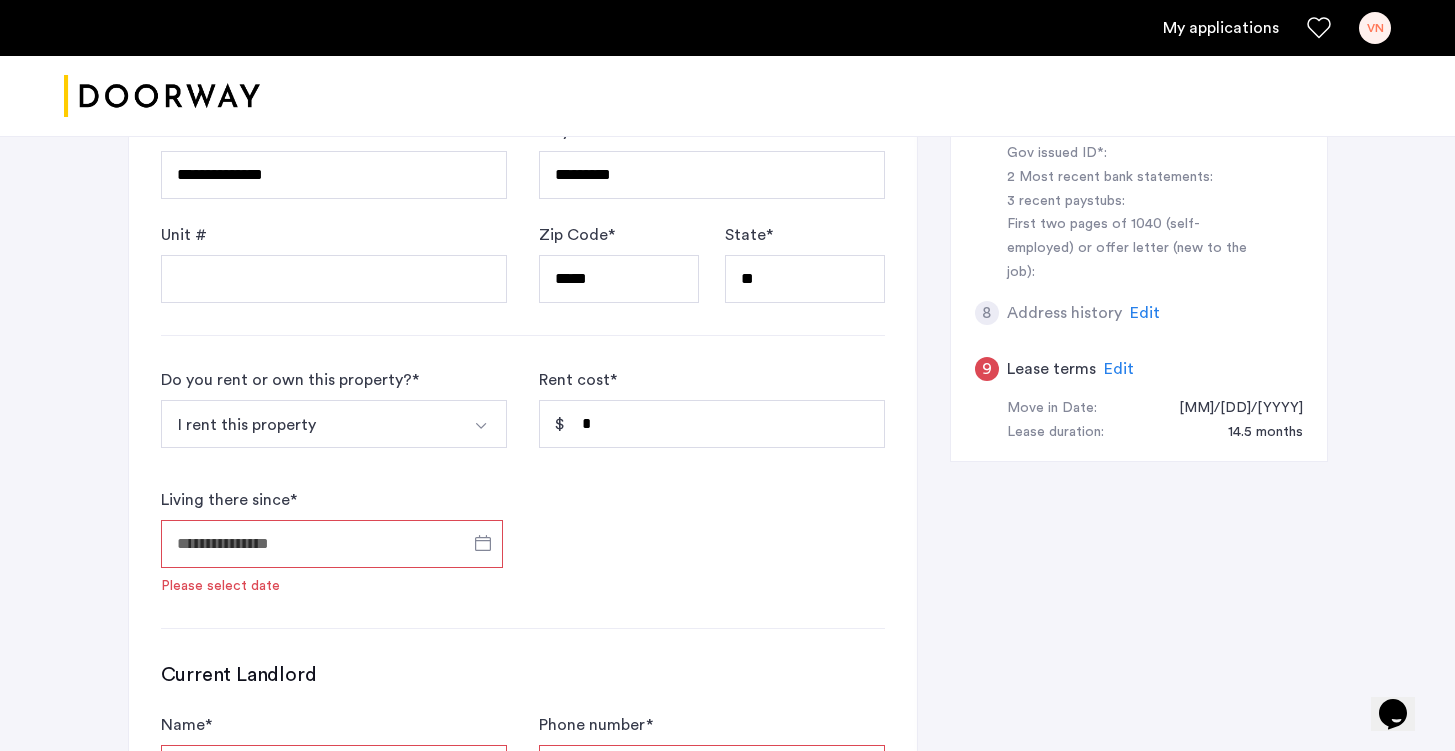 click on "Living there since *" at bounding box center [332, 544] 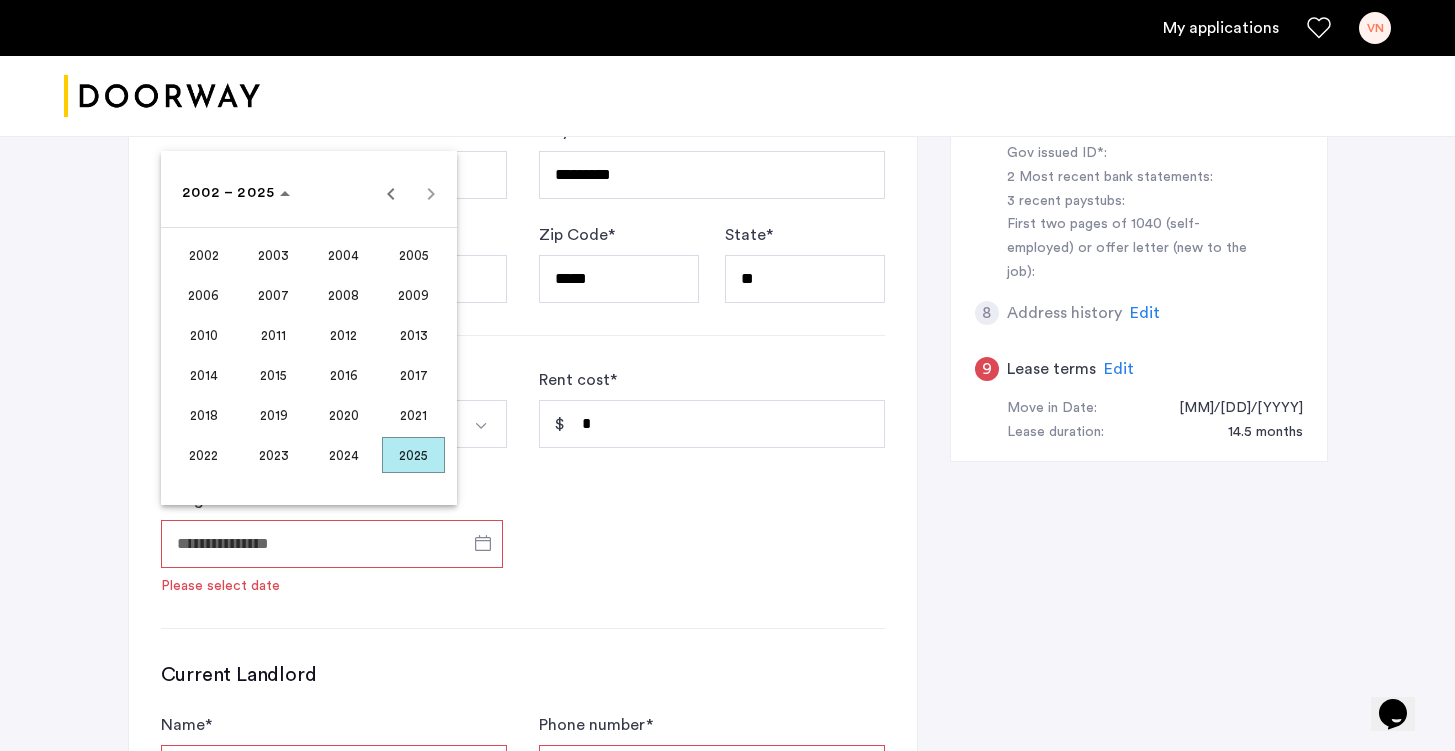 click on "2024" at bounding box center [343, 455] 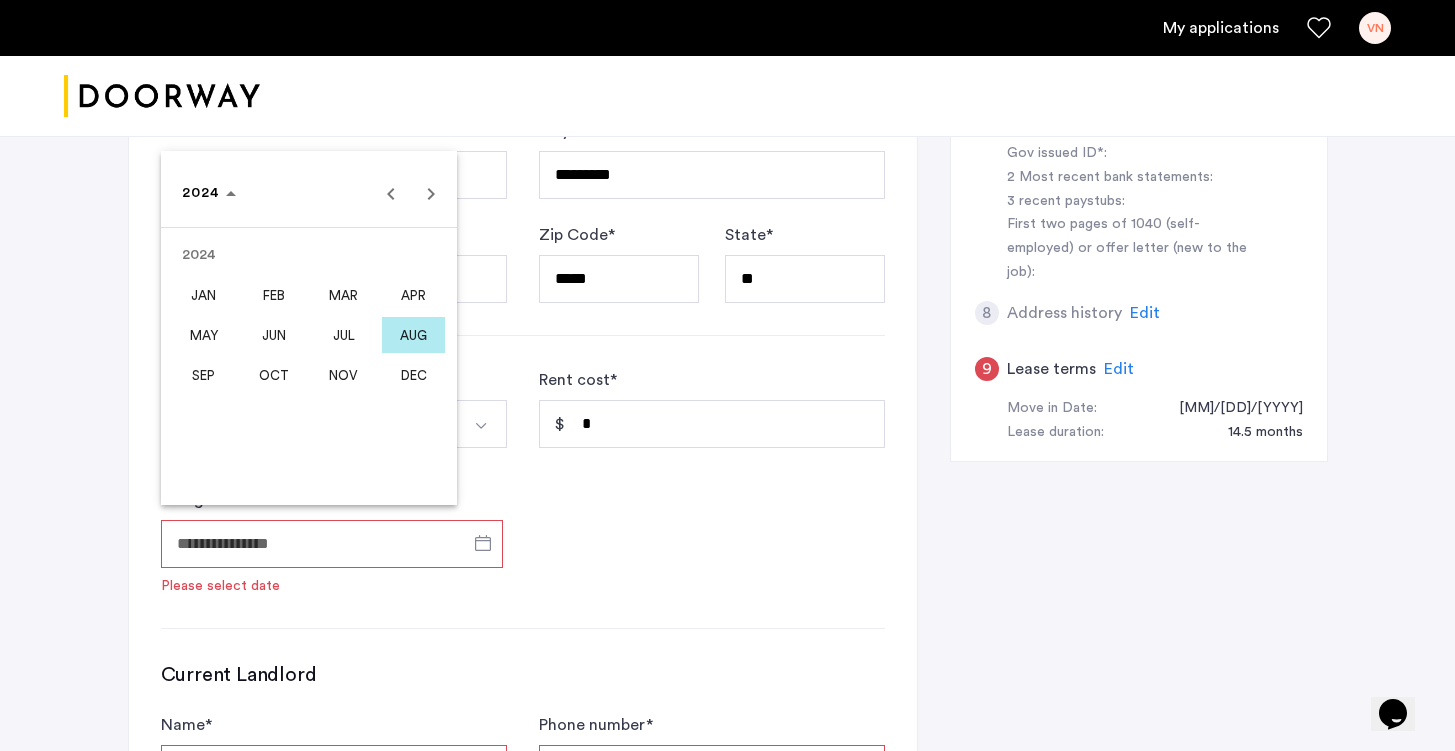 click on "JUL" at bounding box center (343, 335) 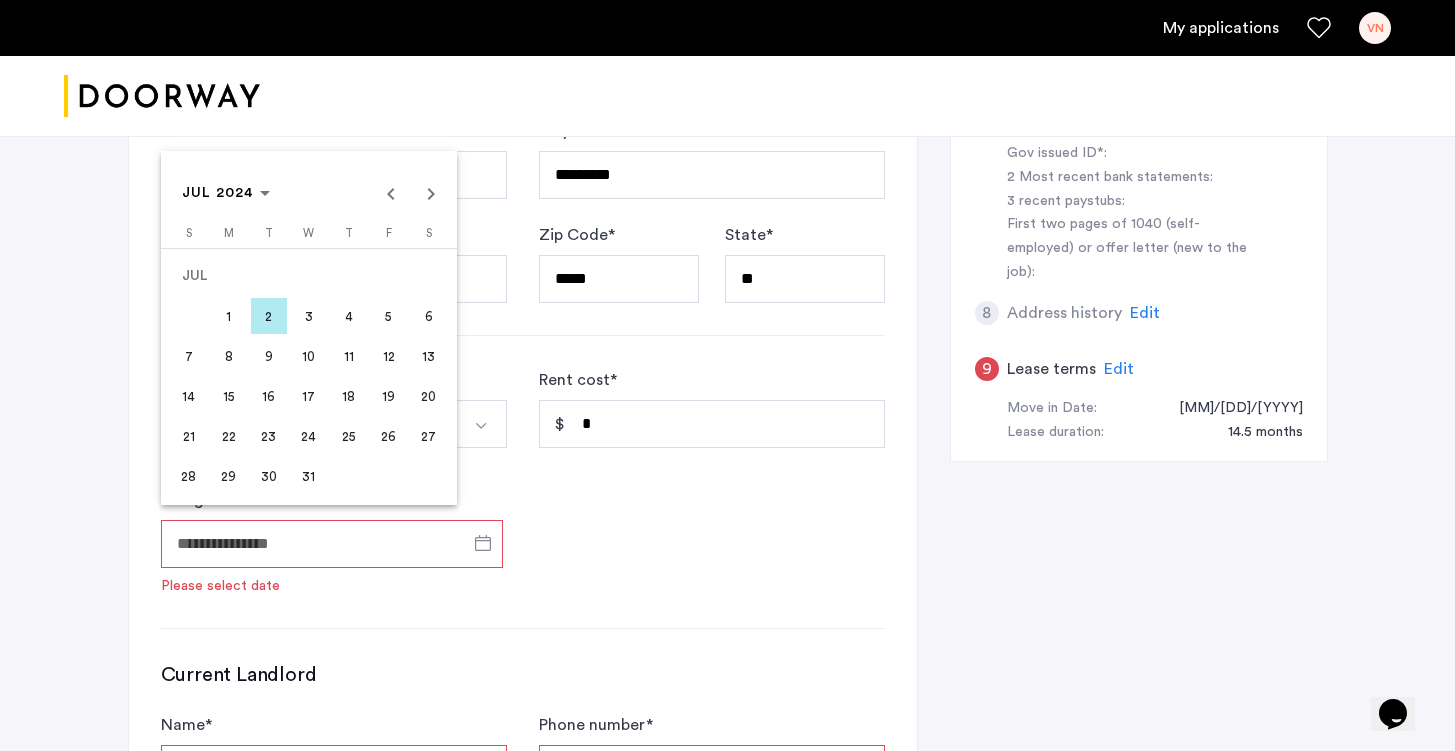 click on "1" at bounding box center [229, 316] 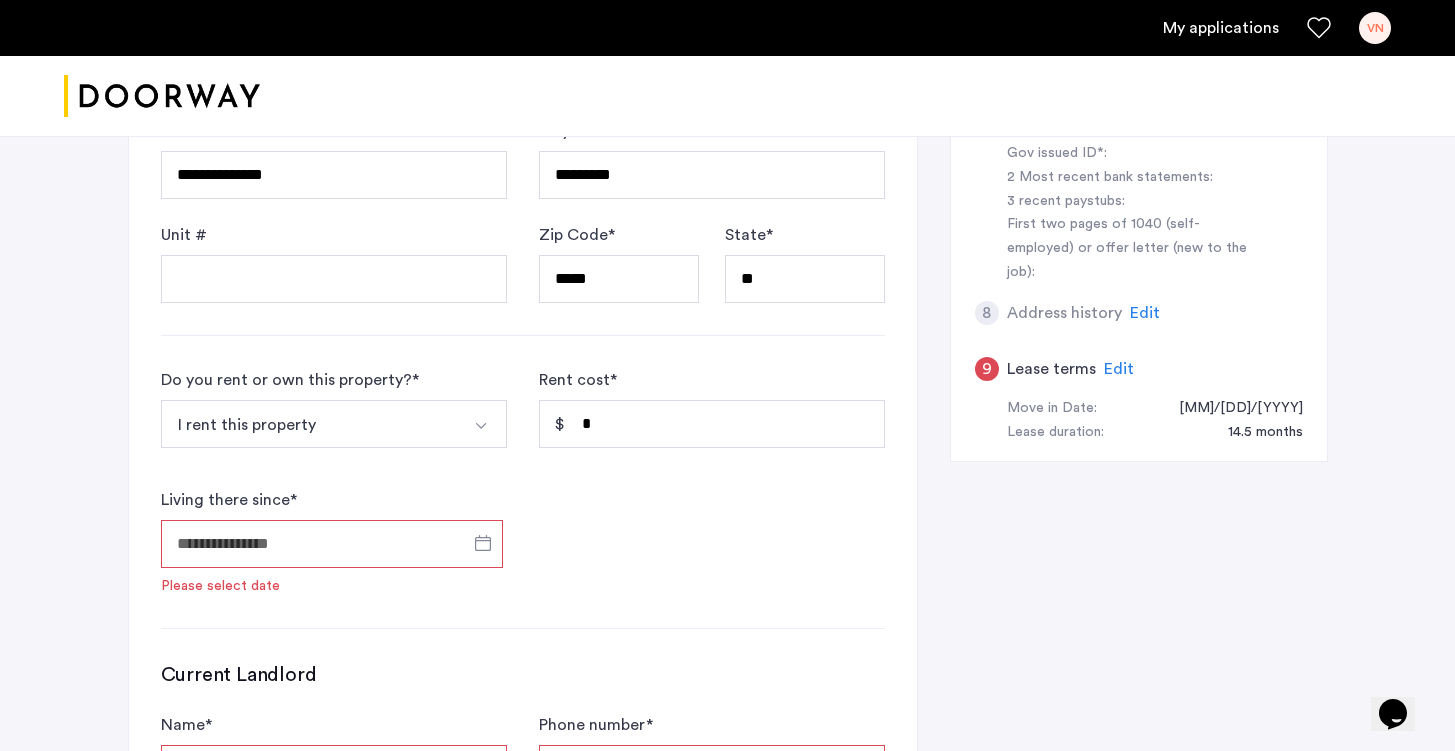 type on "**********" 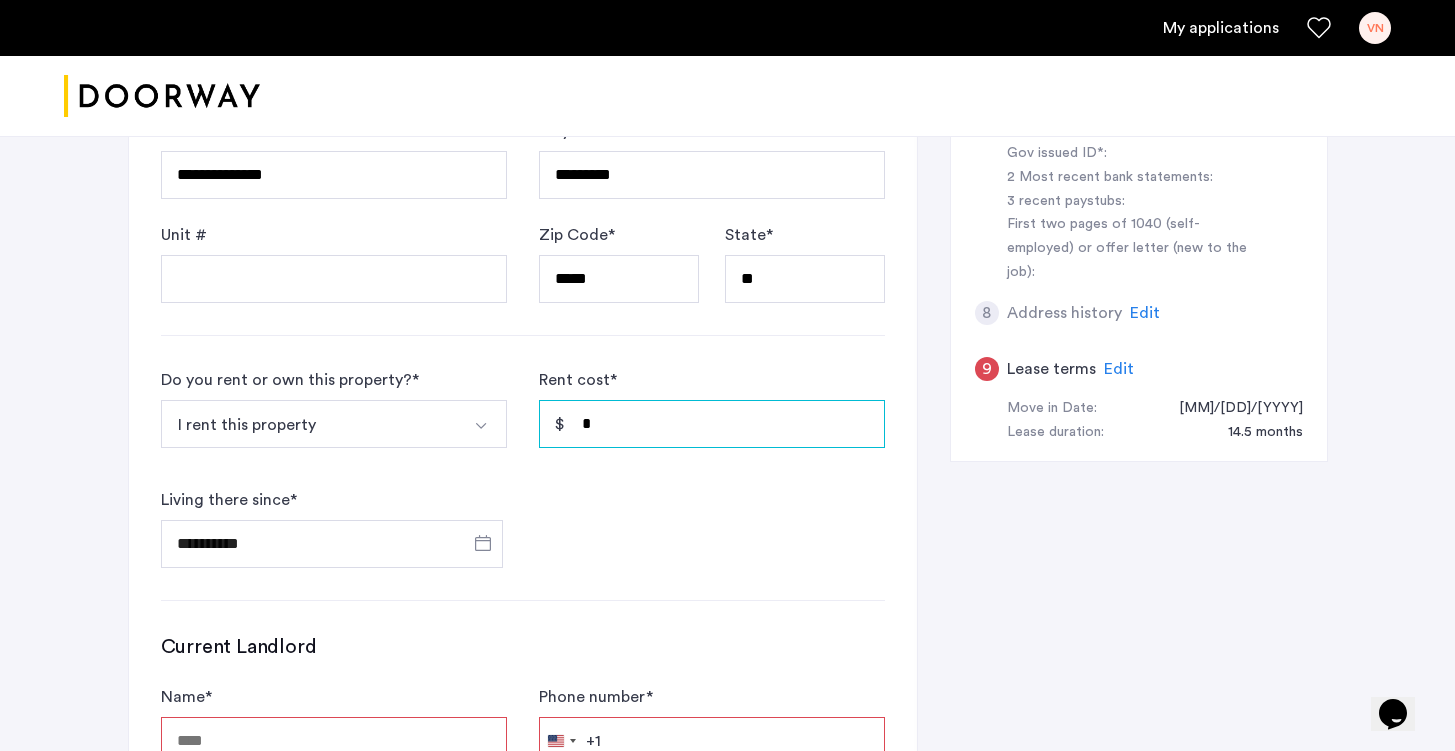 click on "*" at bounding box center [712, 424] 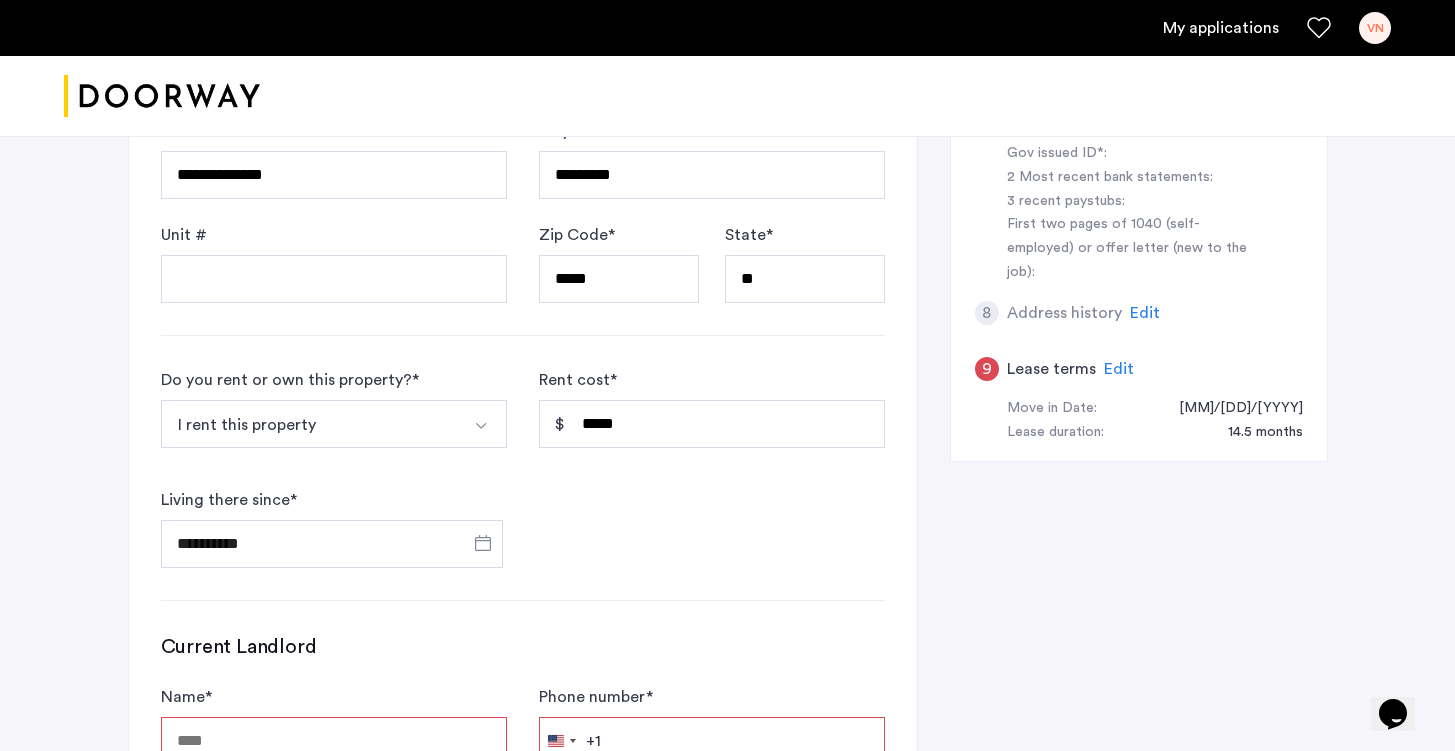 click on "Do you rent or own this property? * Other I rent this property I own this property My first time renting Other Explanation * Living there since *" 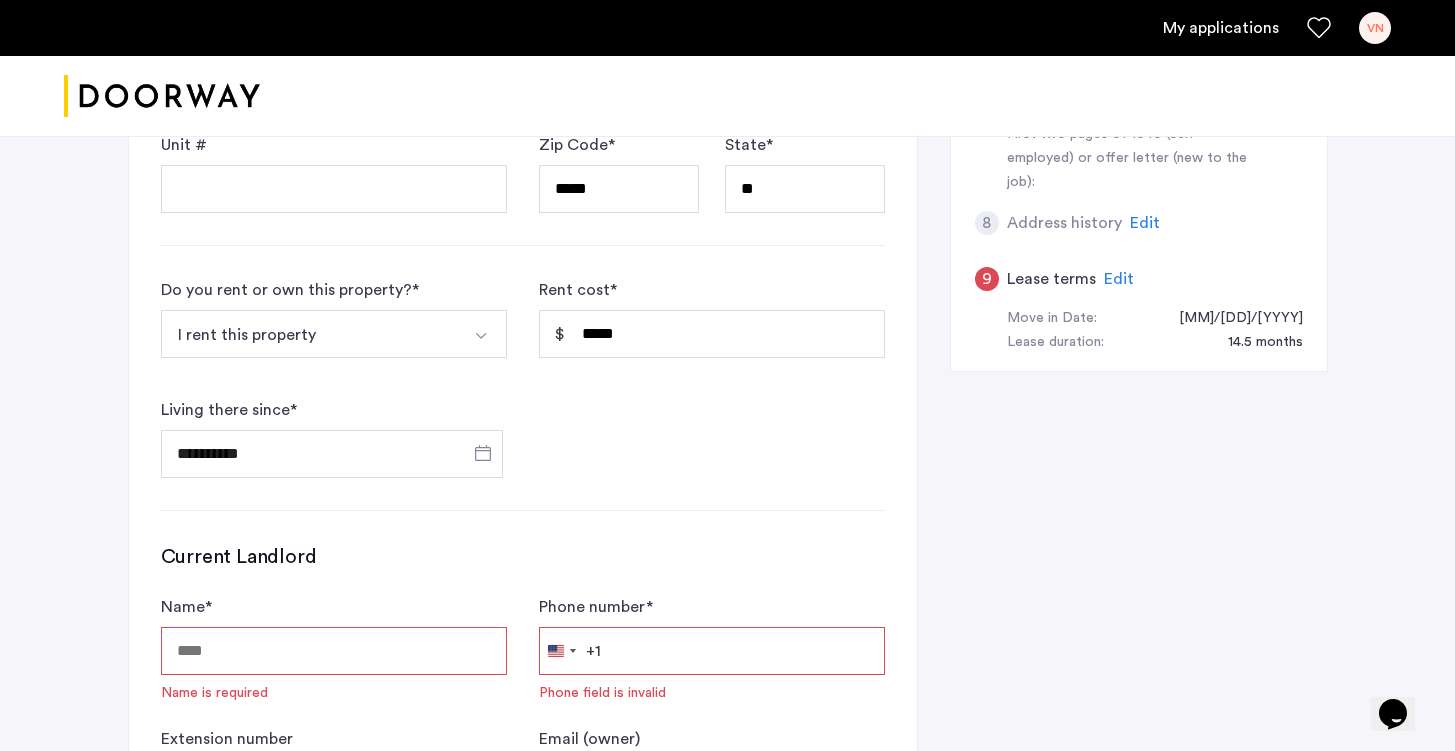 scroll, scrollTop: 890, scrollLeft: 0, axis: vertical 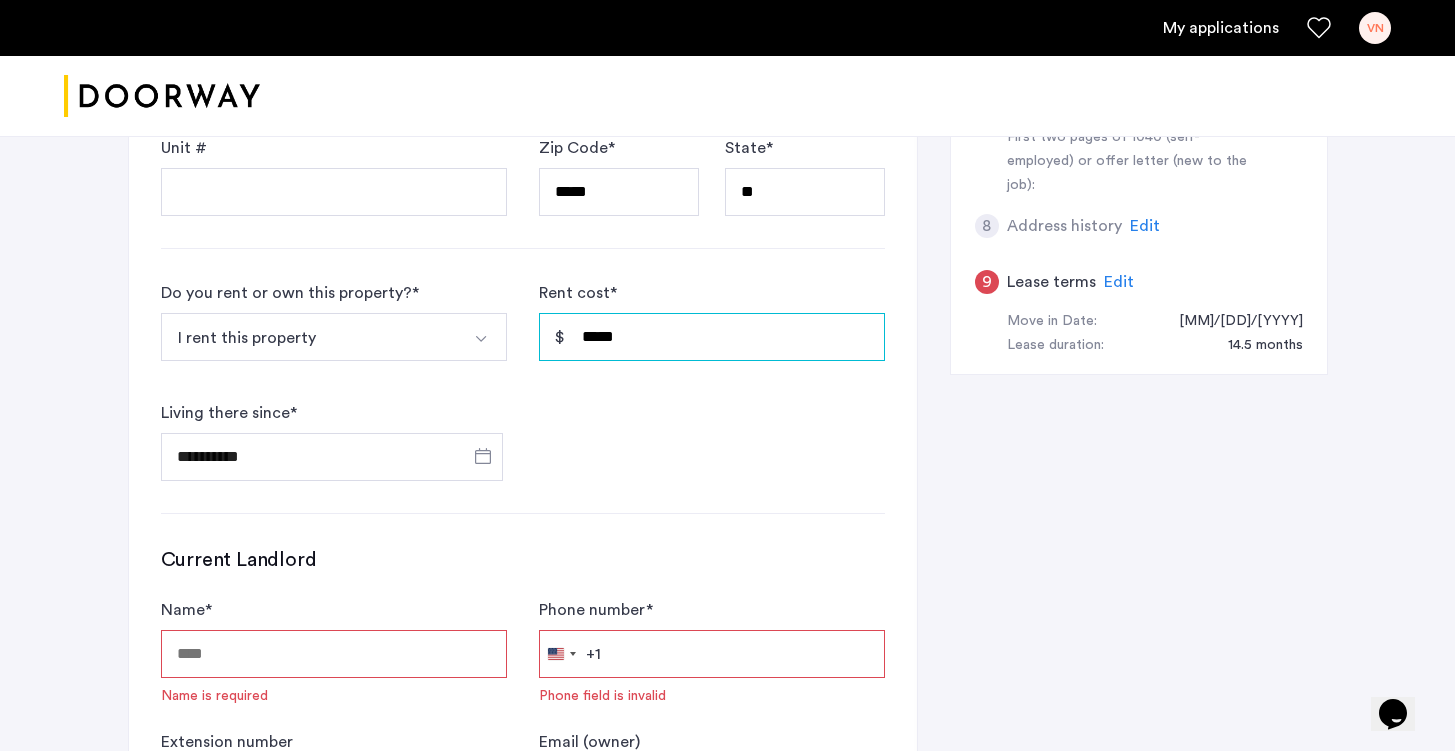 click on "*****" at bounding box center [712, 337] 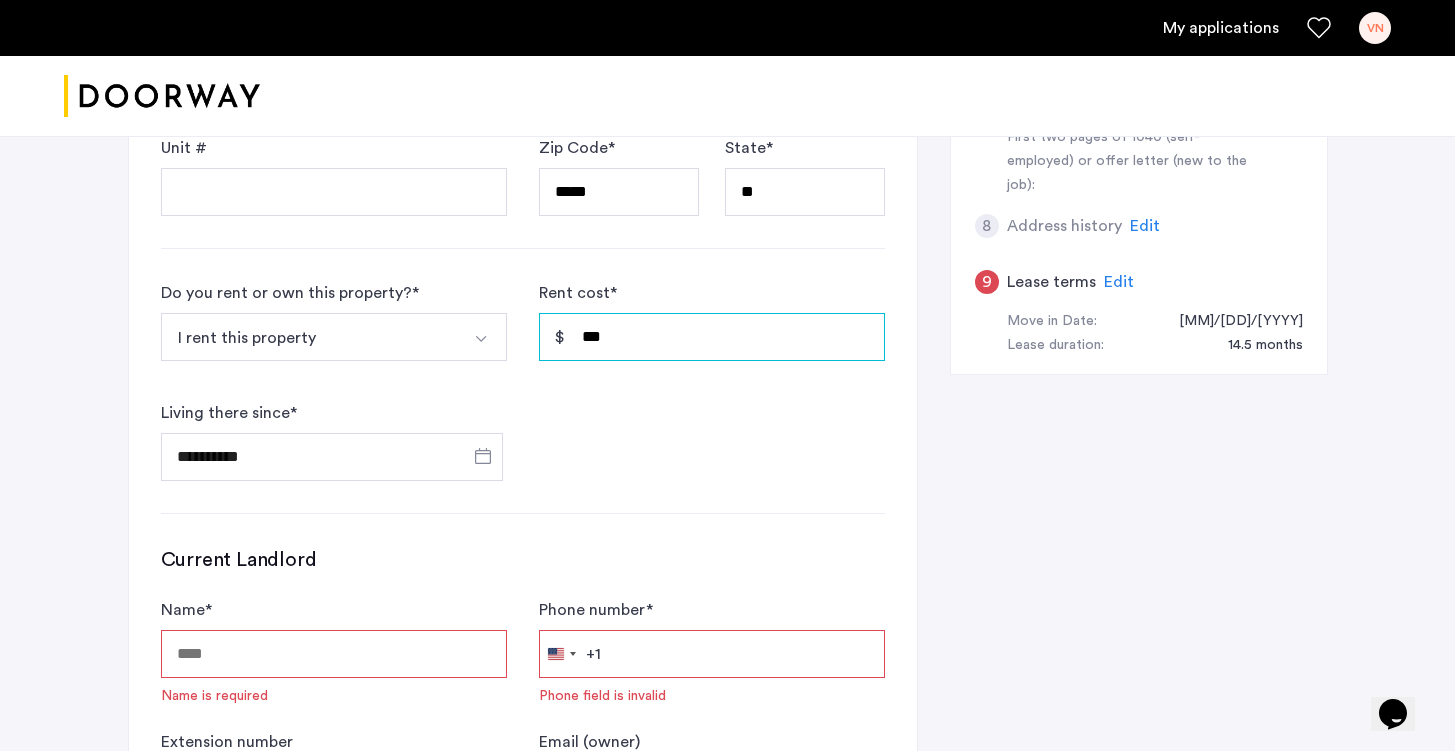 type on "*****" 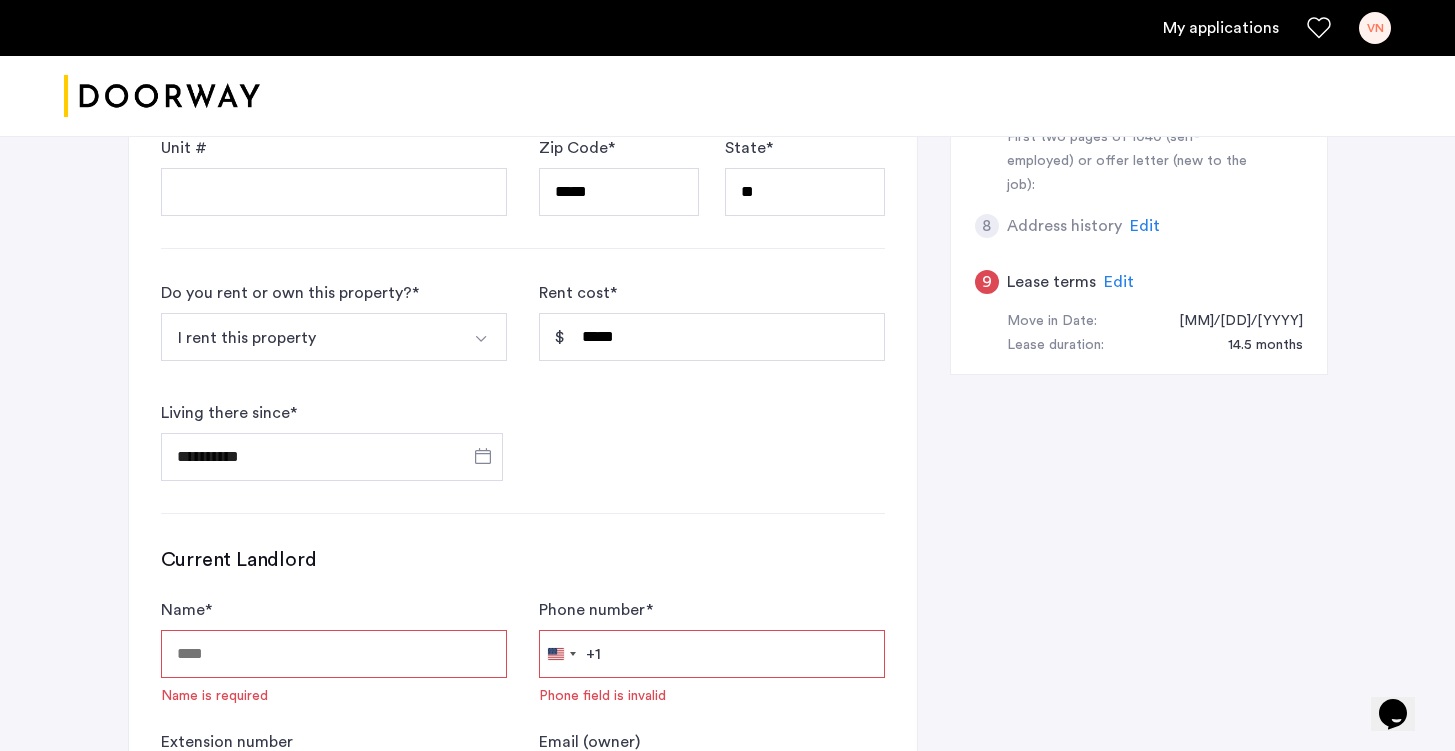 click on "Do you rent or own this property? * Other I rent this property I own this property My first time renting Other Explanation * Living there since *" 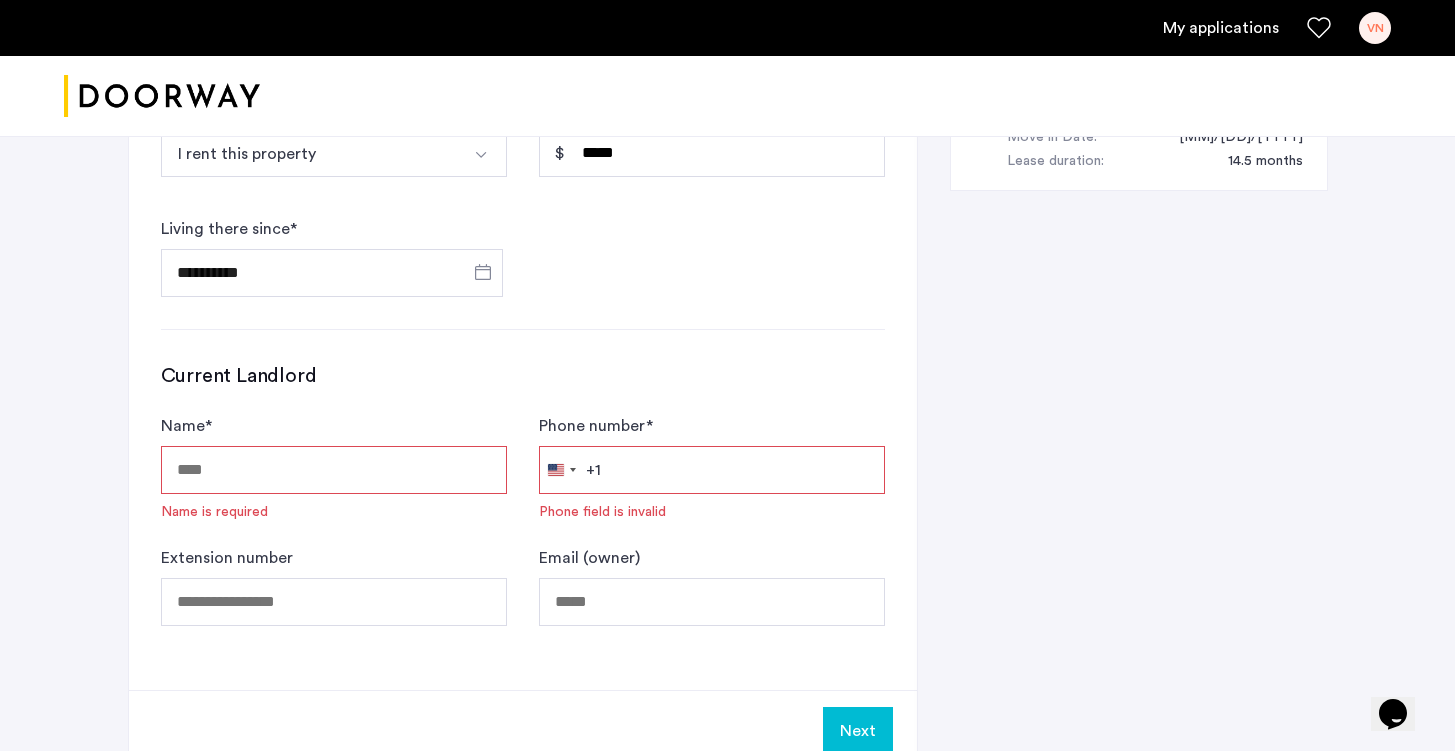 scroll, scrollTop: 1099, scrollLeft: 0, axis: vertical 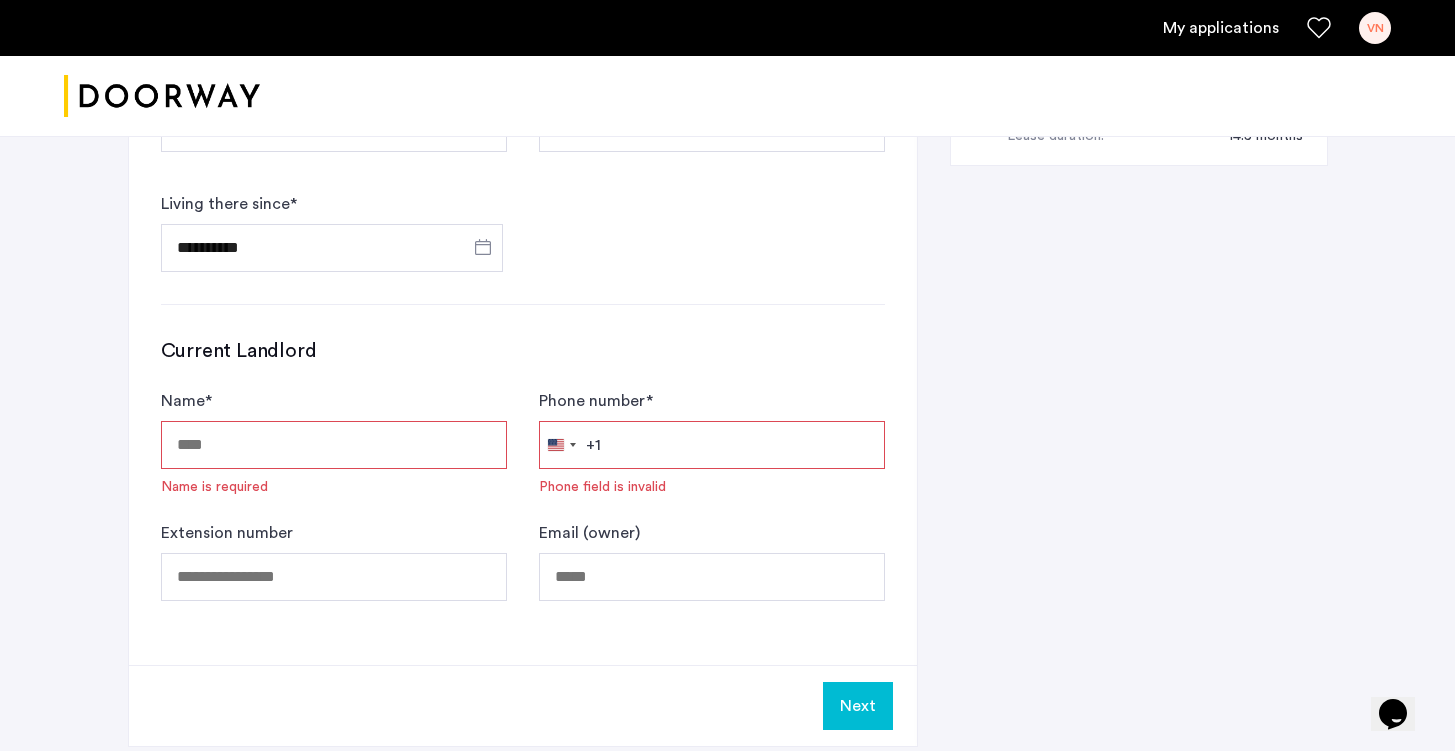 click on "Name *" at bounding box center (334, 445) 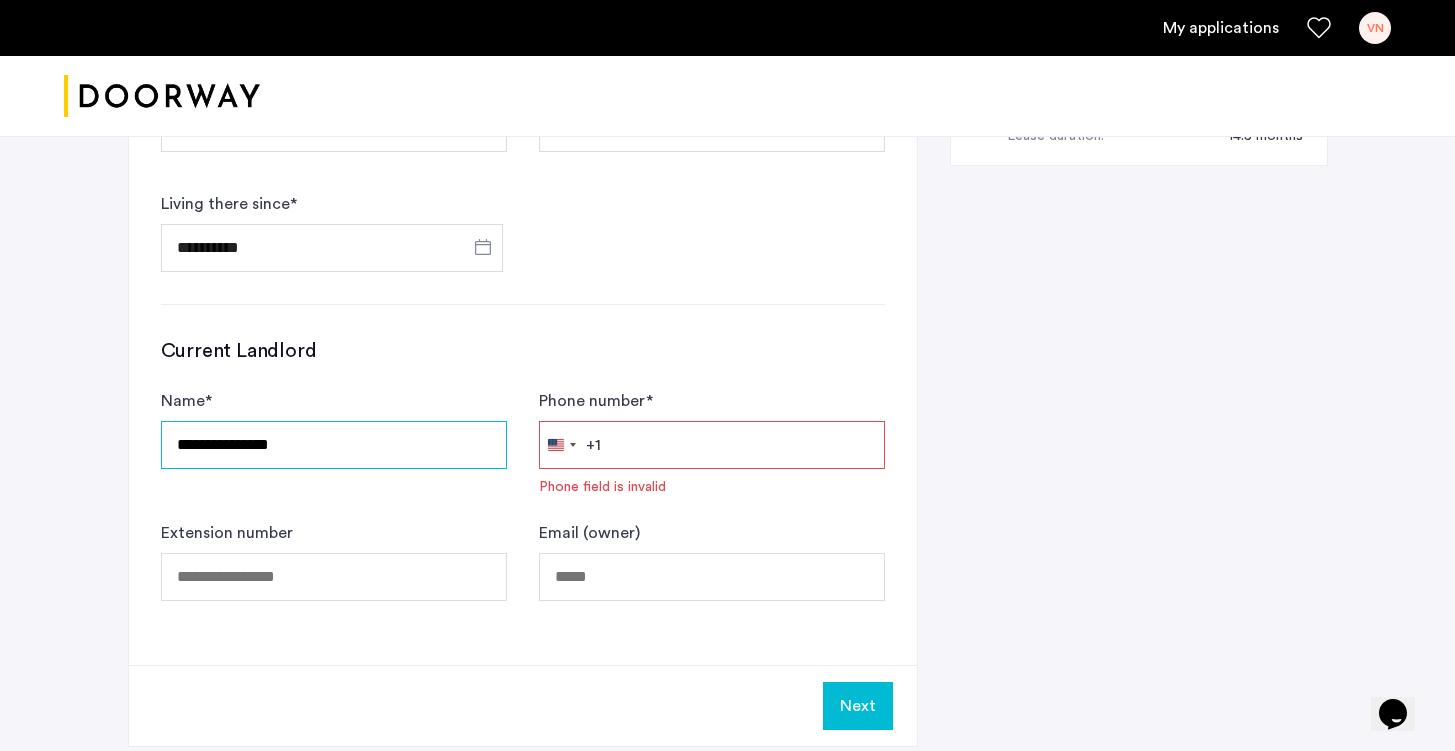 type on "**********" 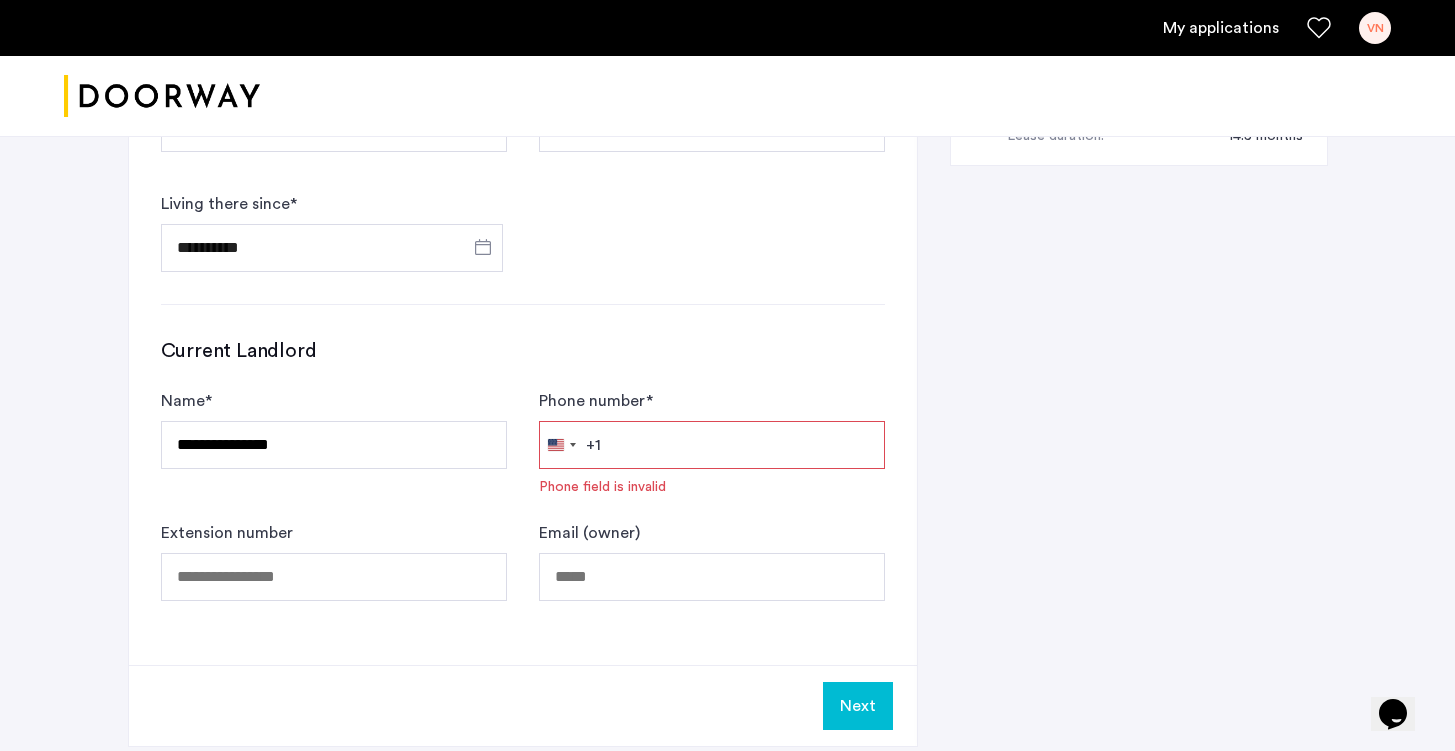 click on "Phone number  *" at bounding box center (712, 445) 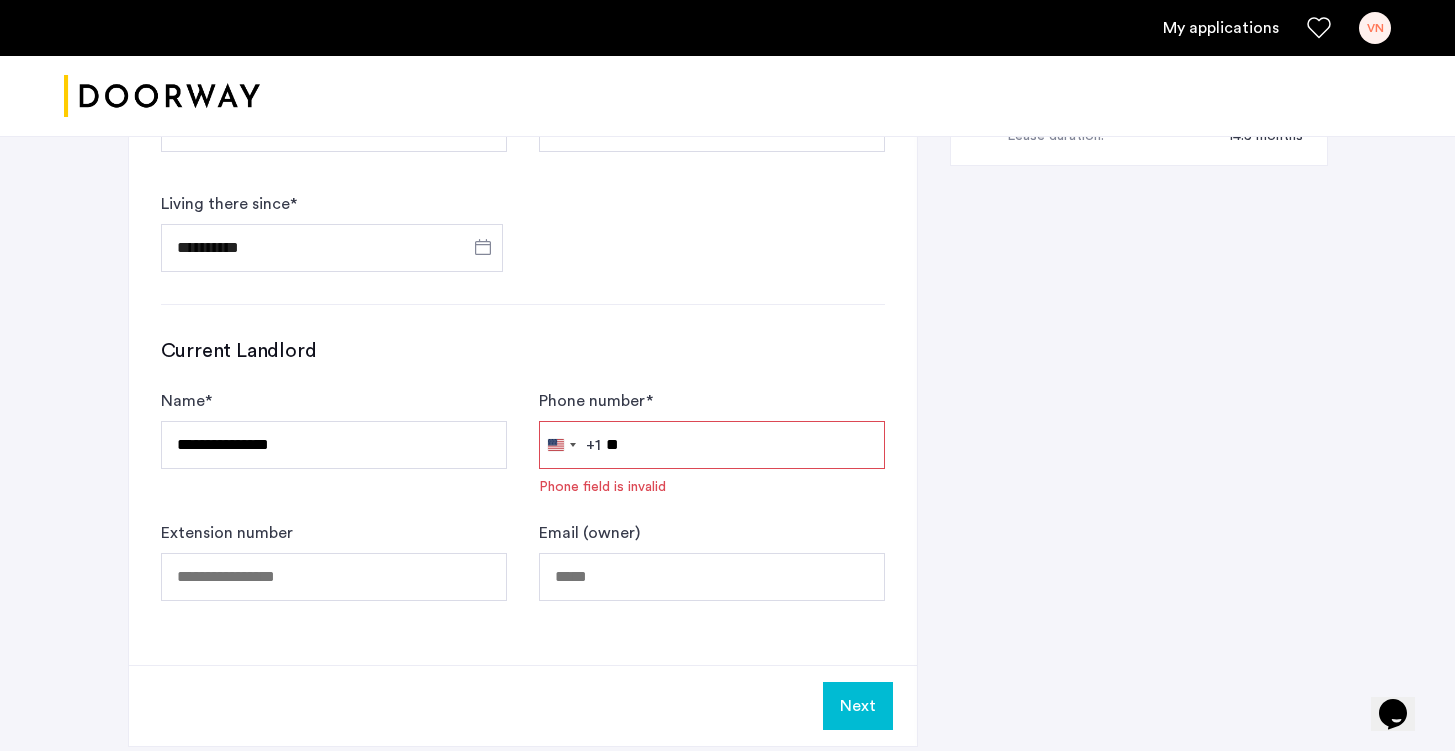 type on "*" 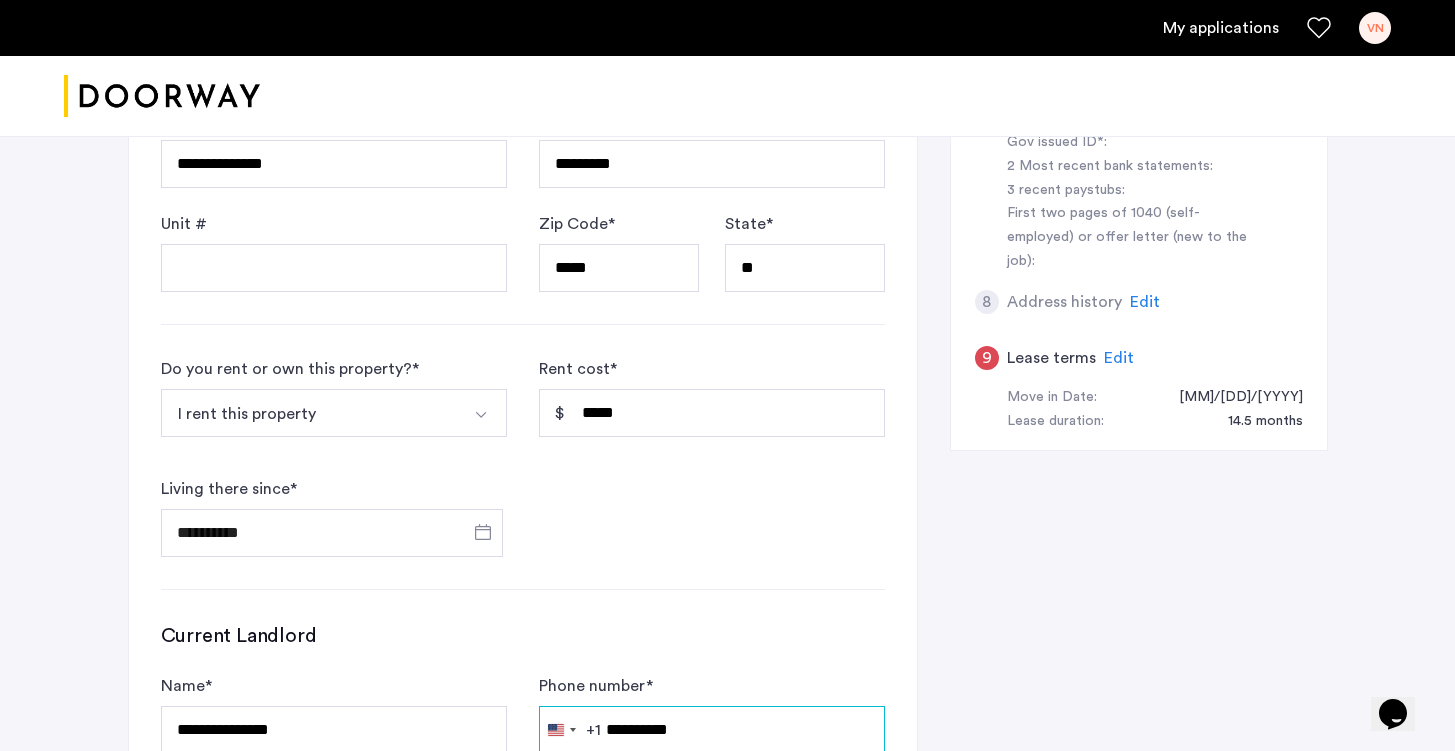 scroll, scrollTop: 816, scrollLeft: 0, axis: vertical 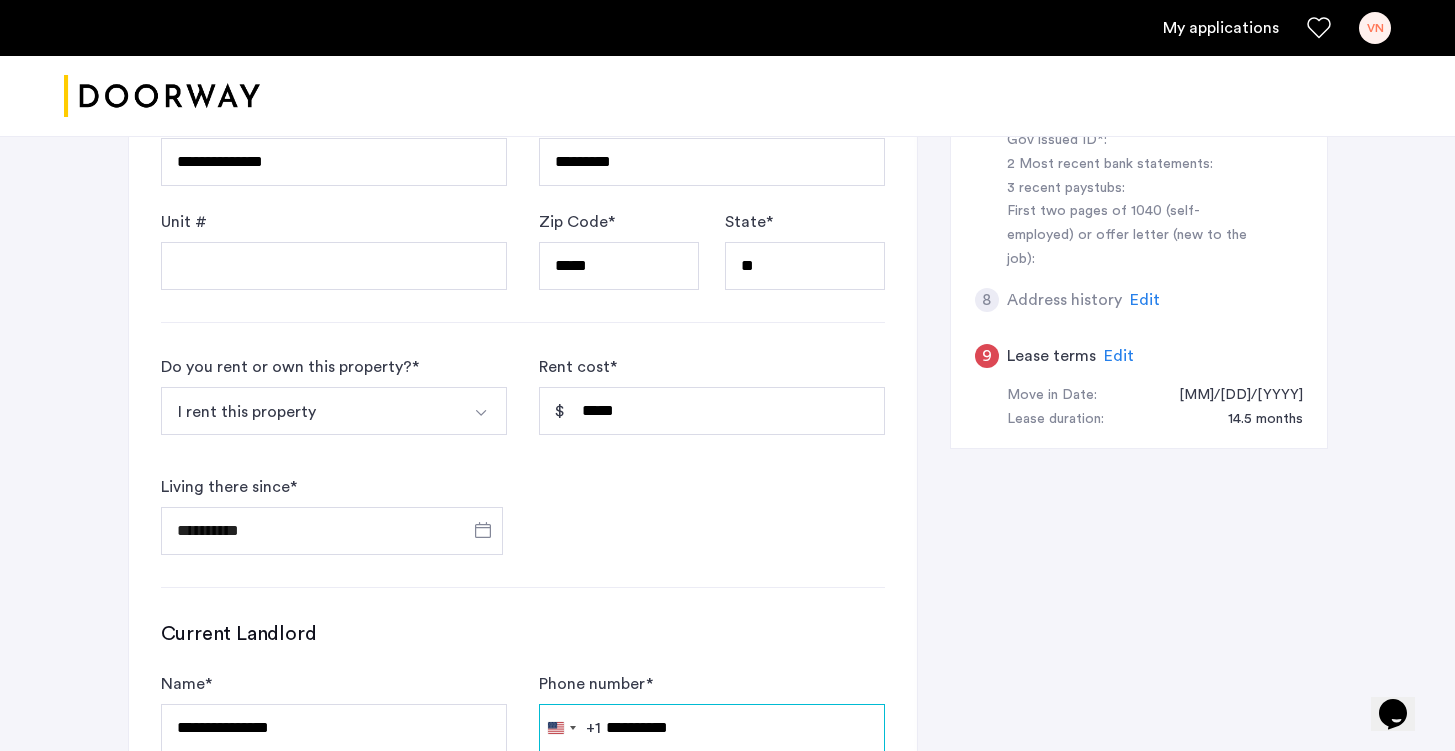 type on "**********" 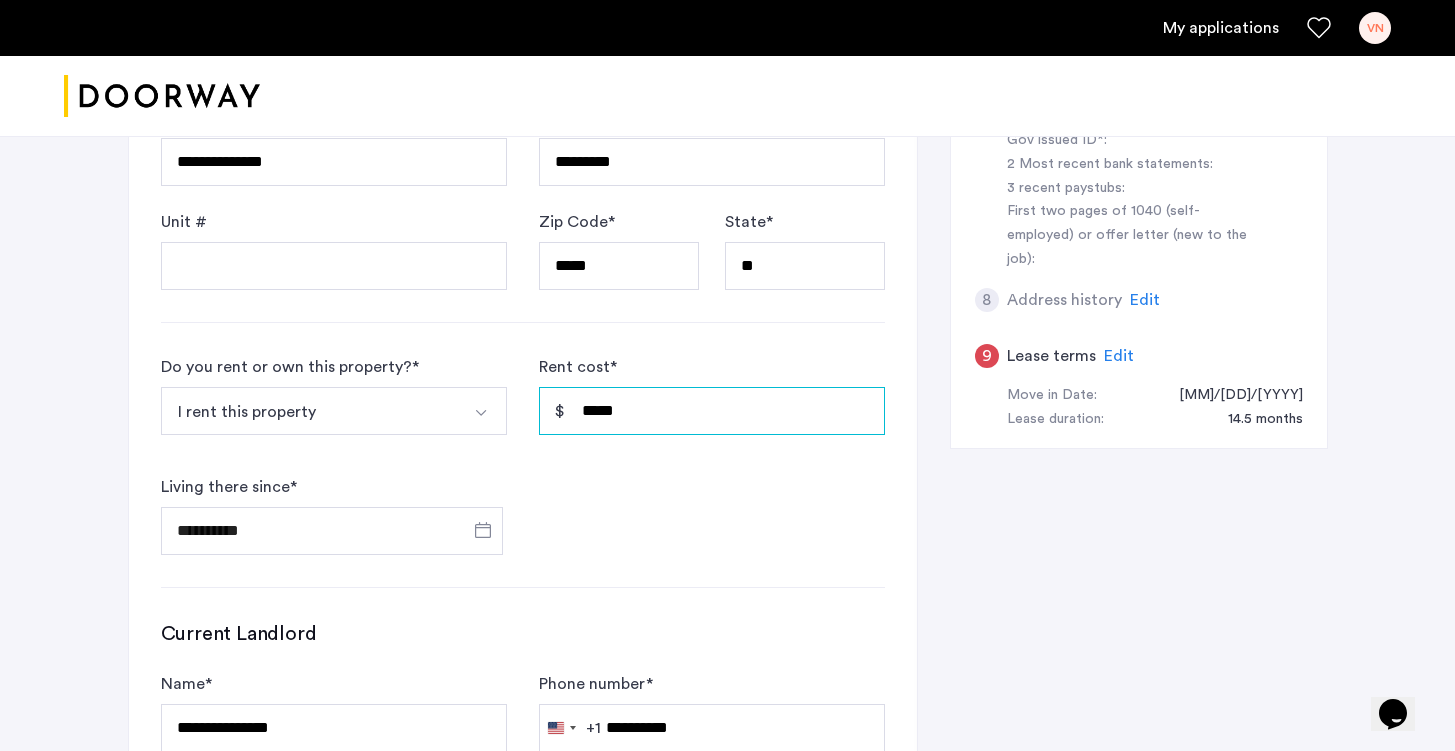 drag, startPoint x: 674, startPoint y: 413, endPoint x: 546, endPoint y: 408, distance: 128.09763 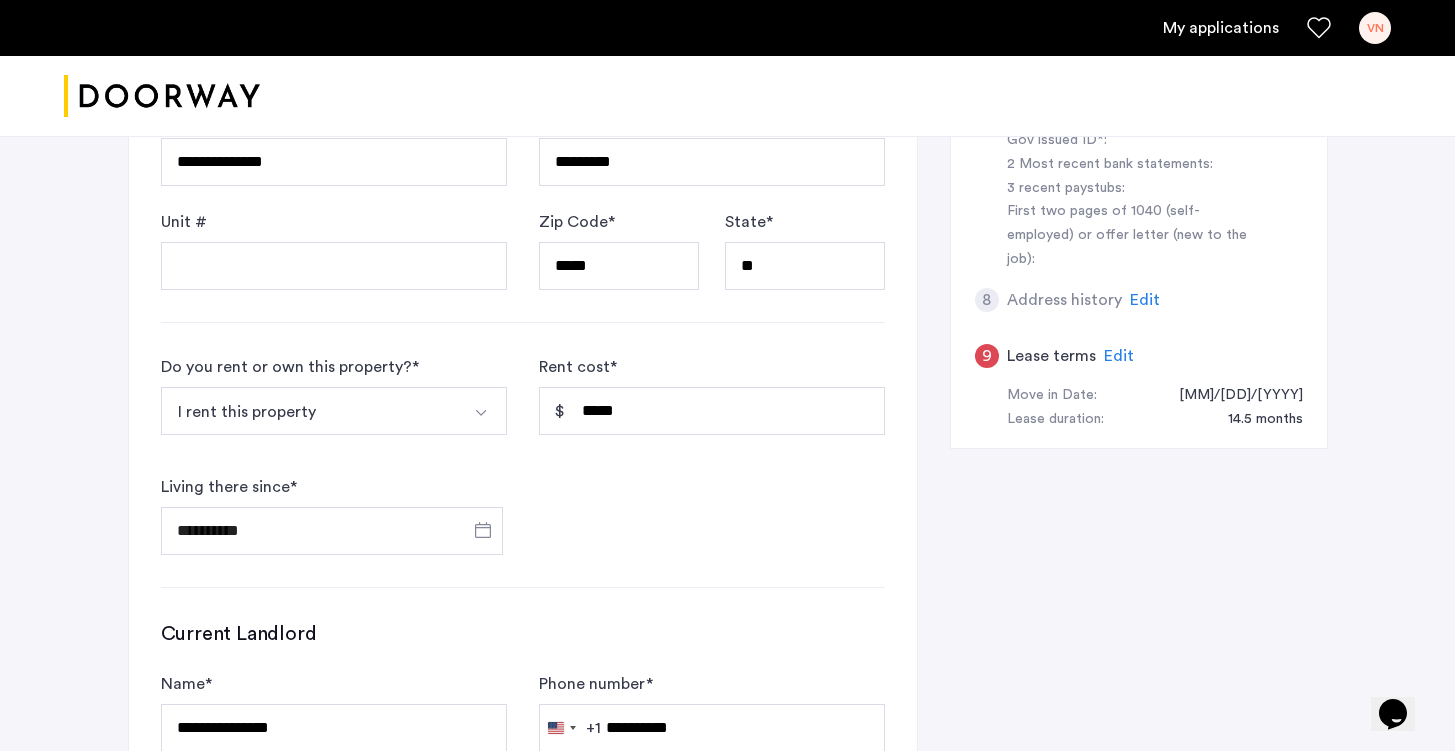 click on "Do you rent or own this property? * Other I rent this property I own this property My first time renting Other Explanation * Living there since *" 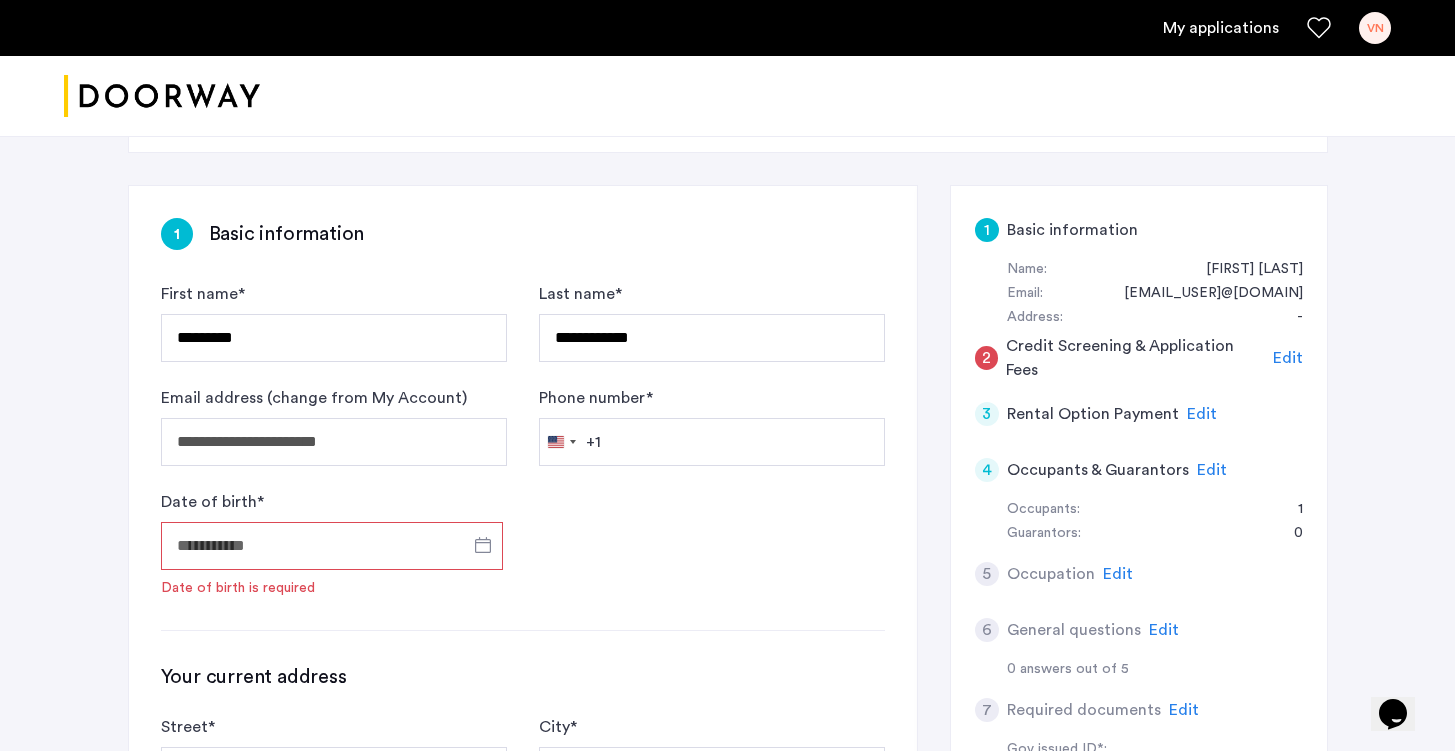 scroll, scrollTop: 205, scrollLeft: 0, axis: vertical 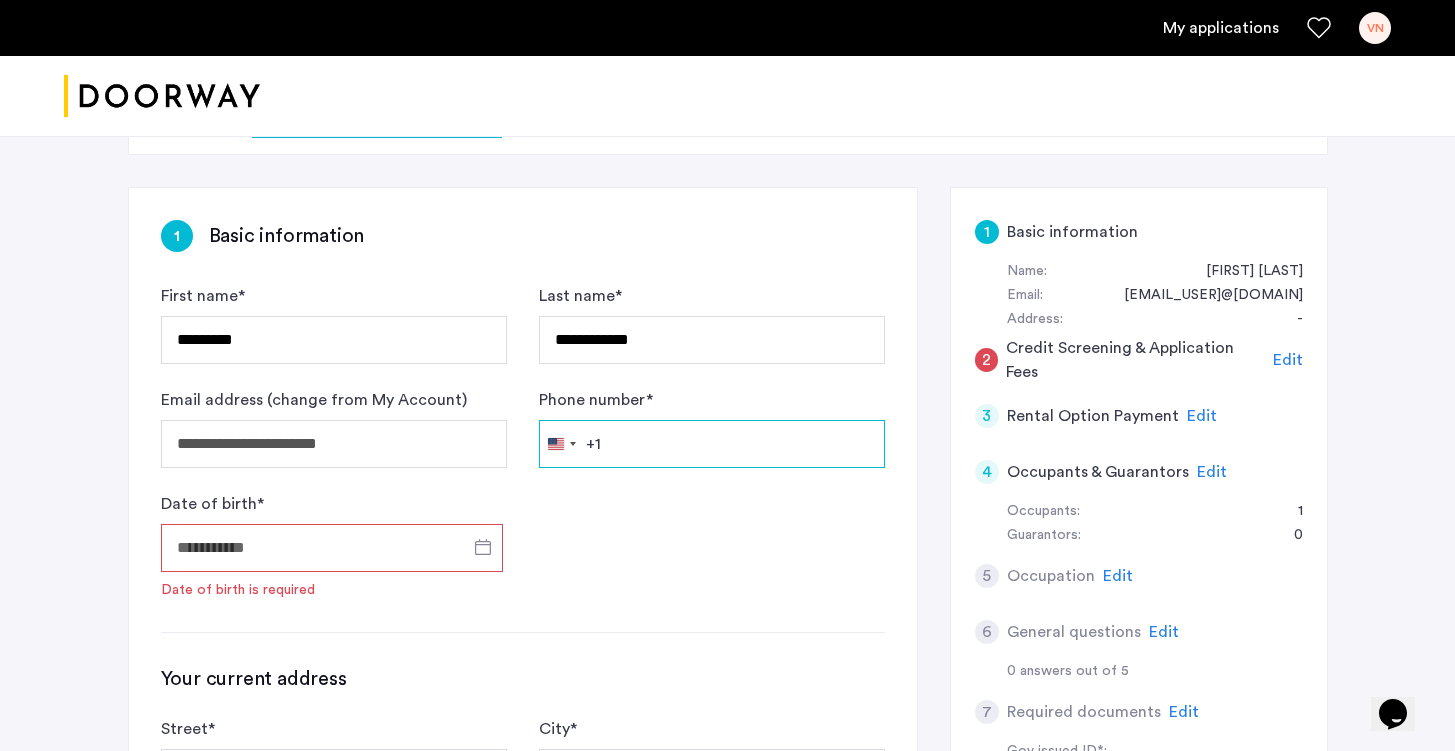 click on "Phone number  *" at bounding box center [712, 444] 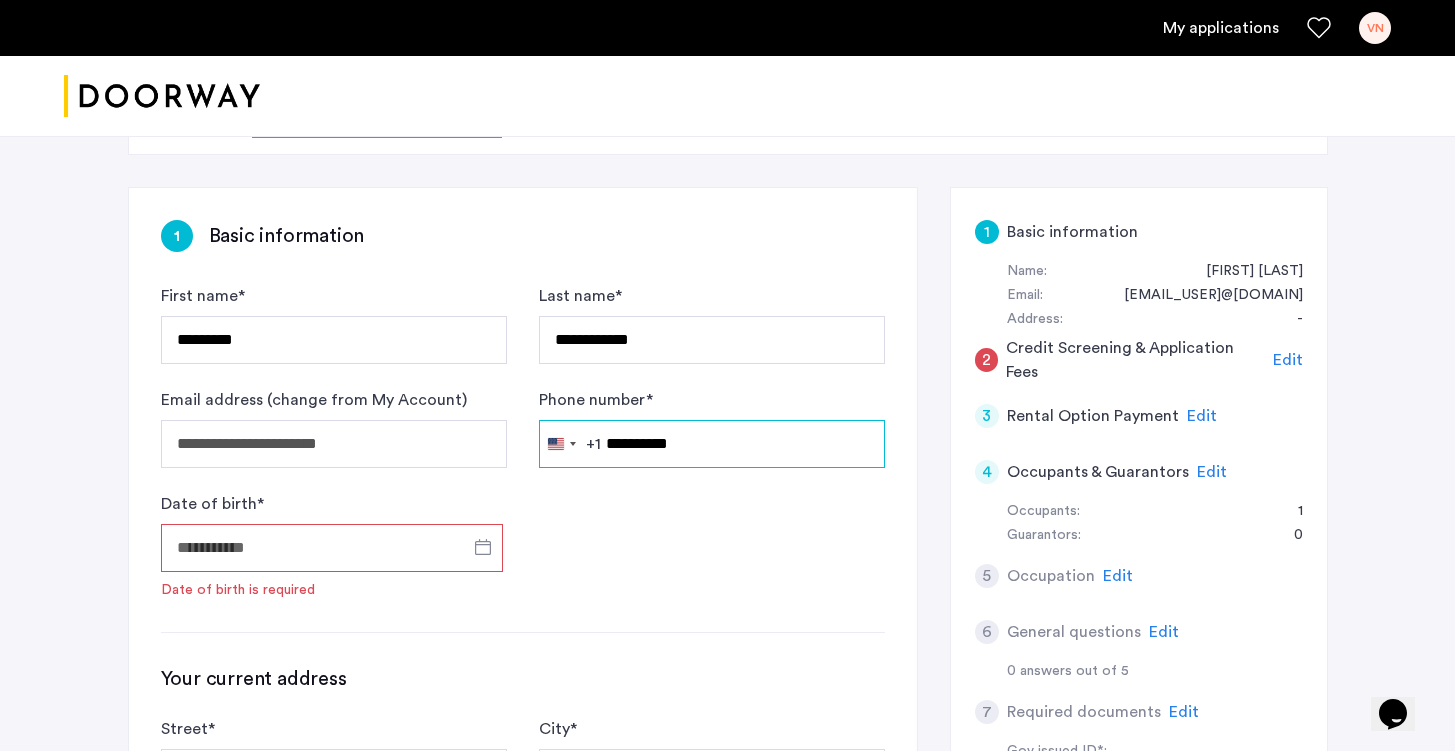 type on "**********" 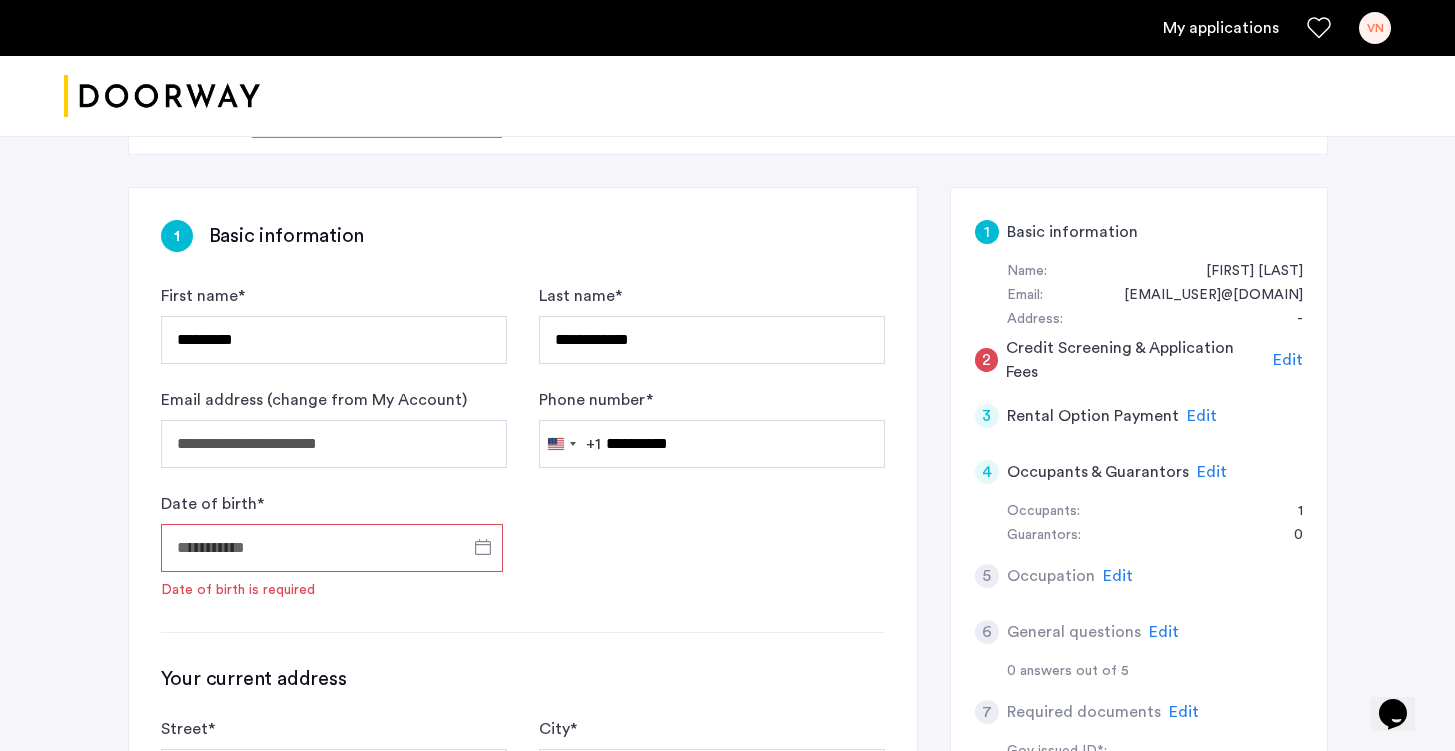 click on "Date of birth *" at bounding box center (332, 548) 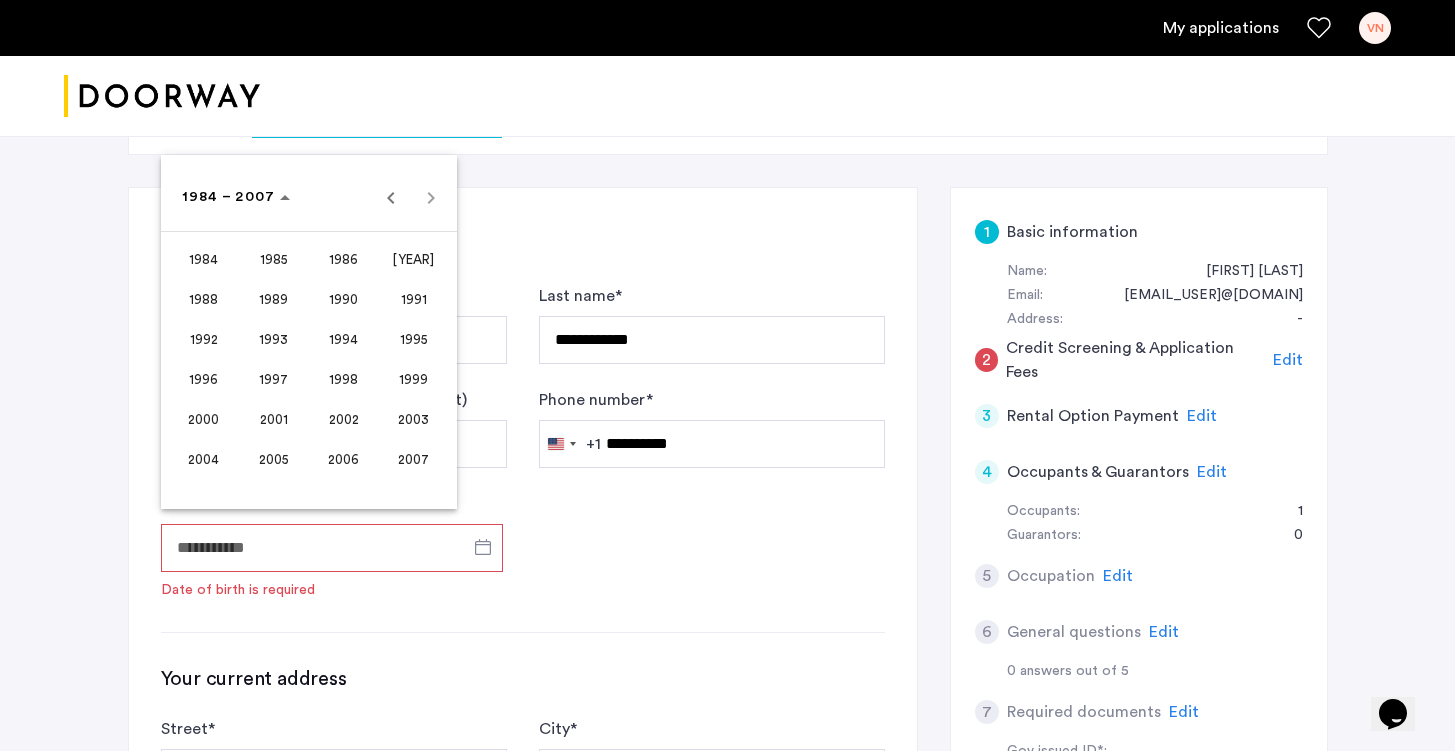 click on "1995" at bounding box center [413, 339] 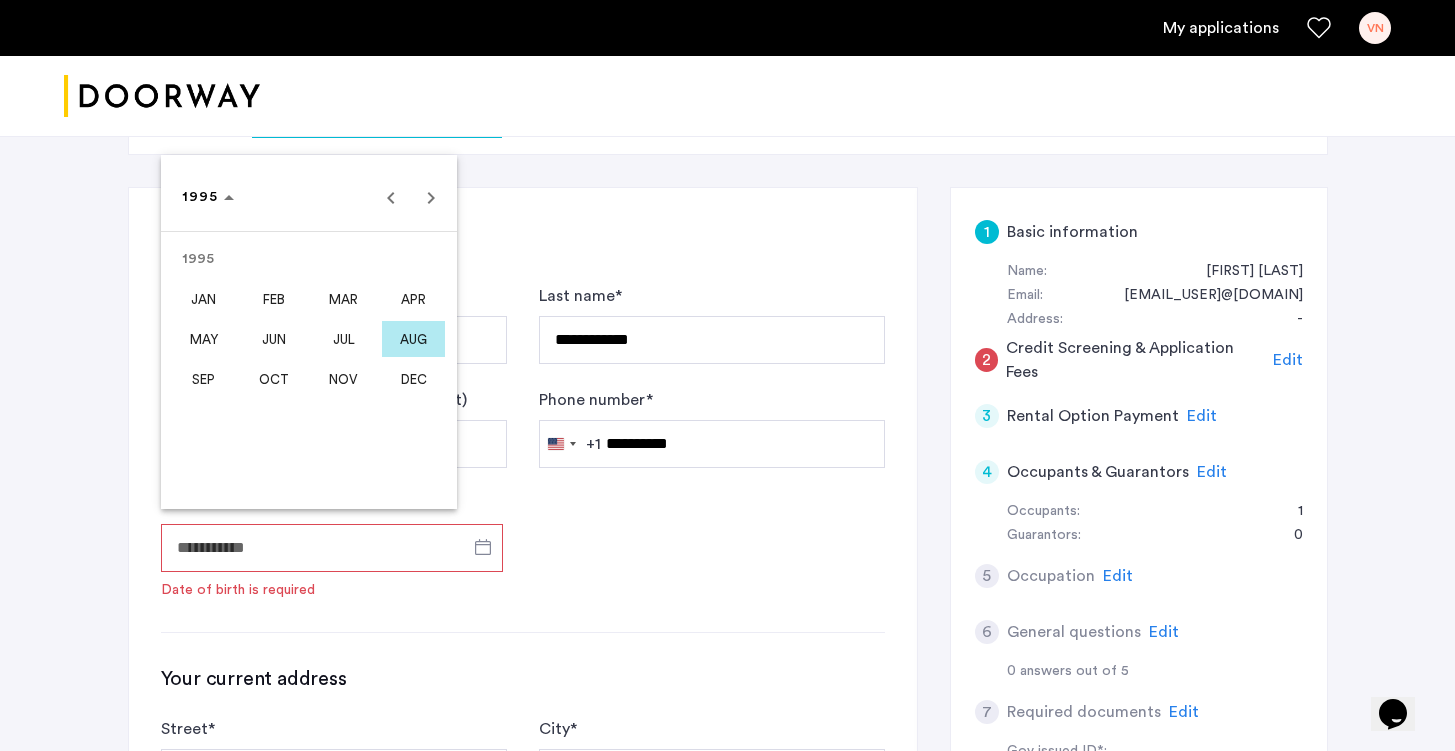 click on "APR" at bounding box center [413, 299] 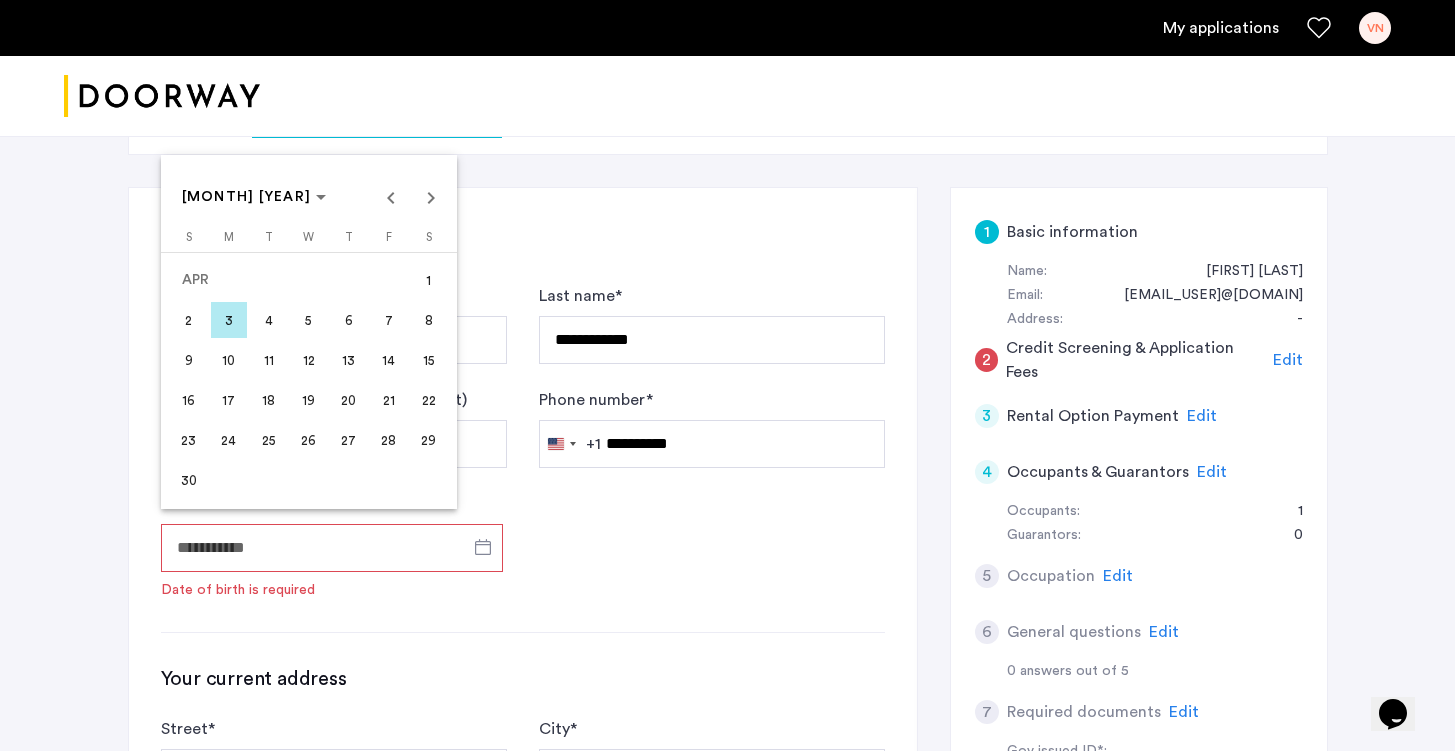 click on "22" at bounding box center (429, 400) 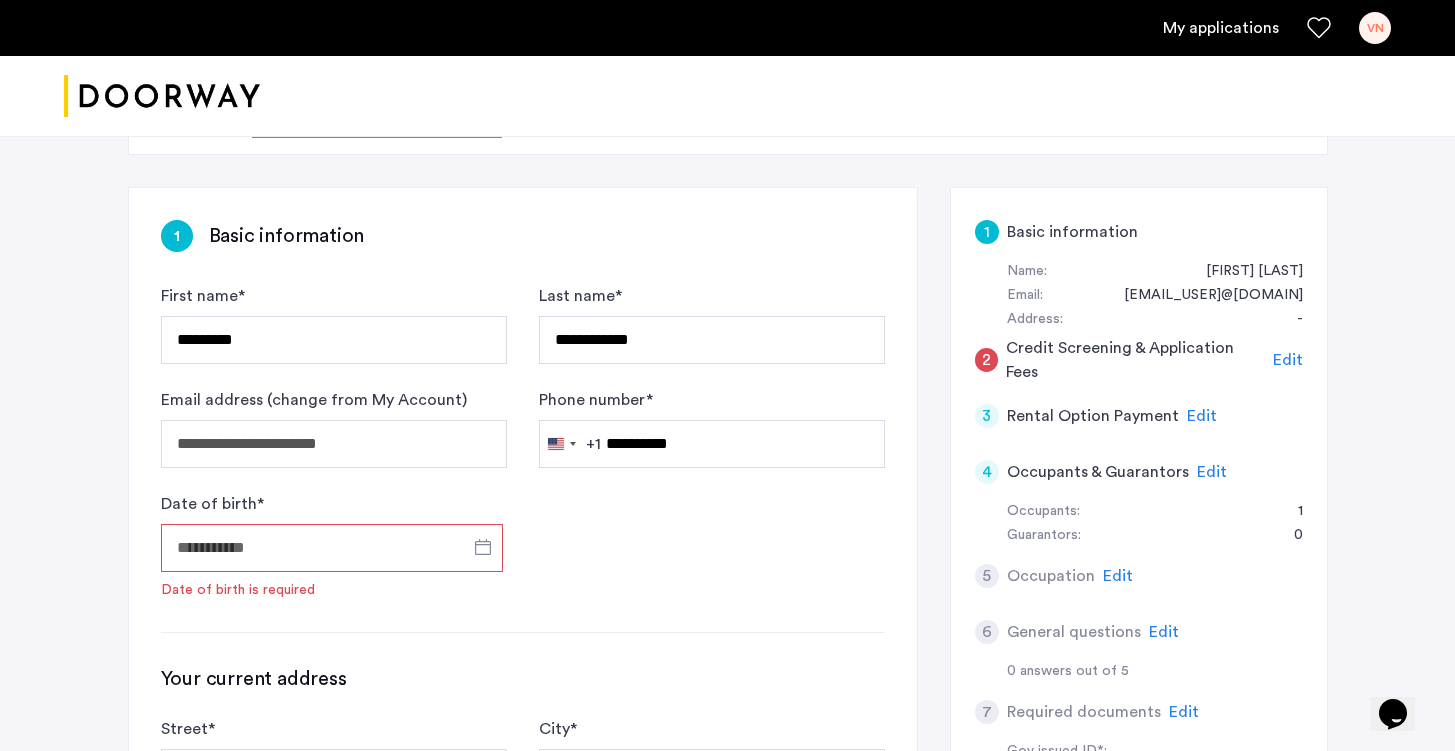 type on "**********" 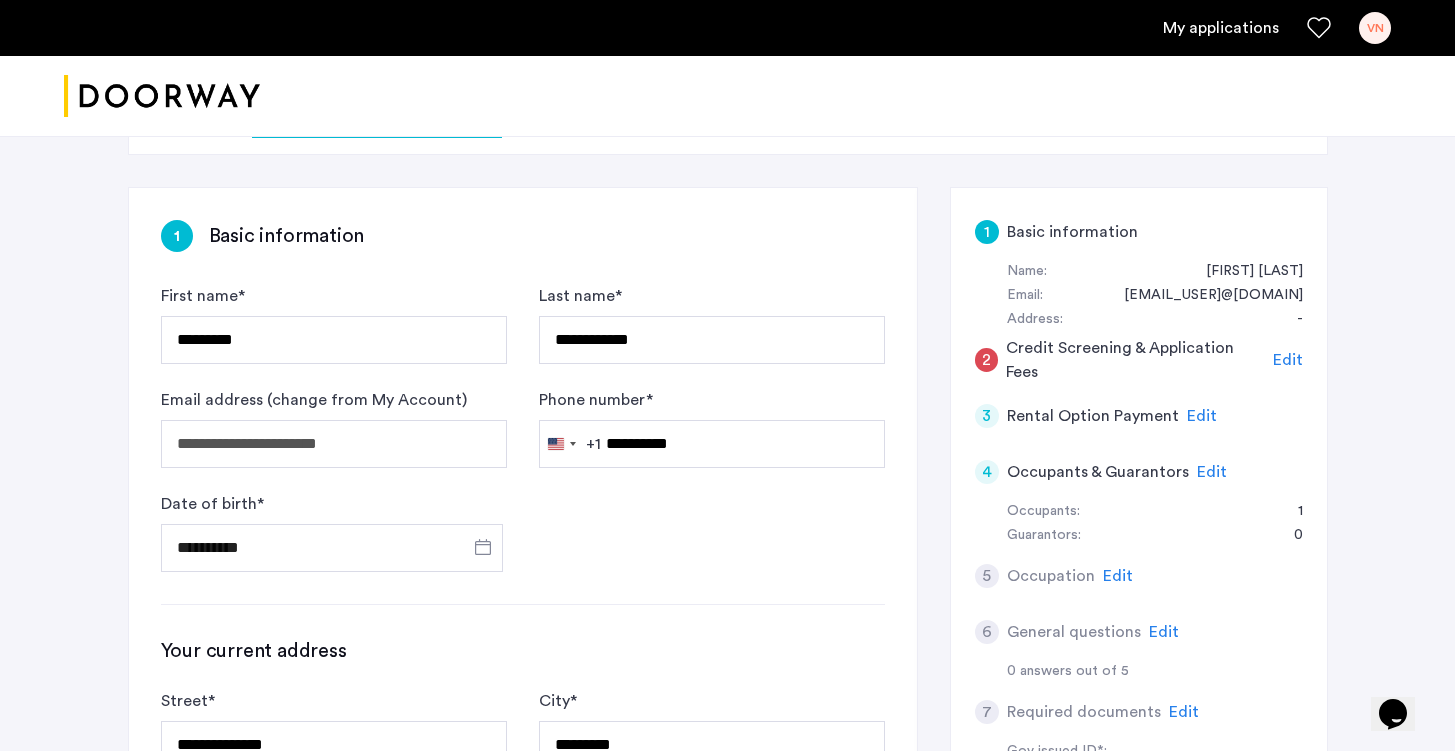 click on "United States +1 +1 244 results found Afghanistan +93 Åland Islands +358 Albania +355 Algeria +213 American Samoa +1 Andorra +376 Angola +244 Anguilla +1 Antigua & Barbuda +1 Argentina +54 Armenia +374 Aruba +297 Ascension Island +247 Australia +61 Austria +43 Azerbaijan +994 Bahamas +1 Bahrain +973 Bangladesh +880 Barbados +1 Belarus +375 Belgium +32 Belize +501 Benin +229 Bermuda +1 Bhutan +975 Bolivia +591 Bosnia & Herzegovina +387 Botswana +267 Brazil +55 British Indian Ocean Territory +246 British Virgin Islands +1 Brunei +673 Bulgaria +359 Burkina Faso +226 Burundi +257 Cambodia +855 Cameroon +237 Canada +1 Cape Verde +238 Caribbean Netherlands +599 Cayman Islands +1 Central African Republic +236 Chad +235 Chile +56 China +86 Christmas Island +61 Cocos (Keeling) Islands +61 Colombia +57 Comoros +269 Congo - Brazzaville +242 Congo - Kinshasa +243 +682 +506" 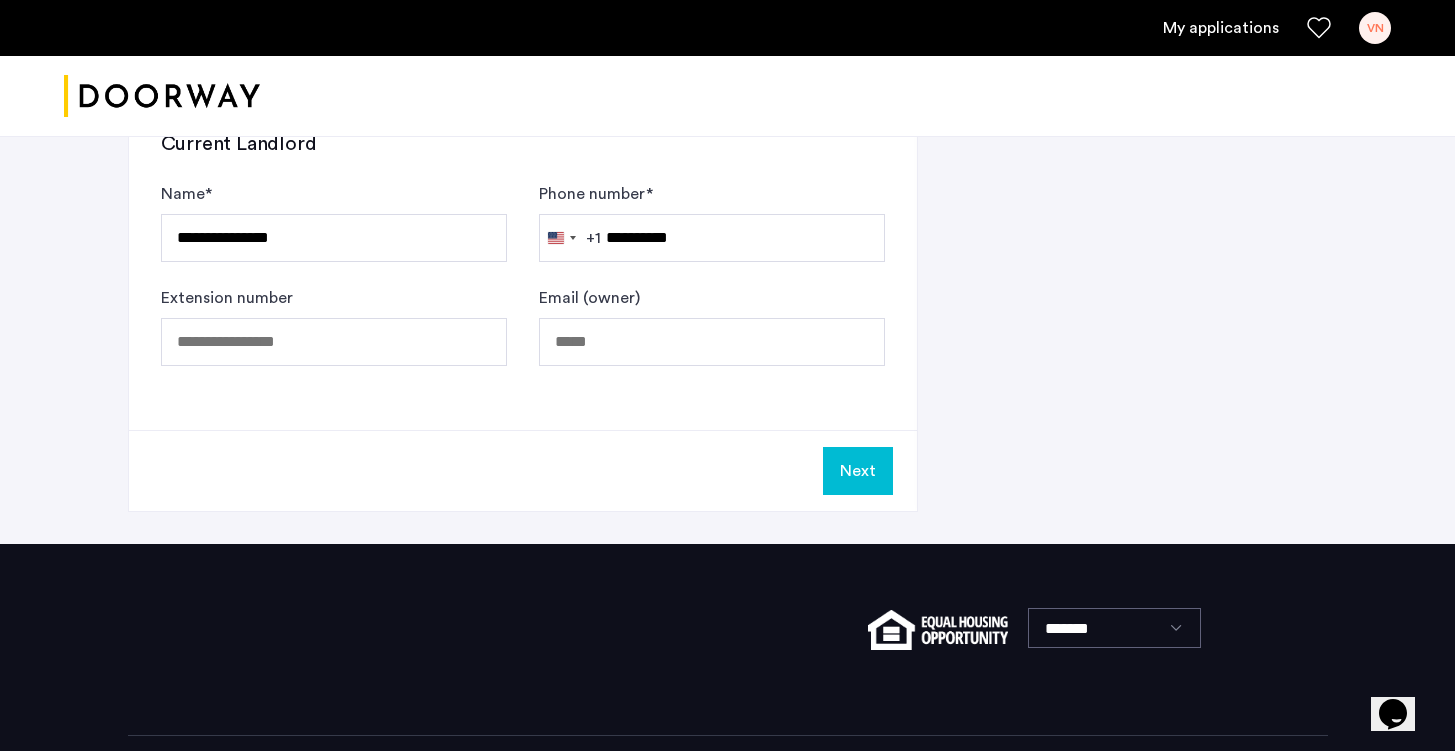 scroll, scrollTop: 1317, scrollLeft: 0, axis: vertical 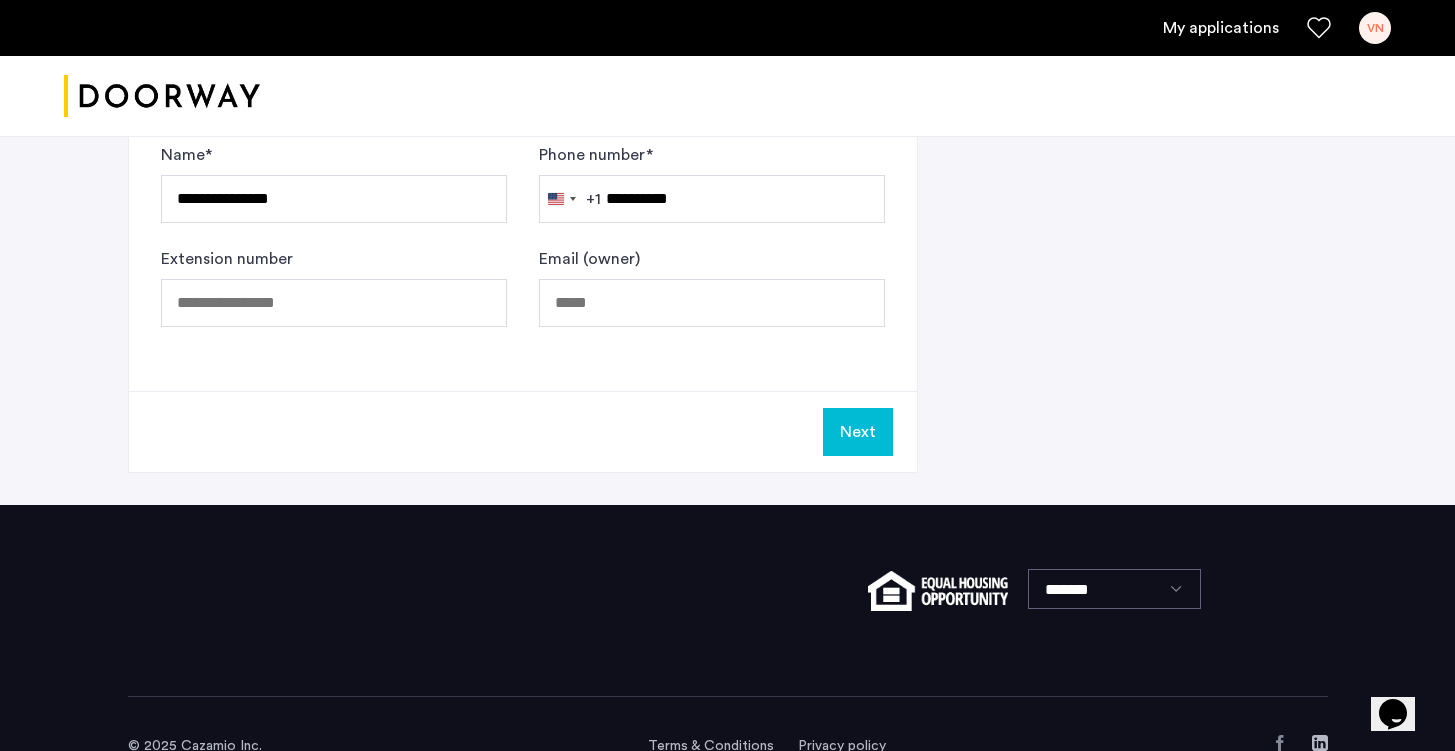 click on "Next" 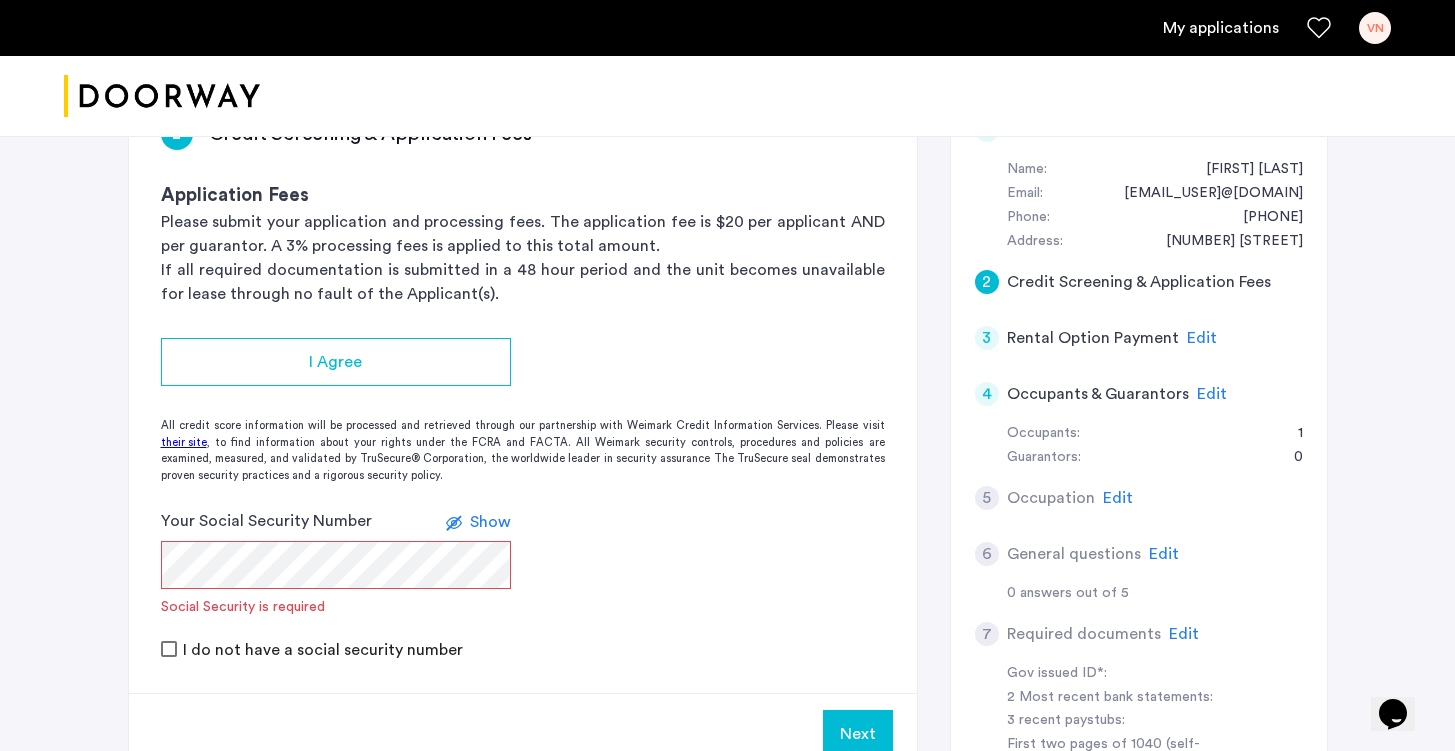 scroll, scrollTop: 308, scrollLeft: 0, axis: vertical 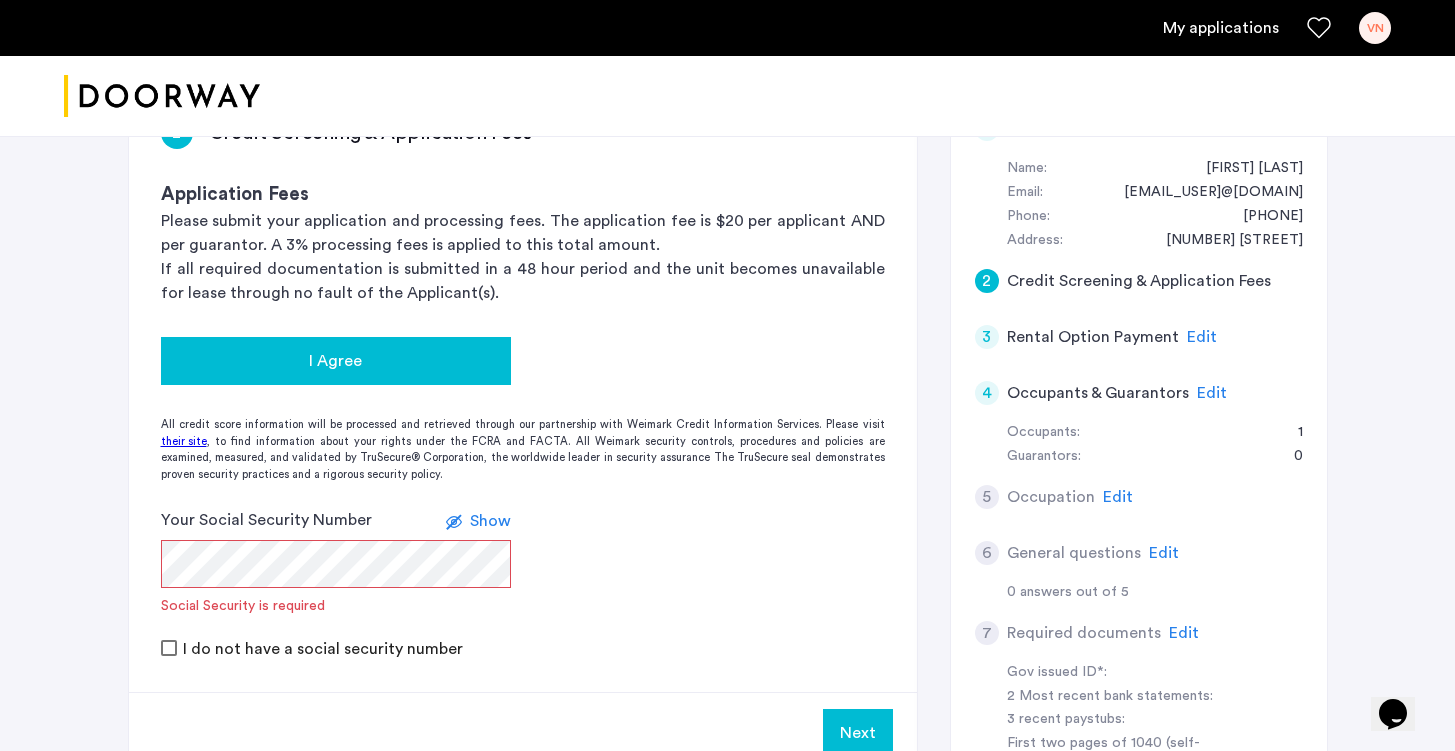 click on "I Agree" 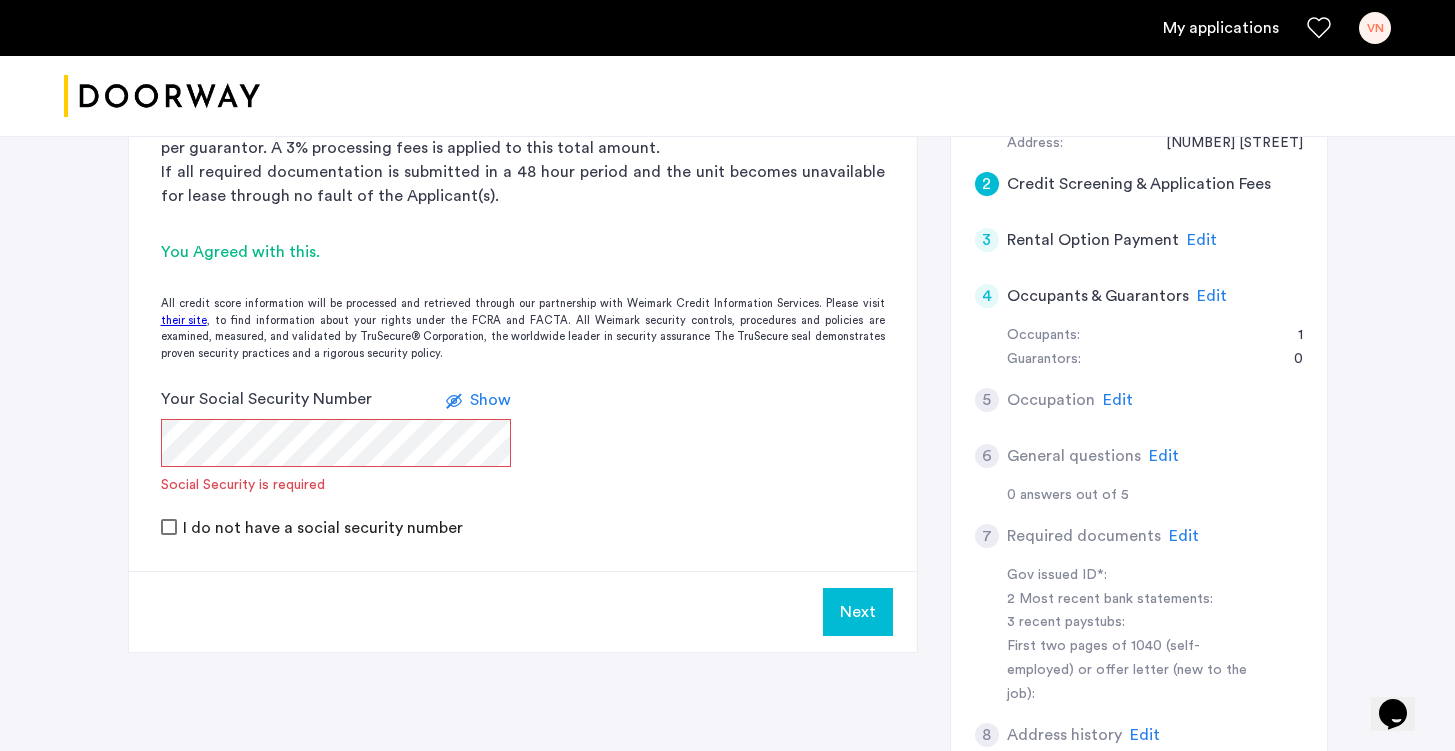 scroll, scrollTop: 438, scrollLeft: 0, axis: vertical 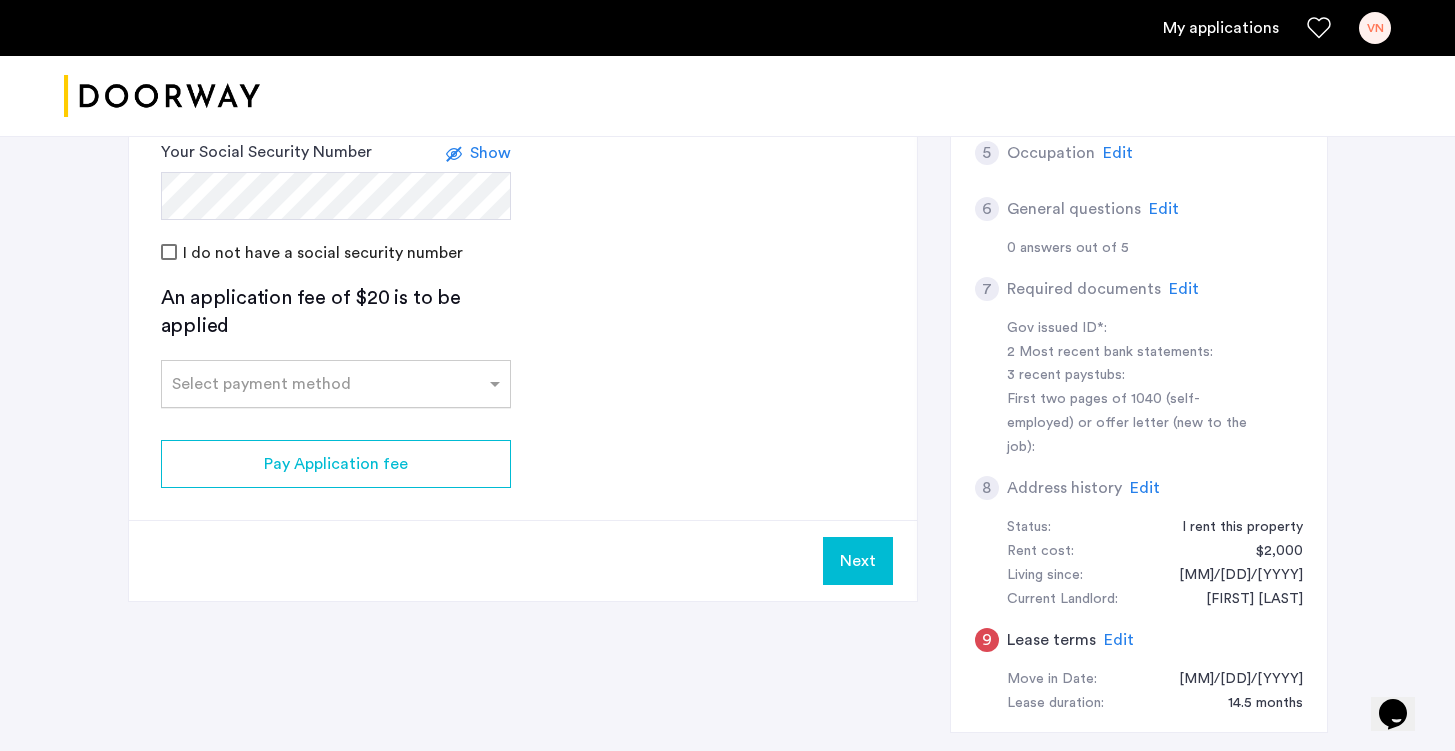 click on "Select payment method" 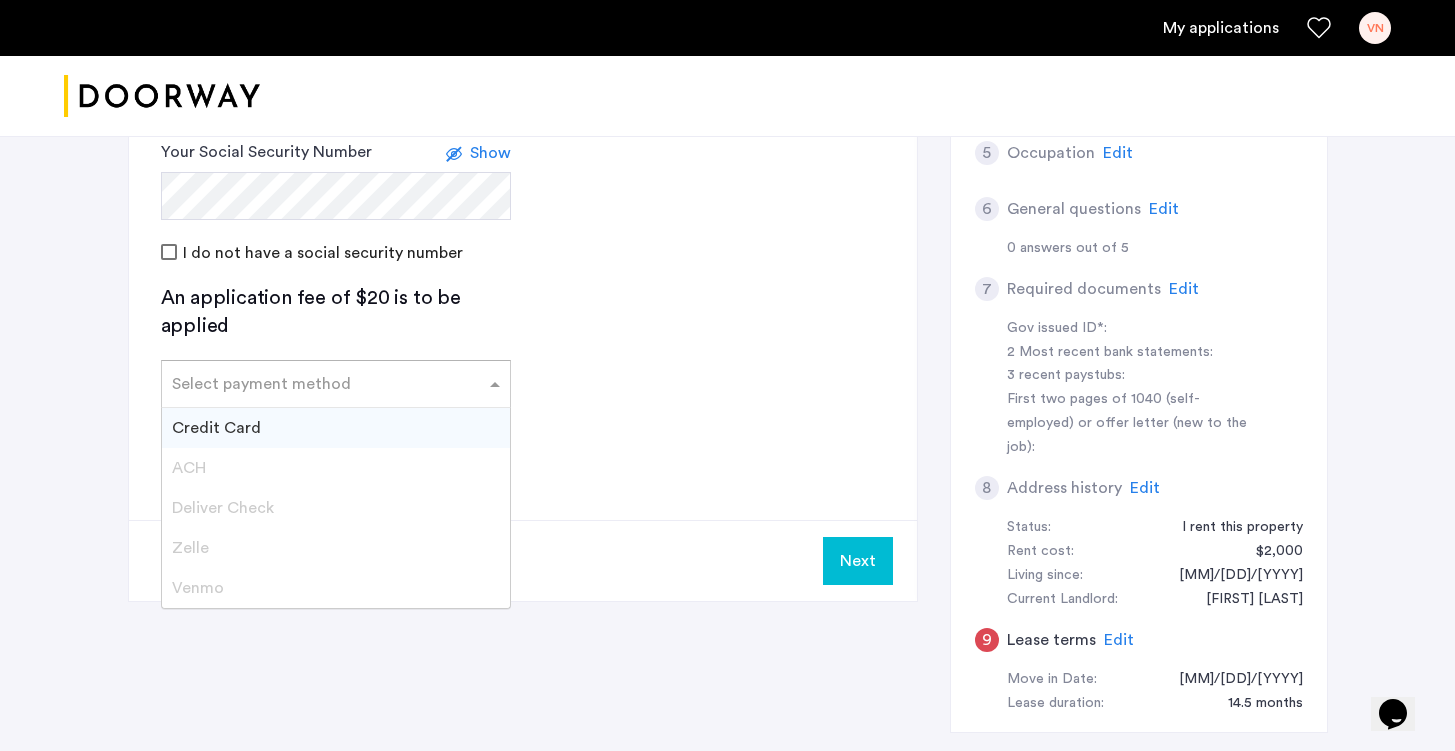 click on "Show" 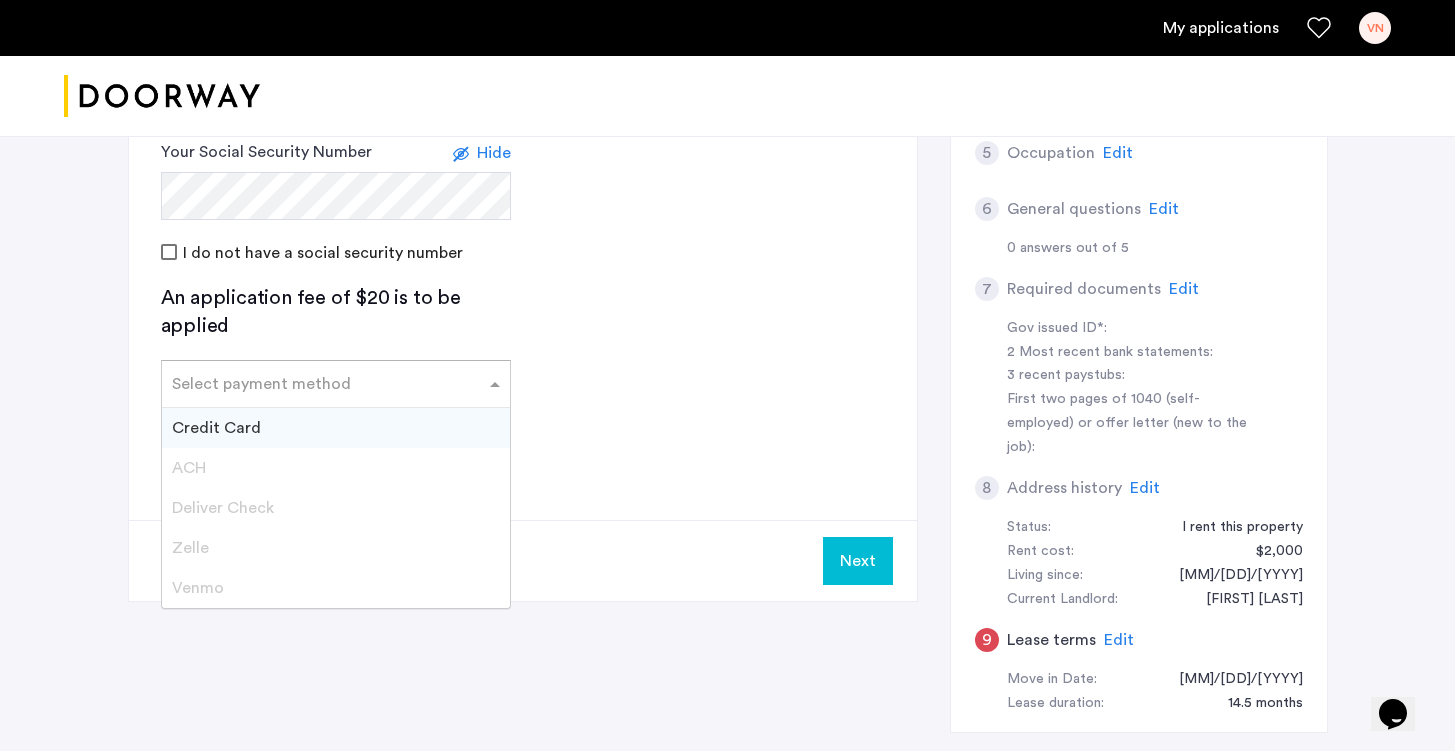 click 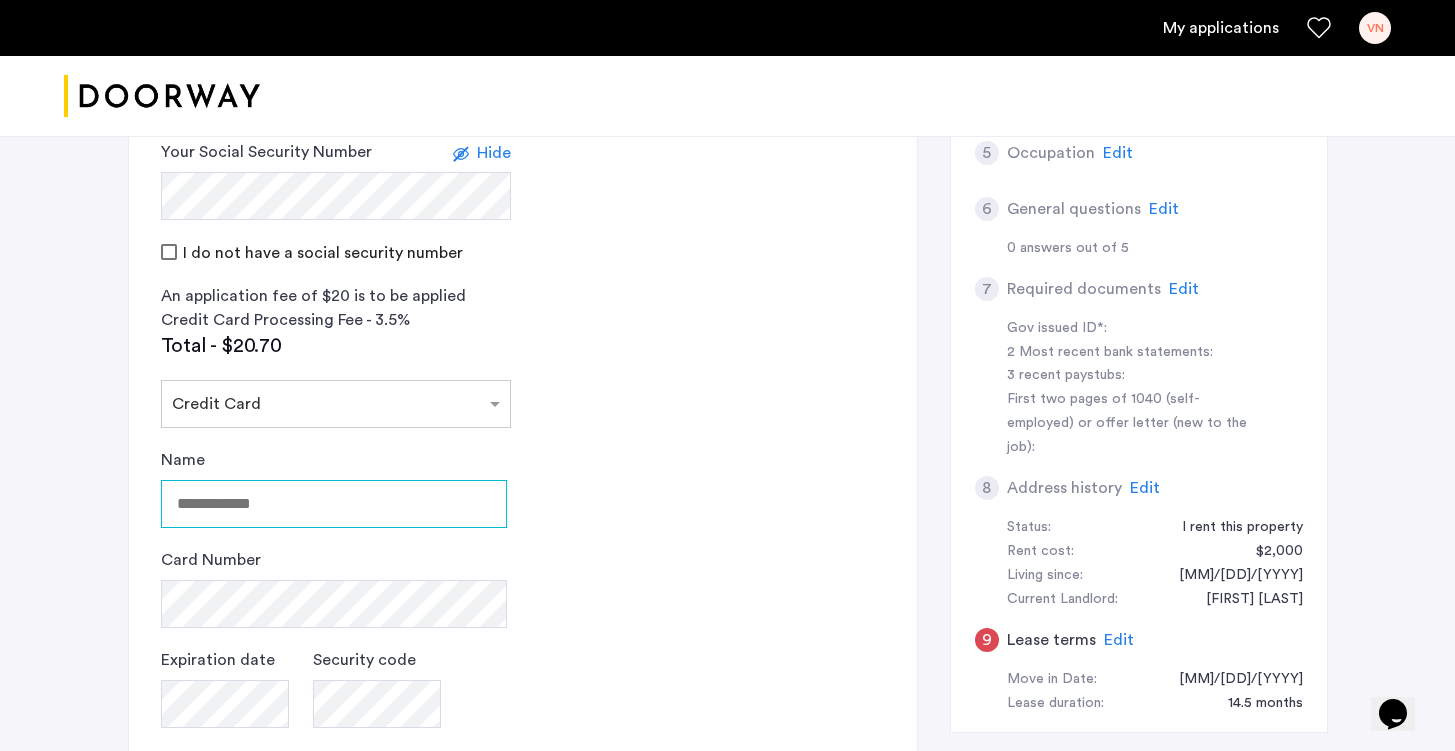 click on "Name" at bounding box center (334, 504) 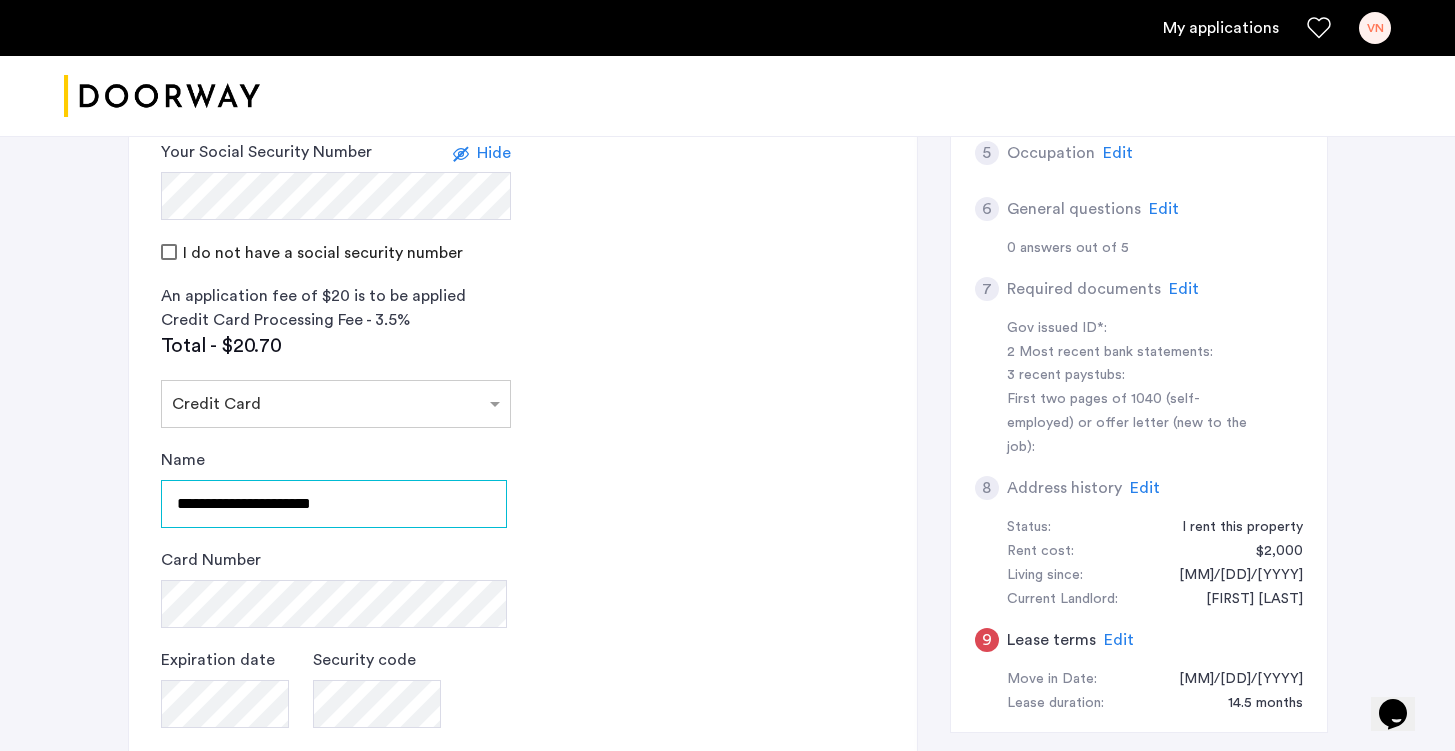 type on "**********" 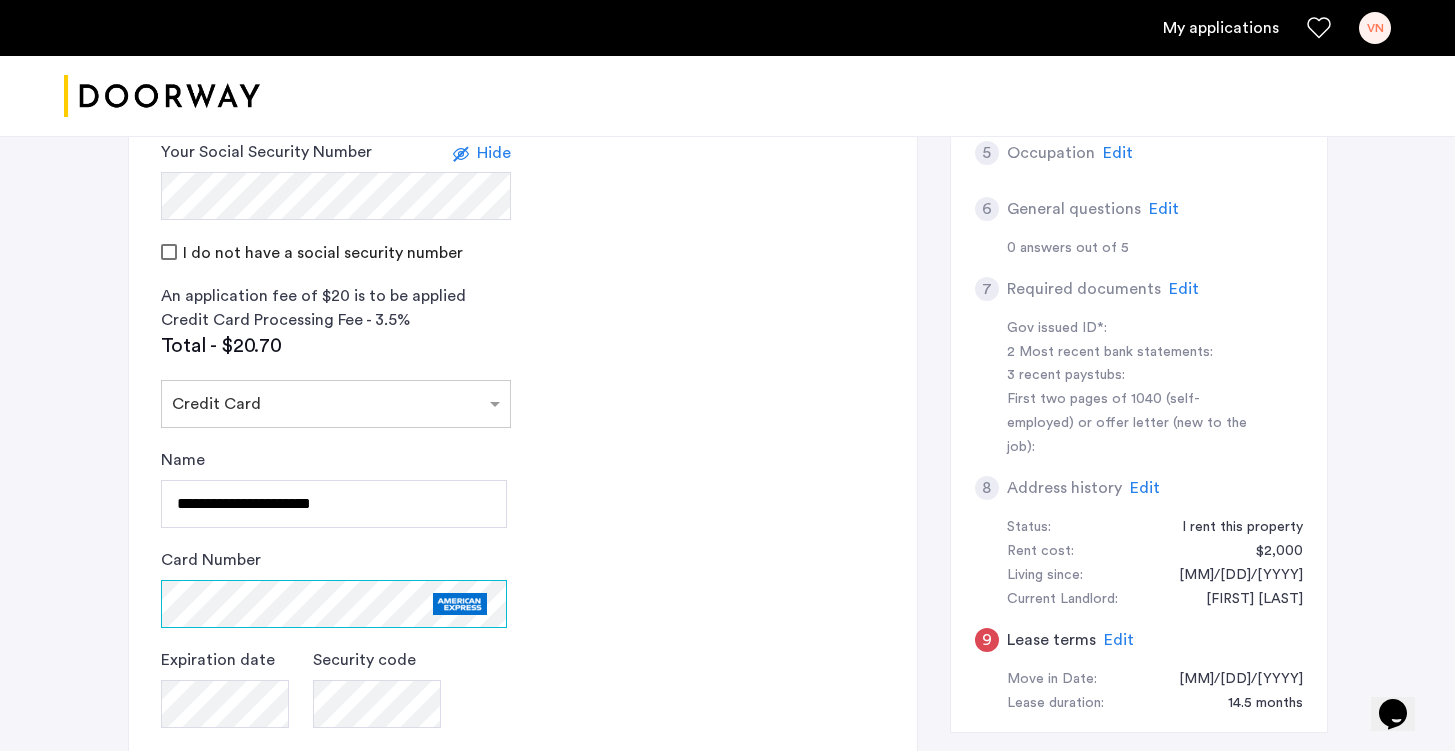 scroll, scrollTop: 878, scrollLeft: 0, axis: vertical 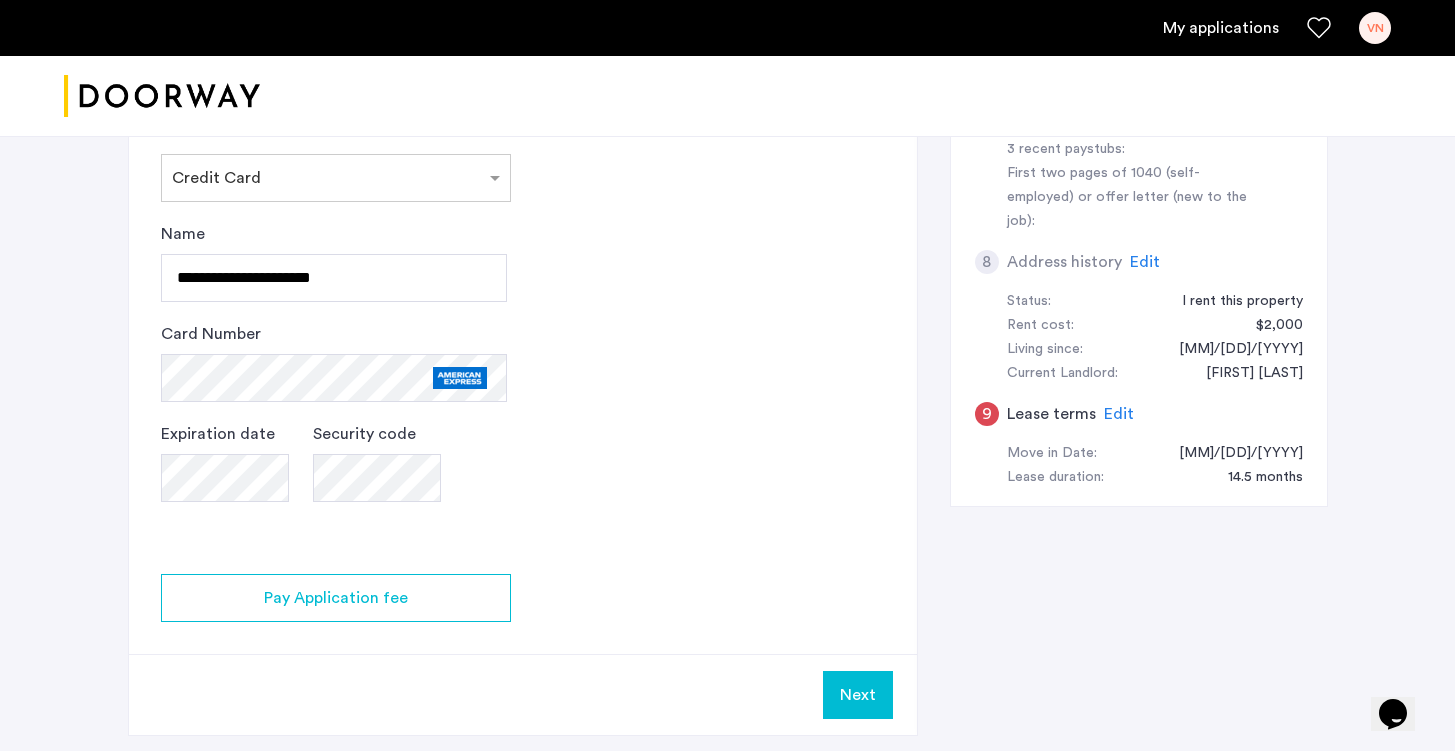 click on "Next" at bounding box center [858, 695] 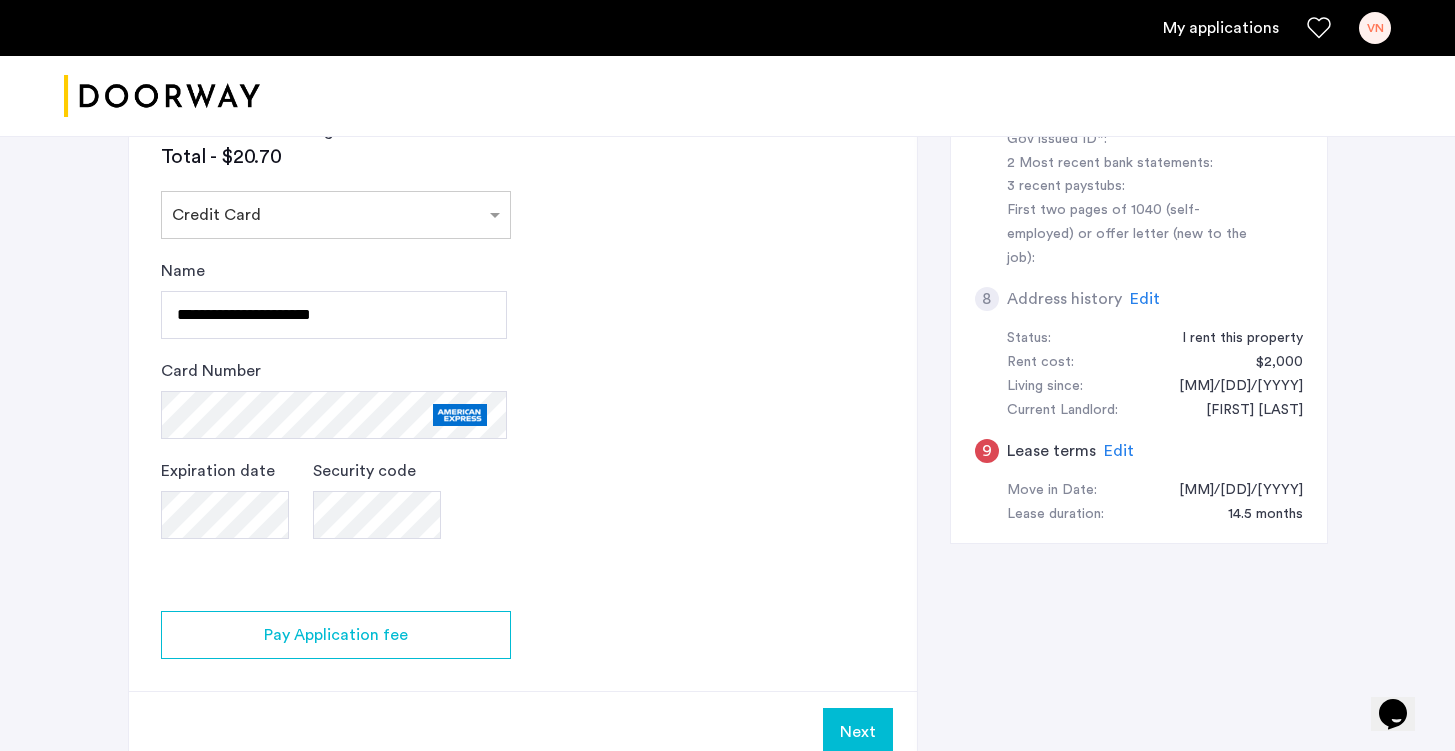 scroll, scrollTop: 901, scrollLeft: 0, axis: vertical 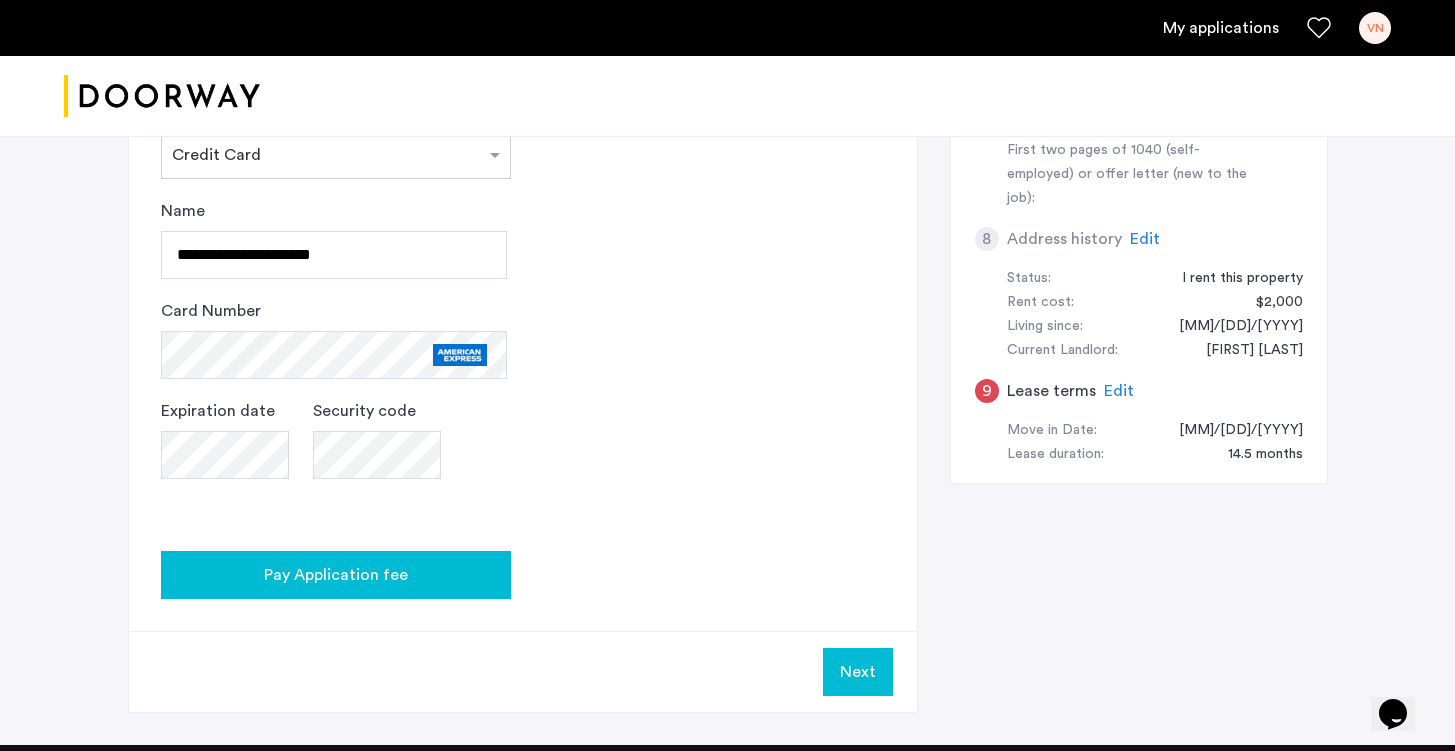 click on "Pay Application fee" 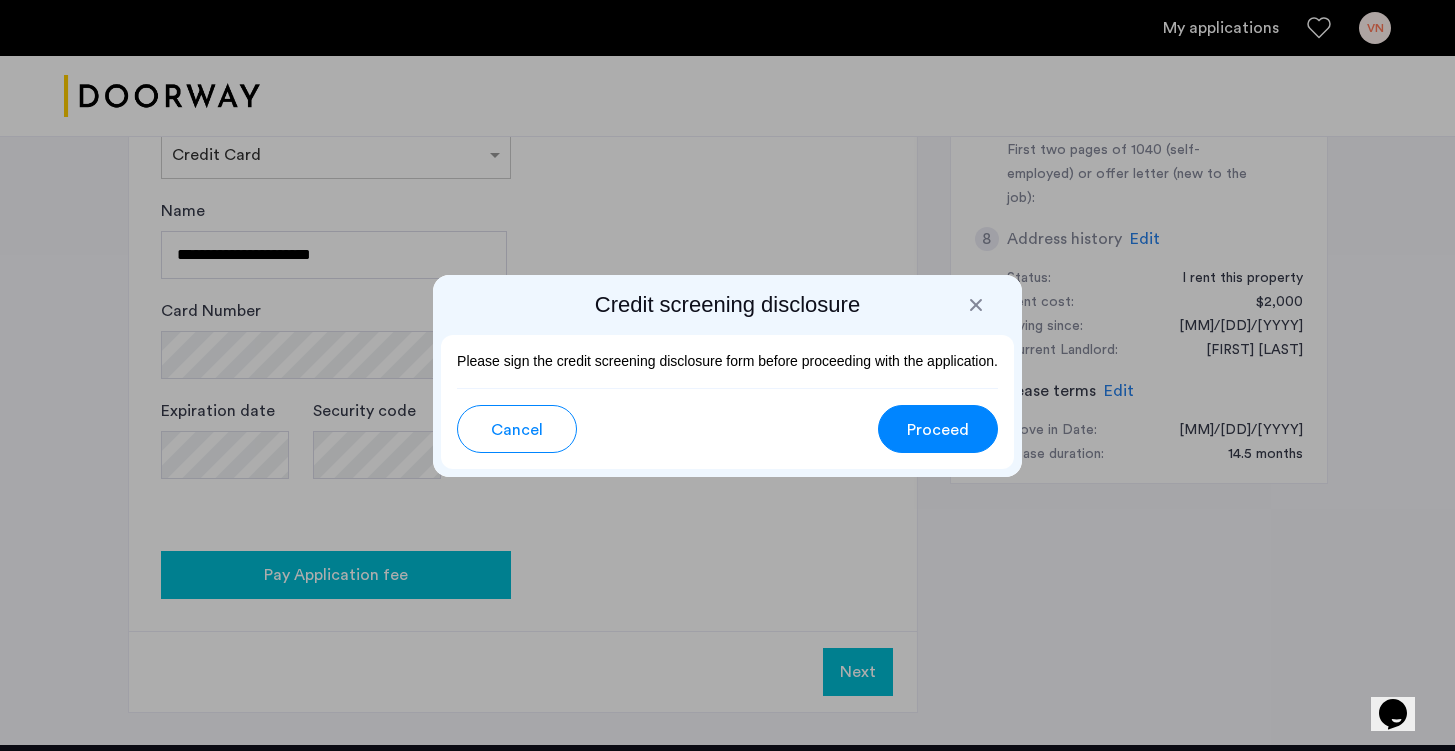 scroll, scrollTop: 0, scrollLeft: 0, axis: both 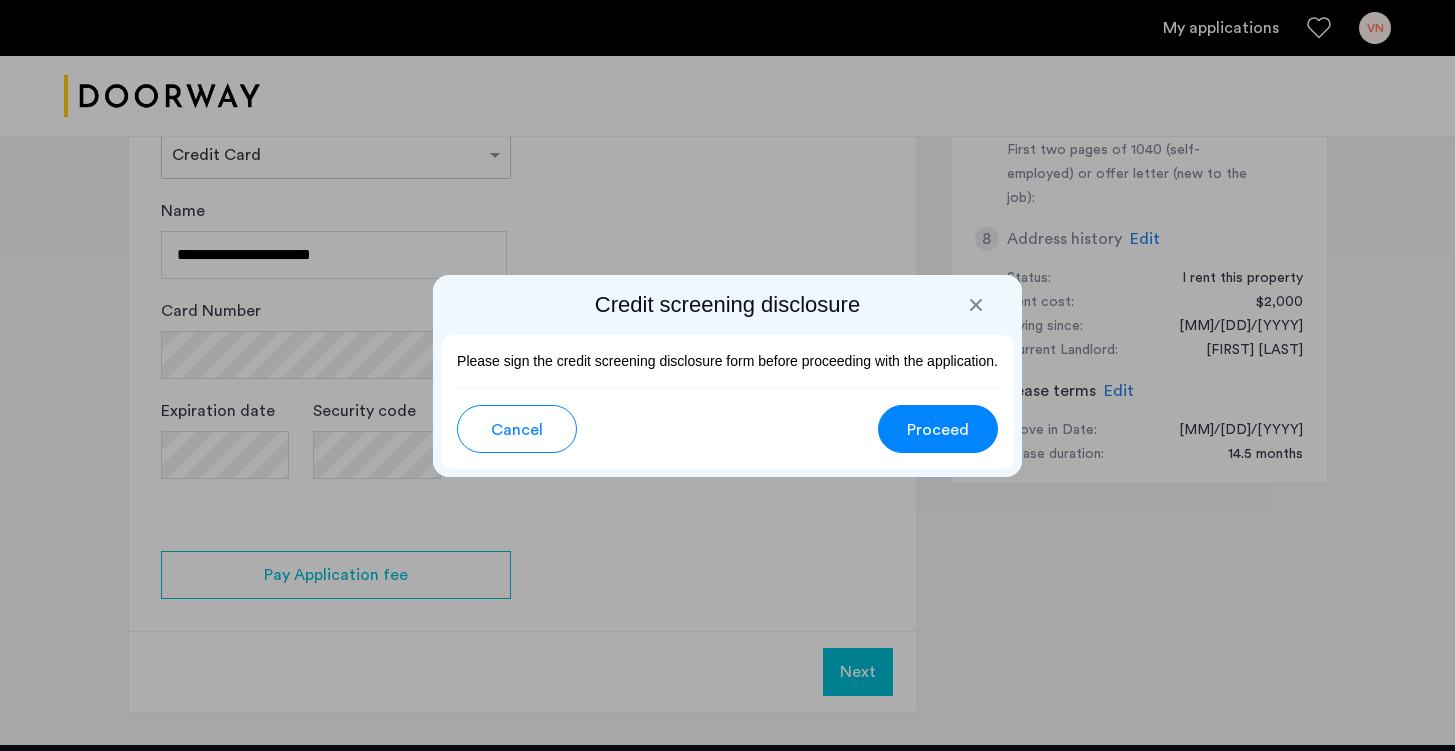 click on "Proceed" at bounding box center [938, 430] 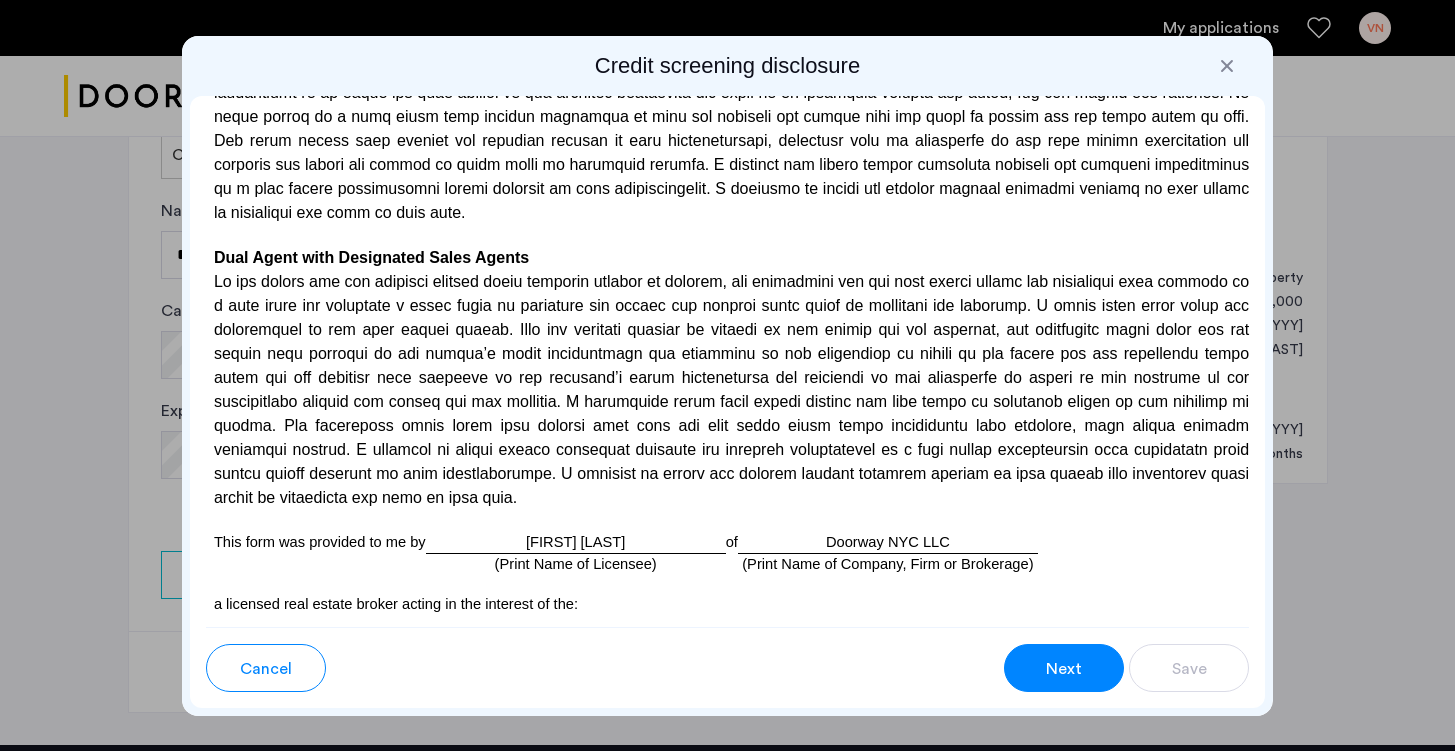 scroll, scrollTop: 5880, scrollLeft: 0, axis: vertical 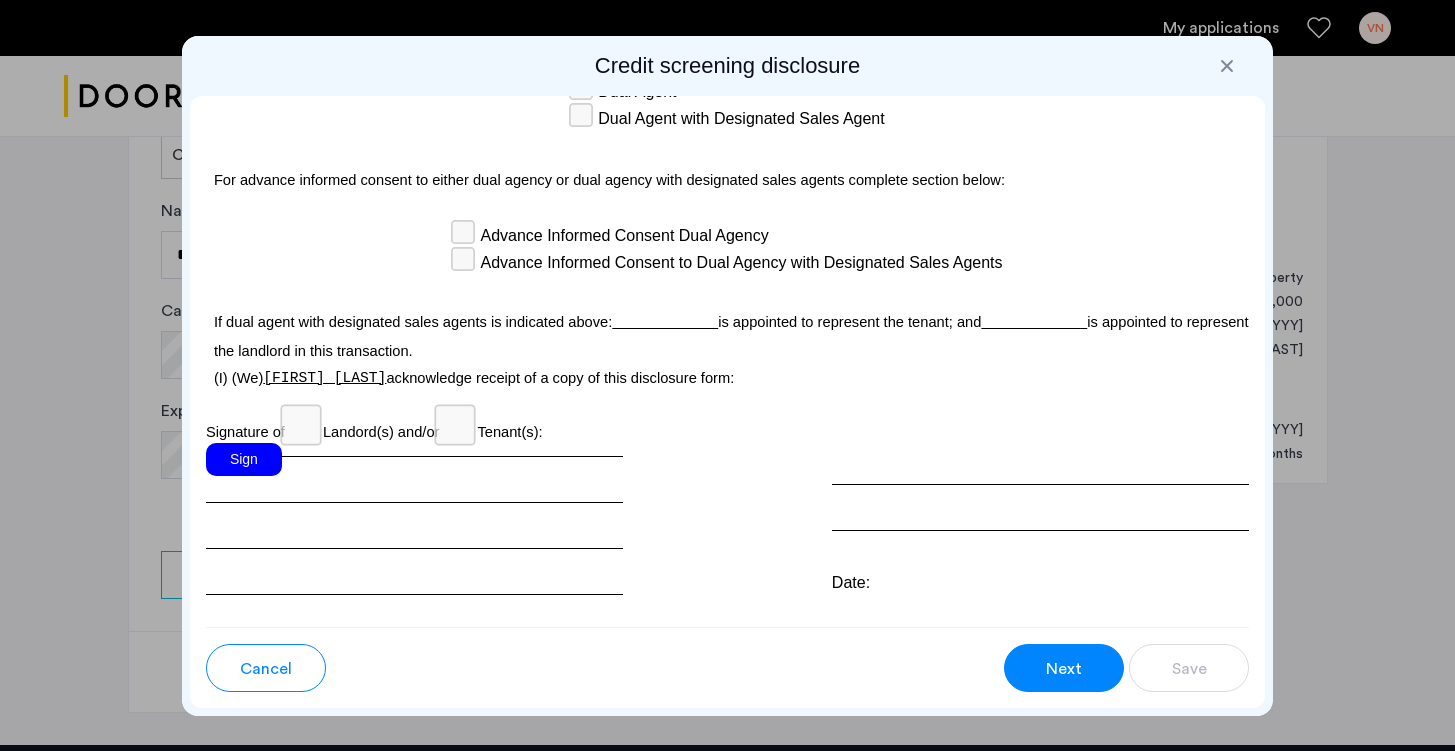 click on "Sign" at bounding box center (244, 459) 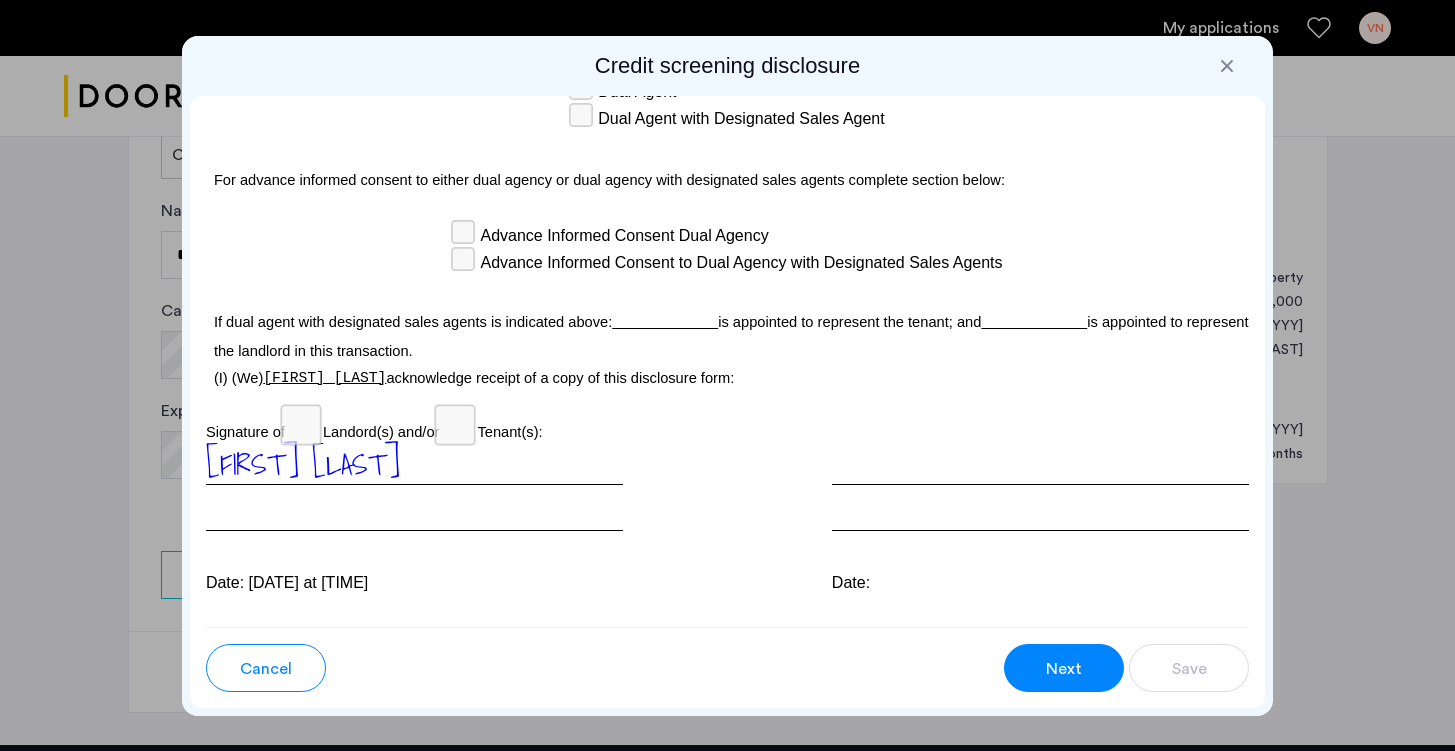 click on "Next" at bounding box center [1064, 669] 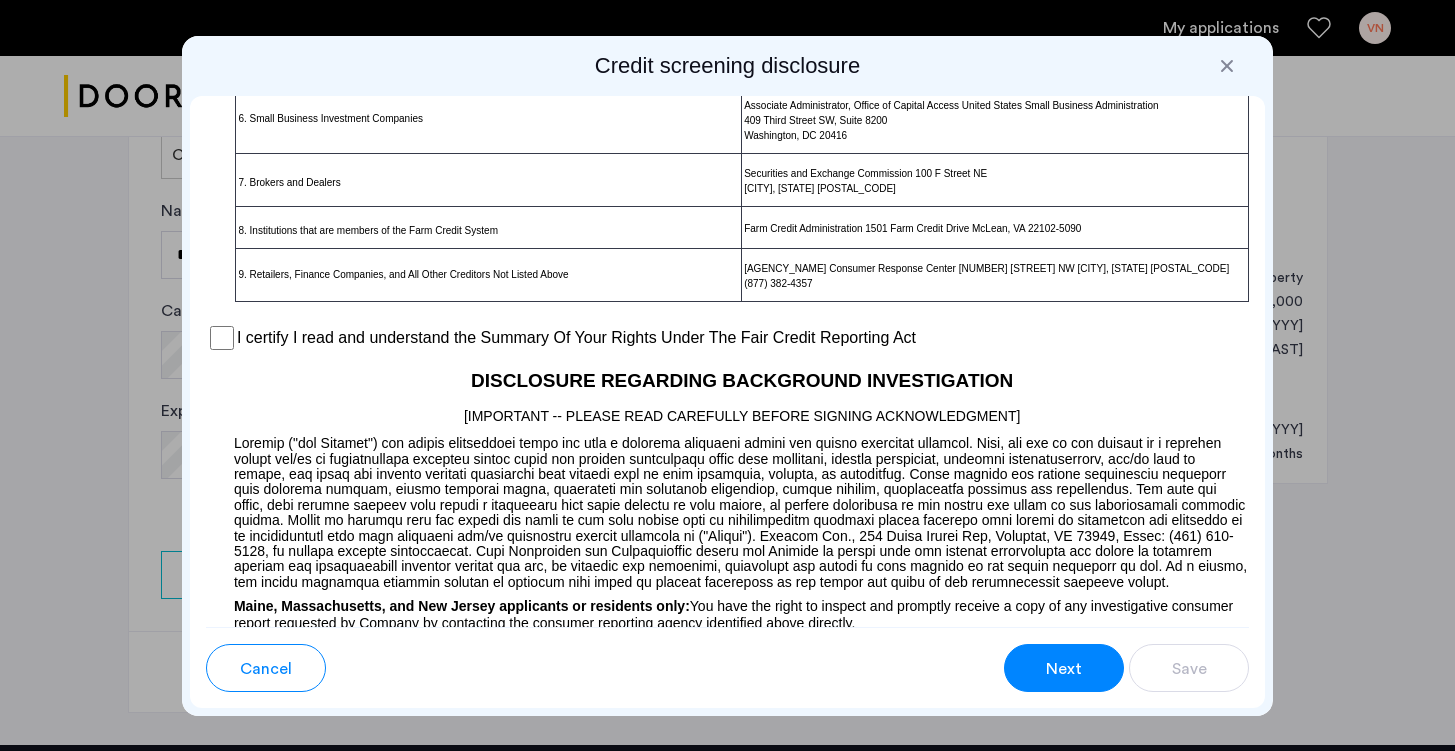 scroll, scrollTop: 1537, scrollLeft: 0, axis: vertical 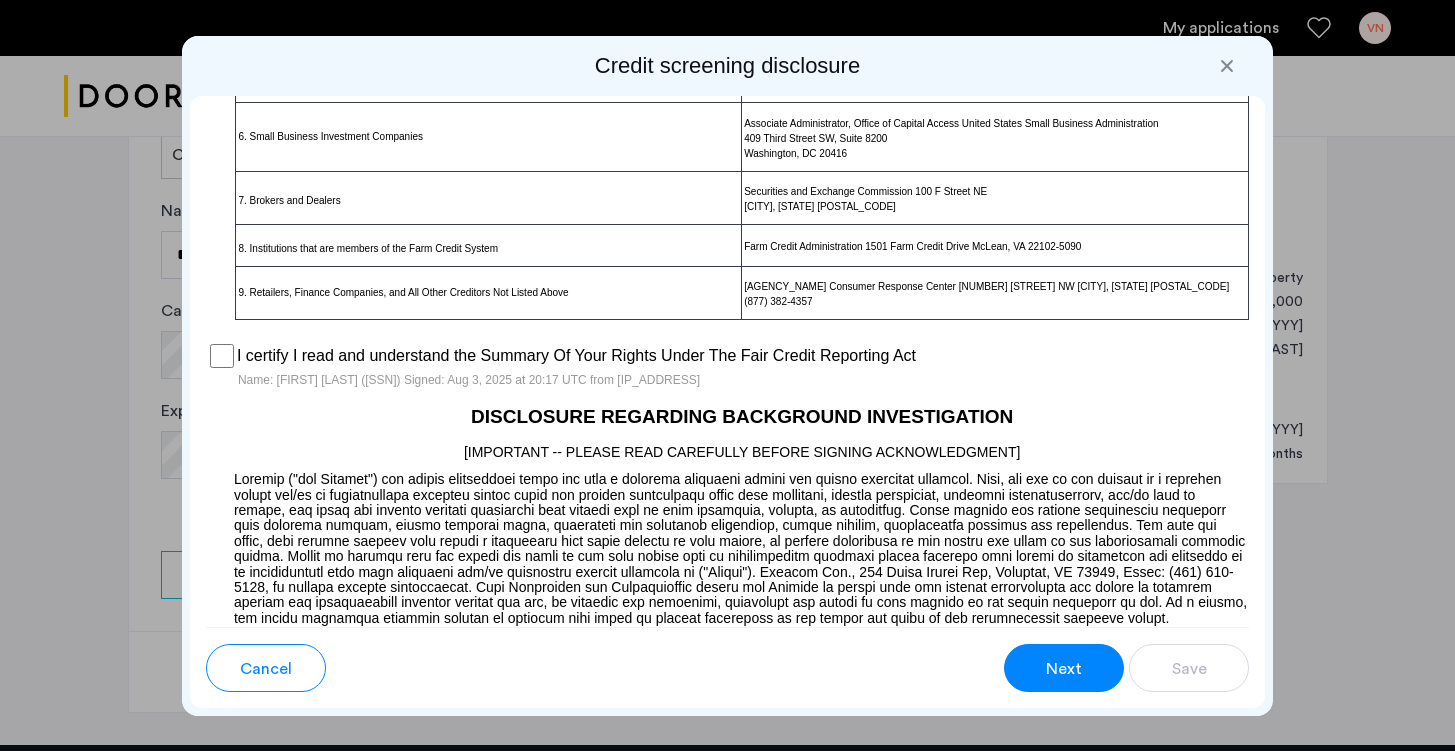 click on "Next" at bounding box center [1064, 669] 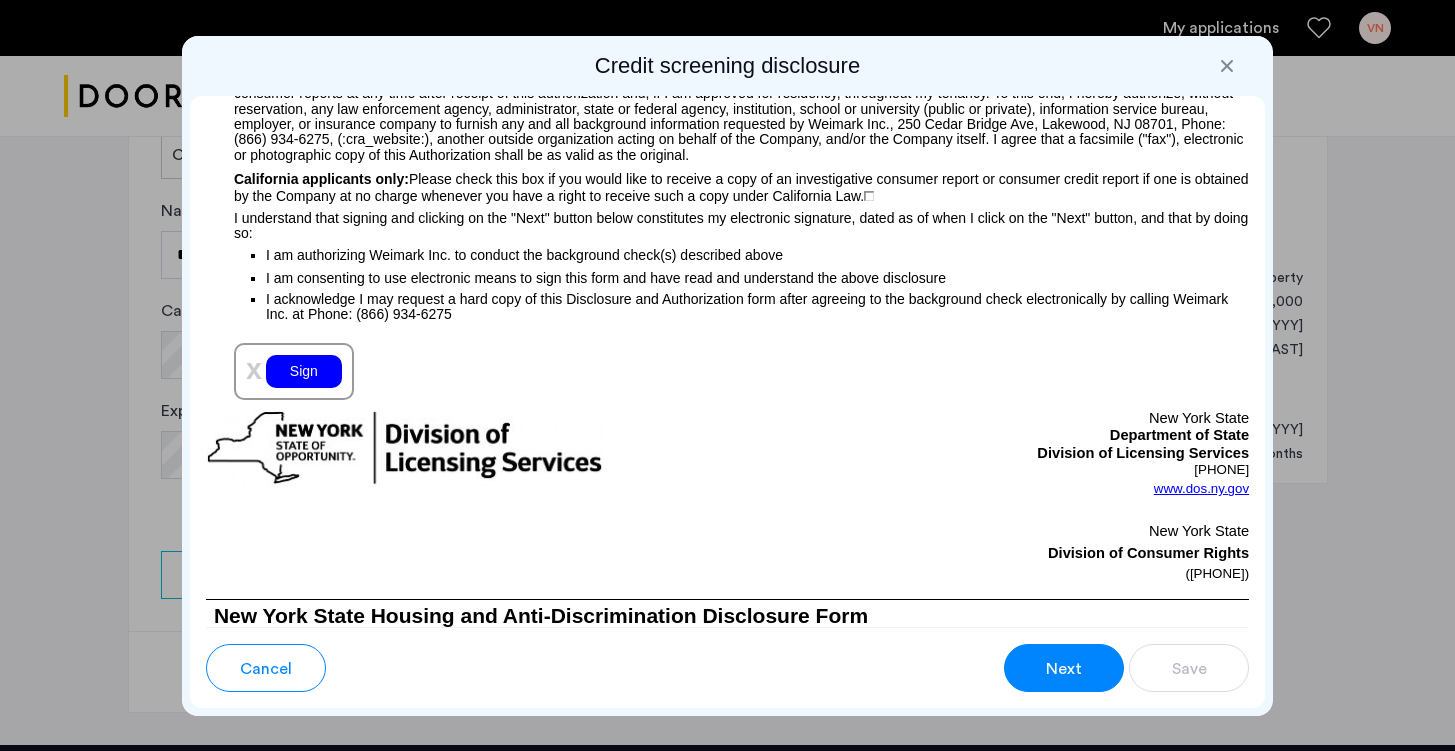 scroll, scrollTop: 2254, scrollLeft: 0, axis: vertical 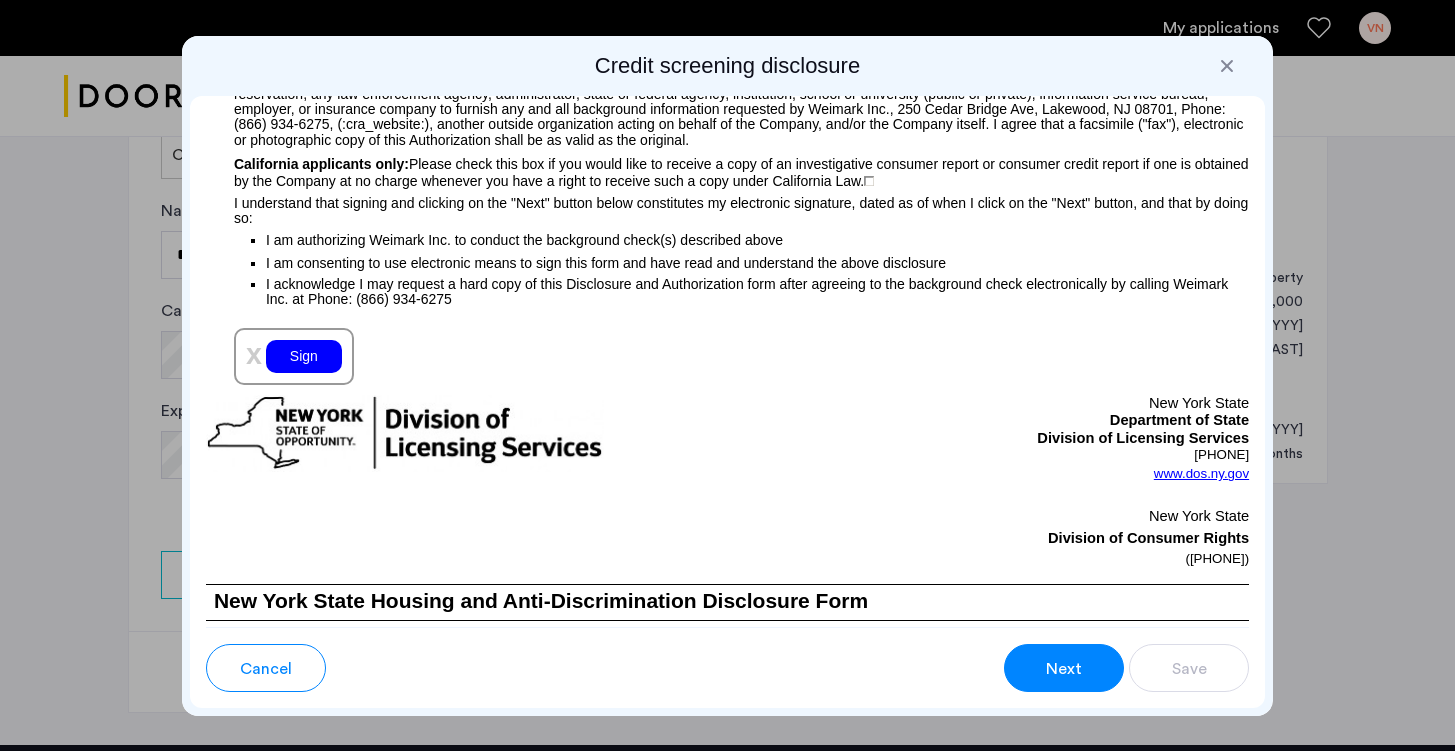 click on "Sign" at bounding box center (304, 356) 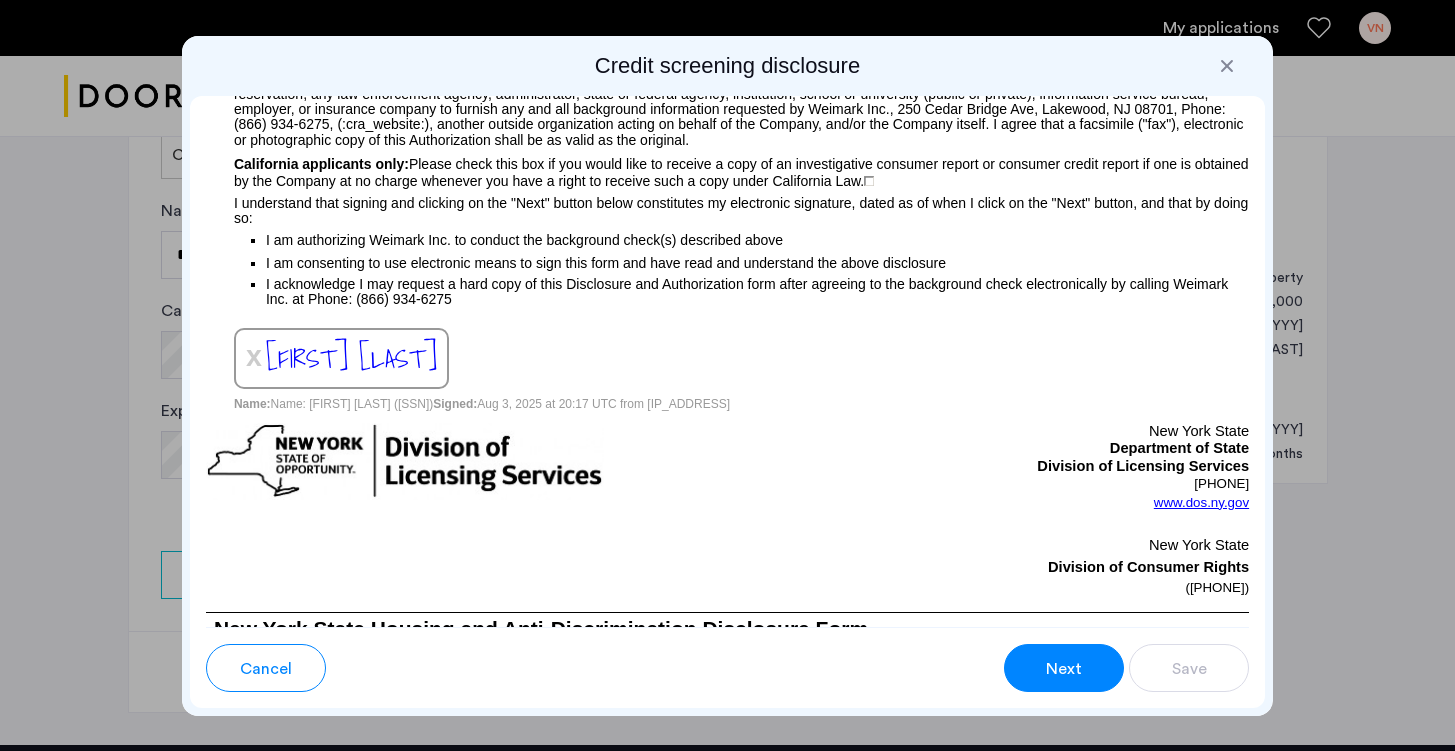 click on "Next" at bounding box center (1064, 669) 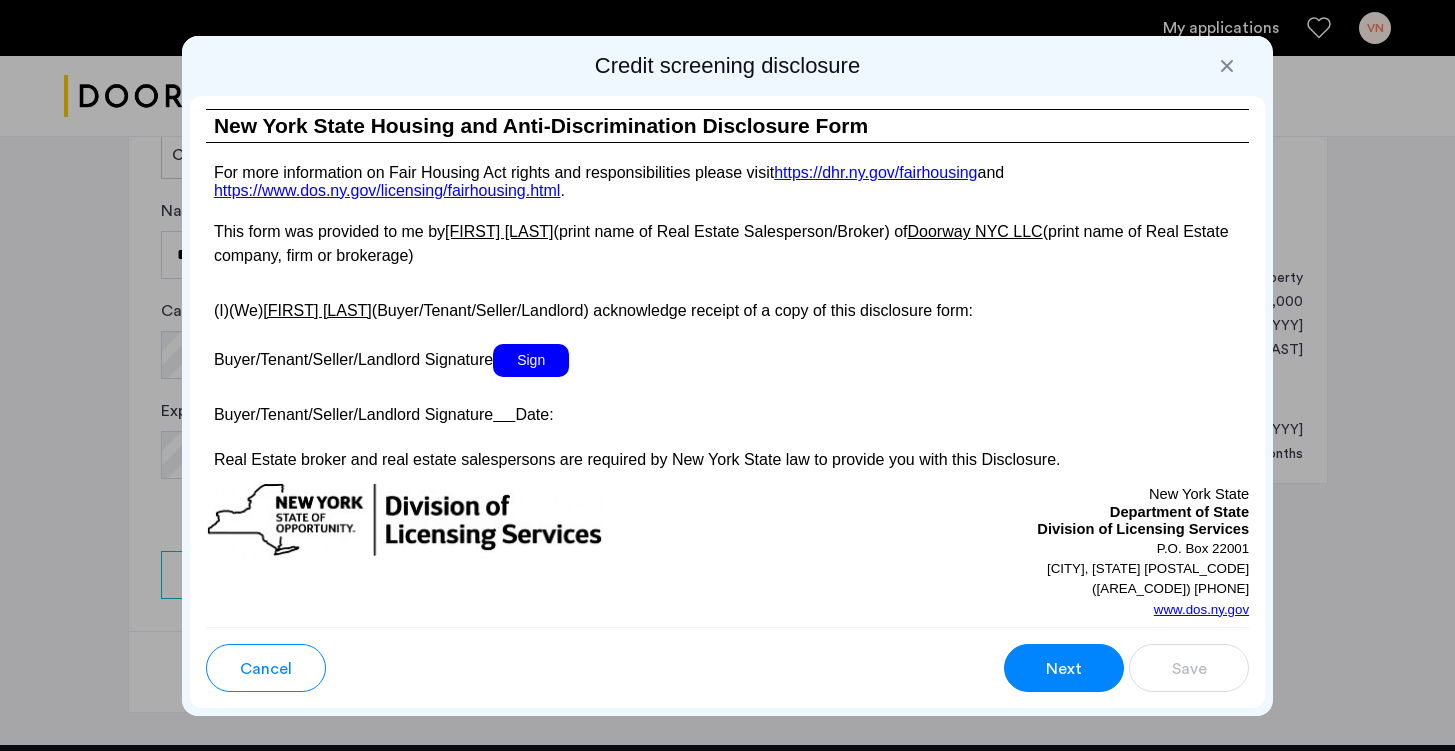 scroll, scrollTop: 3721, scrollLeft: 0, axis: vertical 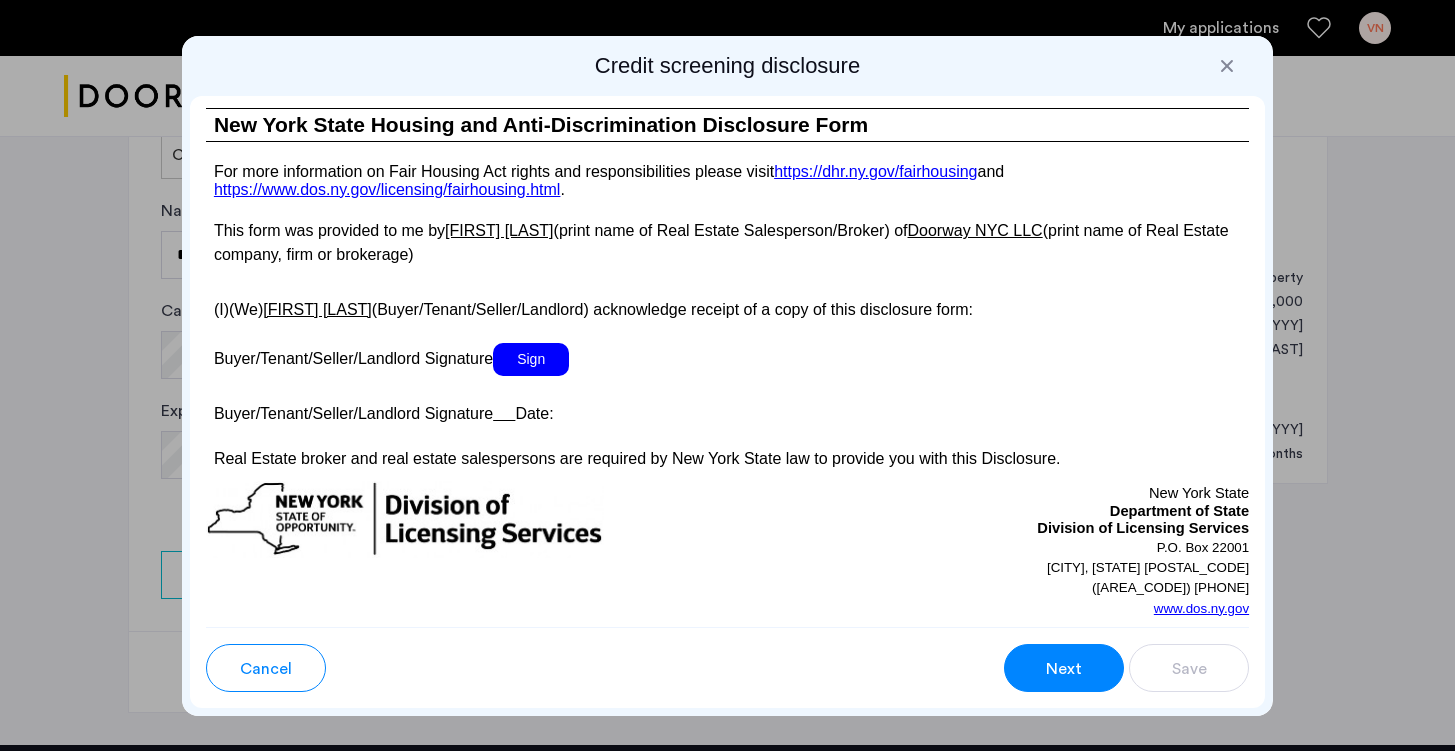click on "Sign" at bounding box center [531, 359] 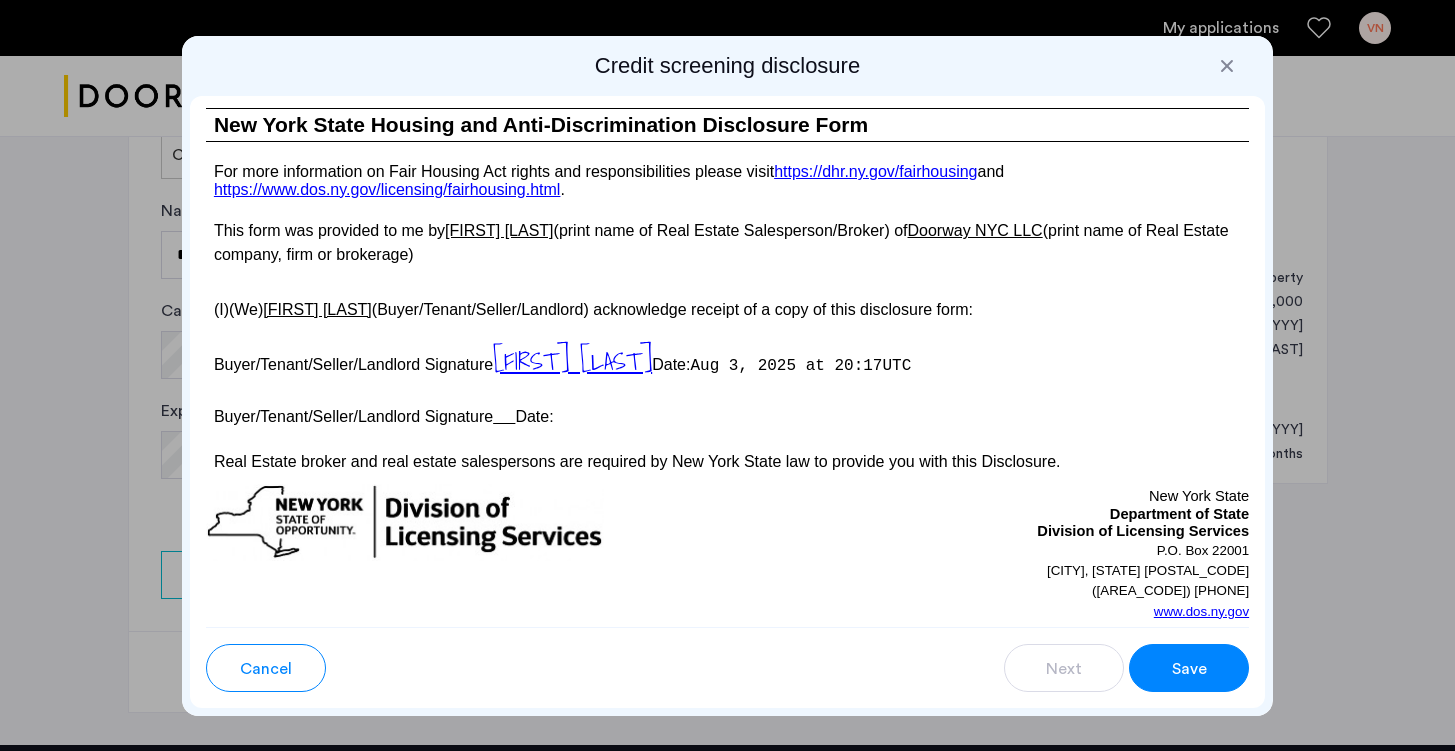 click on "Save" at bounding box center [1189, 668] 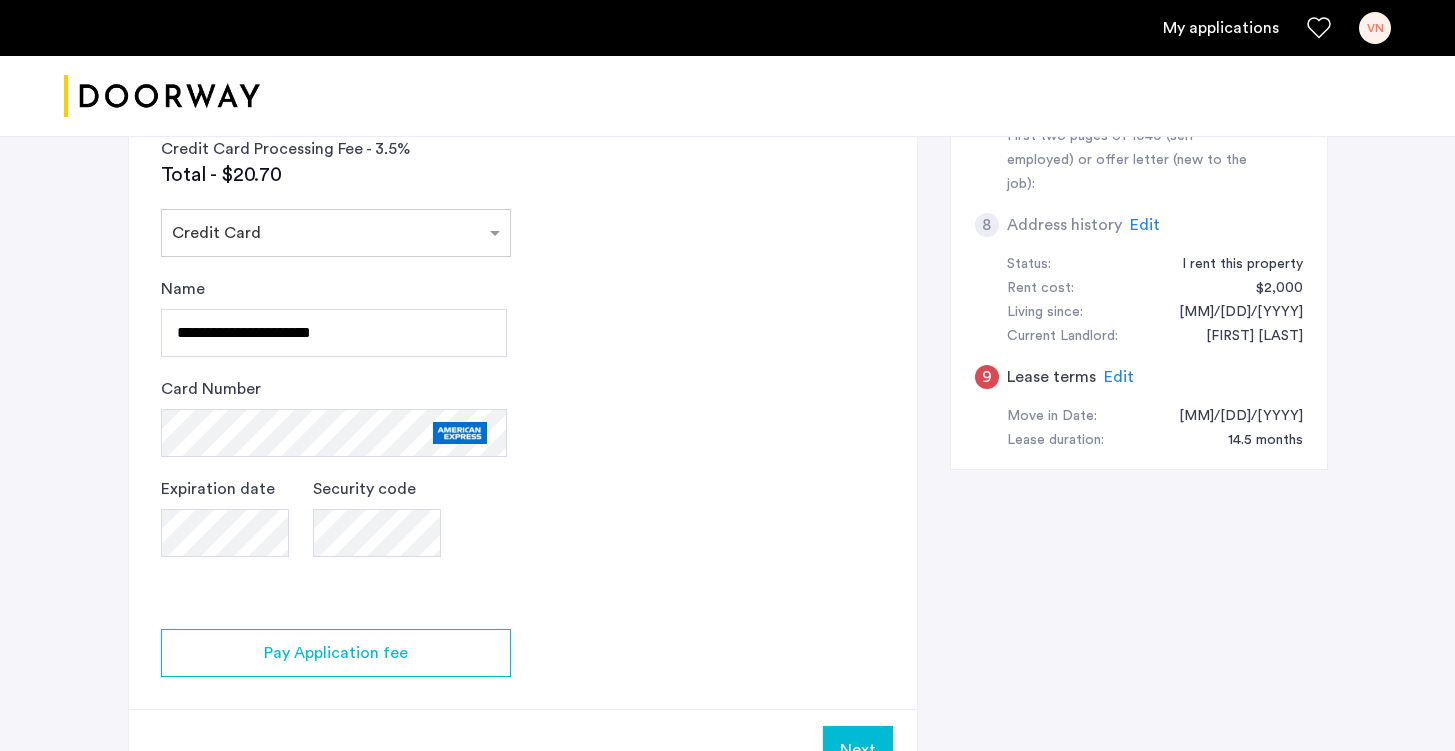 scroll, scrollTop: 936, scrollLeft: 0, axis: vertical 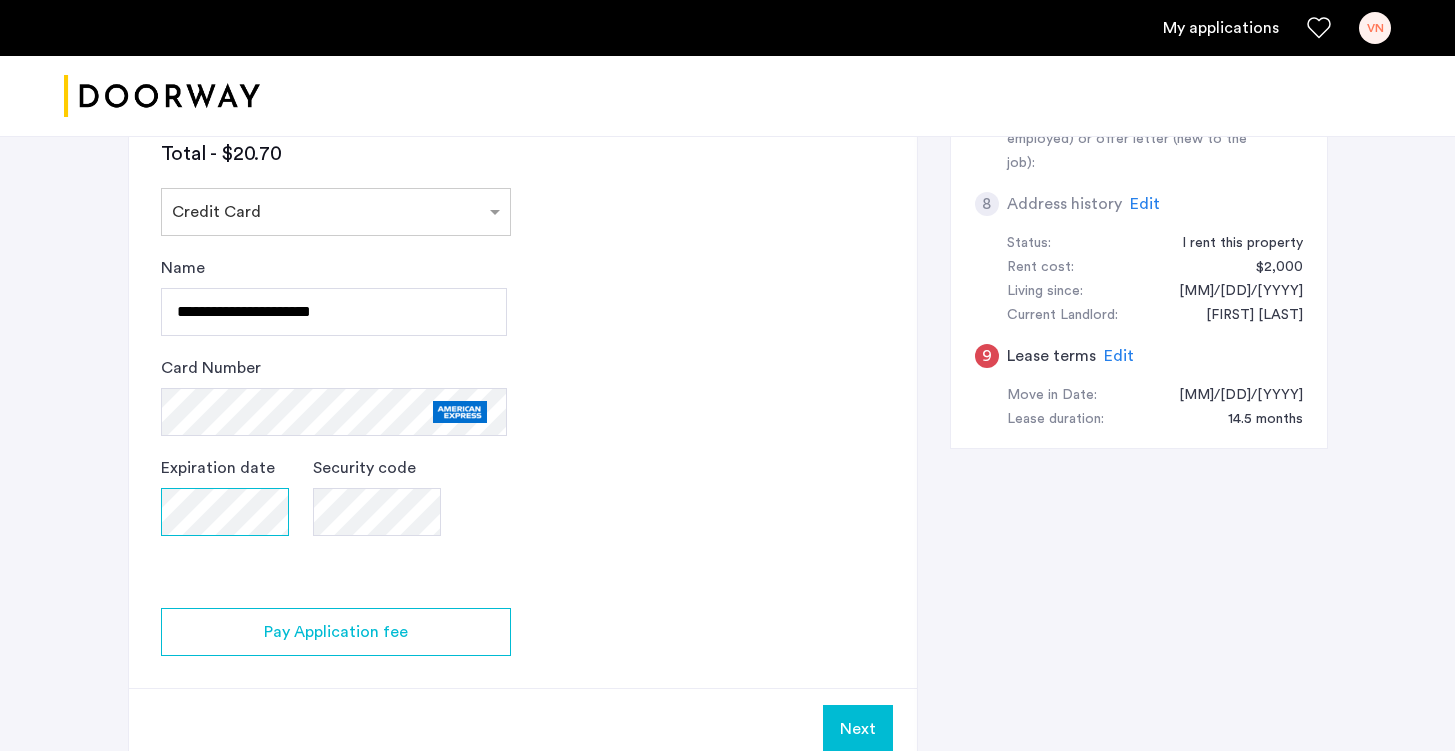 click on "Credit Screening & Application Fees Application Fees Please submit your application and processing fees. The application fee is $[PRICE] per applicant AND per guarantor. A [PERCENTAGE]% processing fees is applied to this total amount. If all required documentation is submitted in a [HOURS] hour period and the unit becomes unavailable for lease through no fault of the Applicant(s). You Agreed with this. All credit score information will be processed and retrieved through our partnership with [COMPANY_NAME] Credit Information Services. Please visit their site , to find information about your rights under the FCRA and FACTA. All [COMPANY_NAME] security controls, procedures and policies are examined, measured, and validated by [COMPANY_NAME] Corporation, the worldwide leader in security assurance The TruSecure seal demonstrates proven security practices and a rigorous security policy. Your Social Security Number Hide I do not have a social security number View Disclosure An application fee of $[PRICE] is to be applied Total - $[PRICE] × Credit Card" 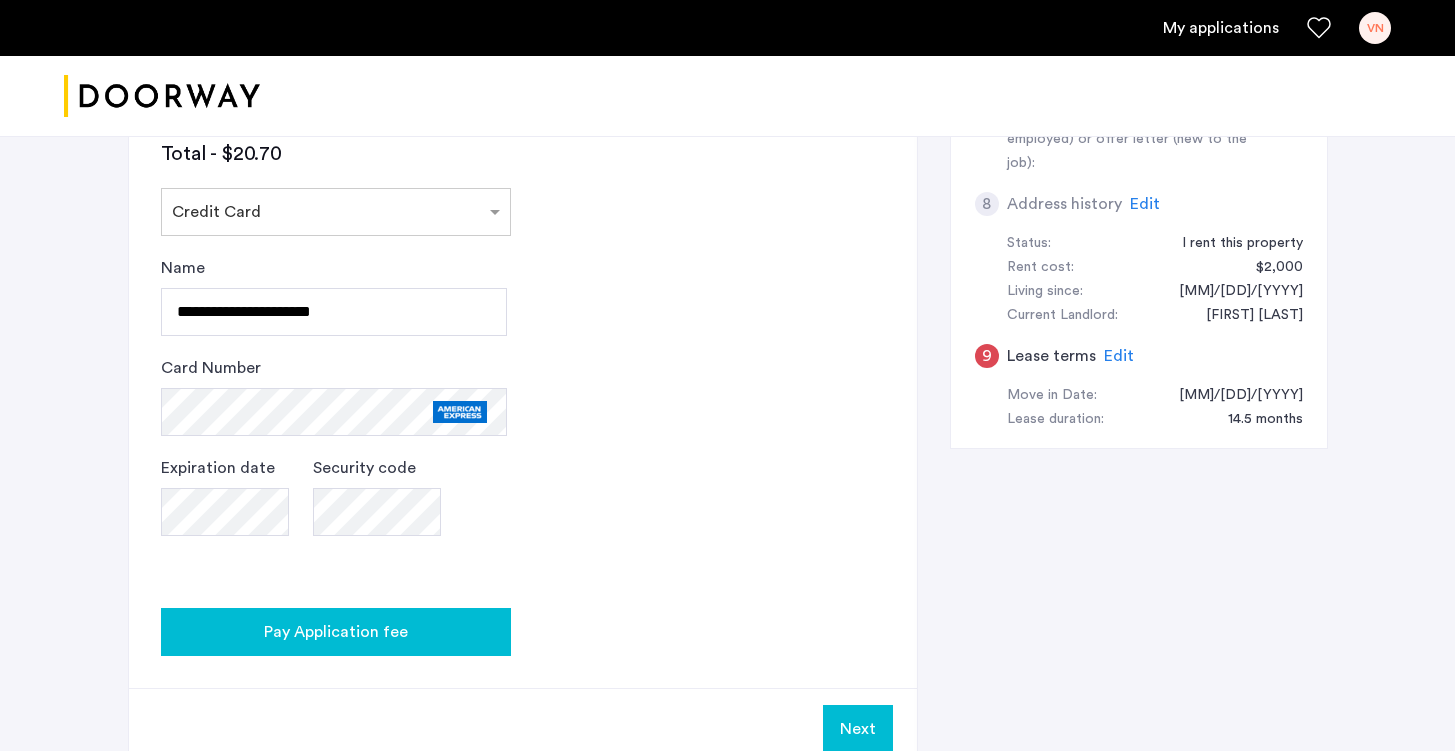 click on "Pay Application fee" 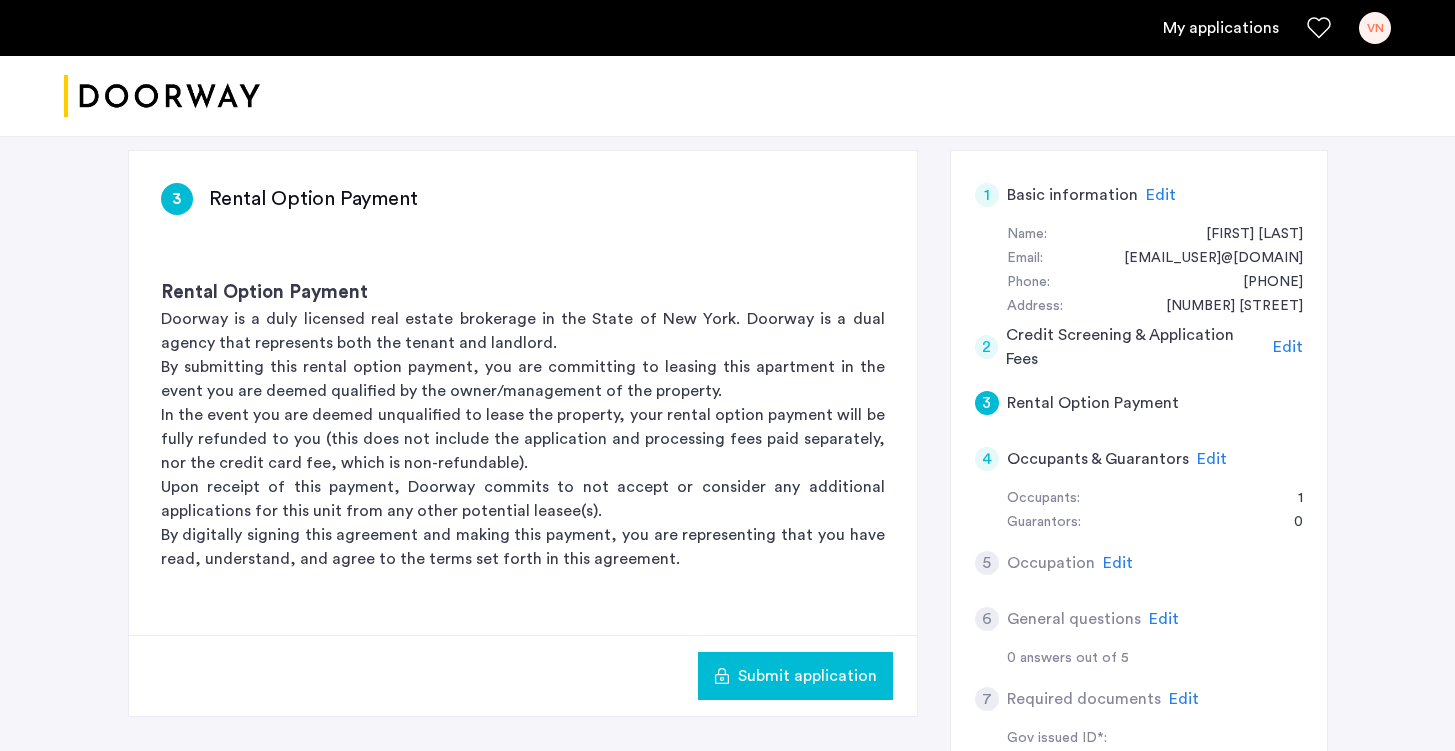 scroll, scrollTop: 231, scrollLeft: 0, axis: vertical 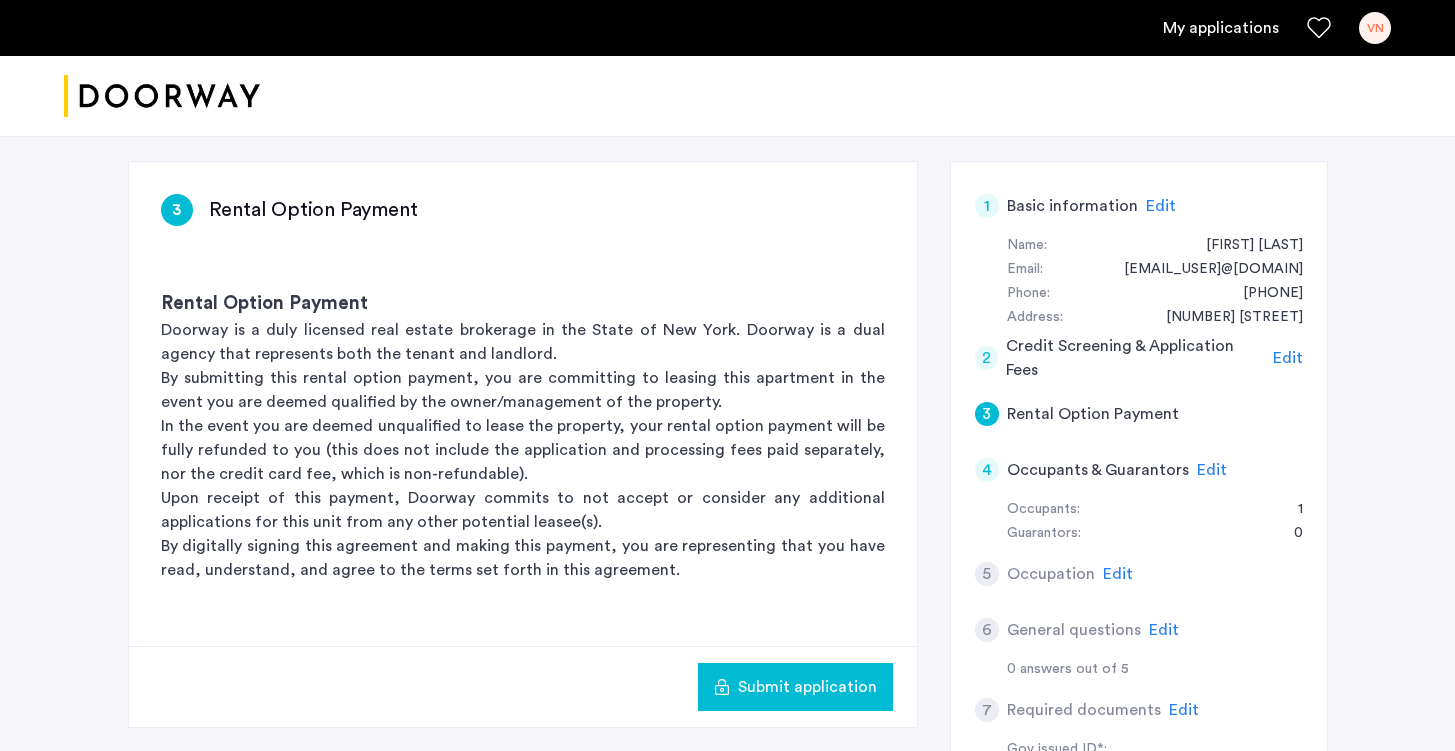 click on "In the event you are deemed unqualified to lease the property, your rental option payment will be fully refunded to you (this does not include the application and processing fees paid separately, nor the credit card fee, which is non-refundable)." 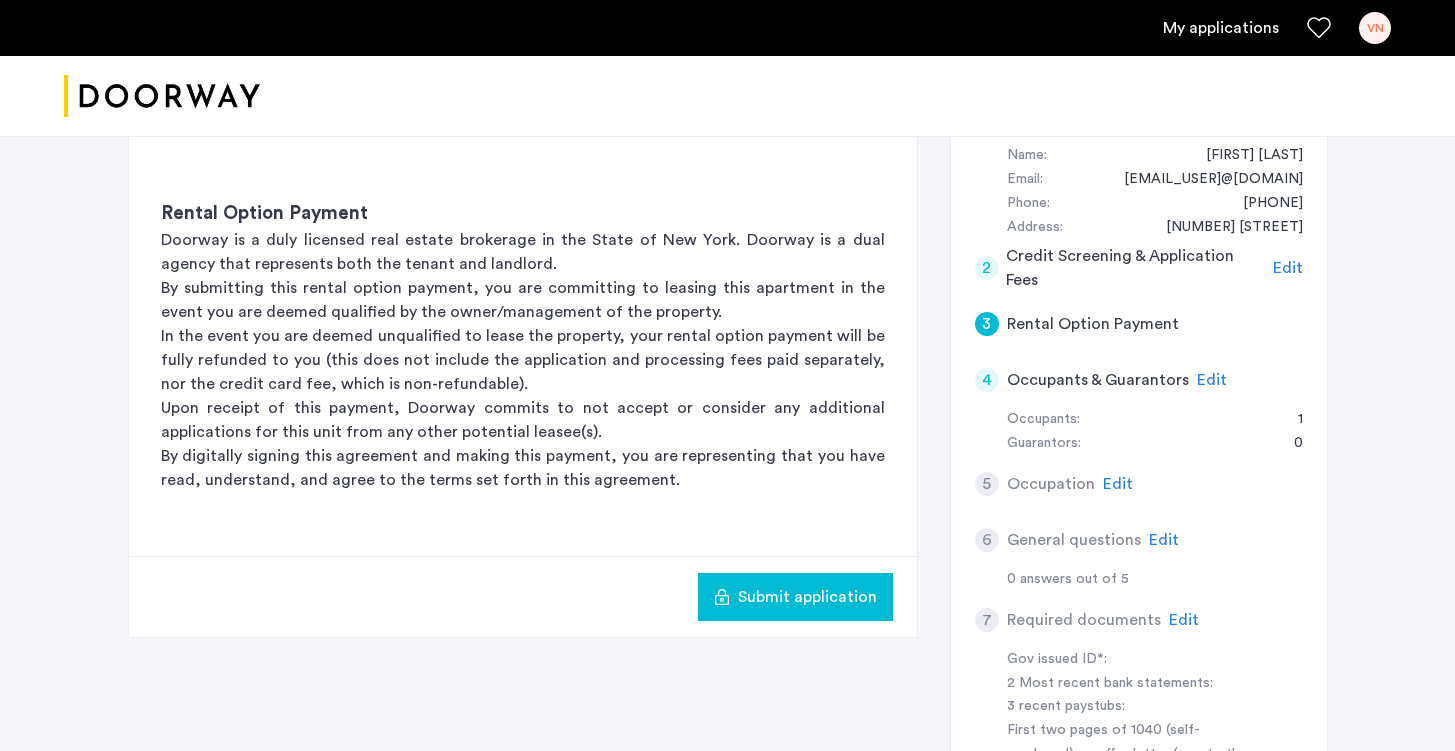 scroll, scrollTop: 322, scrollLeft: 0, axis: vertical 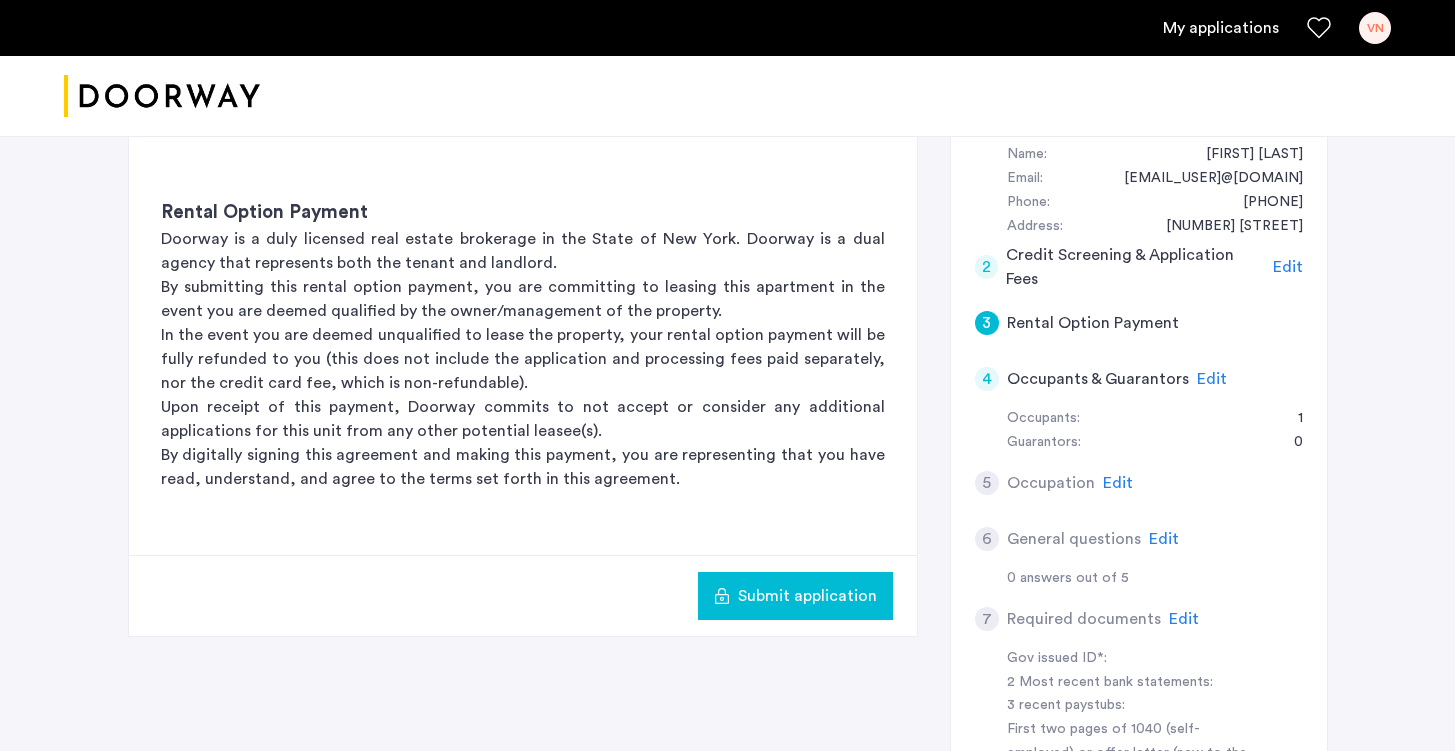 click on "Occupants & Guarantors" 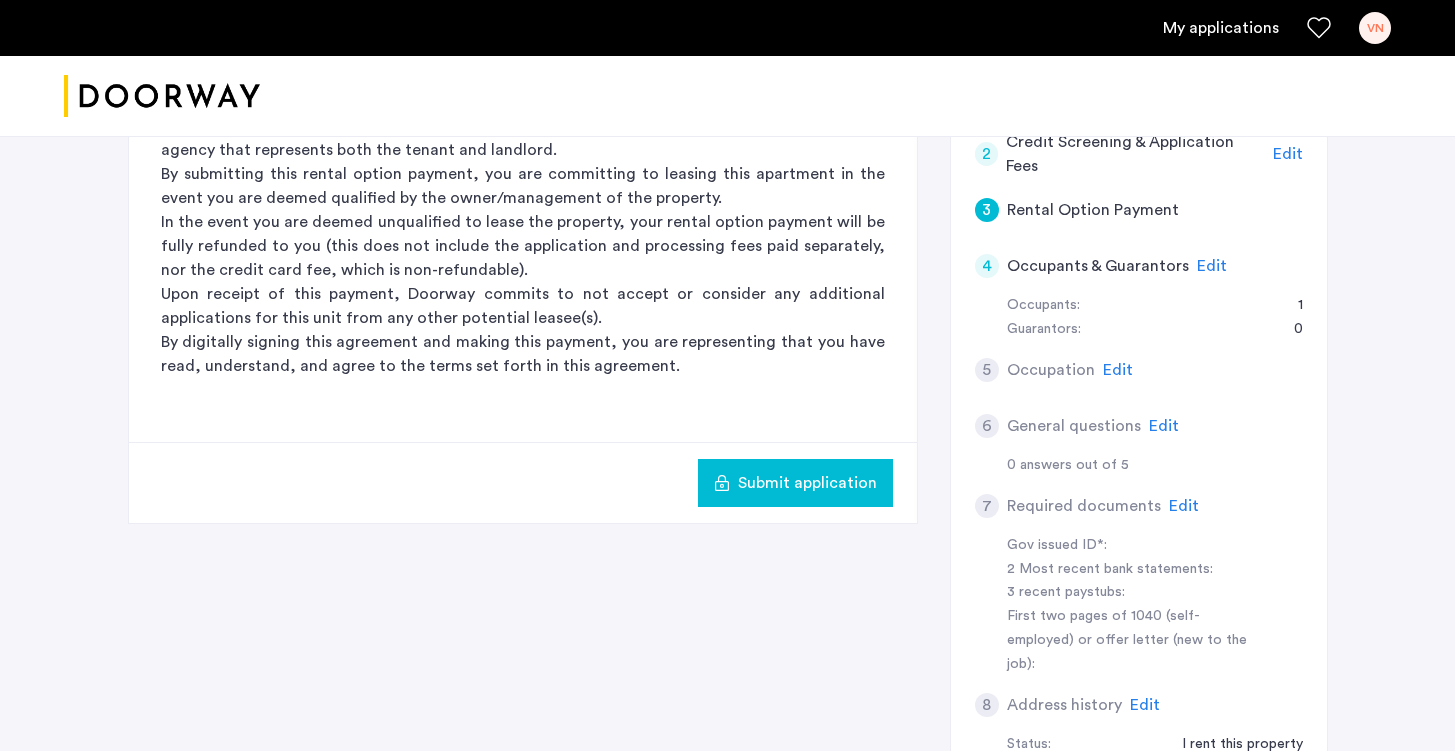 scroll, scrollTop: 301, scrollLeft: 0, axis: vertical 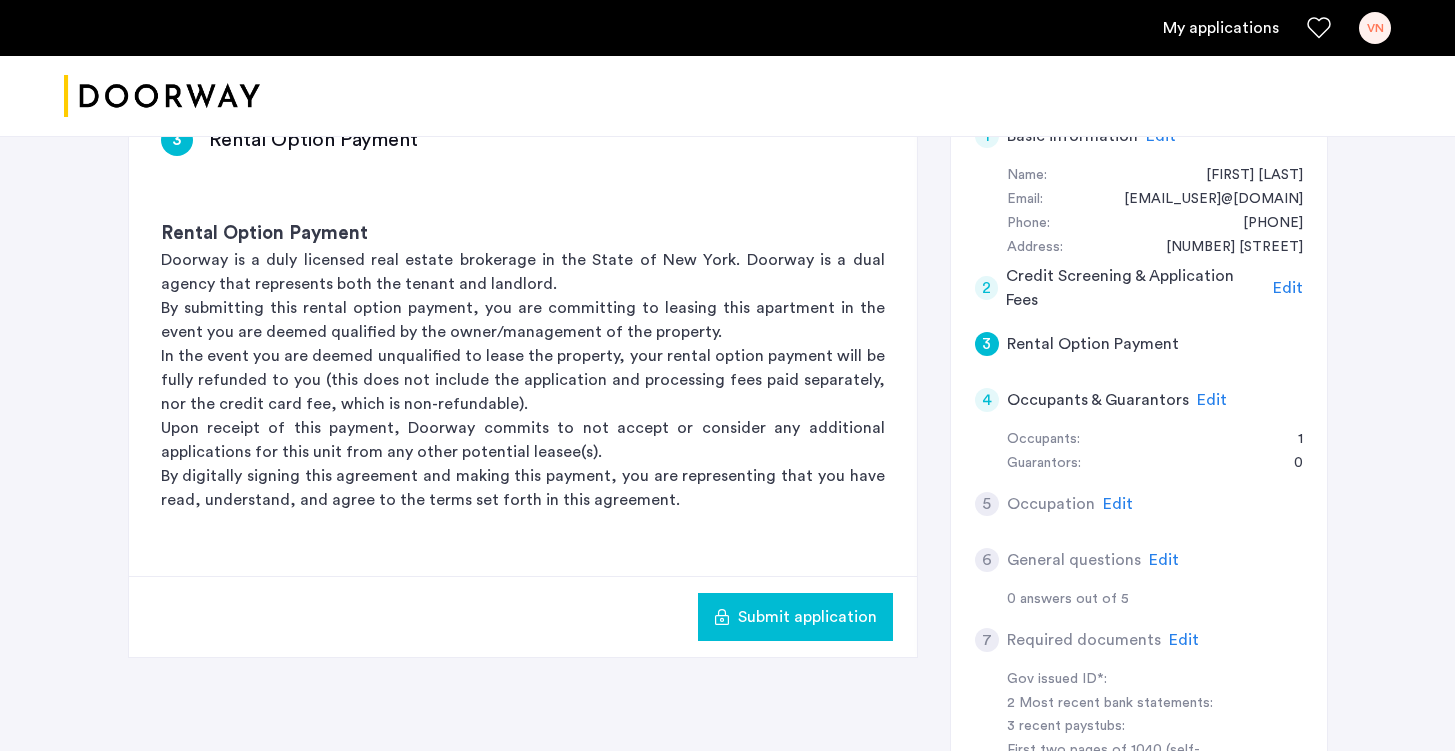 click on "By digitally signing this agreement and making this payment, you are representing that you have read, understand, and agree to the terms set forth in this agreement." 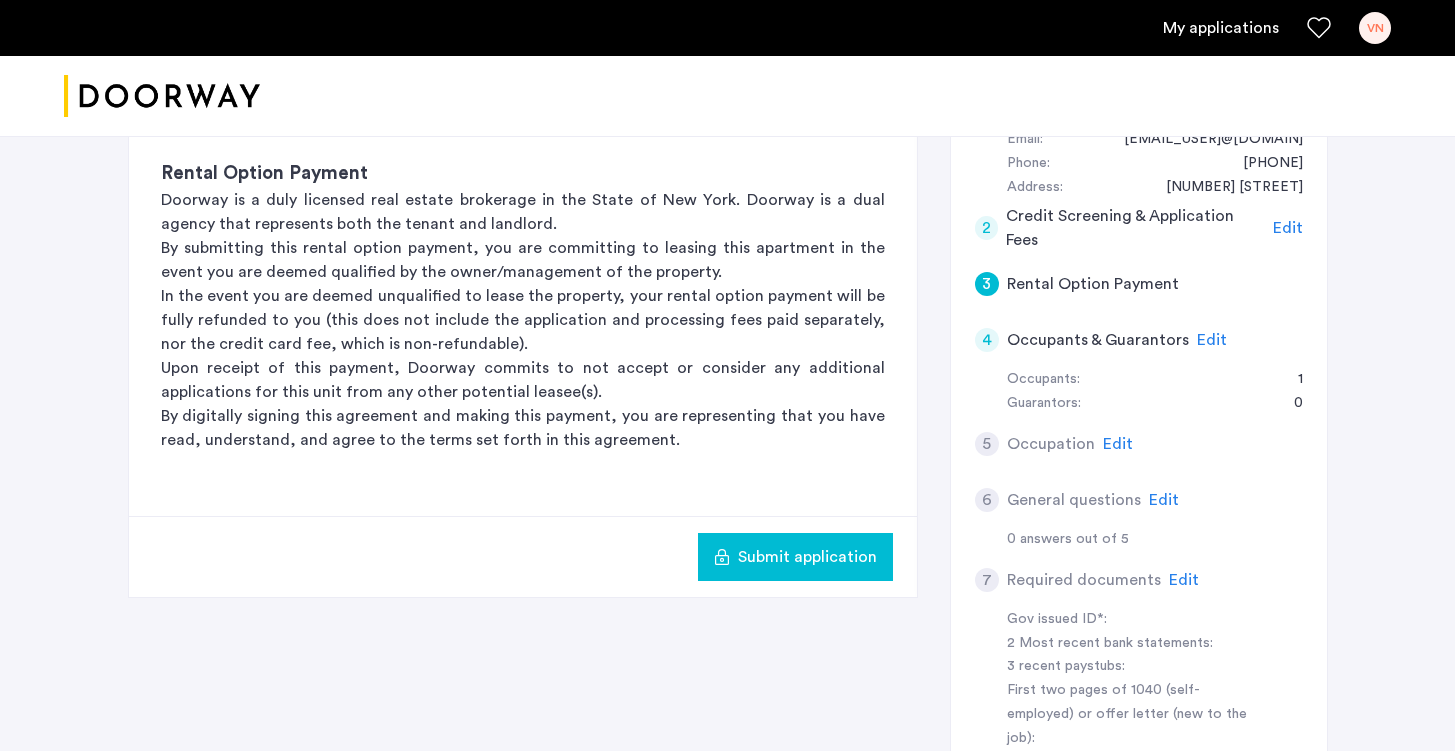 scroll, scrollTop: 362, scrollLeft: 0, axis: vertical 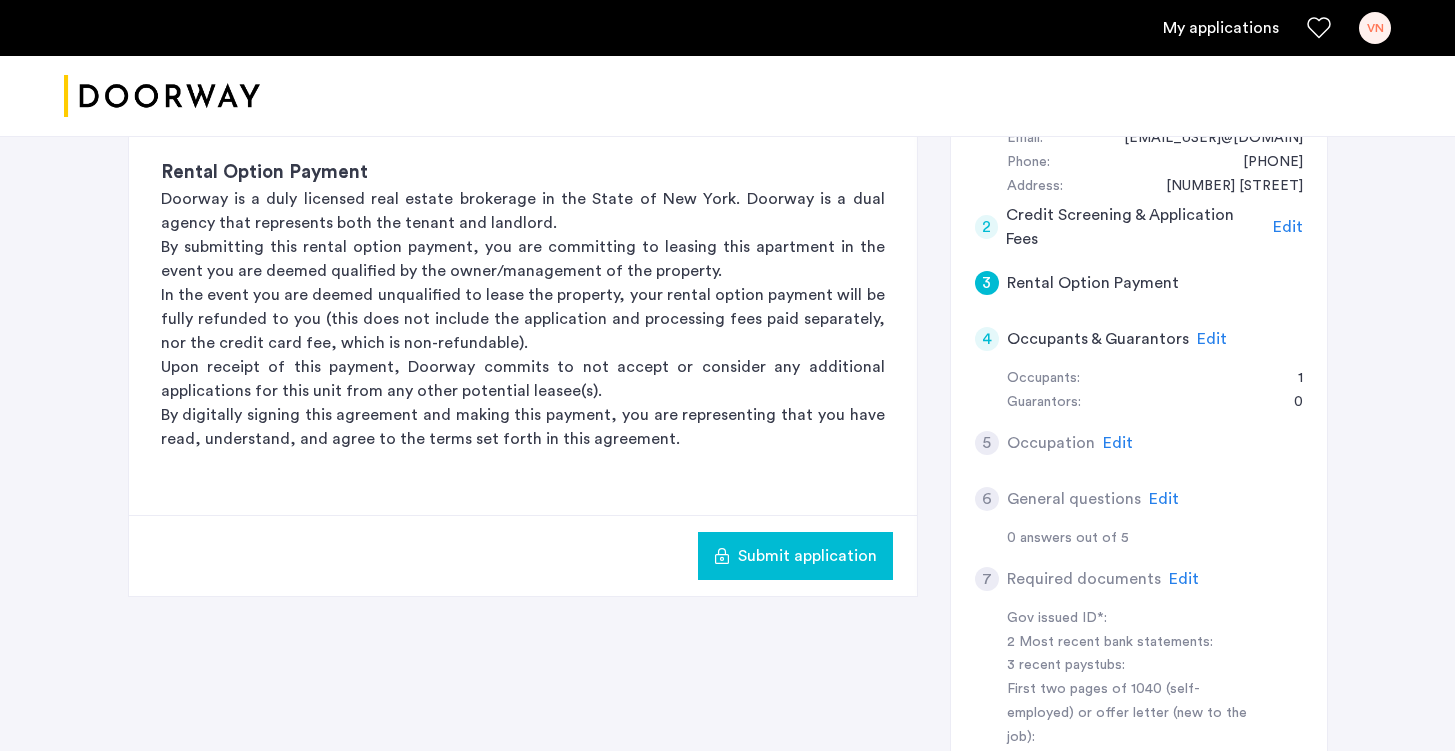 click on "Occupants & Guarantors" 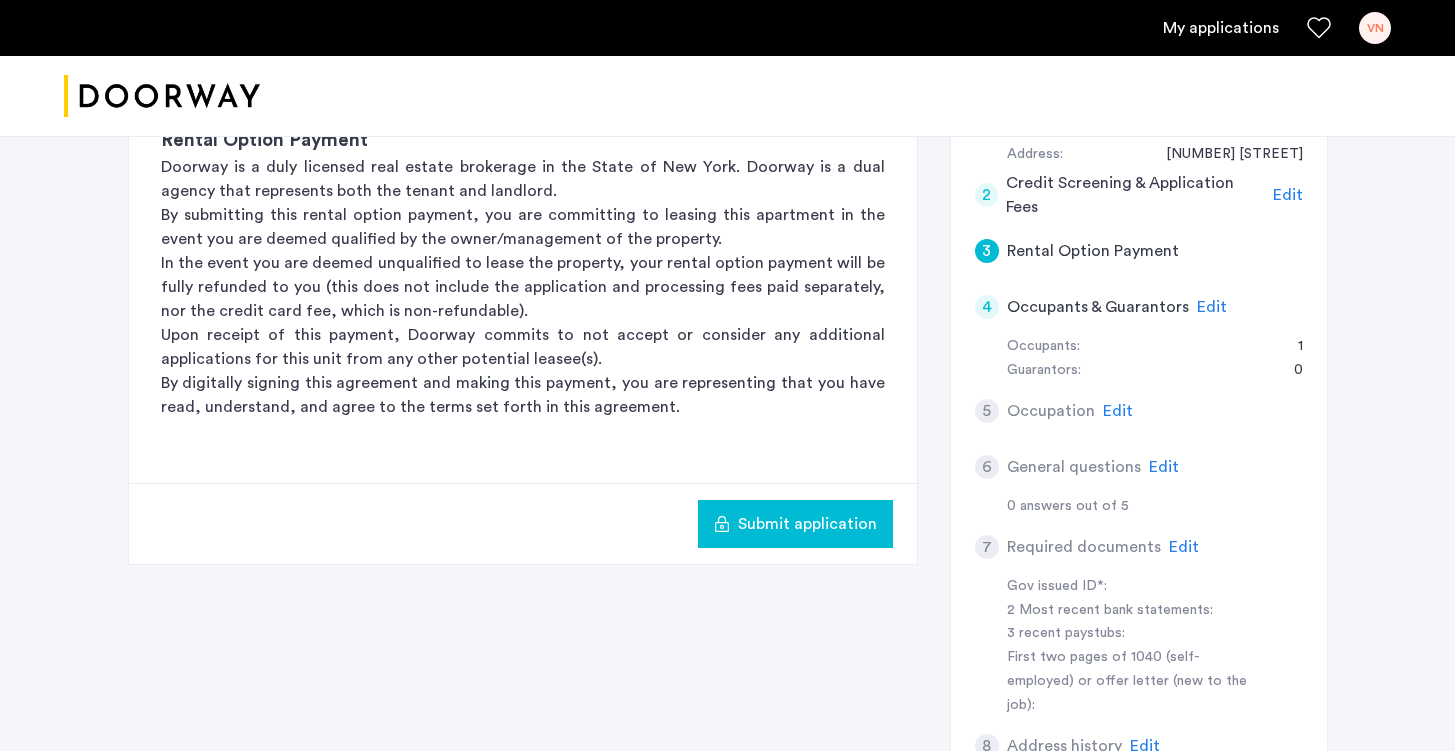 scroll, scrollTop: 0, scrollLeft: 0, axis: both 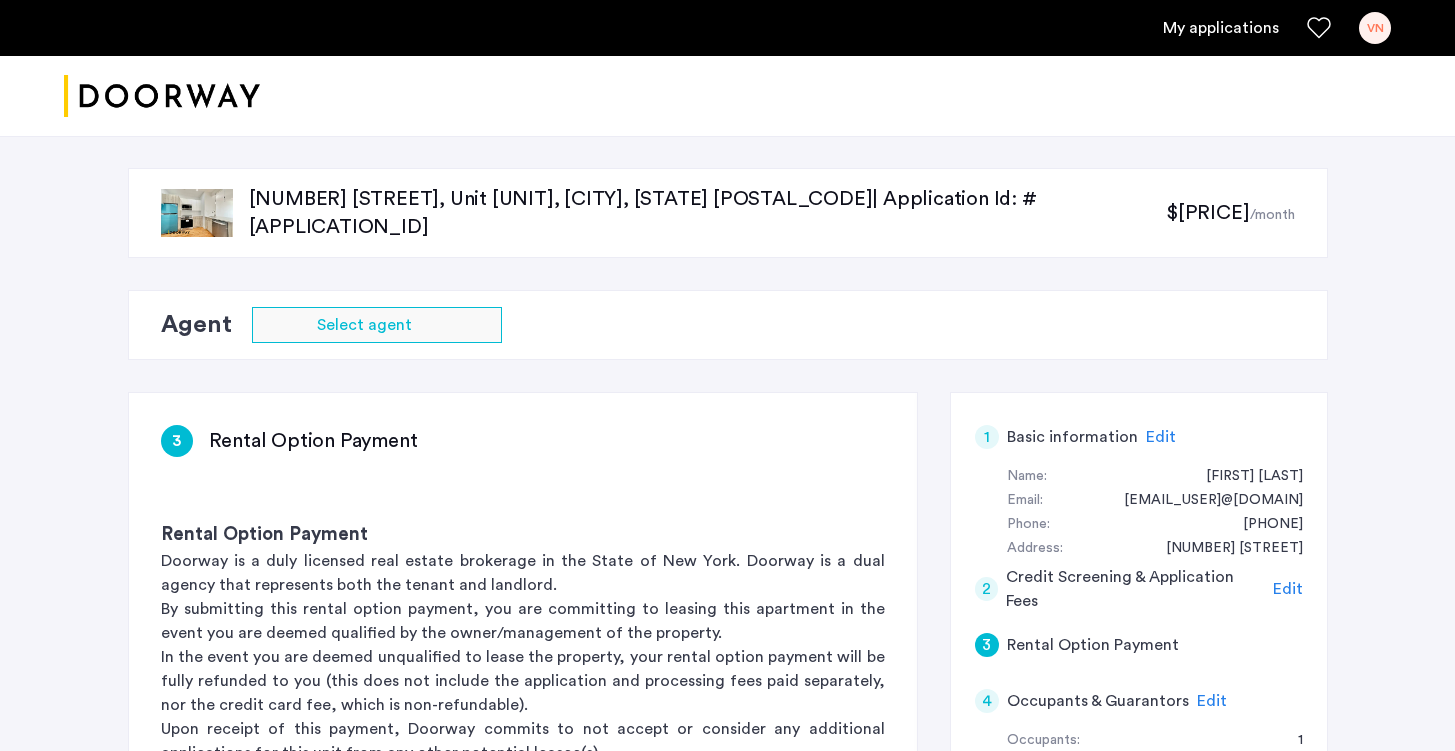 click on "3 Rental Option Payment" 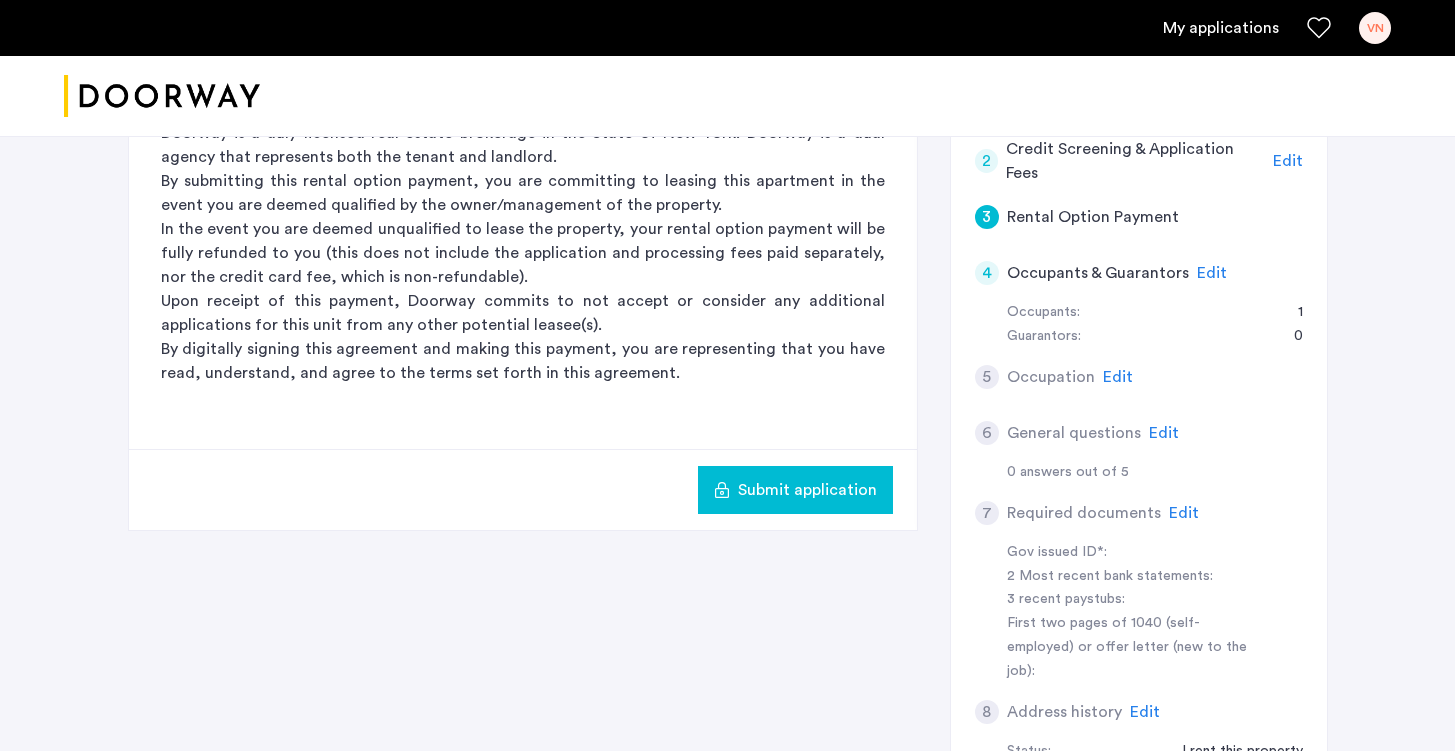click on "Occupants & Guarantors" 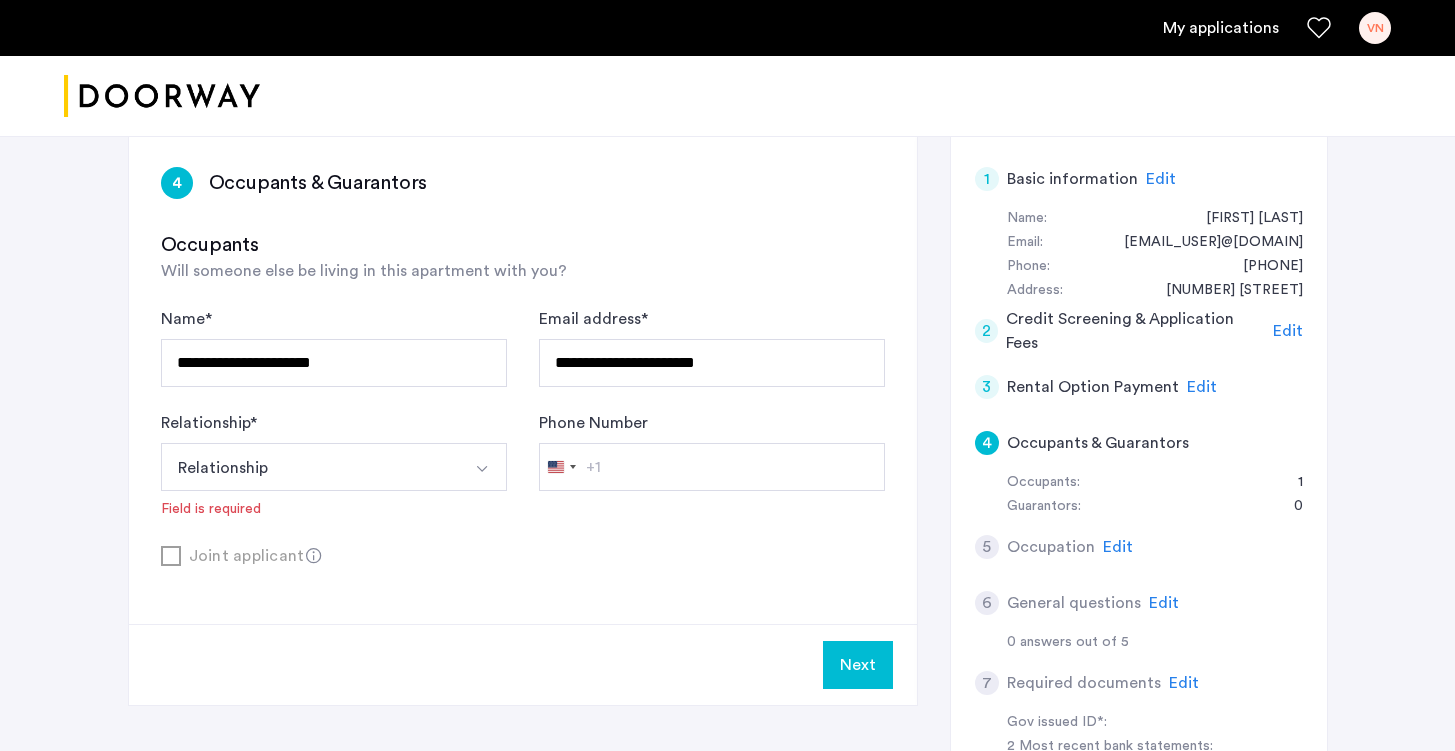 scroll, scrollTop: 257, scrollLeft: 0, axis: vertical 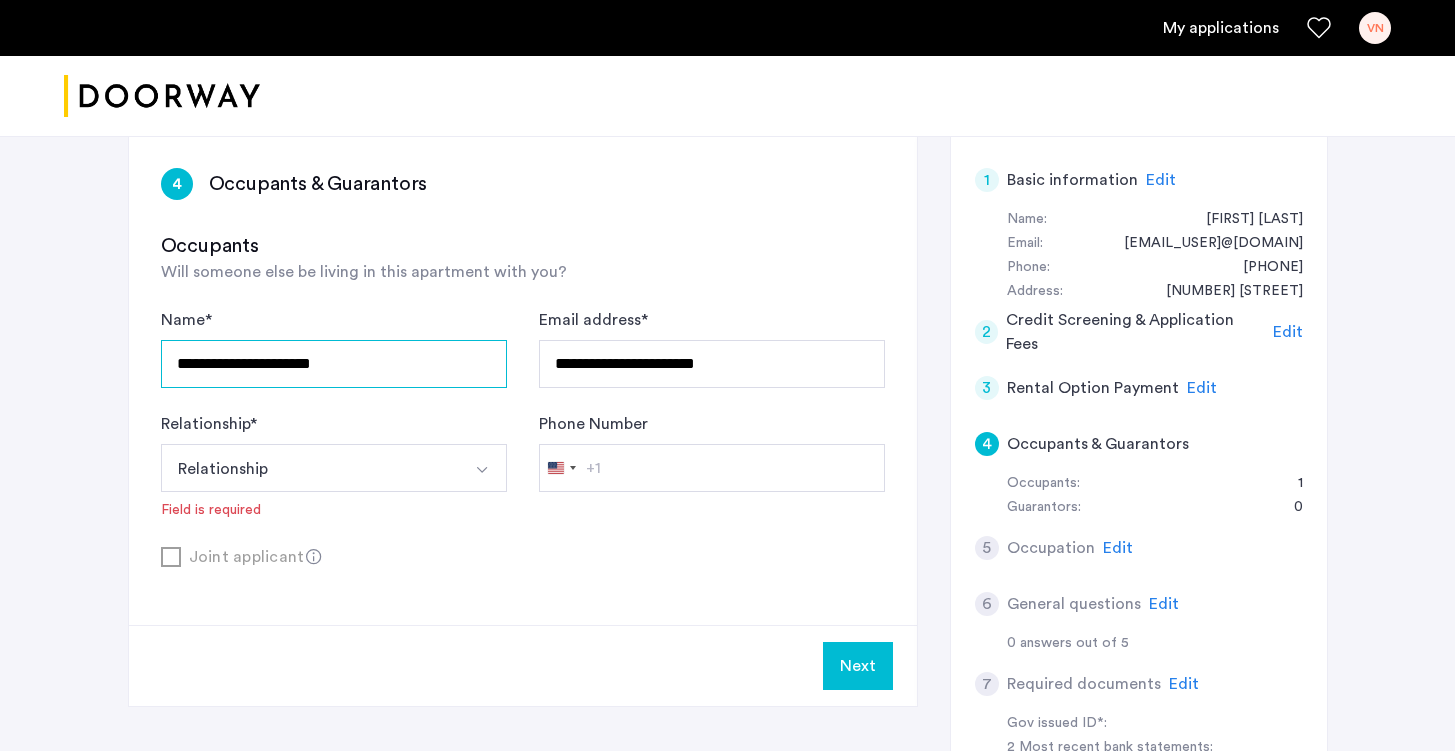 drag, startPoint x: 457, startPoint y: 353, endPoint x: 156, endPoint y: 344, distance: 301.13452 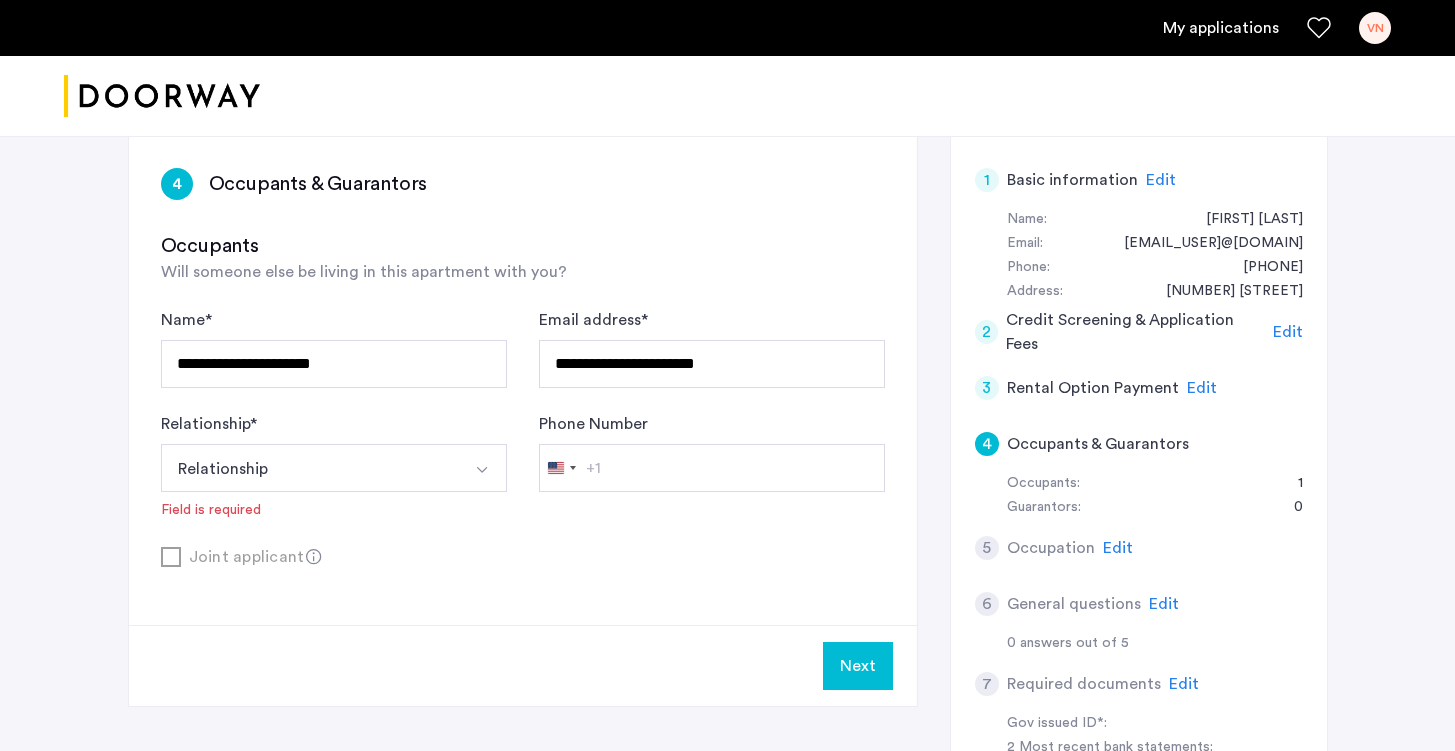 click on "**********" 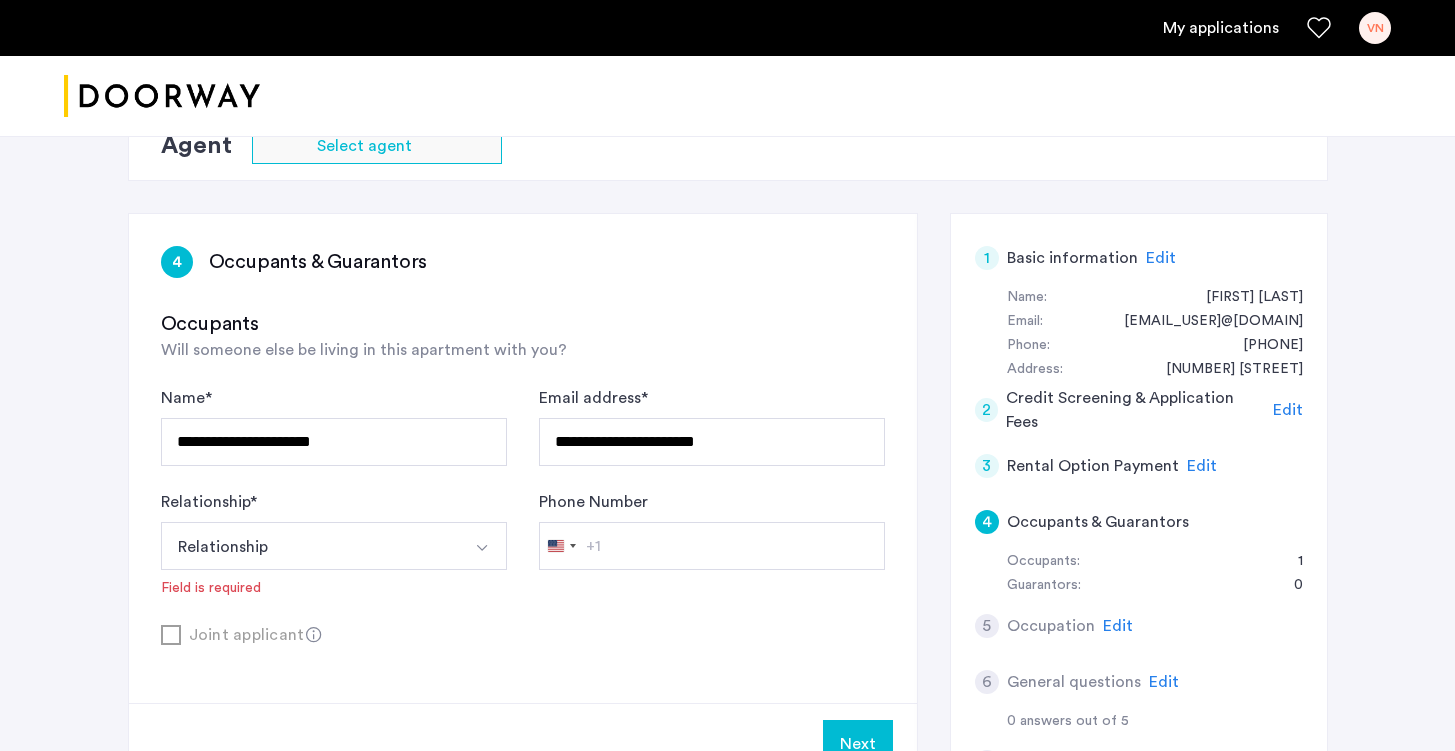 scroll, scrollTop: 153, scrollLeft: 0, axis: vertical 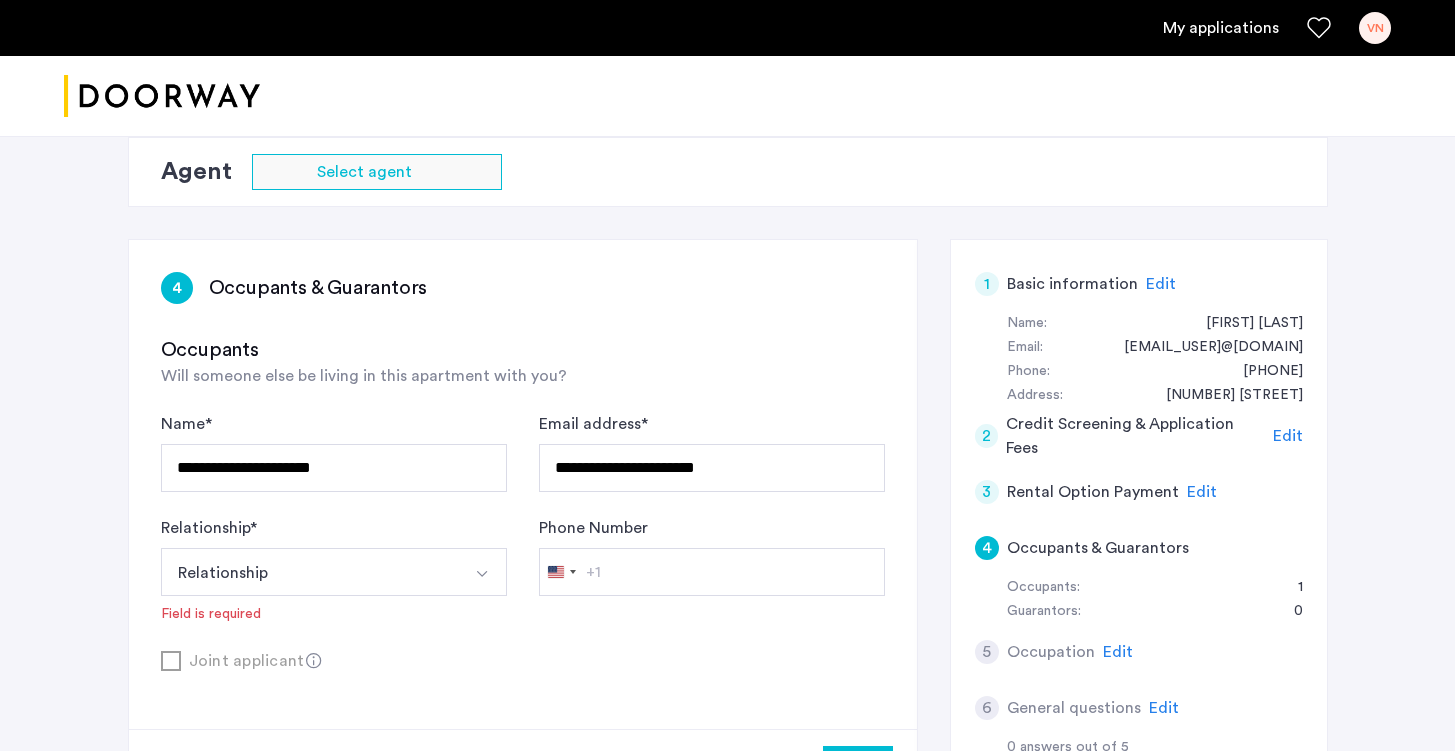 click on "Will someone else be living in this apartment with you?" 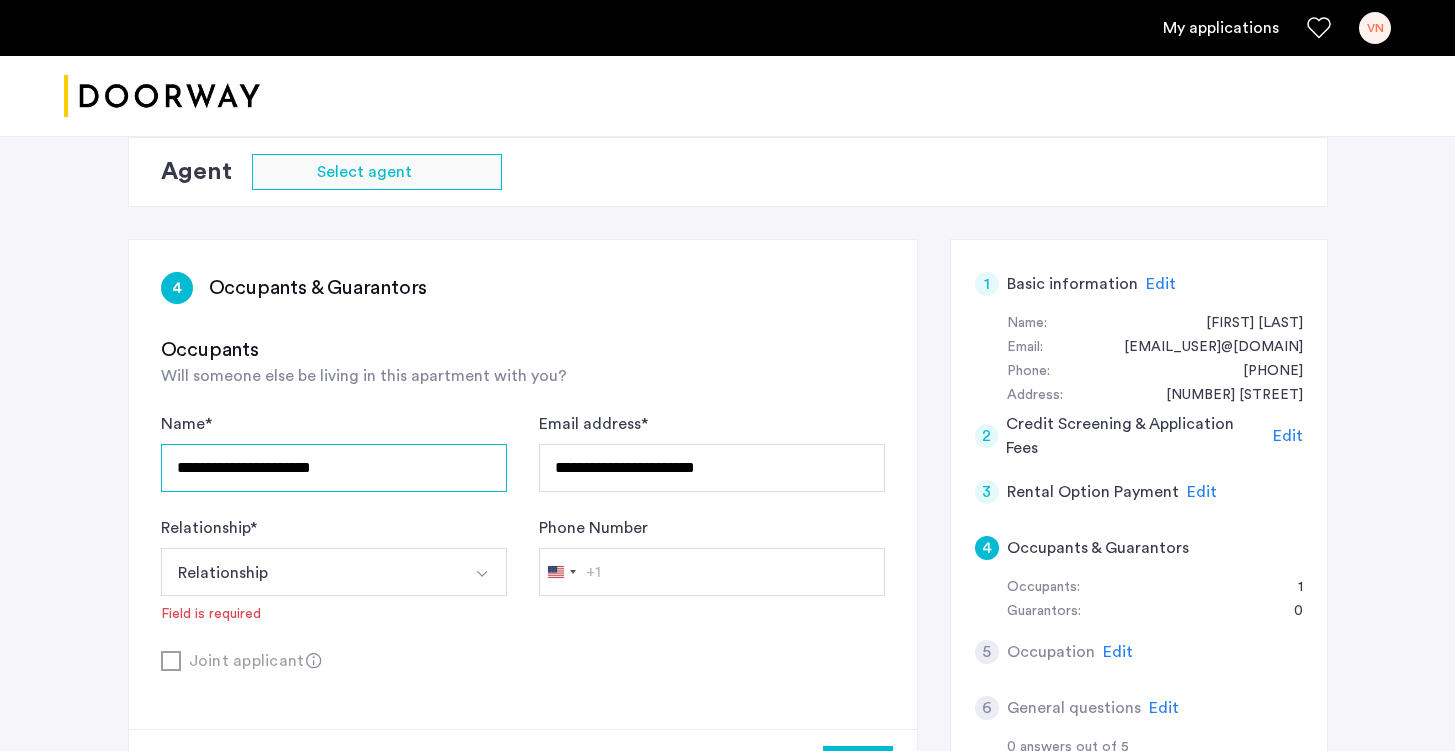 drag, startPoint x: 420, startPoint y: 464, endPoint x: 176, endPoint y: 441, distance: 245.08162 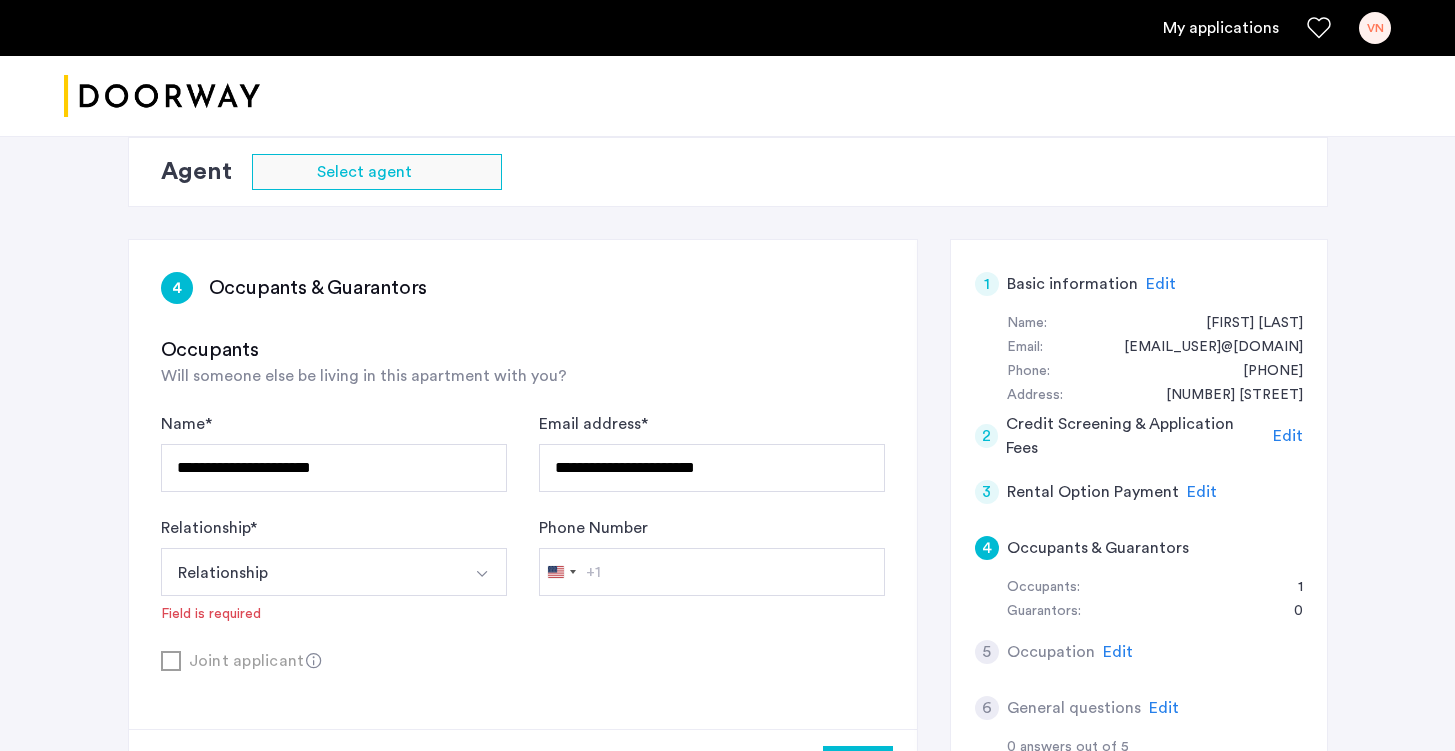 click at bounding box center (482, 574) 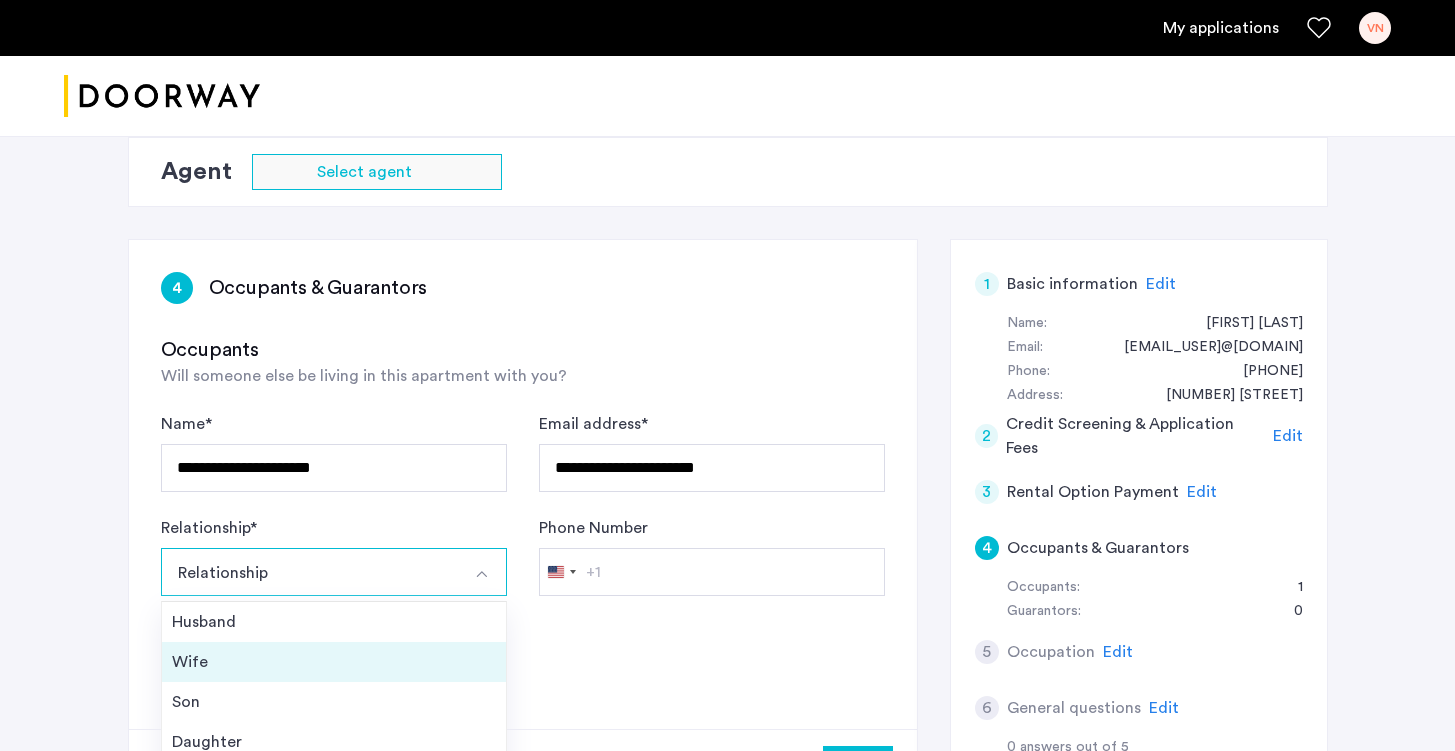 click on "Wife" at bounding box center (334, 662) 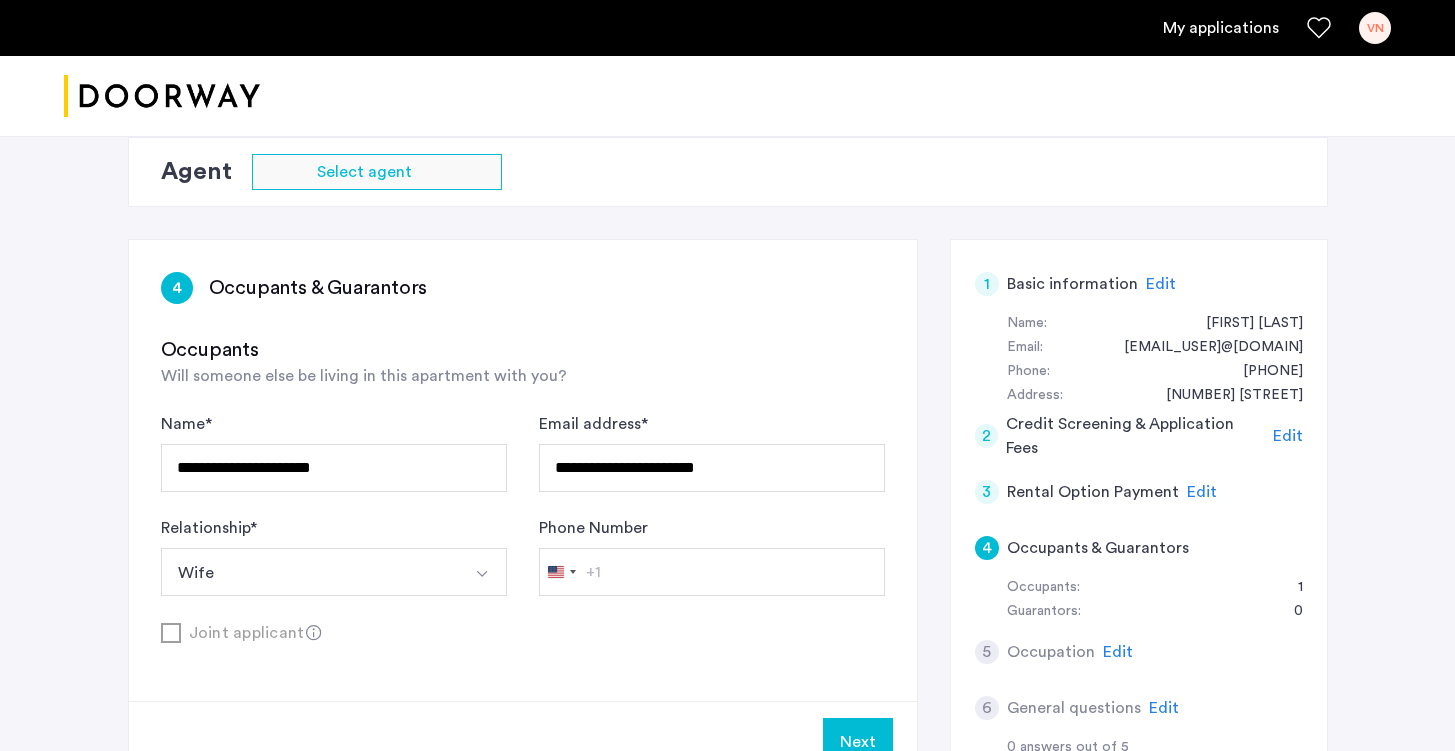 click 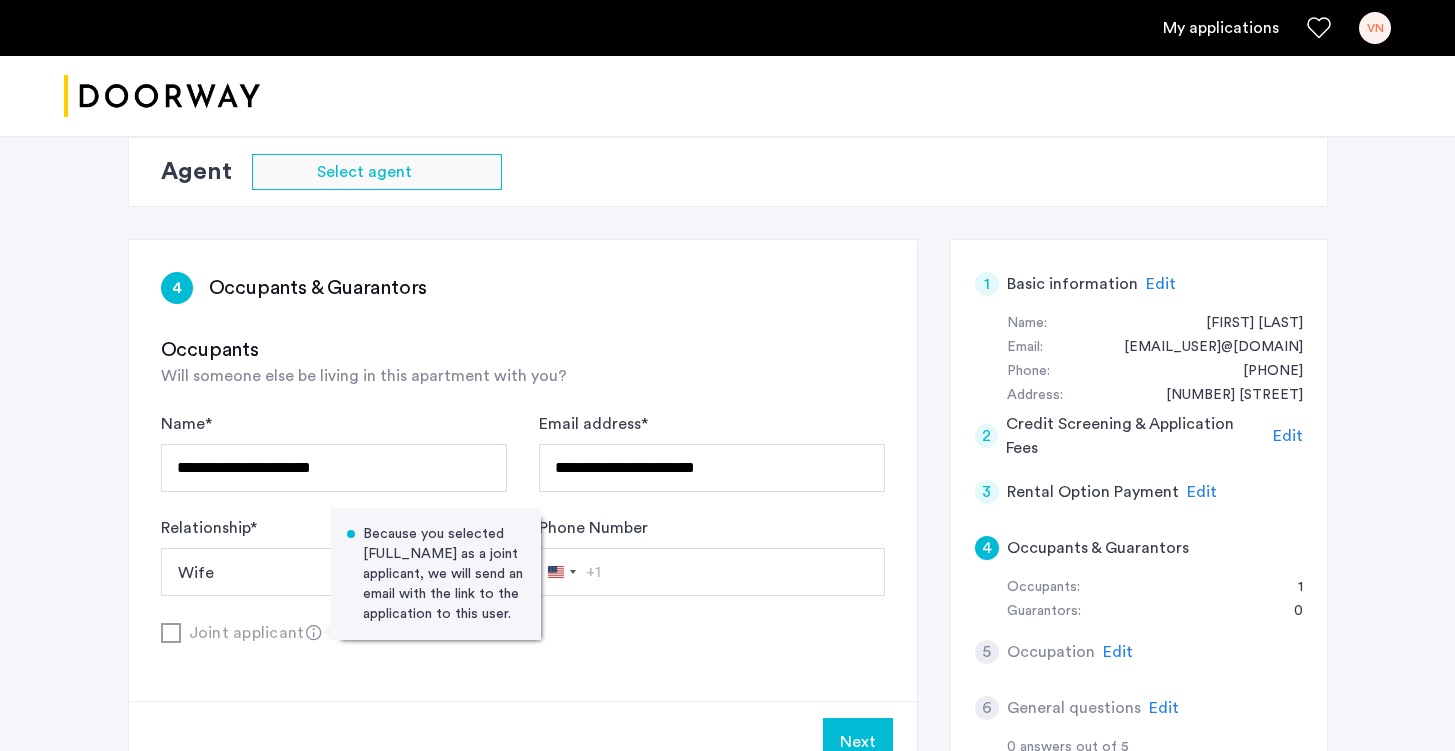 click on "Occupants Will someone else be living in this apartment with you? Name Email address Relationship Wife Husband Wife Son Daughter Mother Father Friend Other Phone Number United States +1 +1 244 results found Afghanistan +93 Åland Islands +358 Albania +355 Algeria +213 American Samoa +1 Andorra +376 Angola +244 Anguilla +1 Antigua & Barbuda +1 Argentina +54 Armenia +374 Aruba +297 Ascension Island +247 Australia +61 Austria +43 Azerbaijan +994 Bahamas +1 Bahrain +973 Bangladesh +880 Barbados +1 Belarus +375 Belgium +32 Belize +501 Benin +229 Bermuda +1 Bhutan +975 Bolivia +591 Bosnia & Herzegovina +387 Botswana +267 Brazil +55 British Indian Ocean Territory +246 British Virgin Islands +1 Brunei +673 Bulgaria +359 Burkina Faso +226 Burundi +257 Cambodia +855 Cameroon +237 Canada +1 Cape Verde +238 Caribbean Netherlands +599 Cayman Islands +1 Central African Republic +236 Chad +235 Chile +56 China +86 Christmas Island +61 Cocos (Keeling) Islands +61 +1" 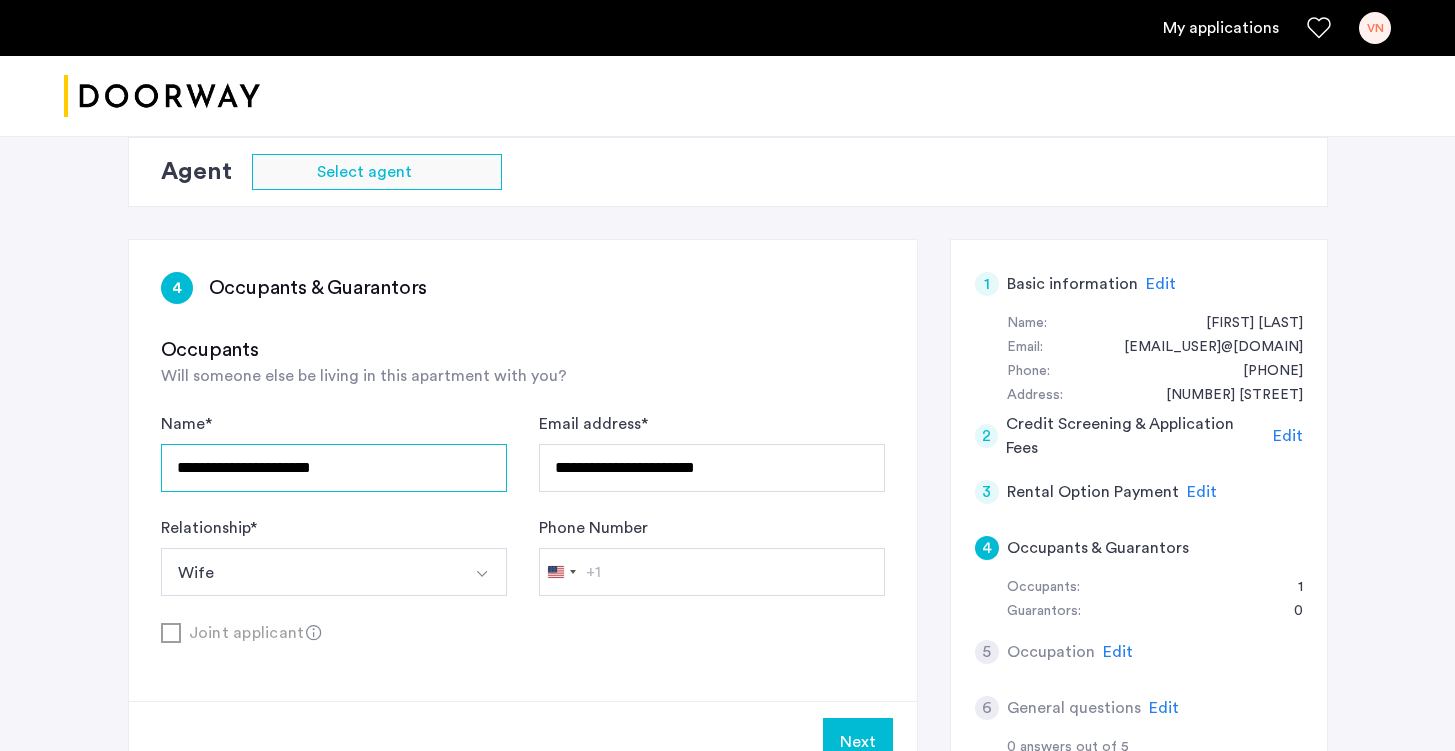 drag, startPoint x: 416, startPoint y: 458, endPoint x: 174, endPoint y: 458, distance: 242 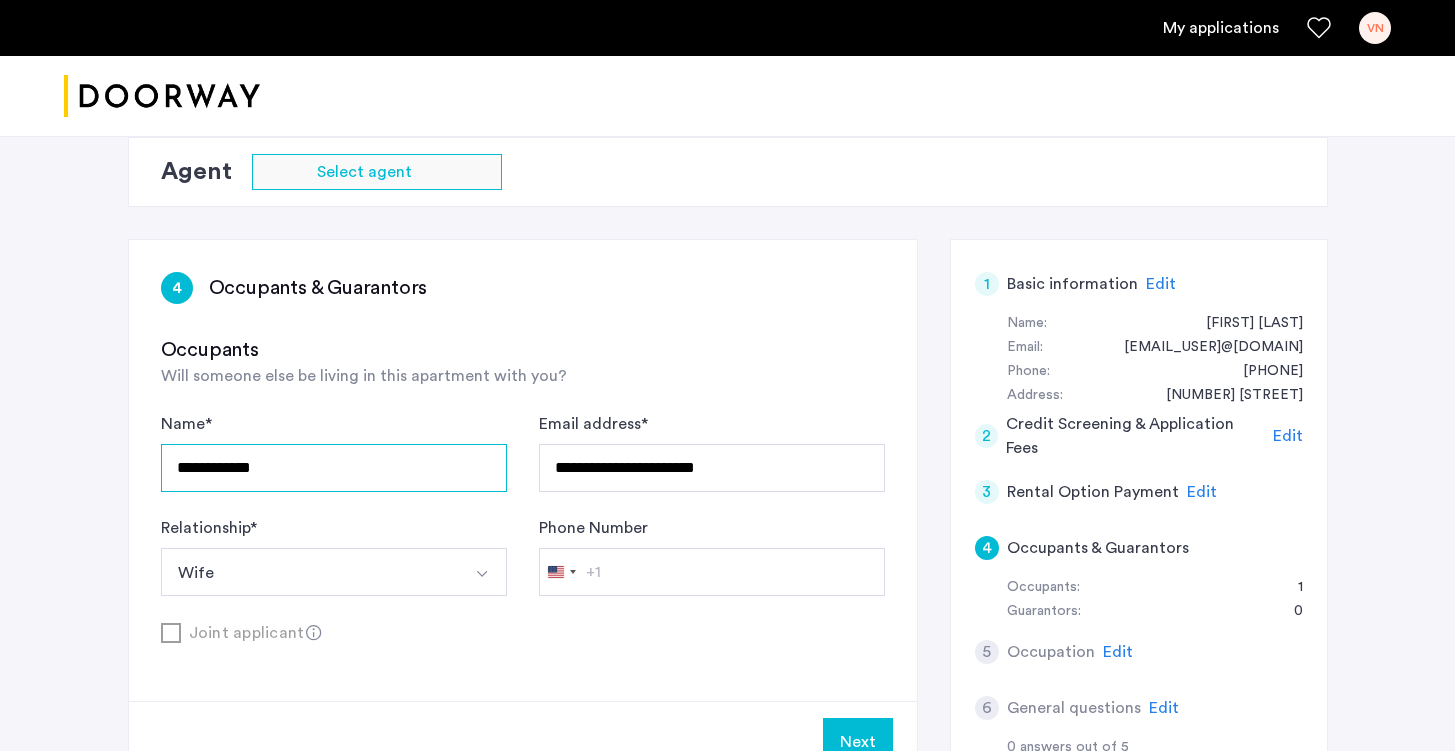 type on "**********" 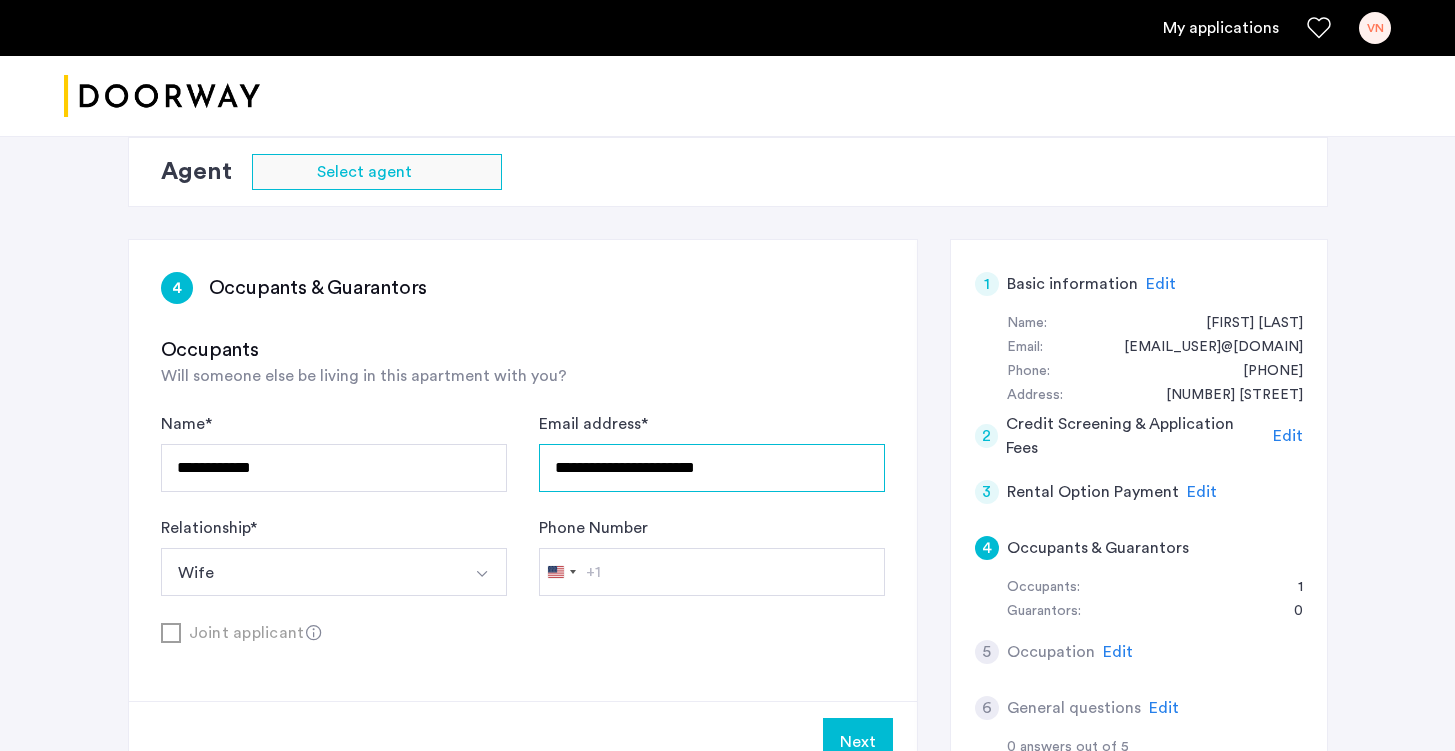 drag, startPoint x: 798, startPoint y: 463, endPoint x: 537, endPoint y: 446, distance: 261.55304 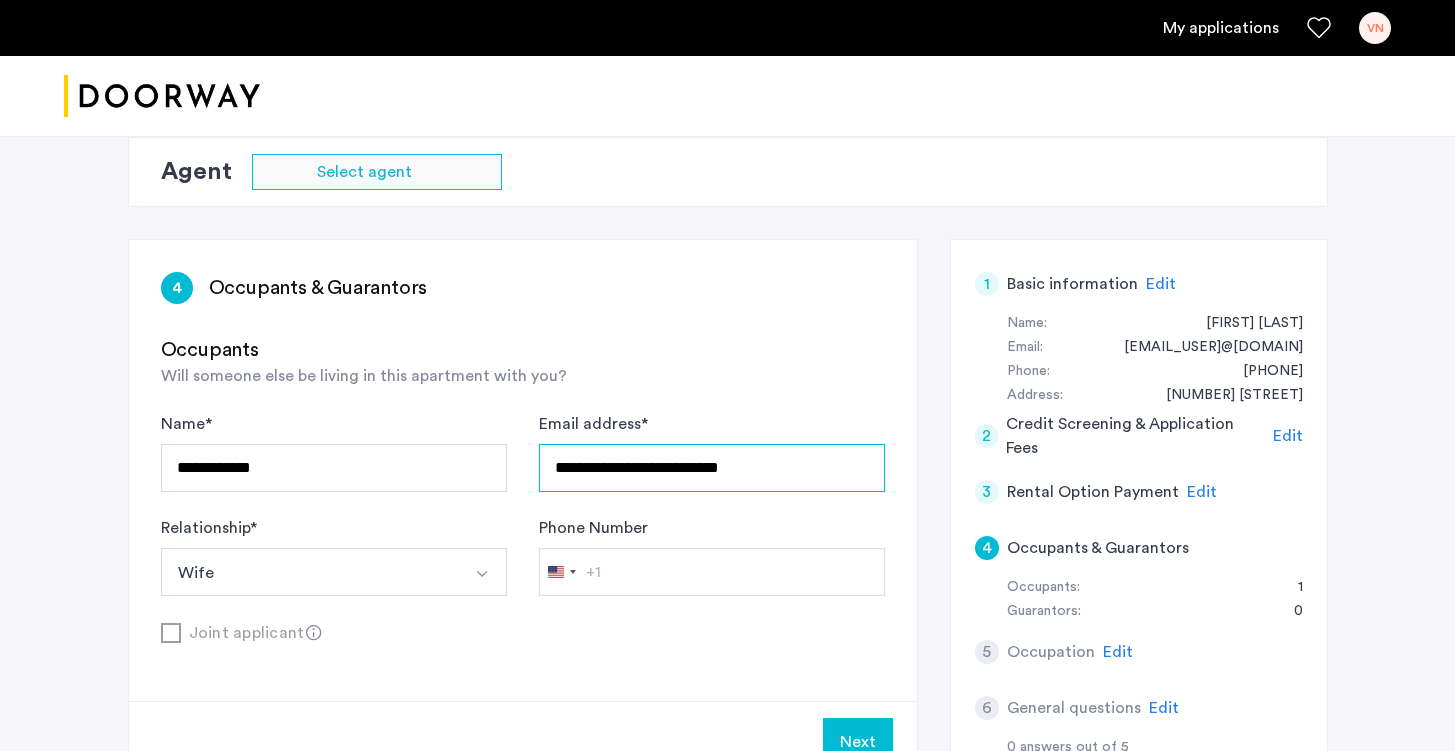 type on "**********" 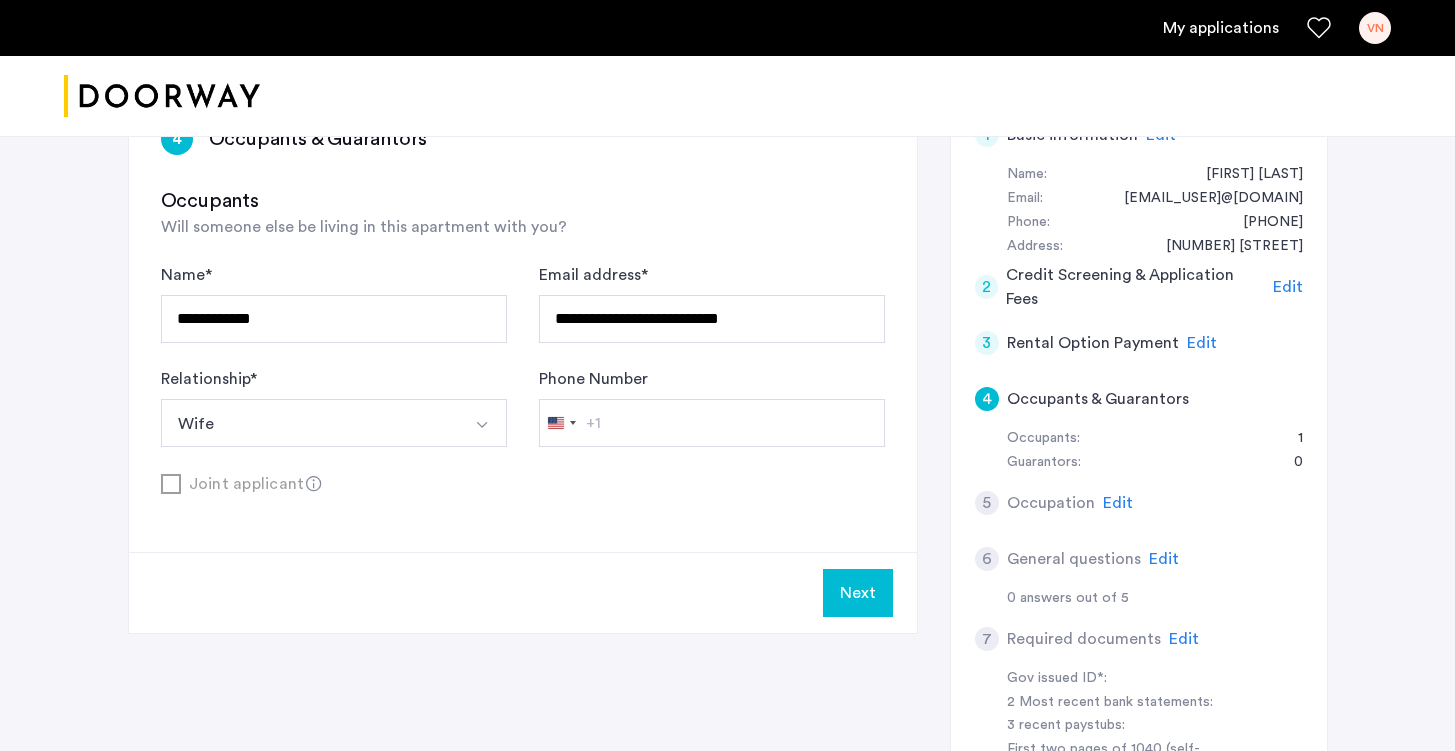 scroll, scrollTop: 367, scrollLeft: 0, axis: vertical 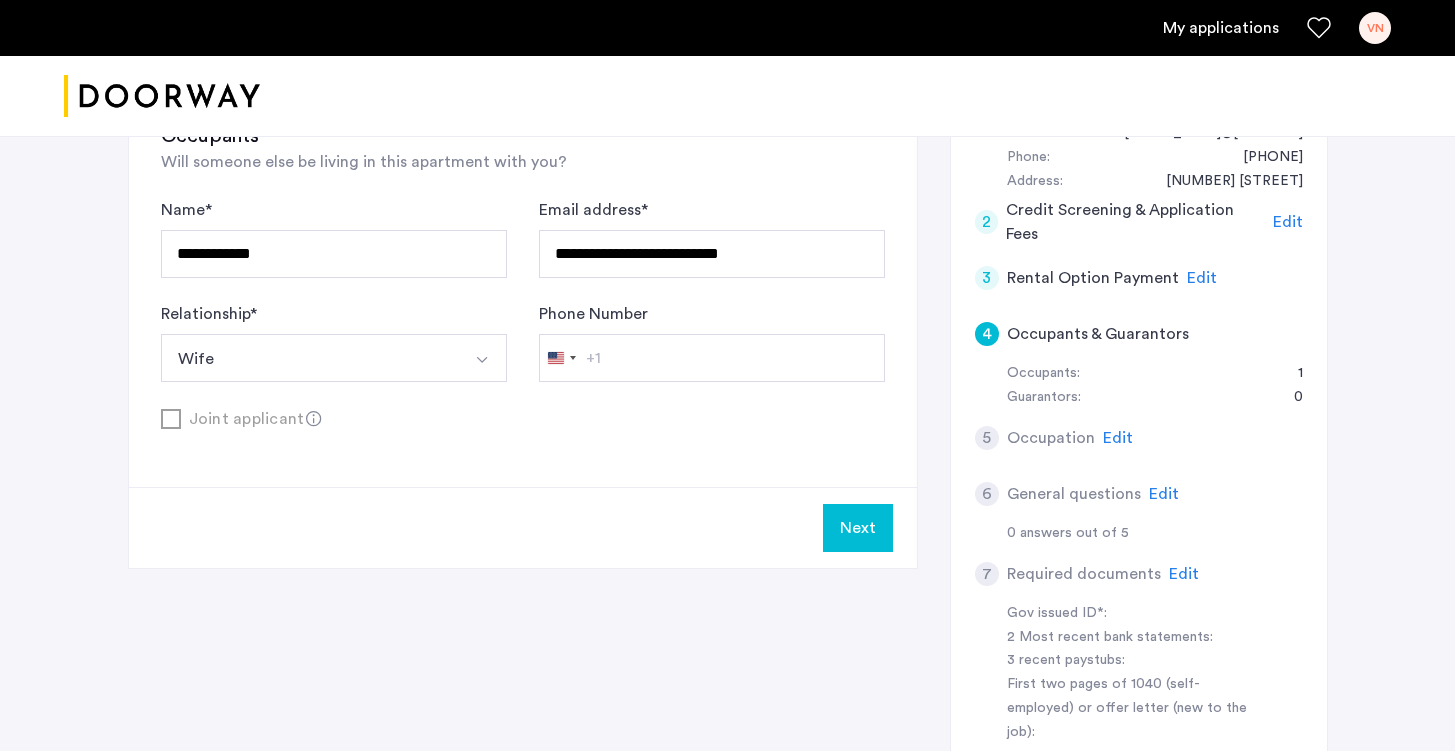 click on "Next" 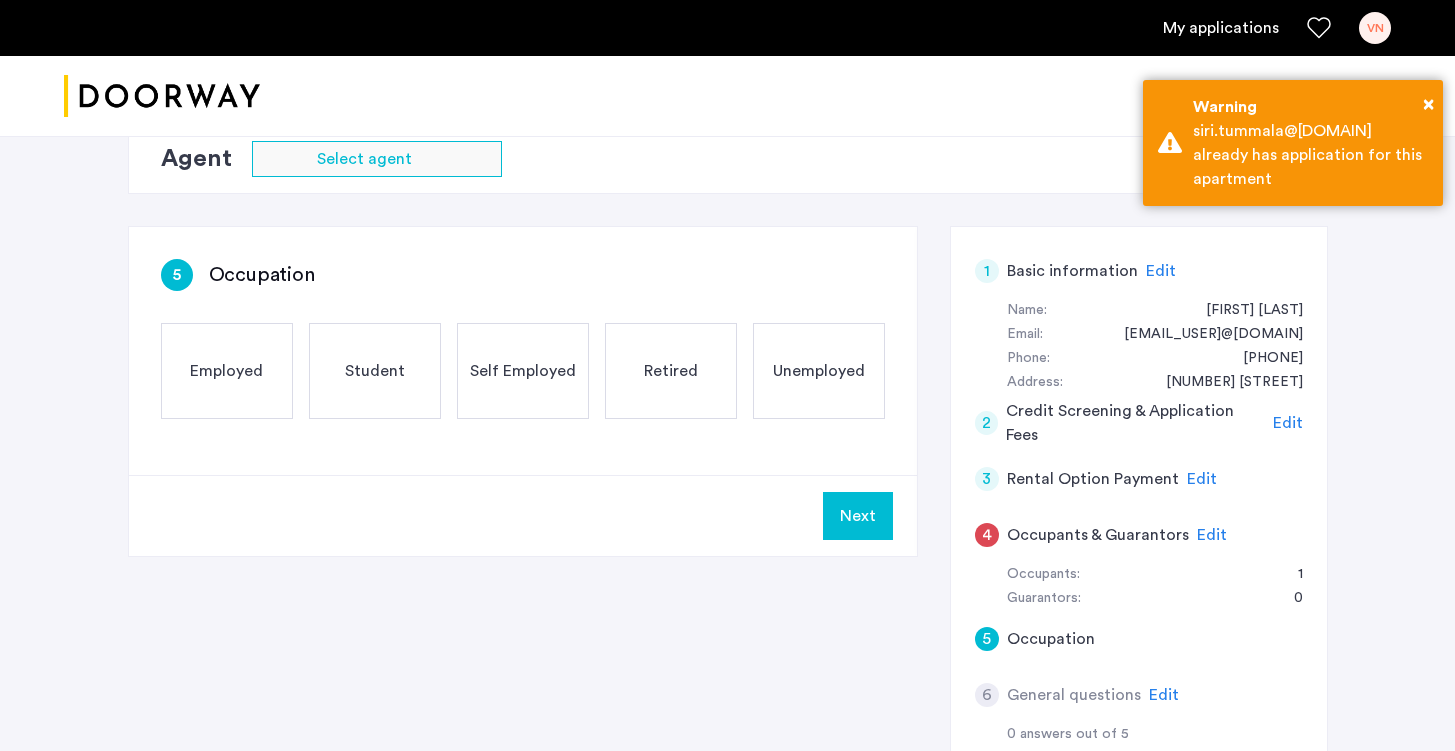 scroll, scrollTop: 169, scrollLeft: 0, axis: vertical 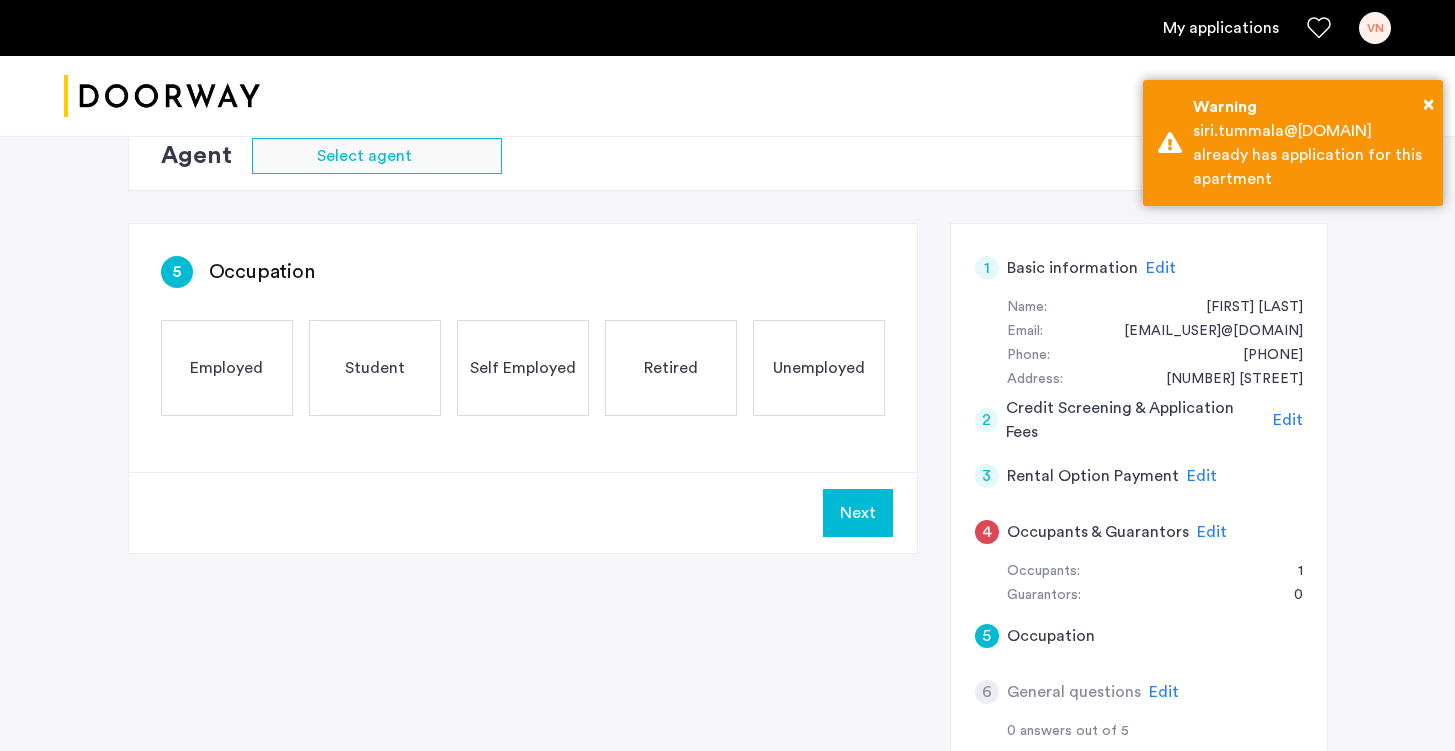 click on "Employed" 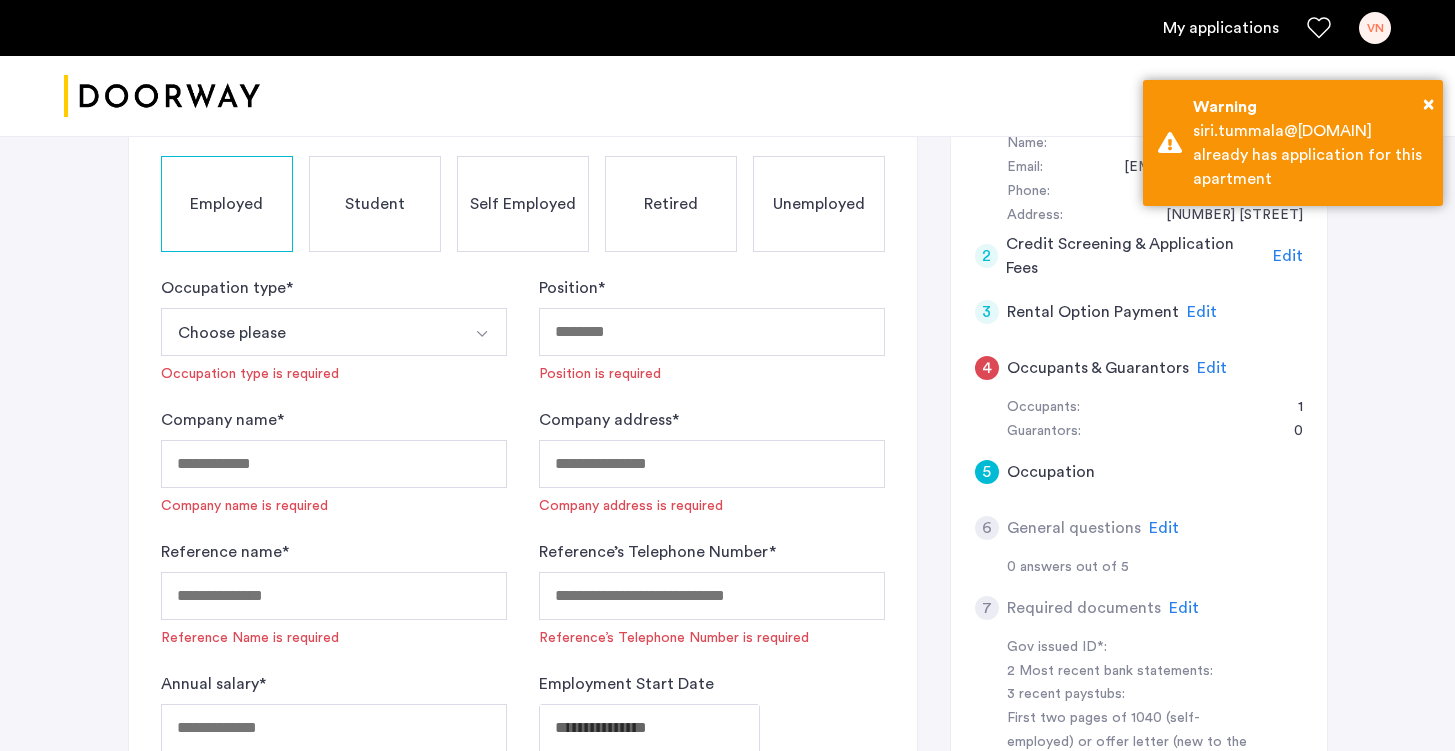 scroll, scrollTop: 394, scrollLeft: 0, axis: vertical 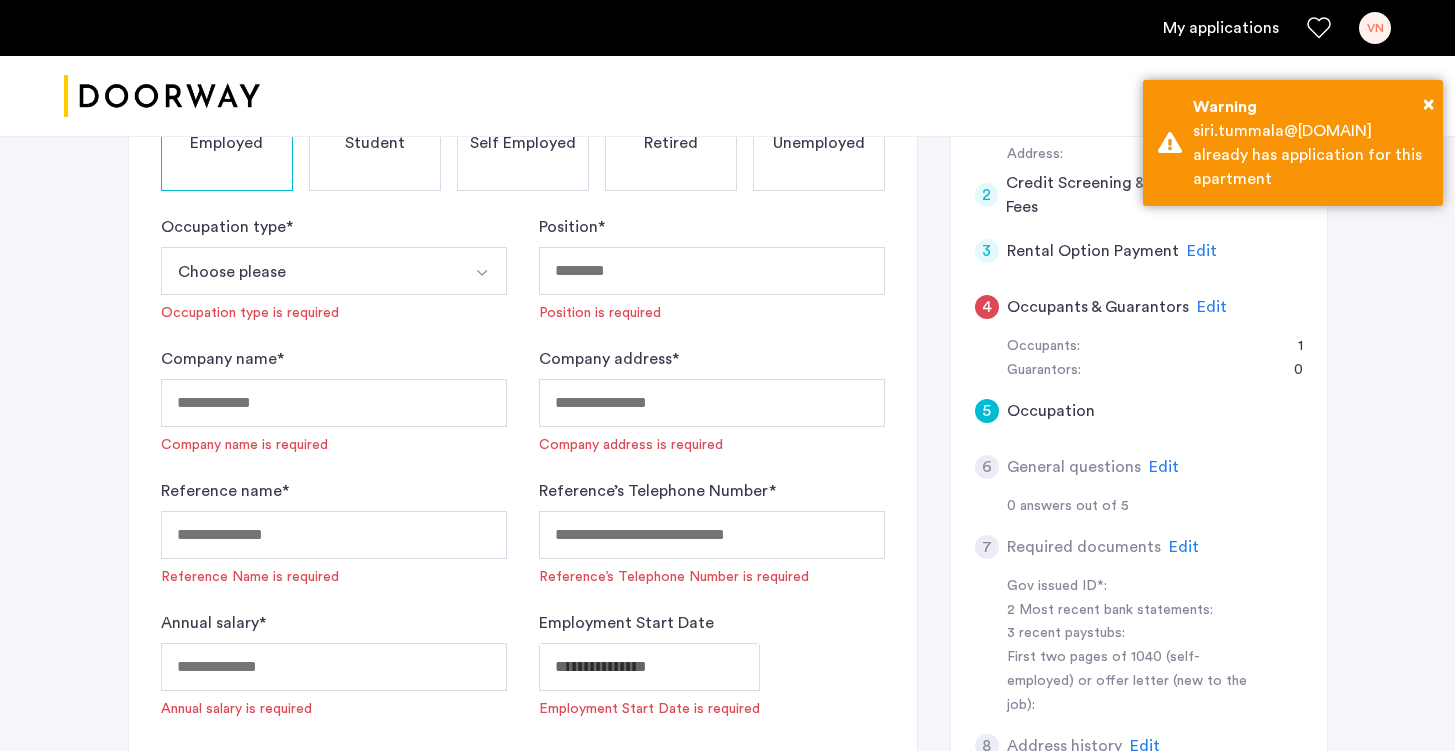 click at bounding box center [483, 271] 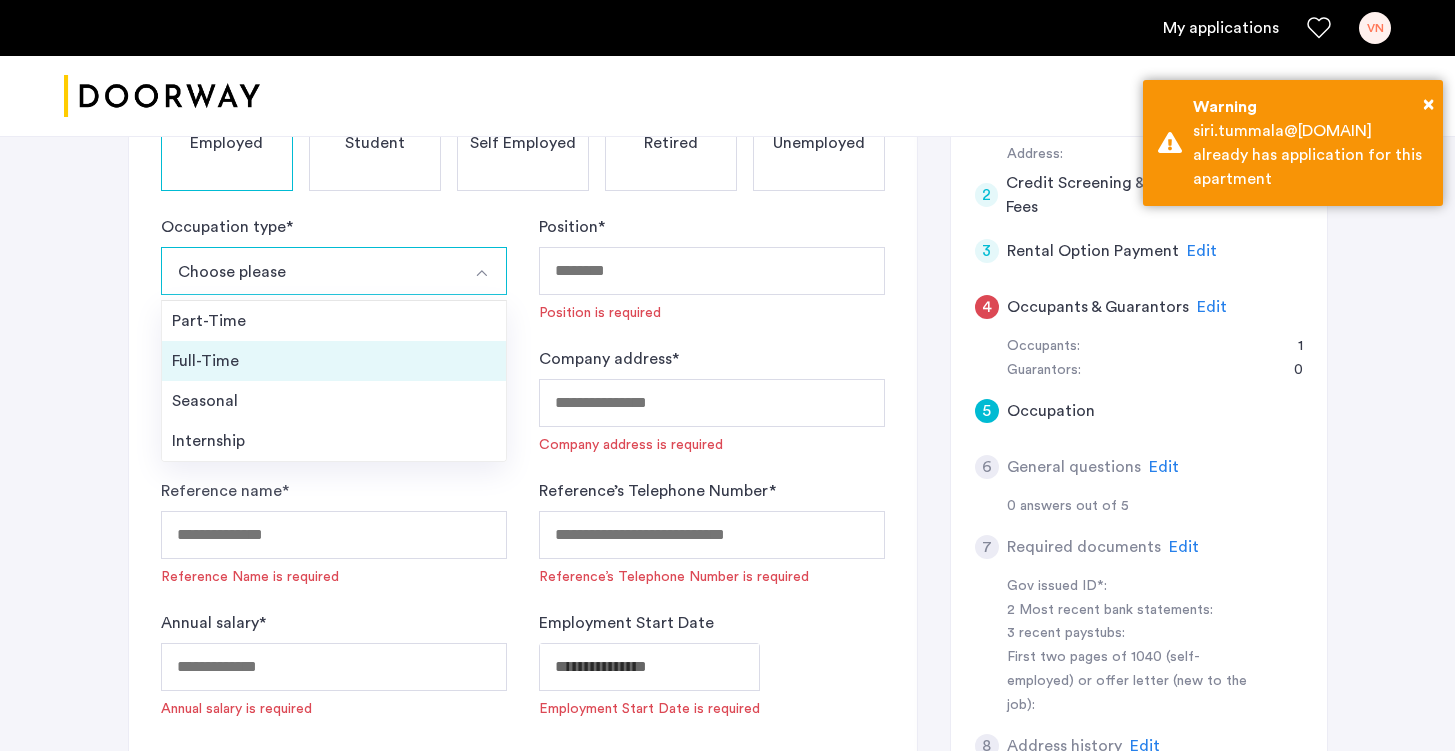 click on "Full-Time" at bounding box center [334, 361] 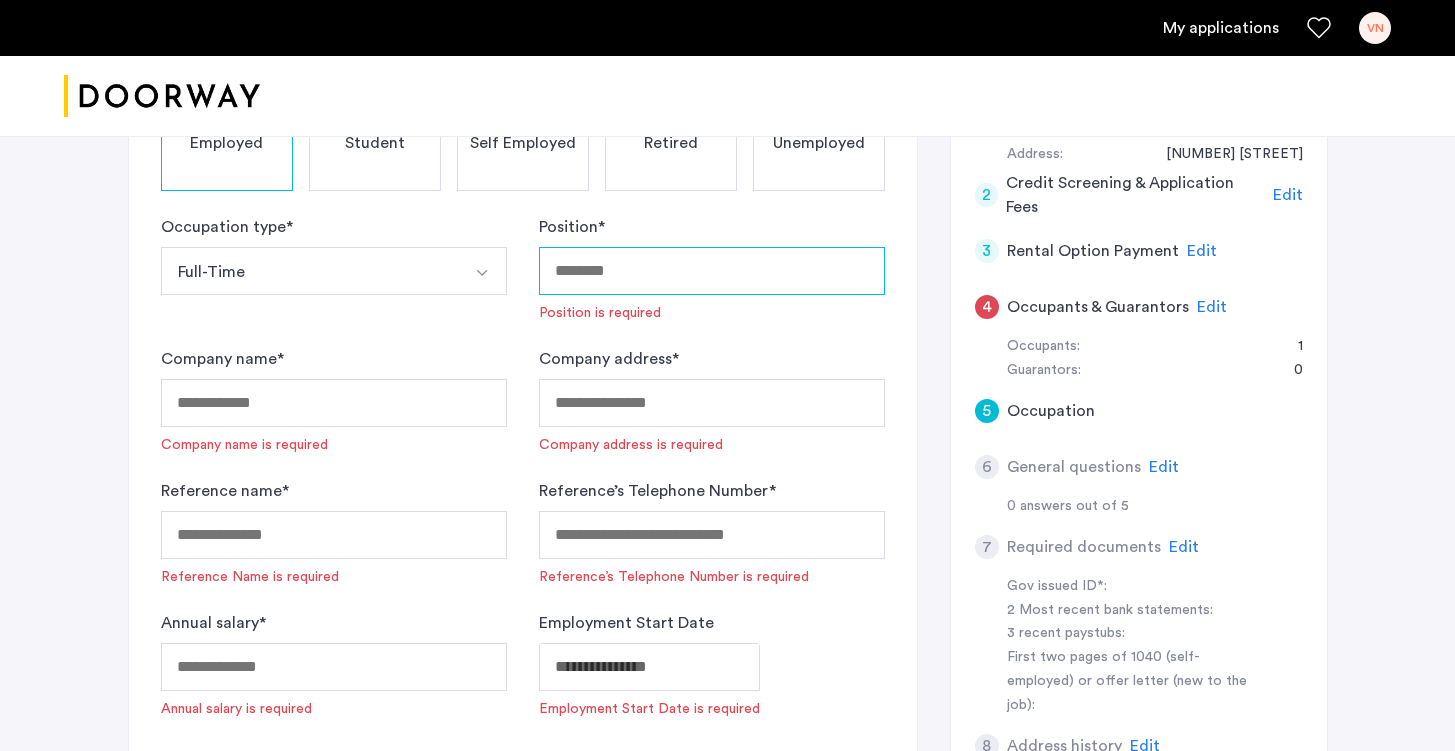 click on "Position  *" at bounding box center [712, 271] 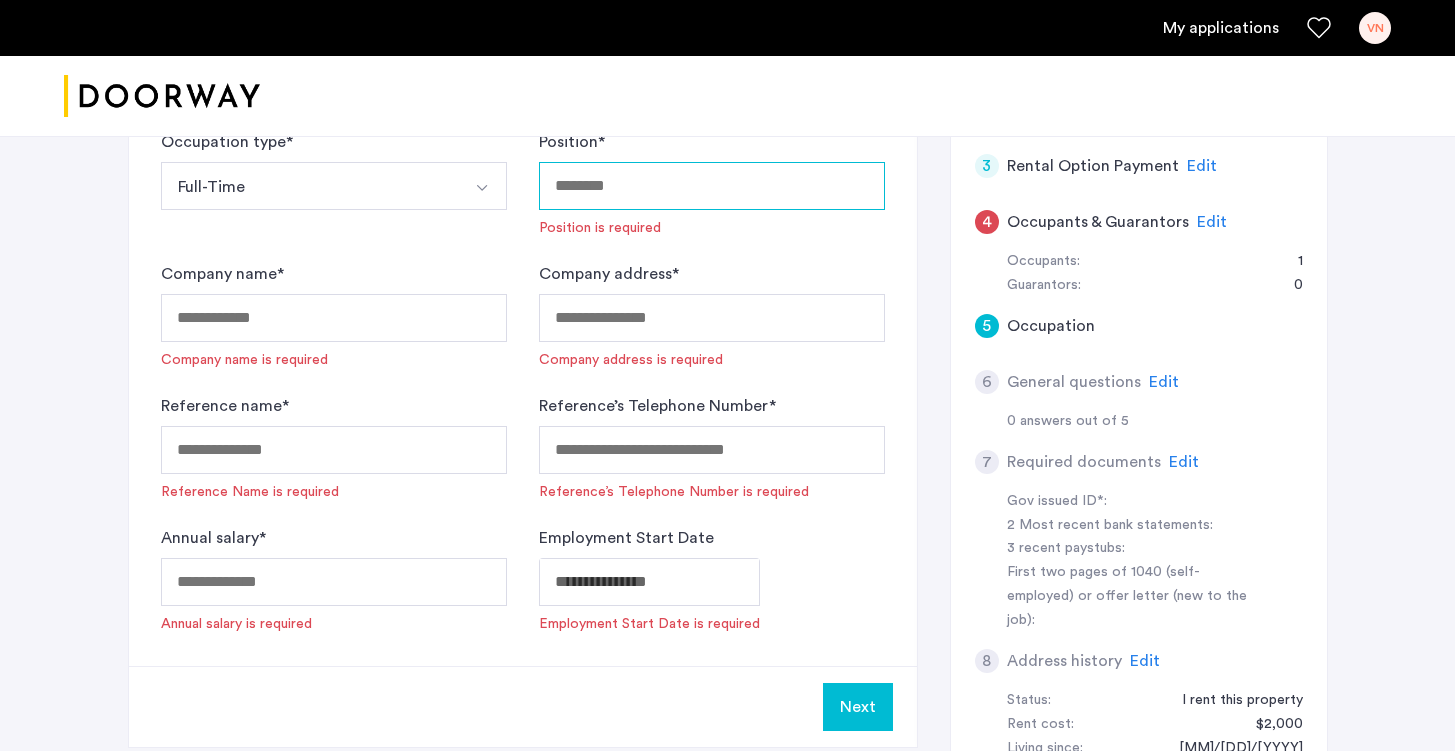 scroll, scrollTop: 475, scrollLeft: 0, axis: vertical 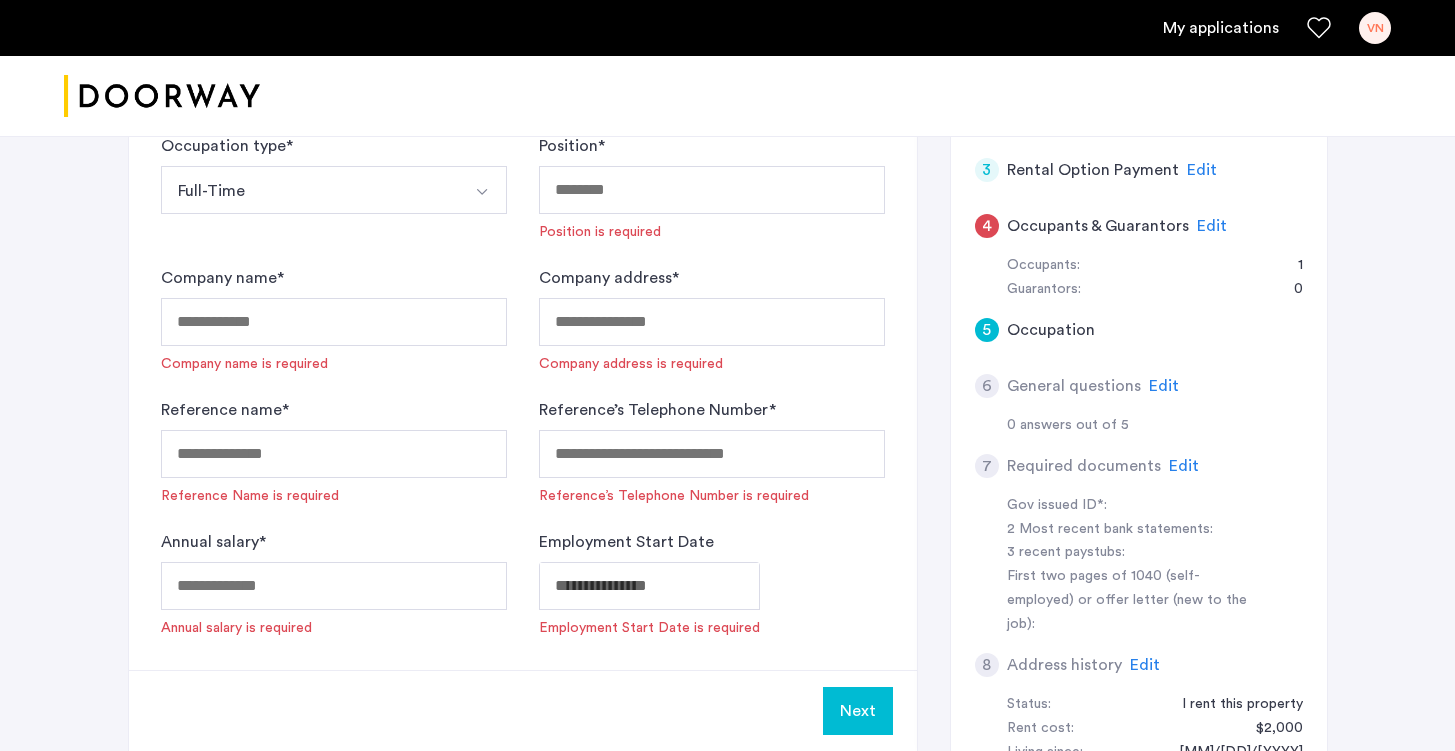 click on "Employment Start Date   Employment Start Date is required" 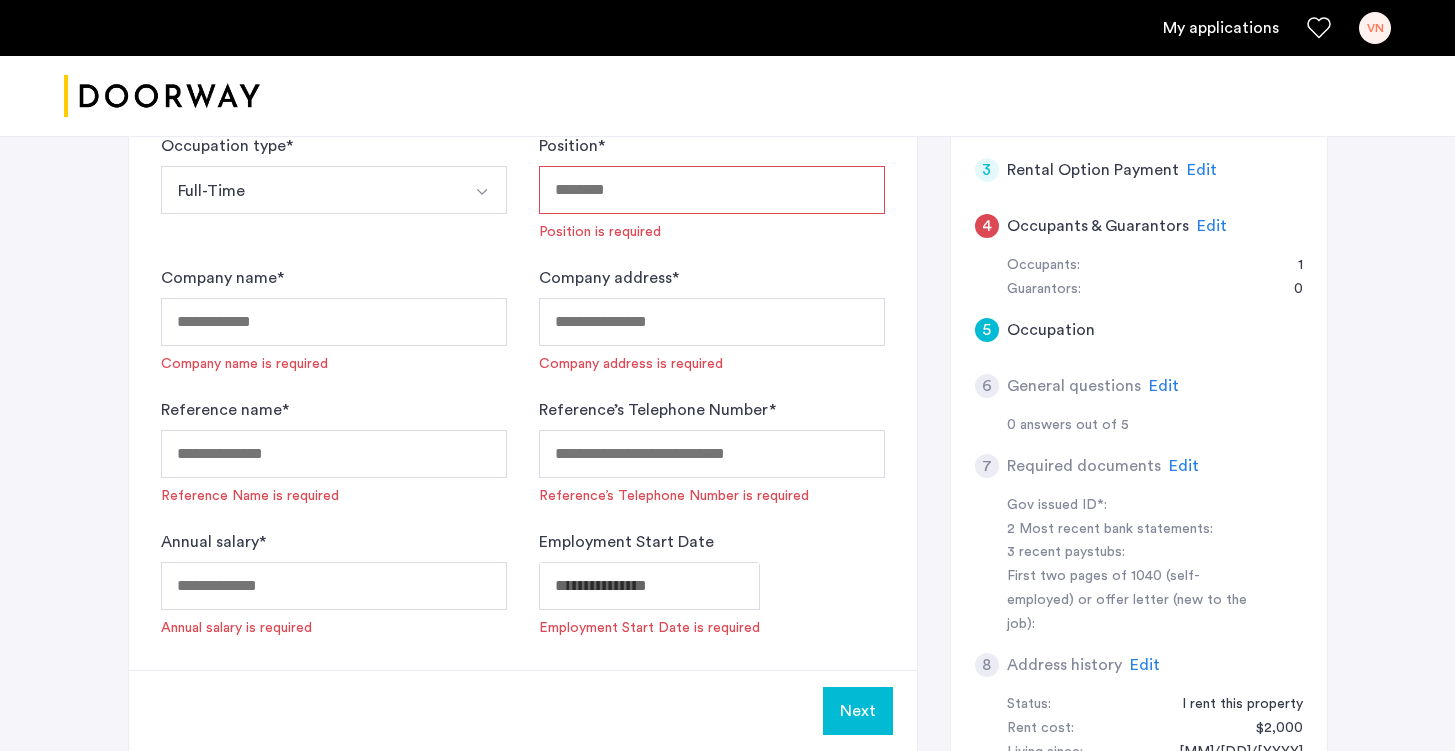 click on "Position  *" at bounding box center [712, 190] 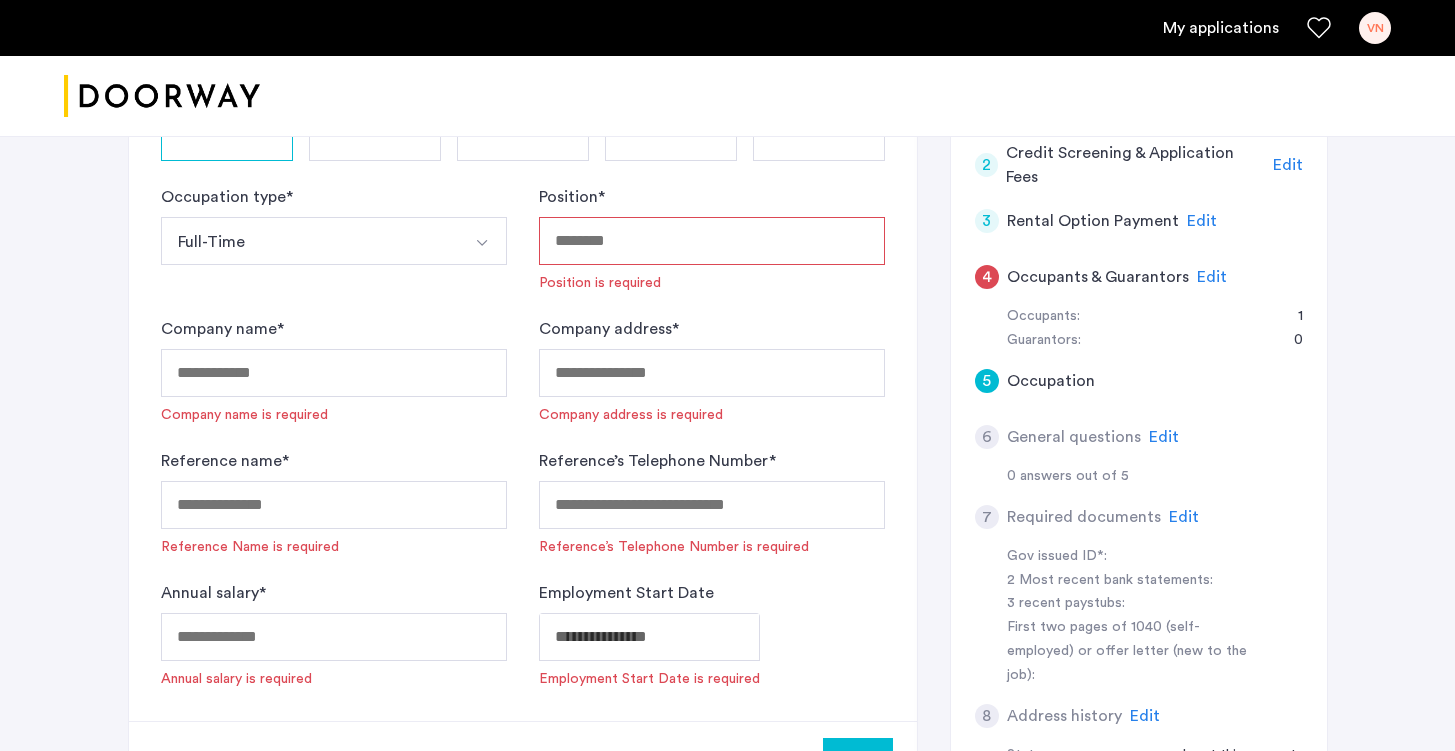 scroll, scrollTop: 425, scrollLeft: 0, axis: vertical 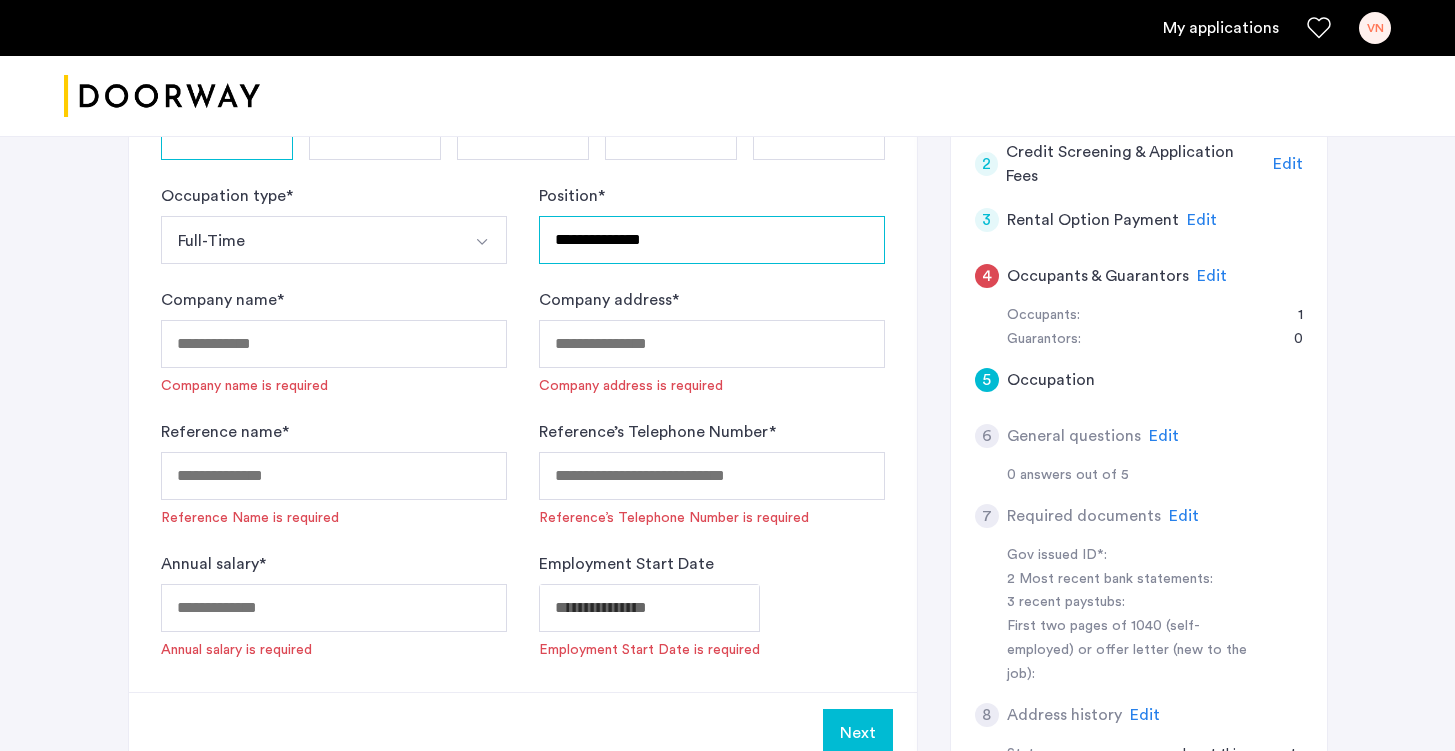 type on "**********" 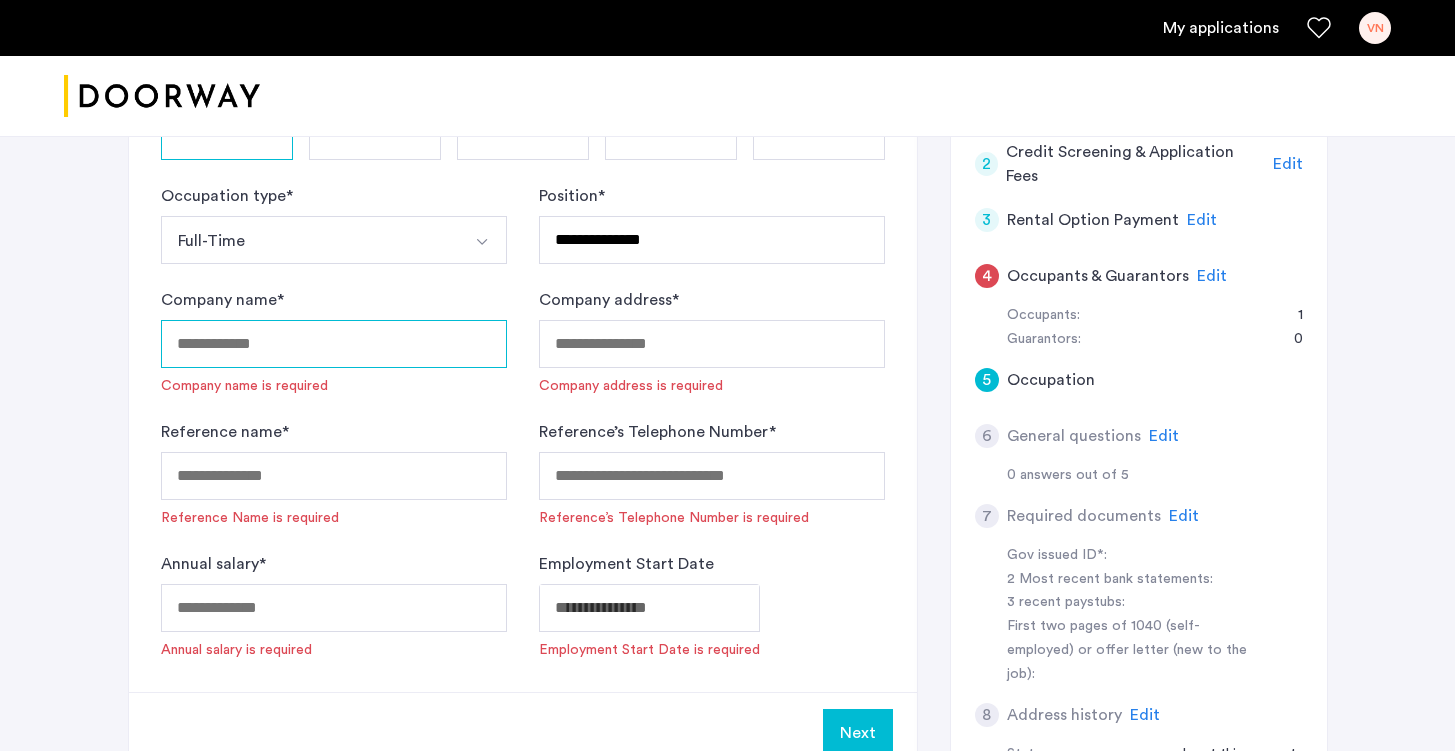 click on "Company name  *" at bounding box center (334, 344) 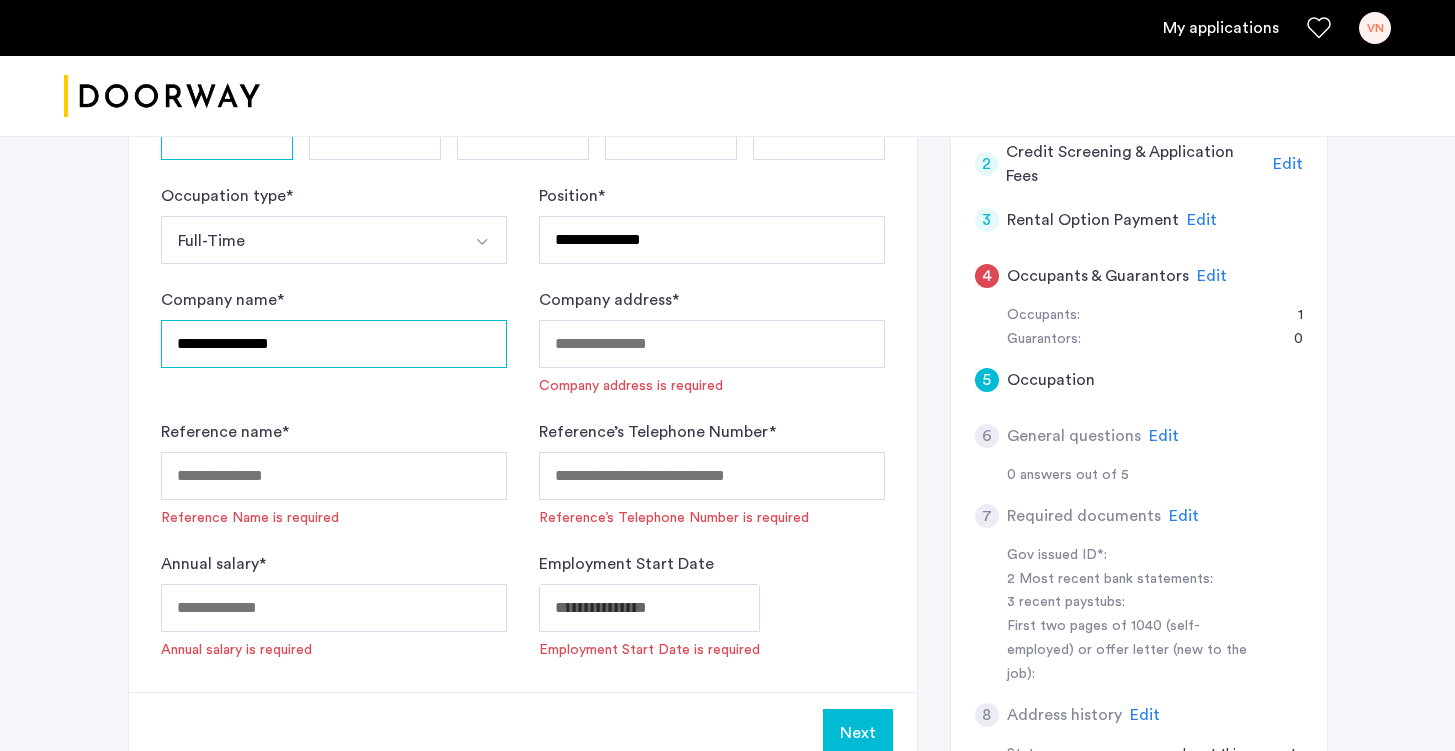 type on "**********" 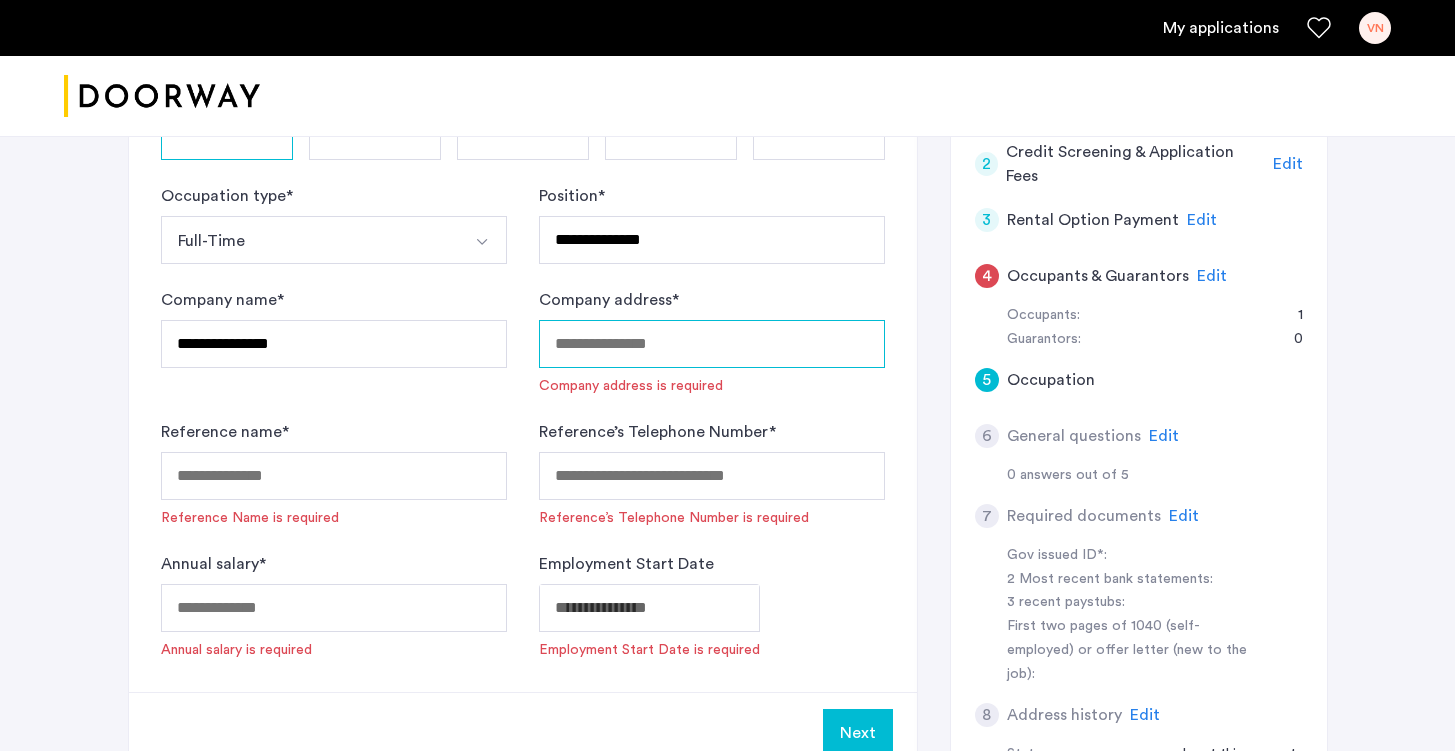 click on "Company address  *" at bounding box center [712, 344] 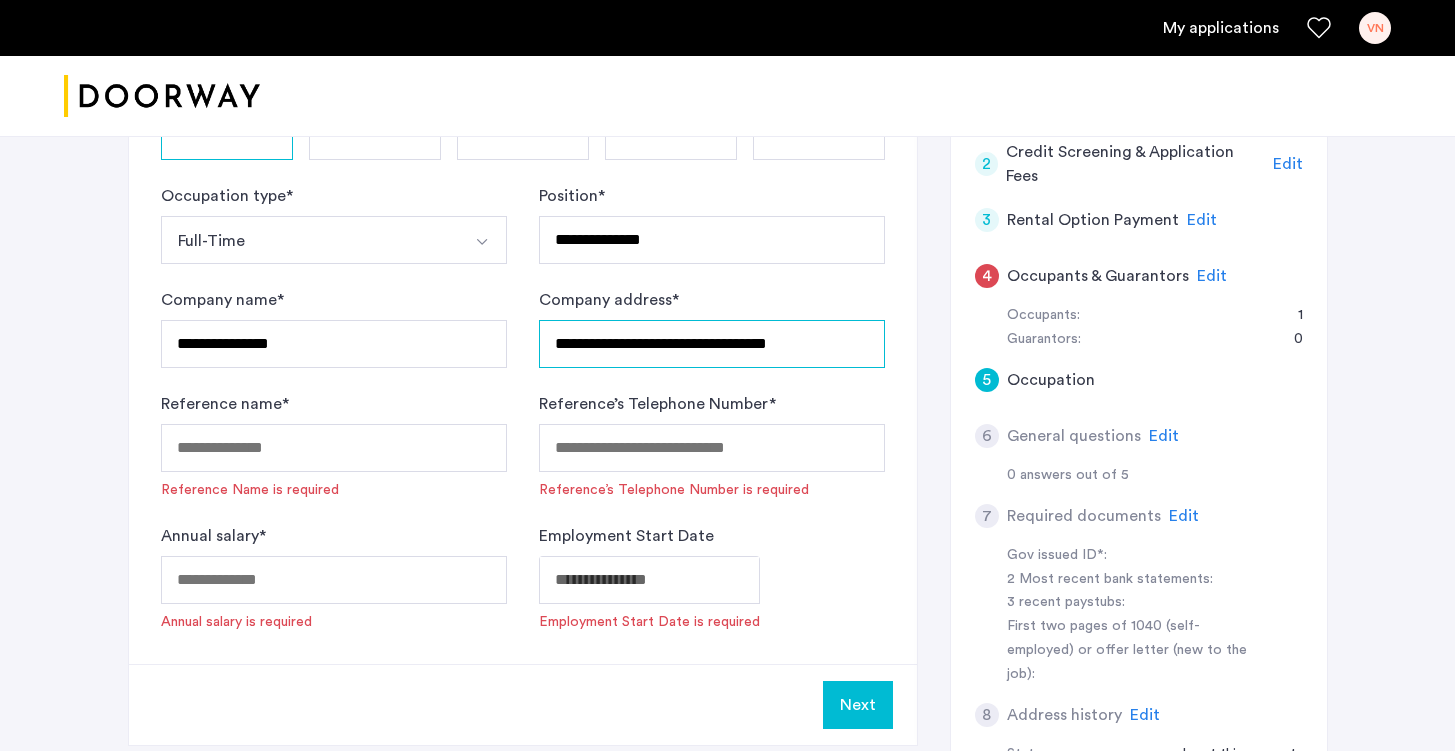 type on "**********" 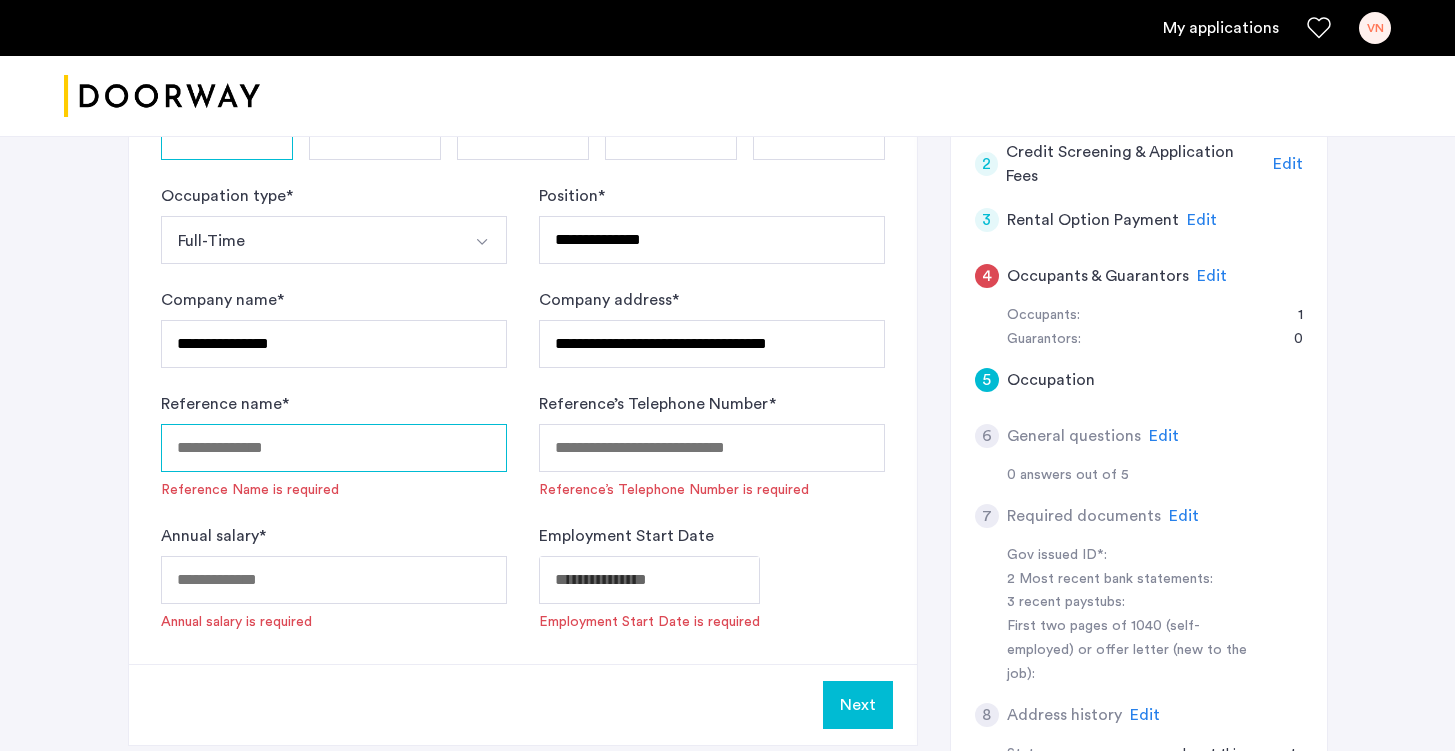 click on "Reference name  *" at bounding box center (334, 448) 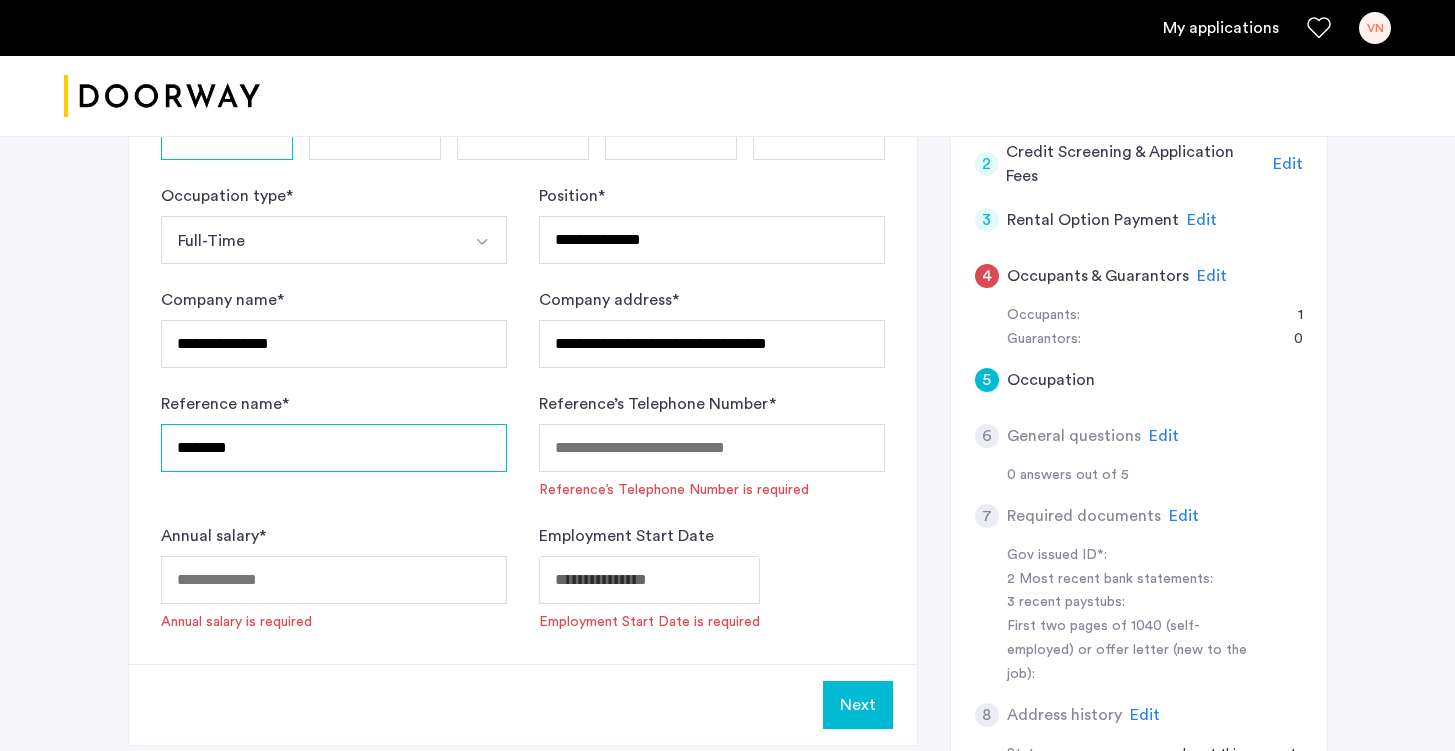 type on "*******" 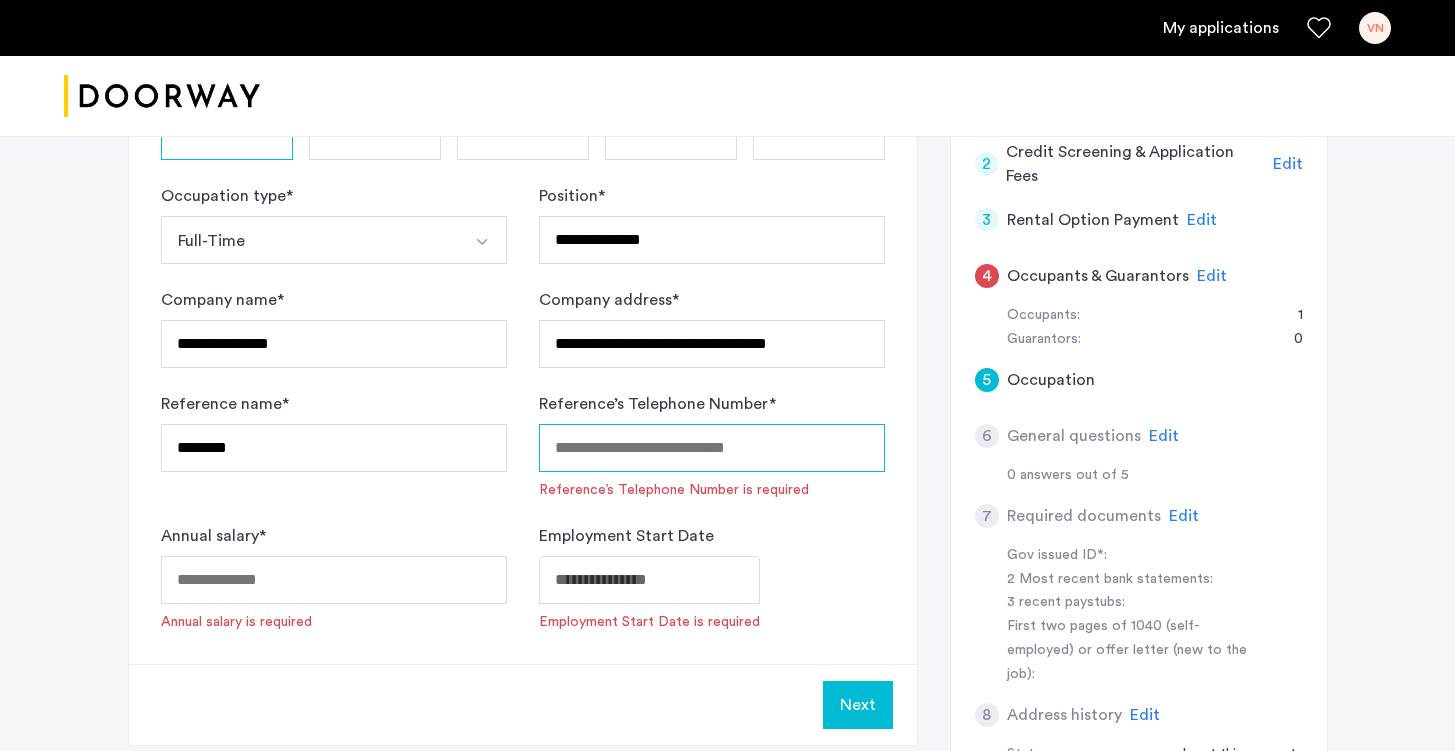 click on "Reference’s Telephone Number *" at bounding box center [712, 448] 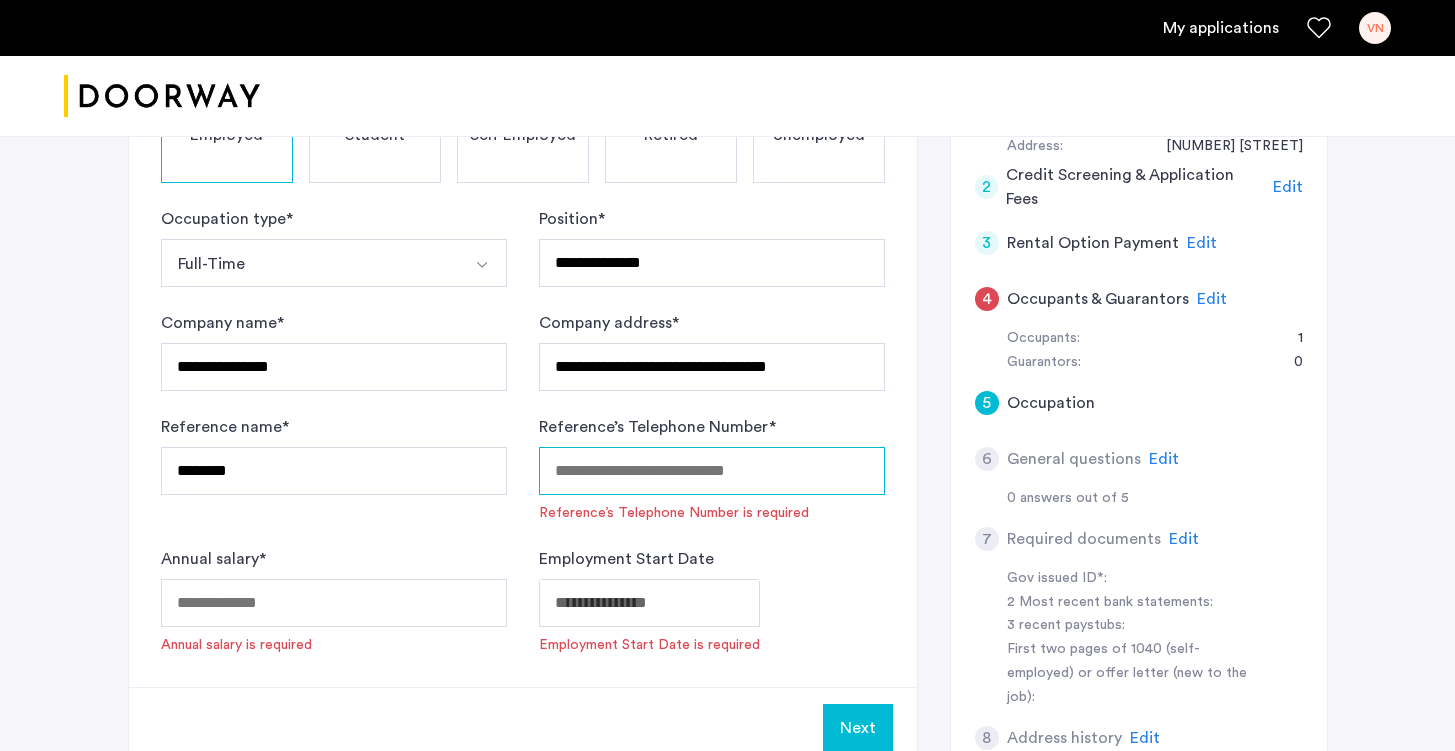 scroll, scrollTop: 433, scrollLeft: 0, axis: vertical 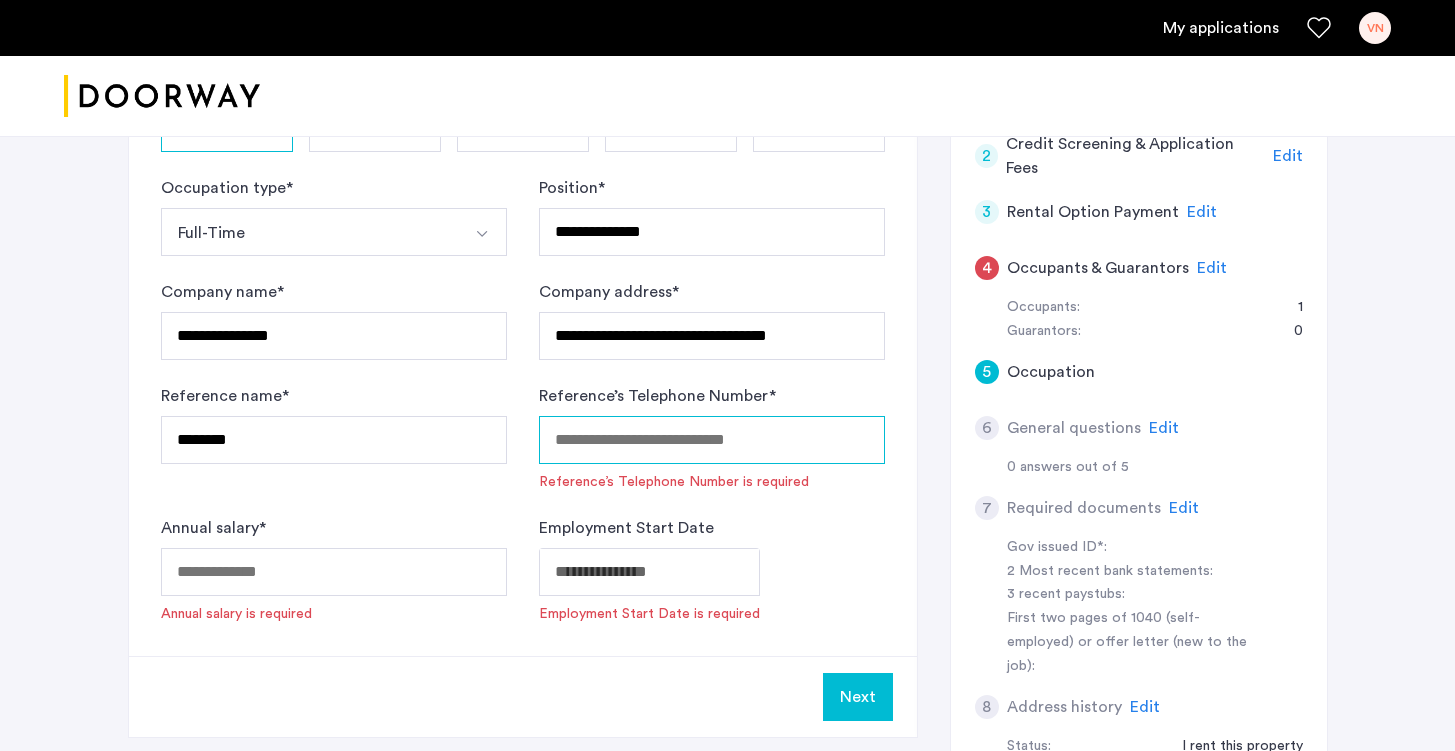 click on "Reference’s Telephone Number *" at bounding box center (712, 440) 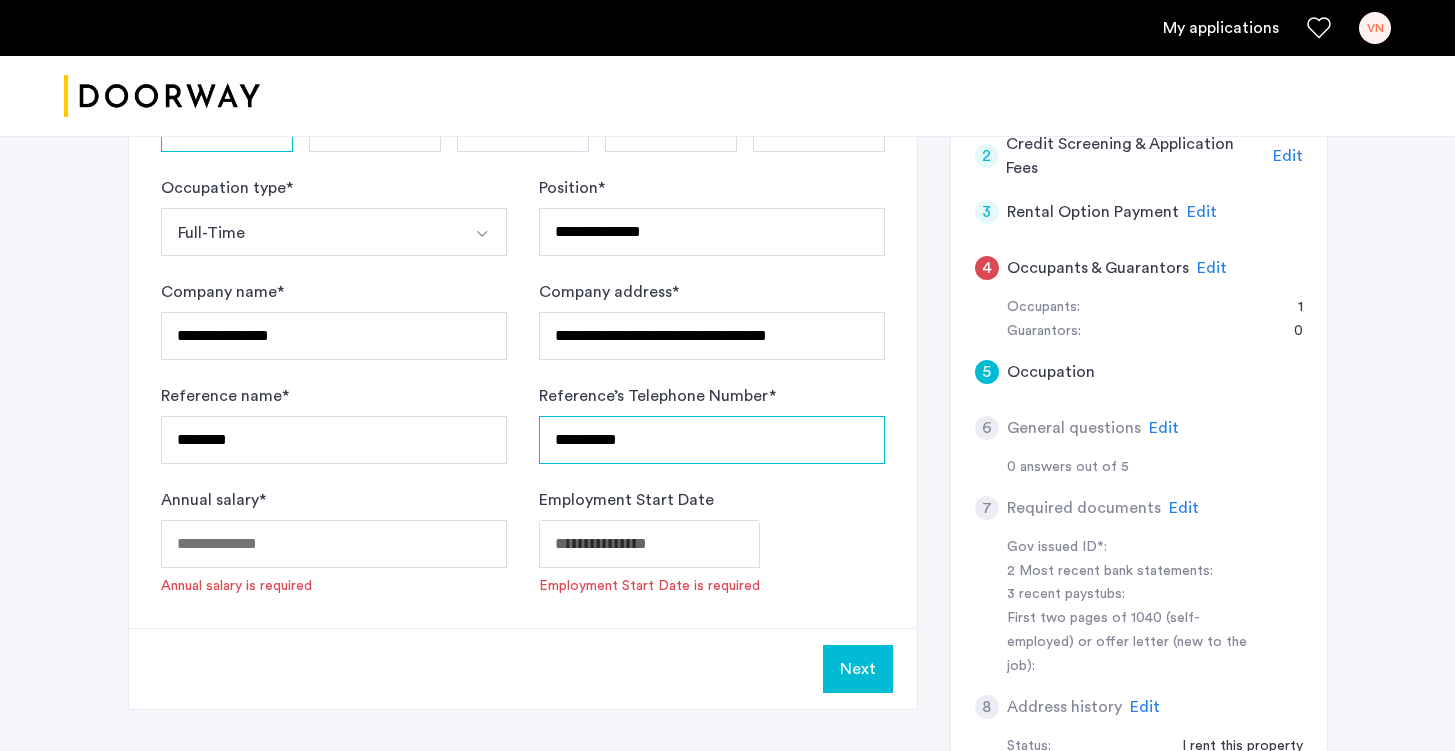 type on "**********" 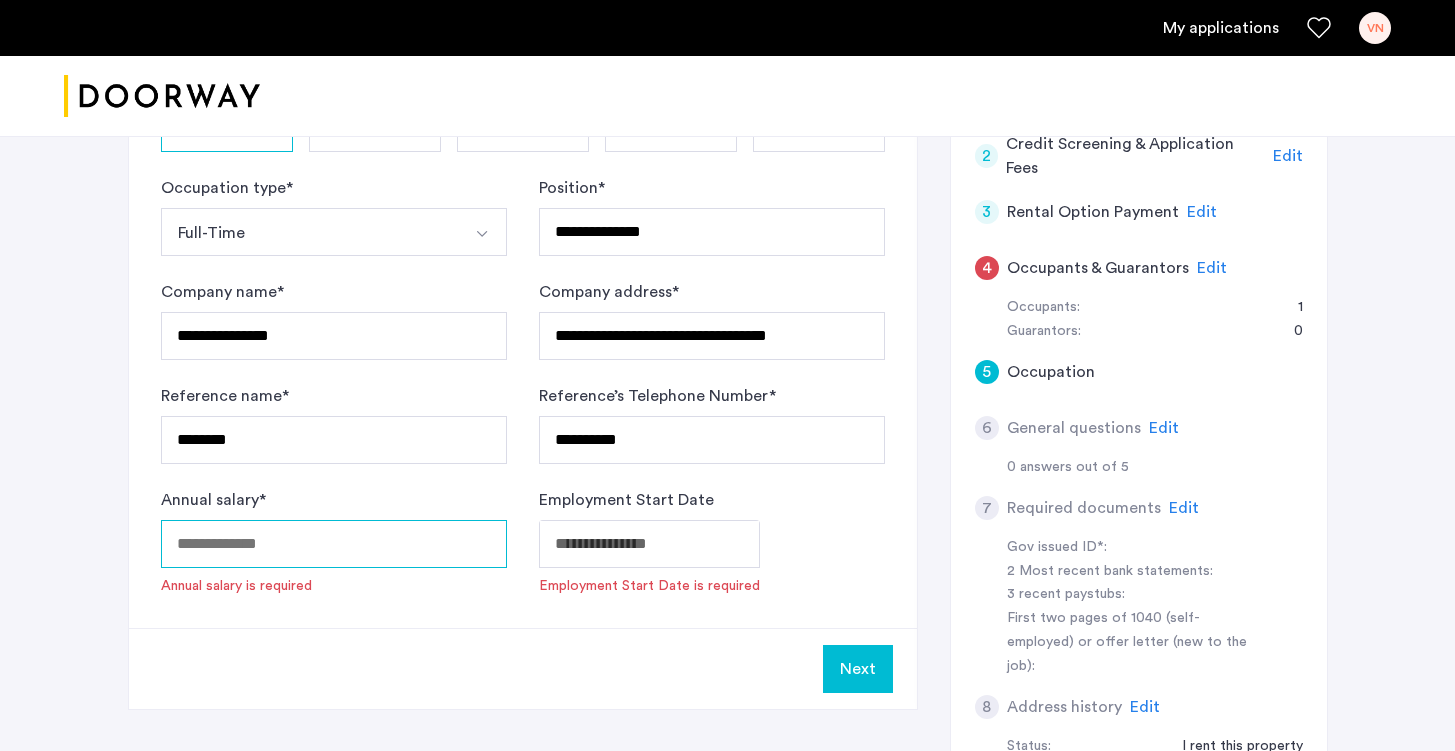 click on "Annual salary  *" at bounding box center [334, 544] 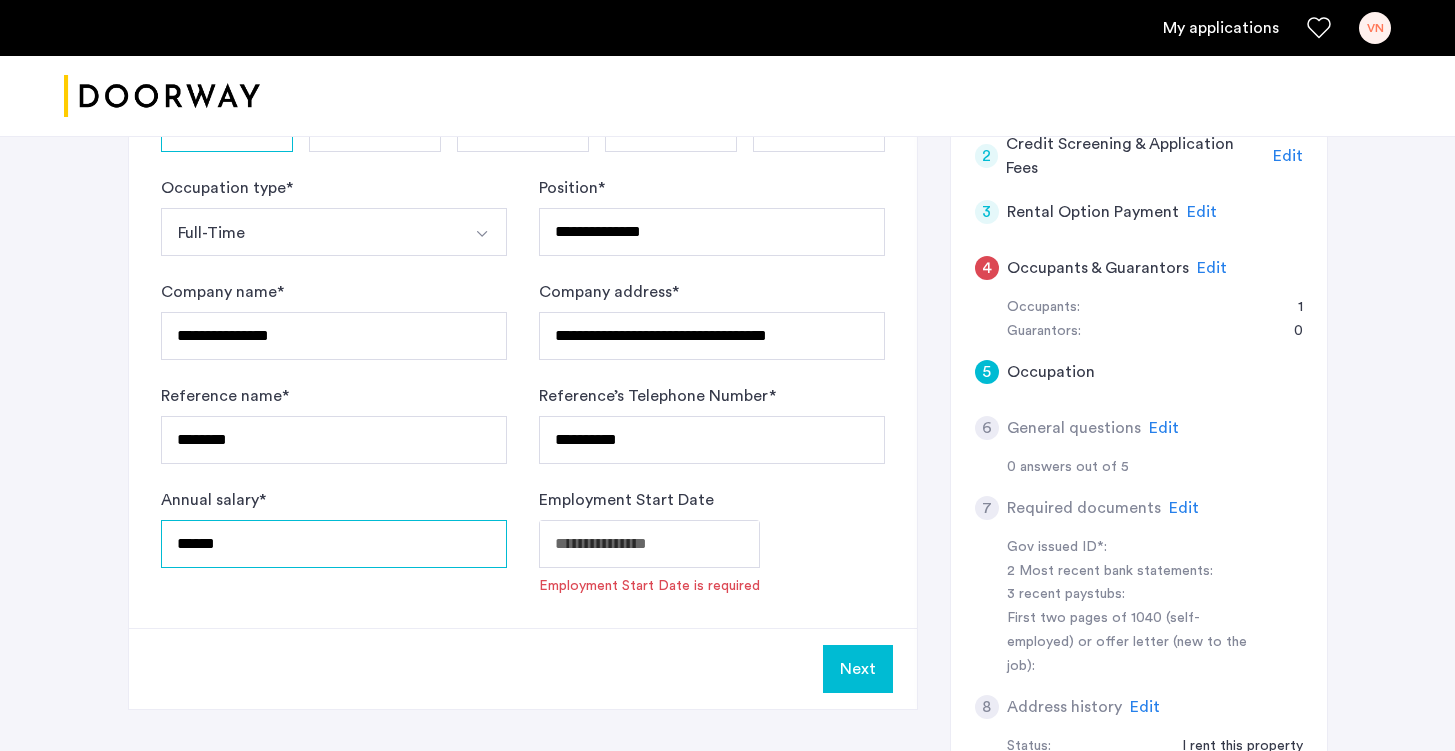 type on "******" 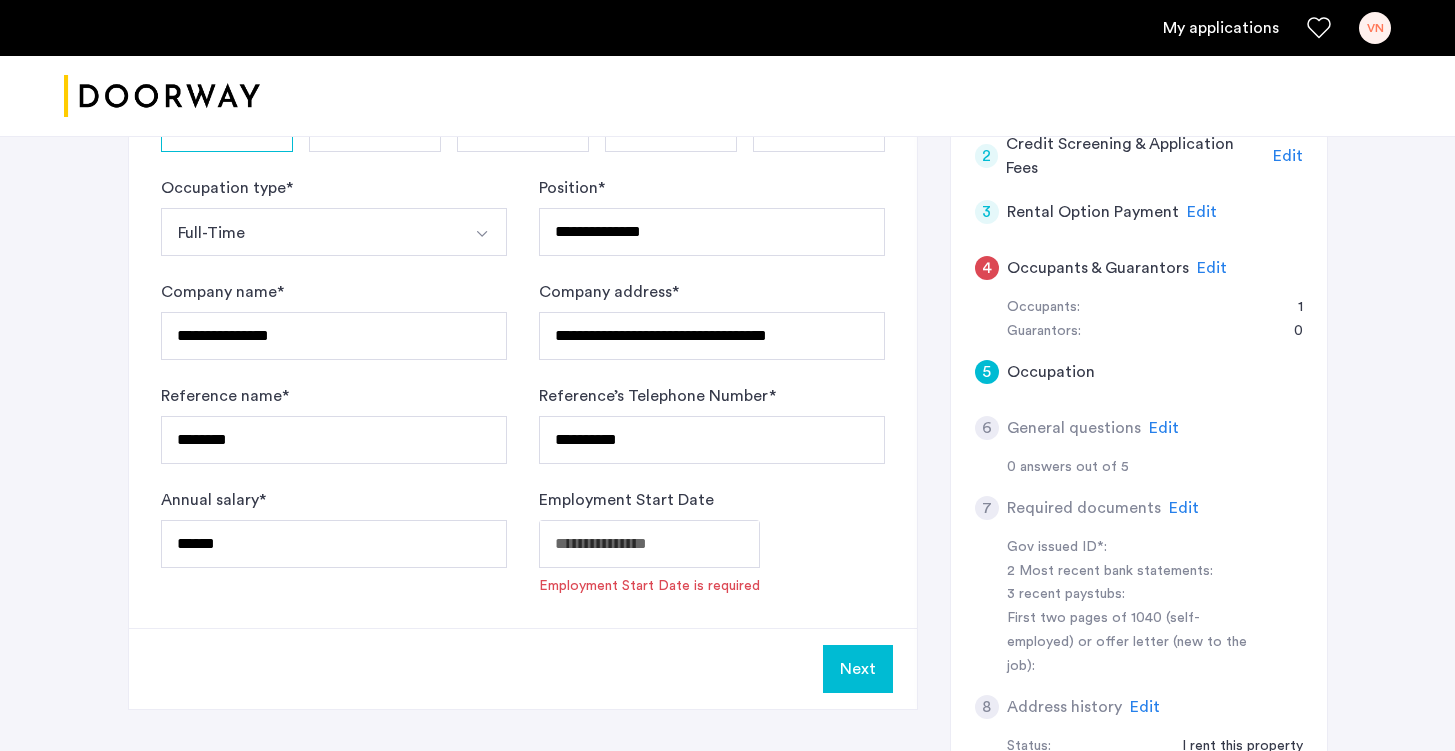 click on "Next" 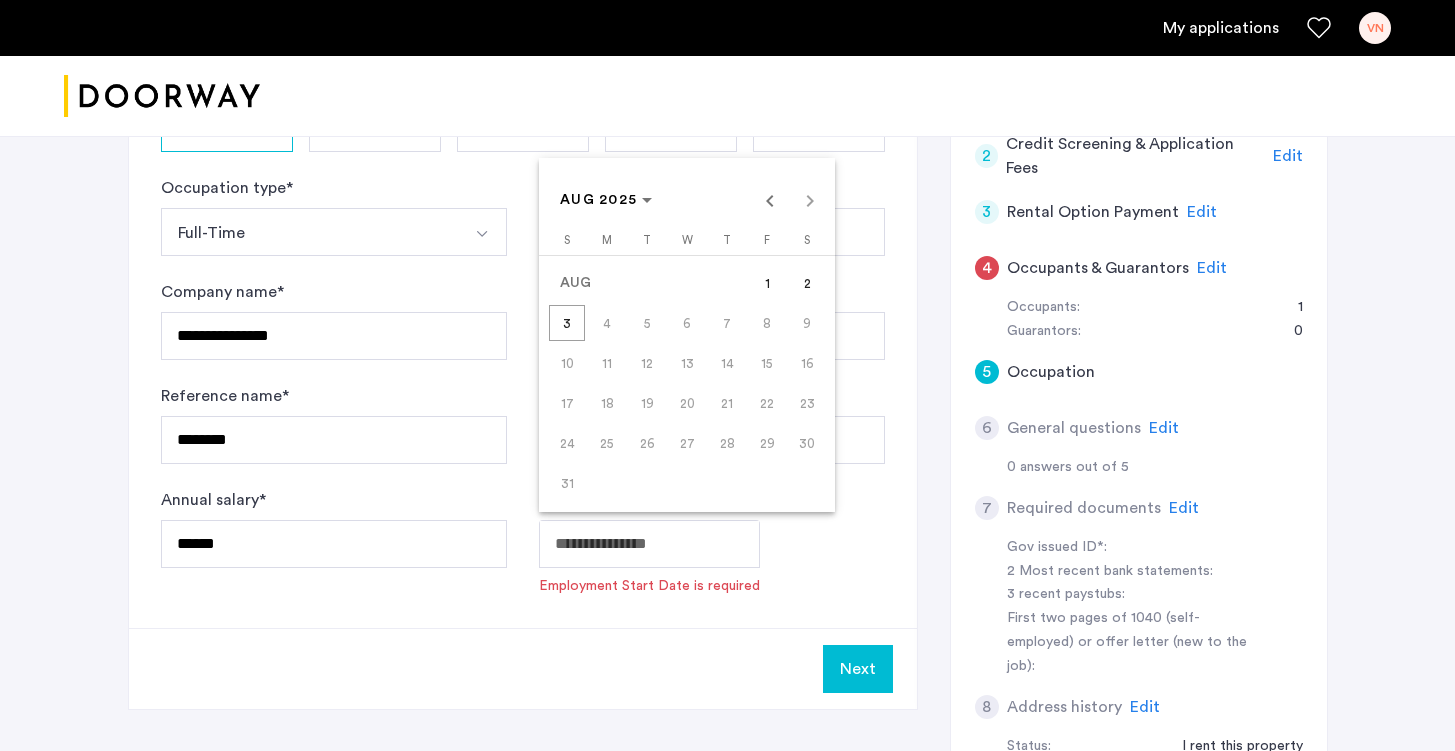 click on "[NUMBER] [STREET], Unit [UNIT], [CITY], [STATE] [POSTAL_CODE] | Application Id: #[APPLICATION_ID] $[PRICE] /month Agent Select agent [OCCUPATION] [OCCUPATION_TYPE] Company name [COMPANY_NAME] Company address [COMPANY_ADDRESS] Reference name [REFERENCE_NAME] Reference’s Telephone Number [PHONE_NUMBER] Annual salary [SALARY] Employment Start Date Employment Start Date is required Next Basic information -" at bounding box center (727, -58) 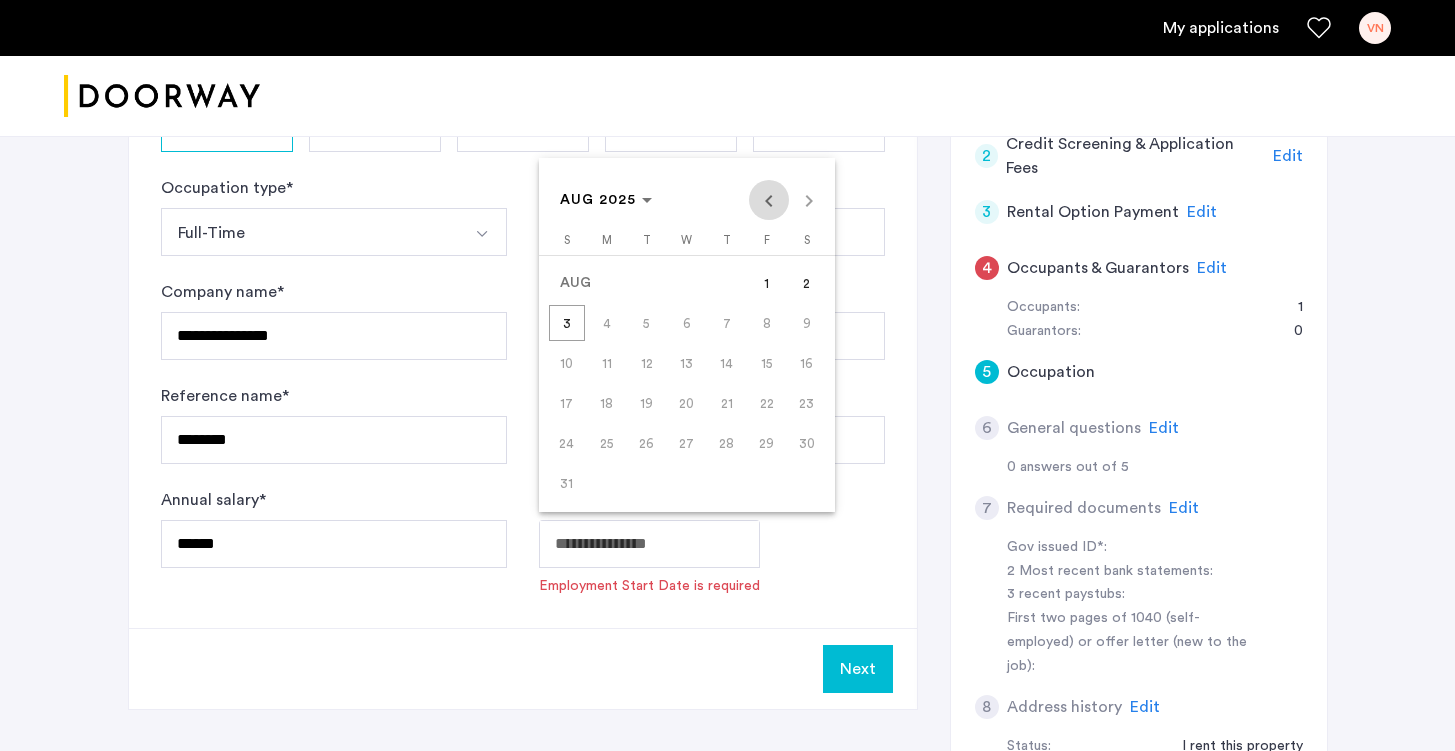 click at bounding box center (769, 200) 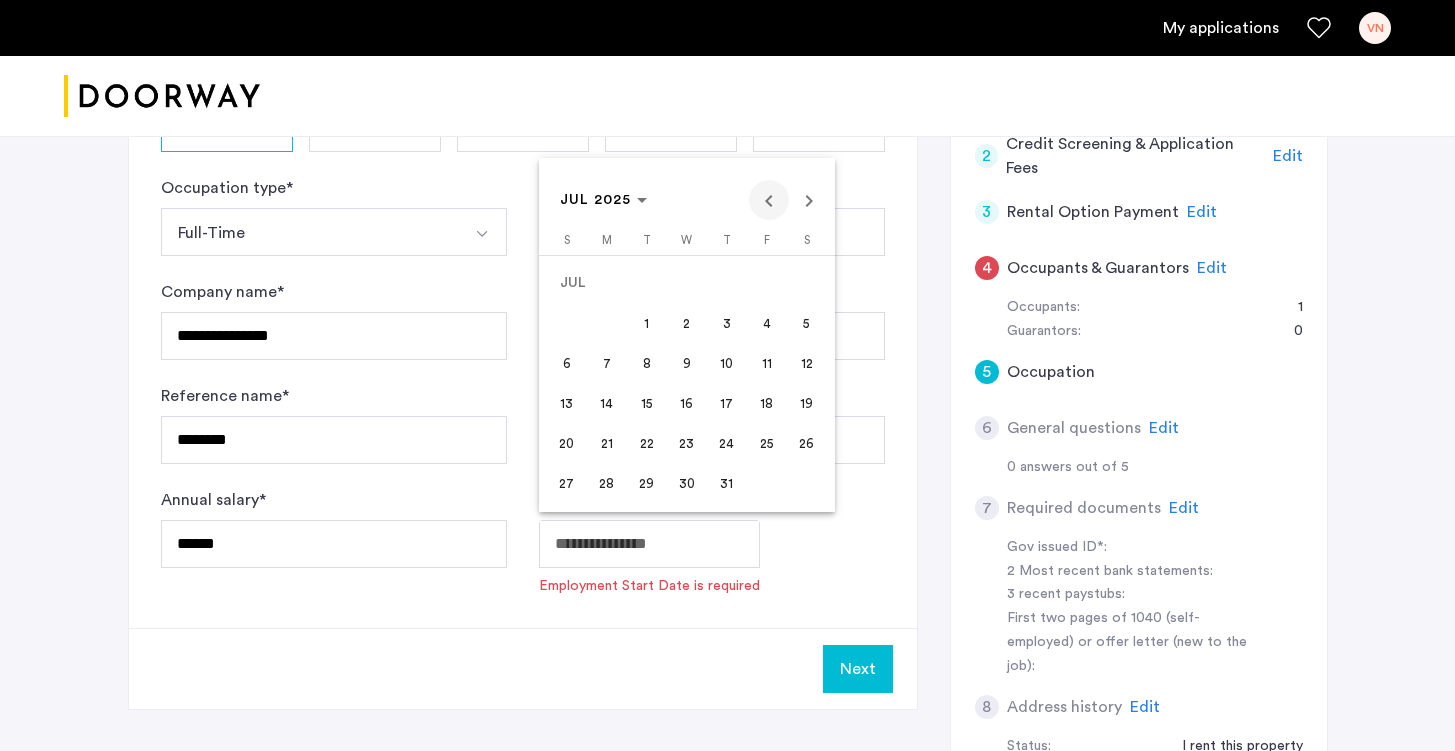 click at bounding box center (769, 200) 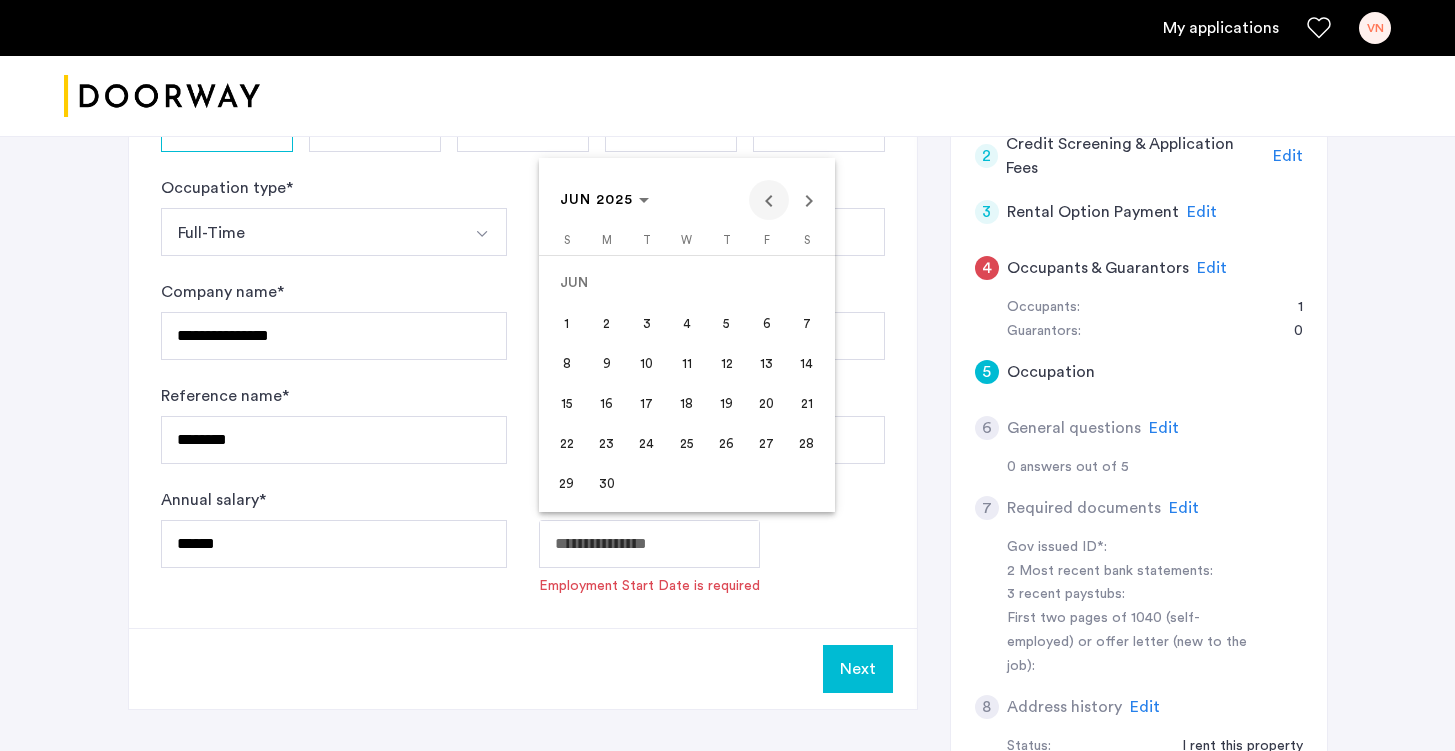 click at bounding box center (769, 200) 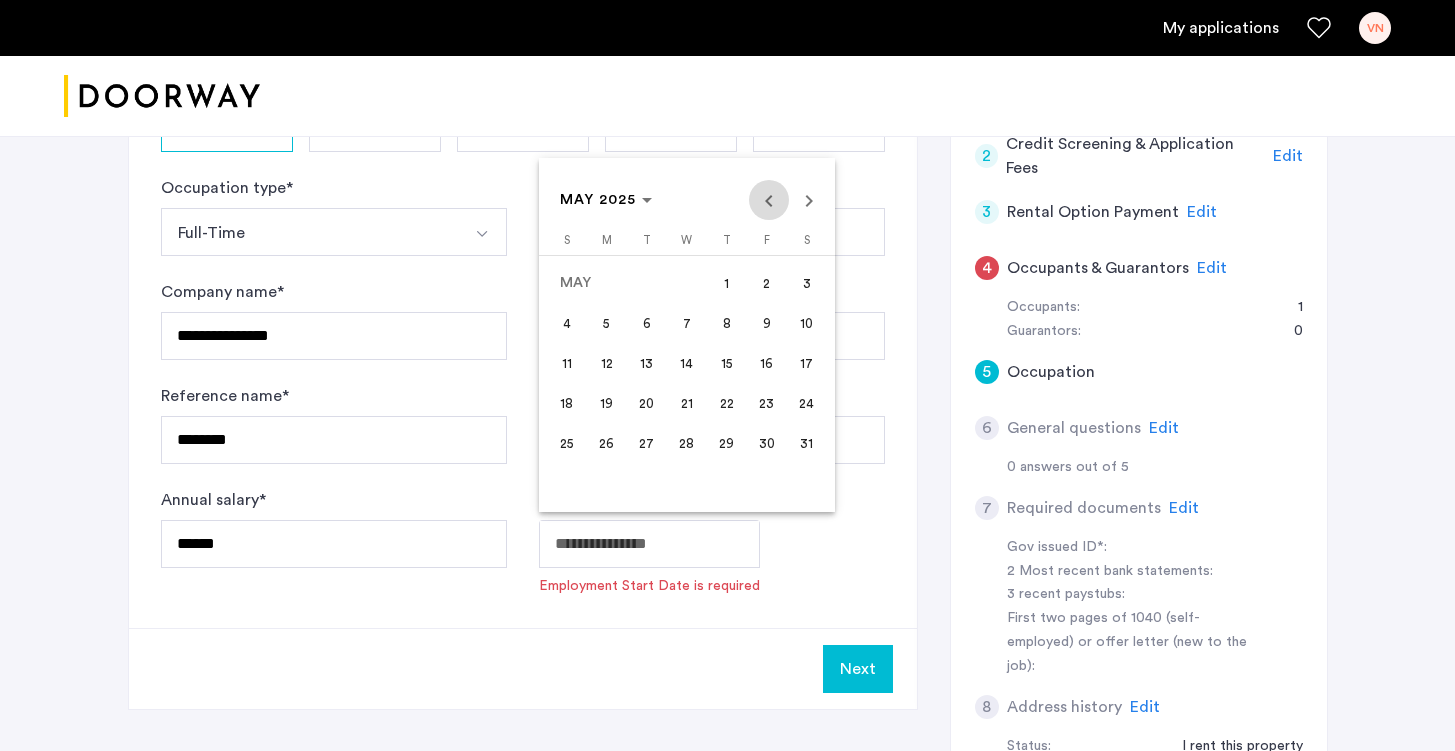 click at bounding box center [769, 200] 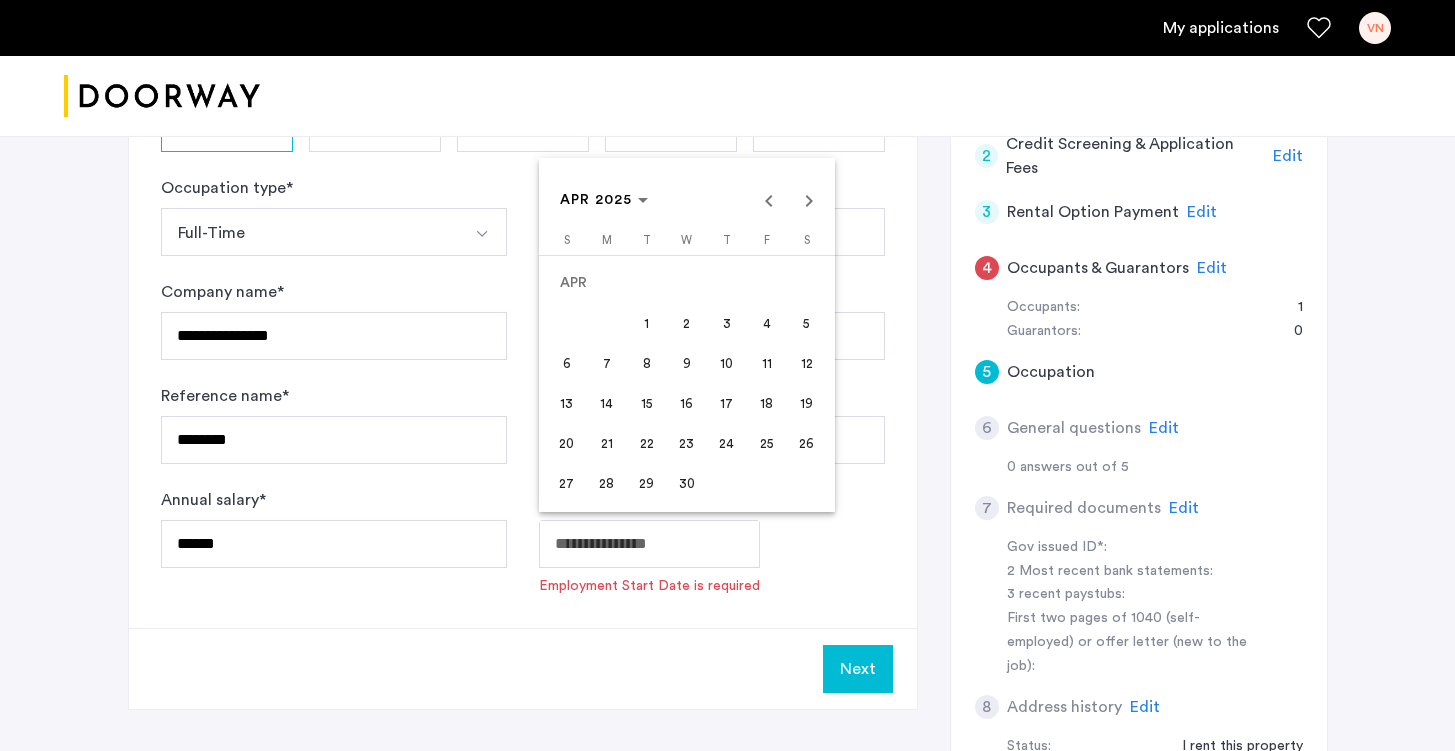 click on "28" at bounding box center [607, 483] 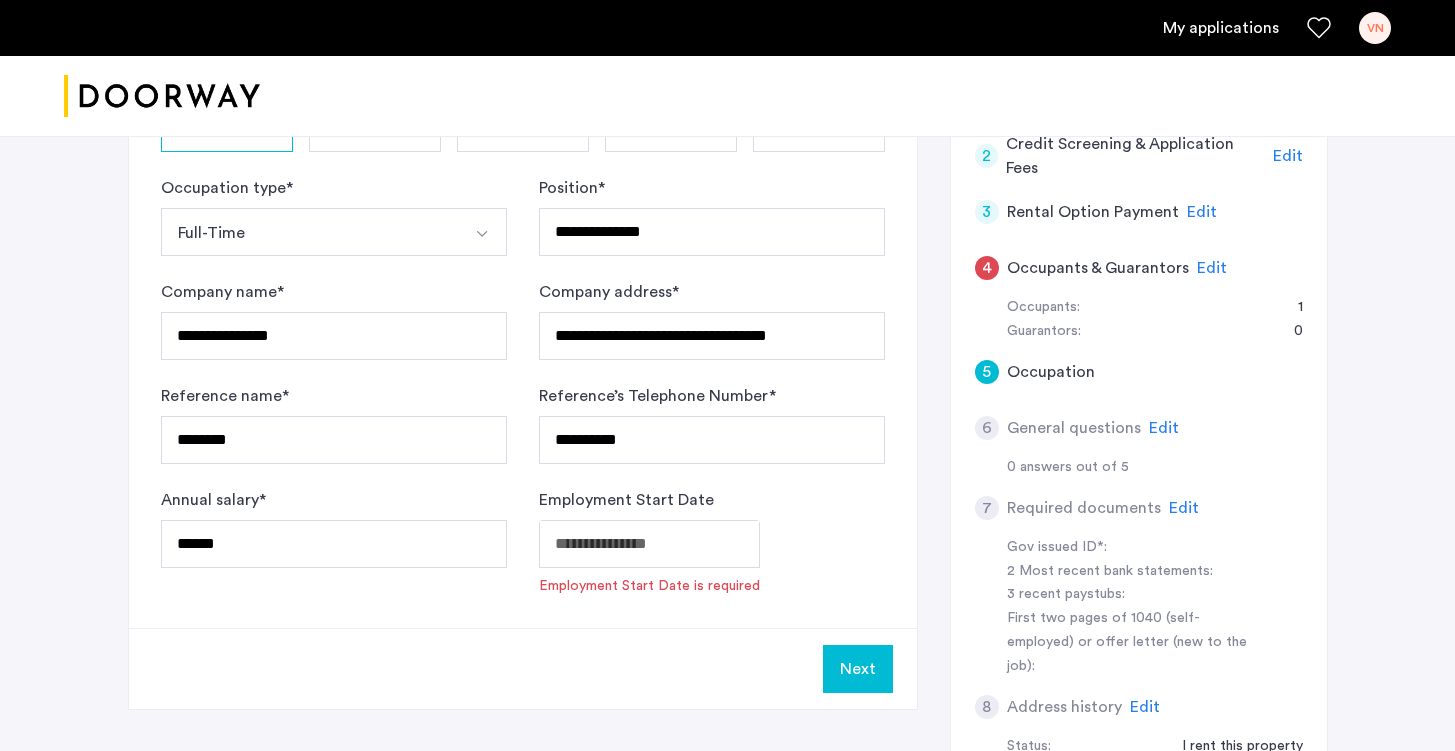 type on "**********" 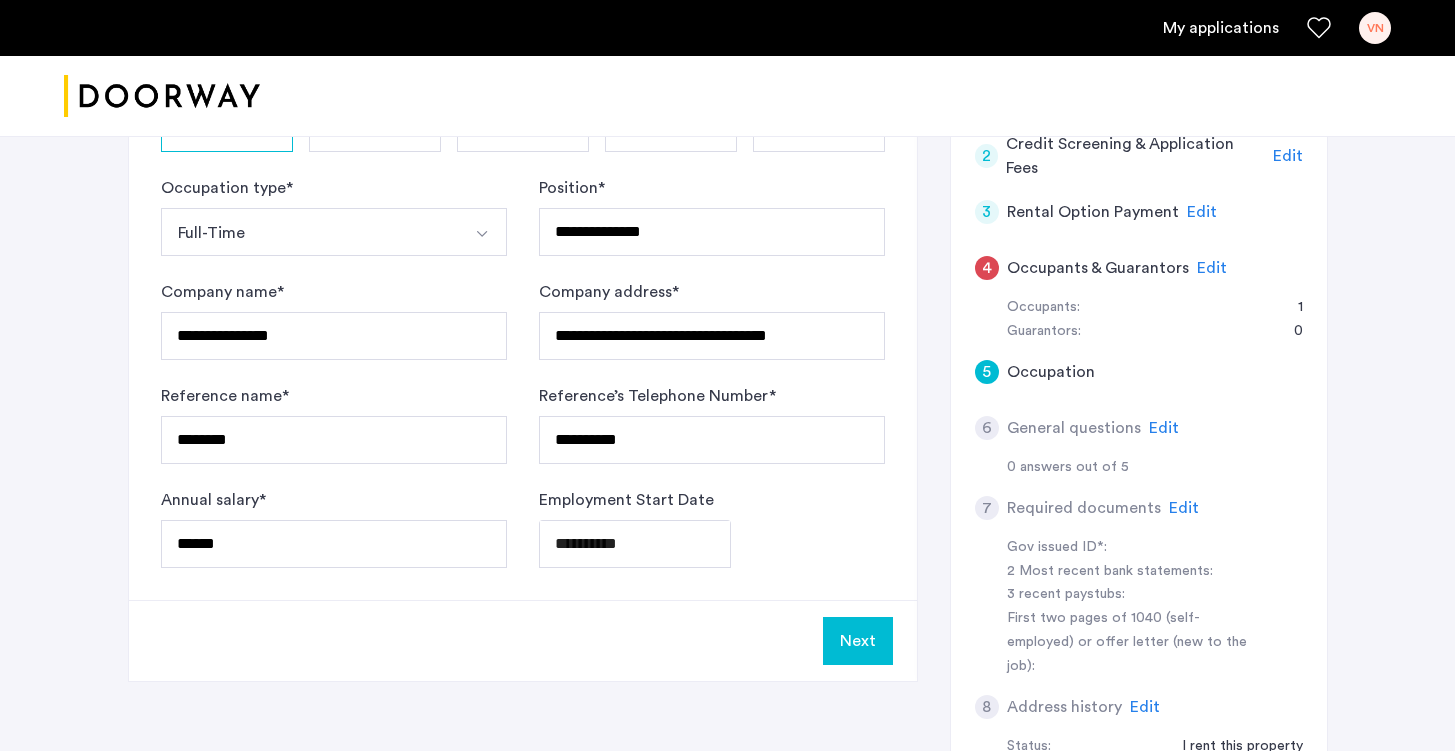 click on "Next" 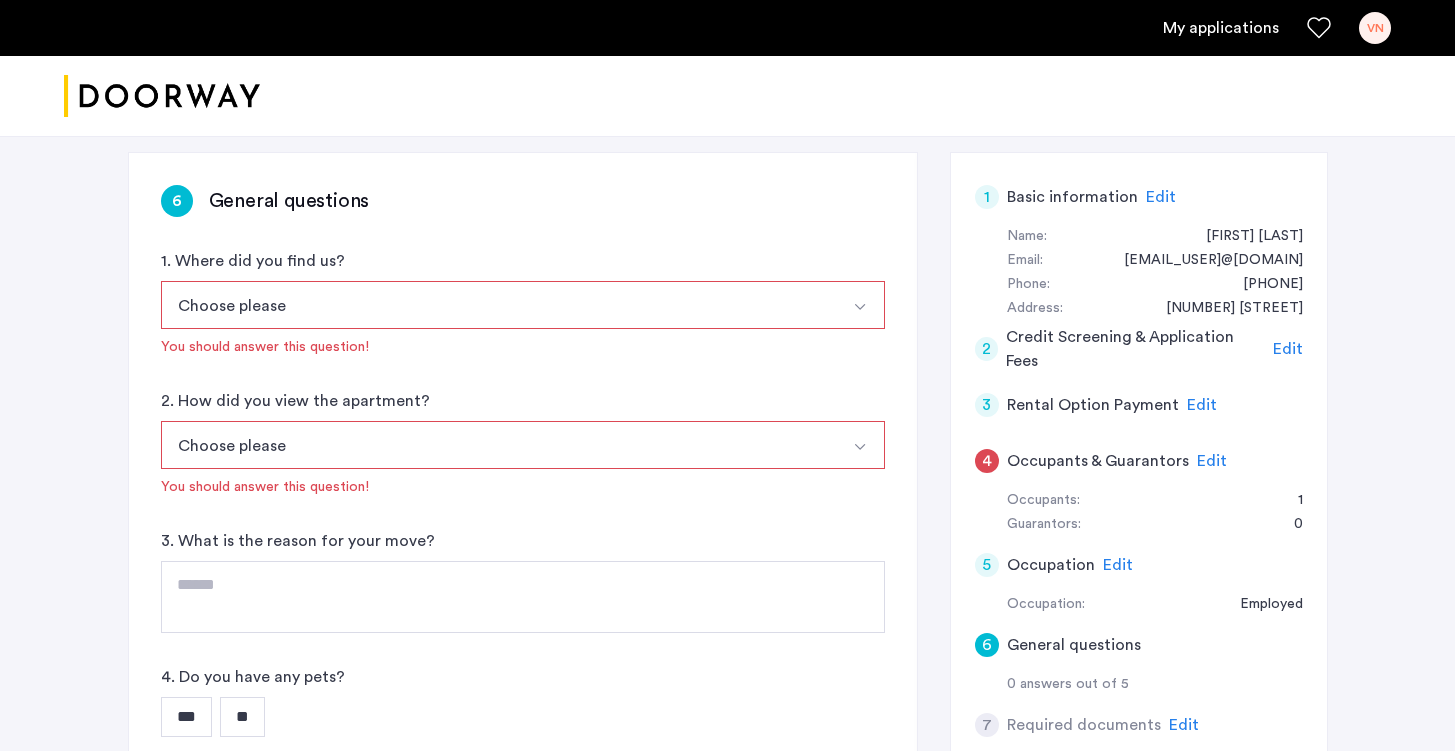 scroll, scrollTop: 353, scrollLeft: 0, axis: vertical 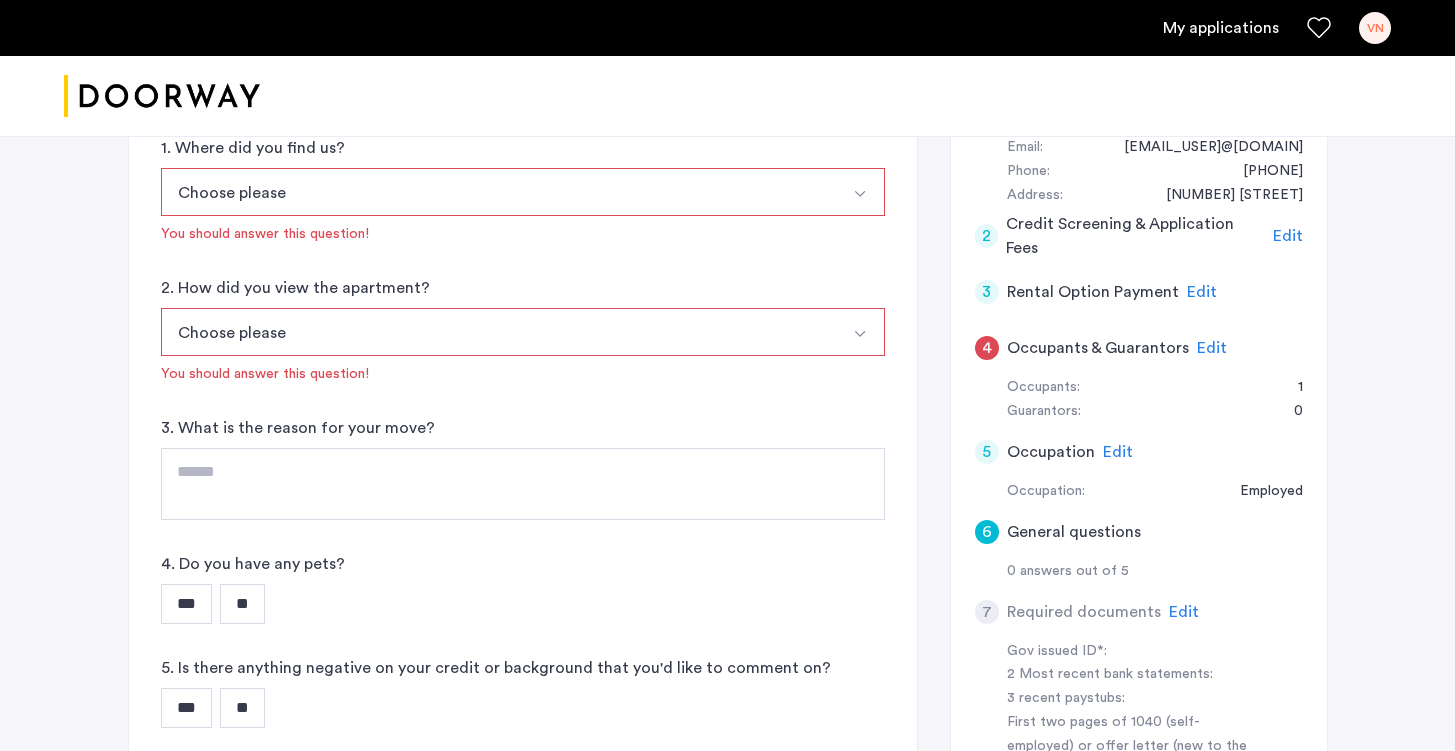 click at bounding box center [861, 192] 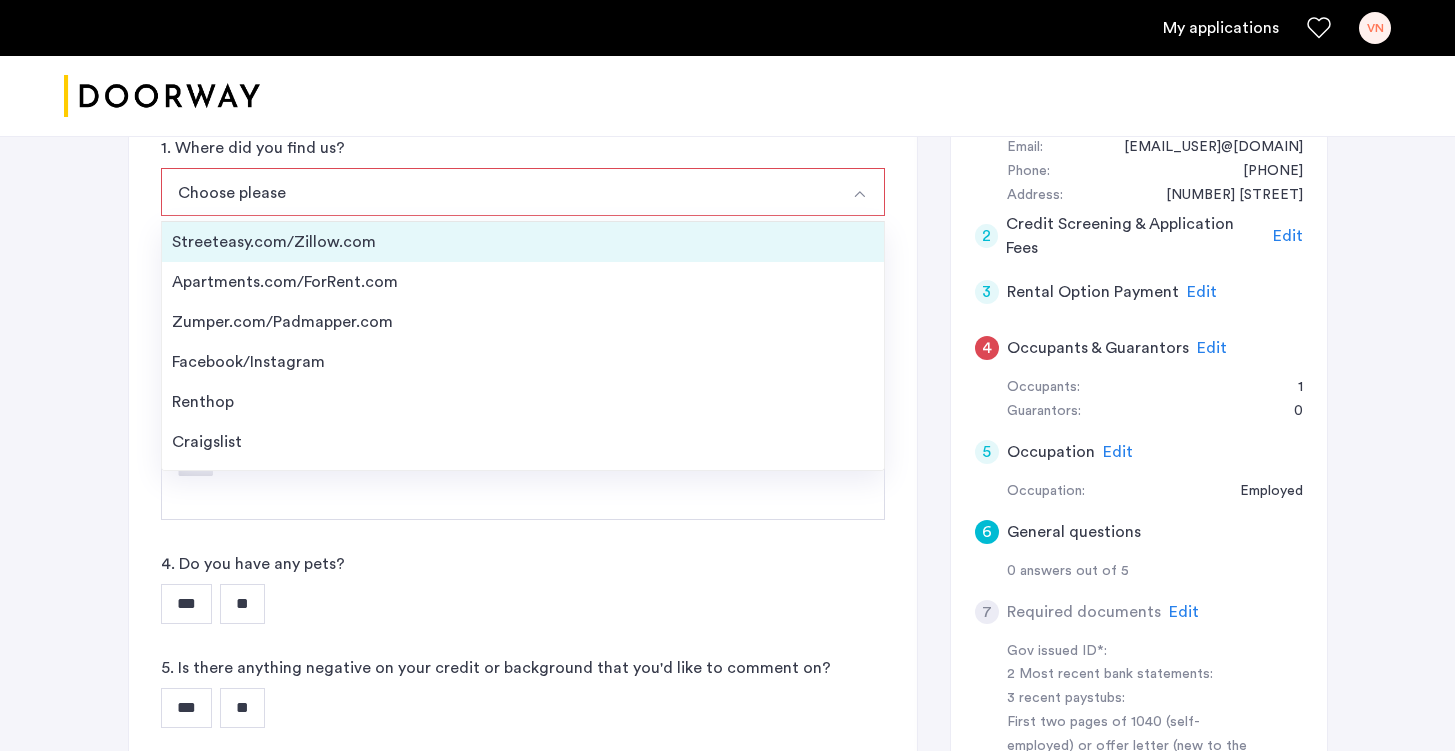 click on "Streeteasy.com/Zillow.com" at bounding box center [523, 242] 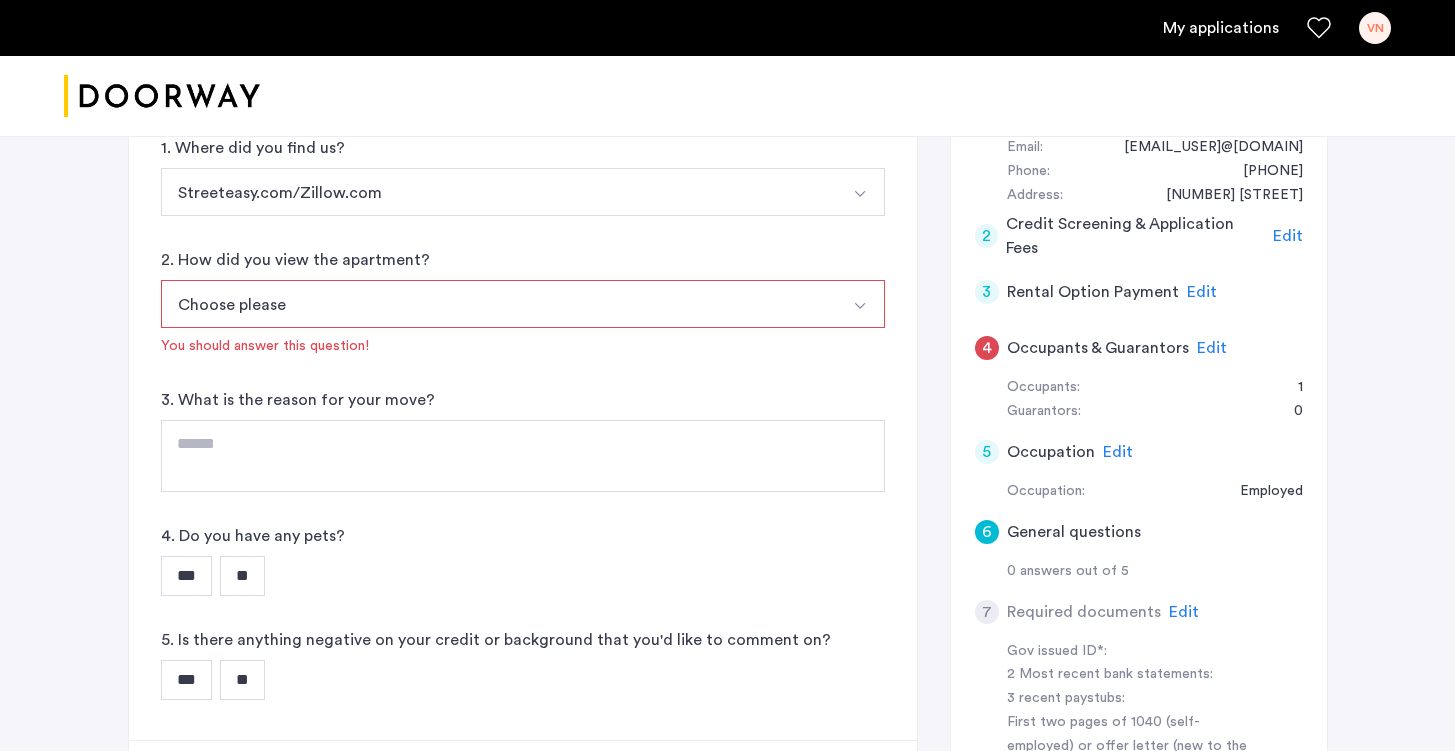 click on "Choose please" at bounding box center [499, 304] 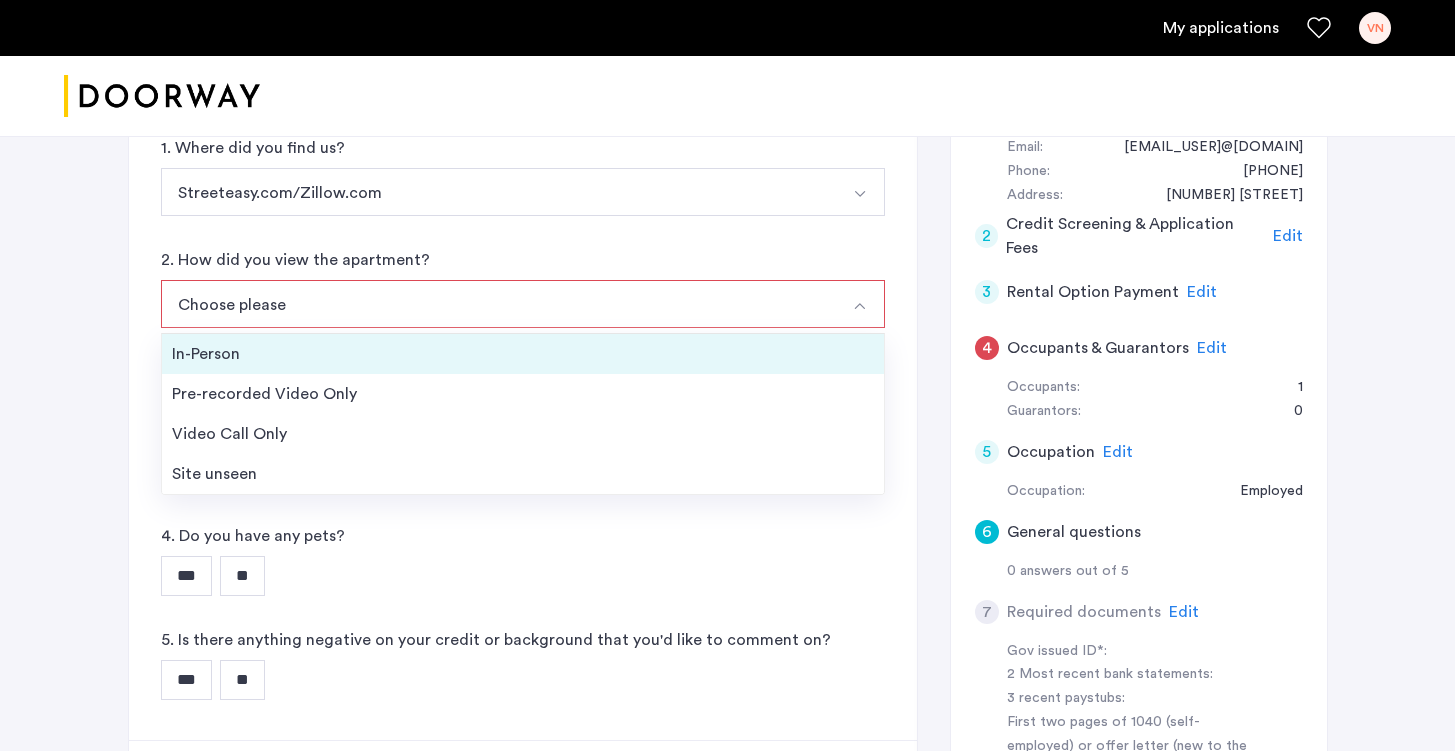 click on "In-Person" at bounding box center (523, 354) 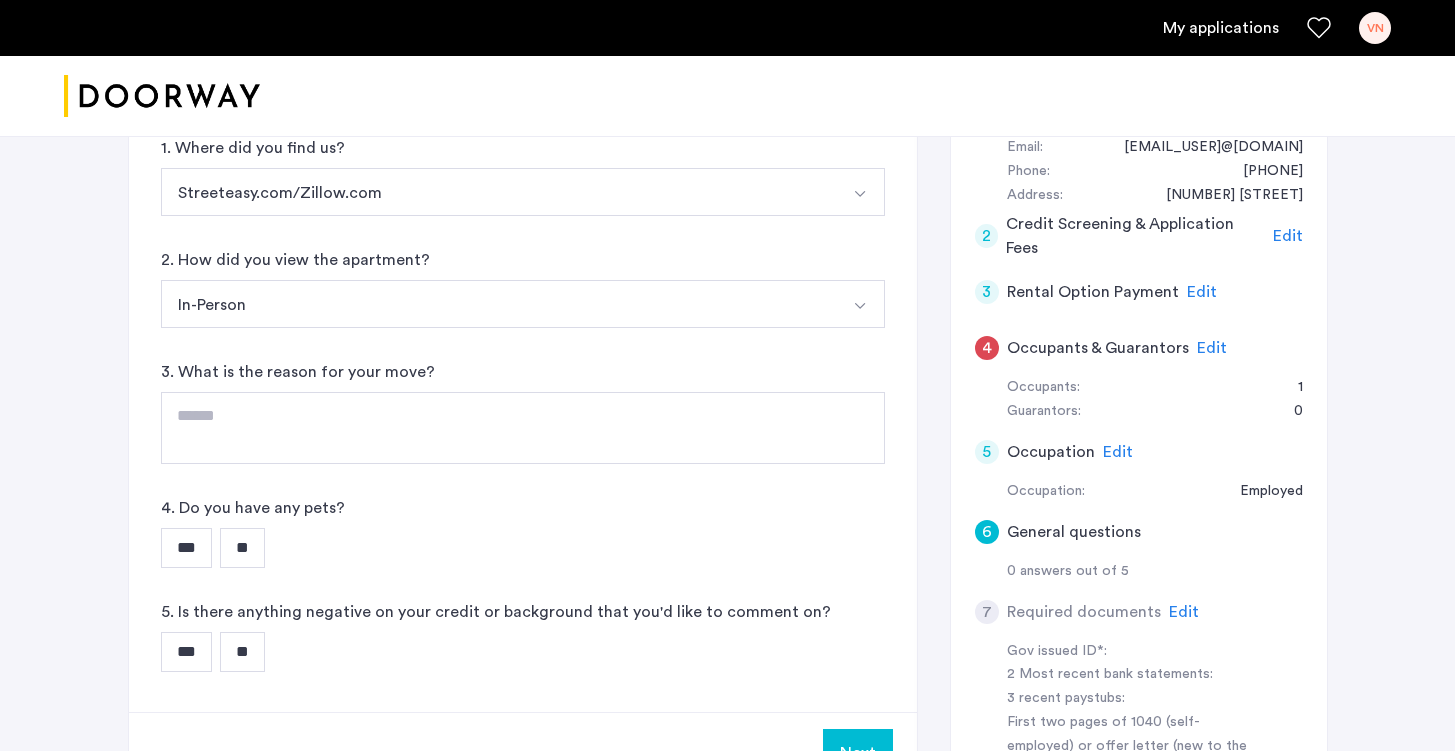 scroll, scrollTop: 461, scrollLeft: 0, axis: vertical 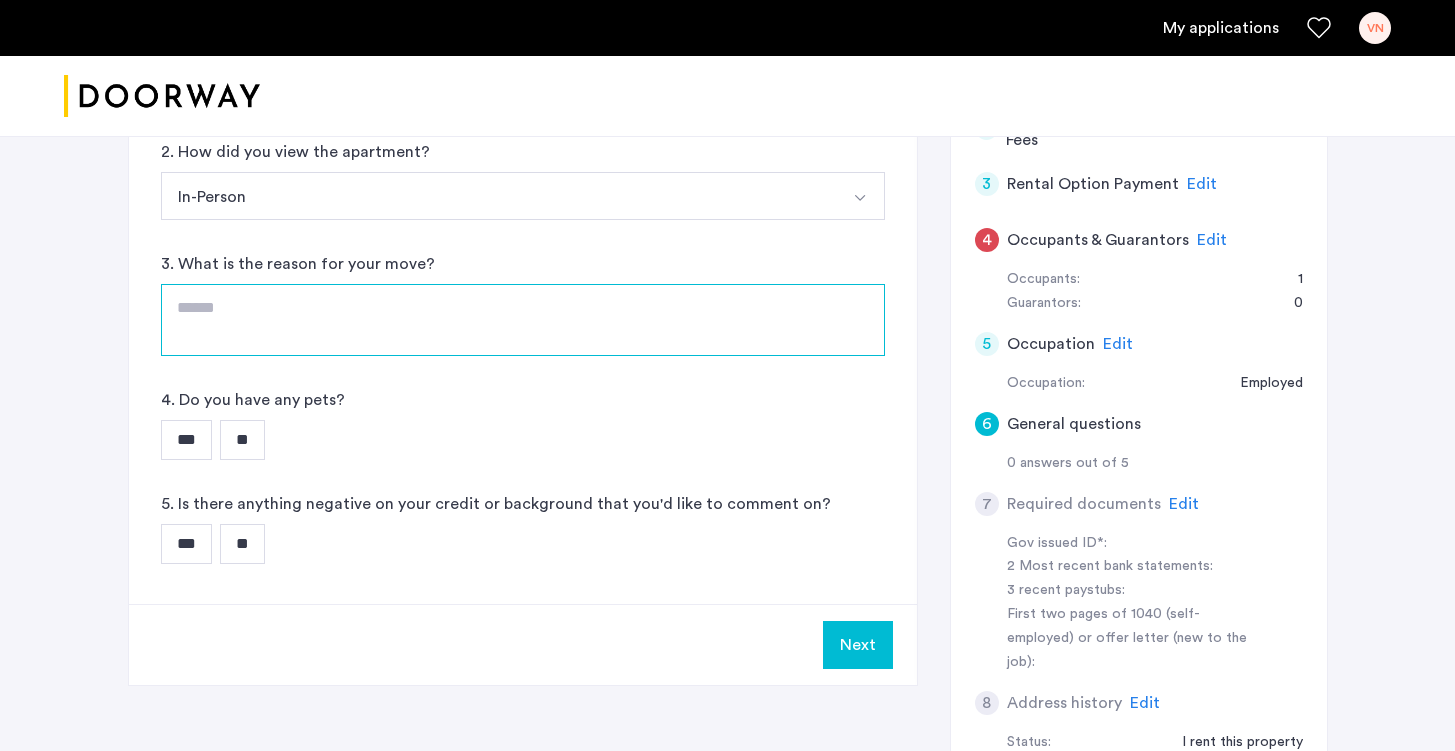 click 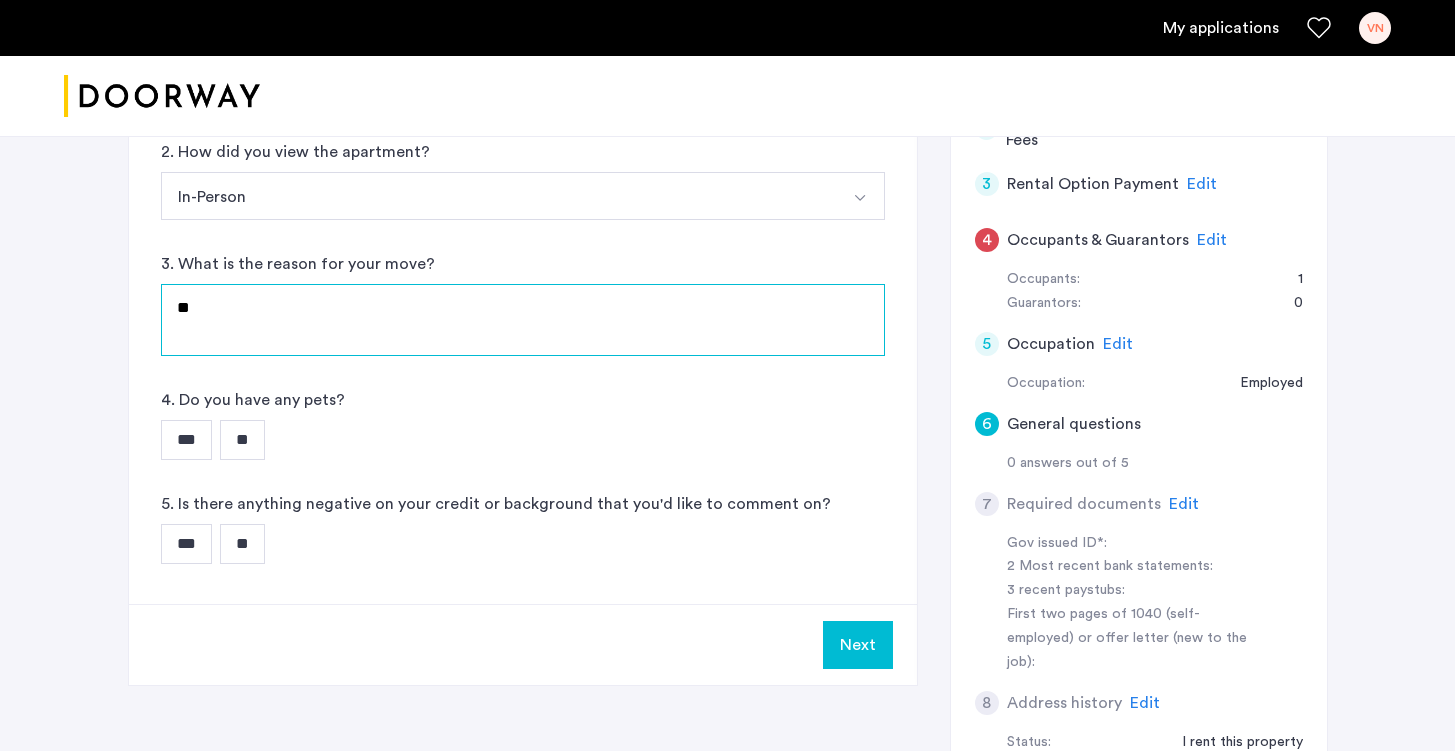 type on "*" 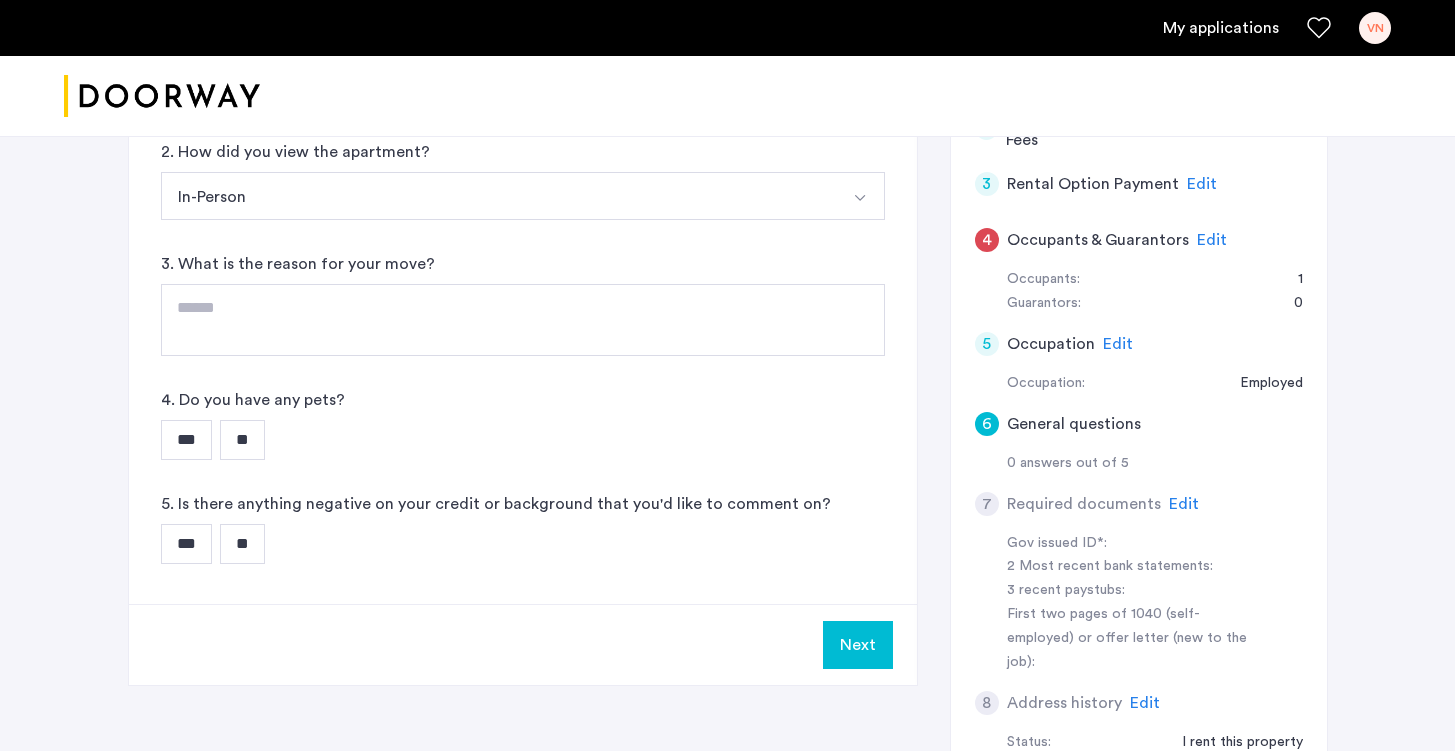 click on "Is there anything negative on your credit or background that you'd like to comment on? [MASKED_DATA]" 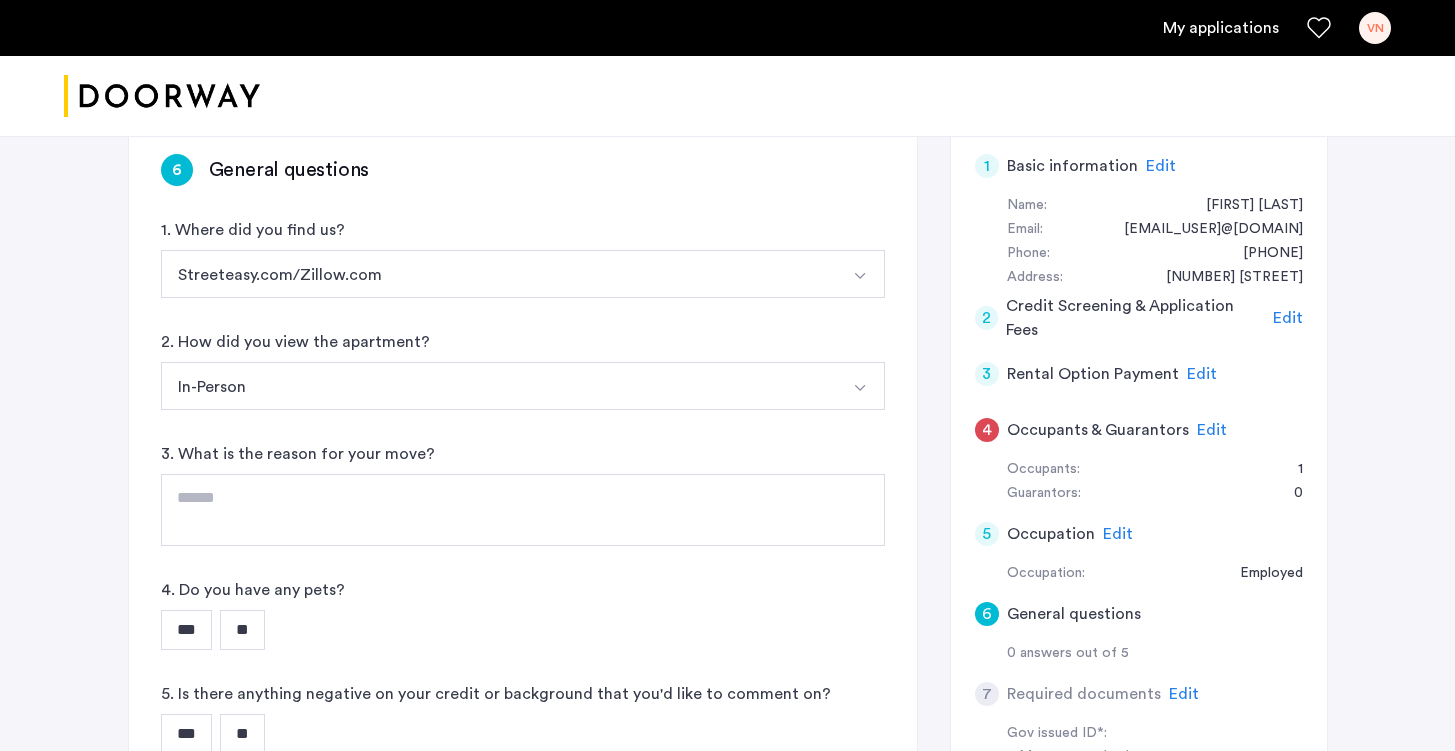 scroll, scrollTop: 242, scrollLeft: 0, axis: vertical 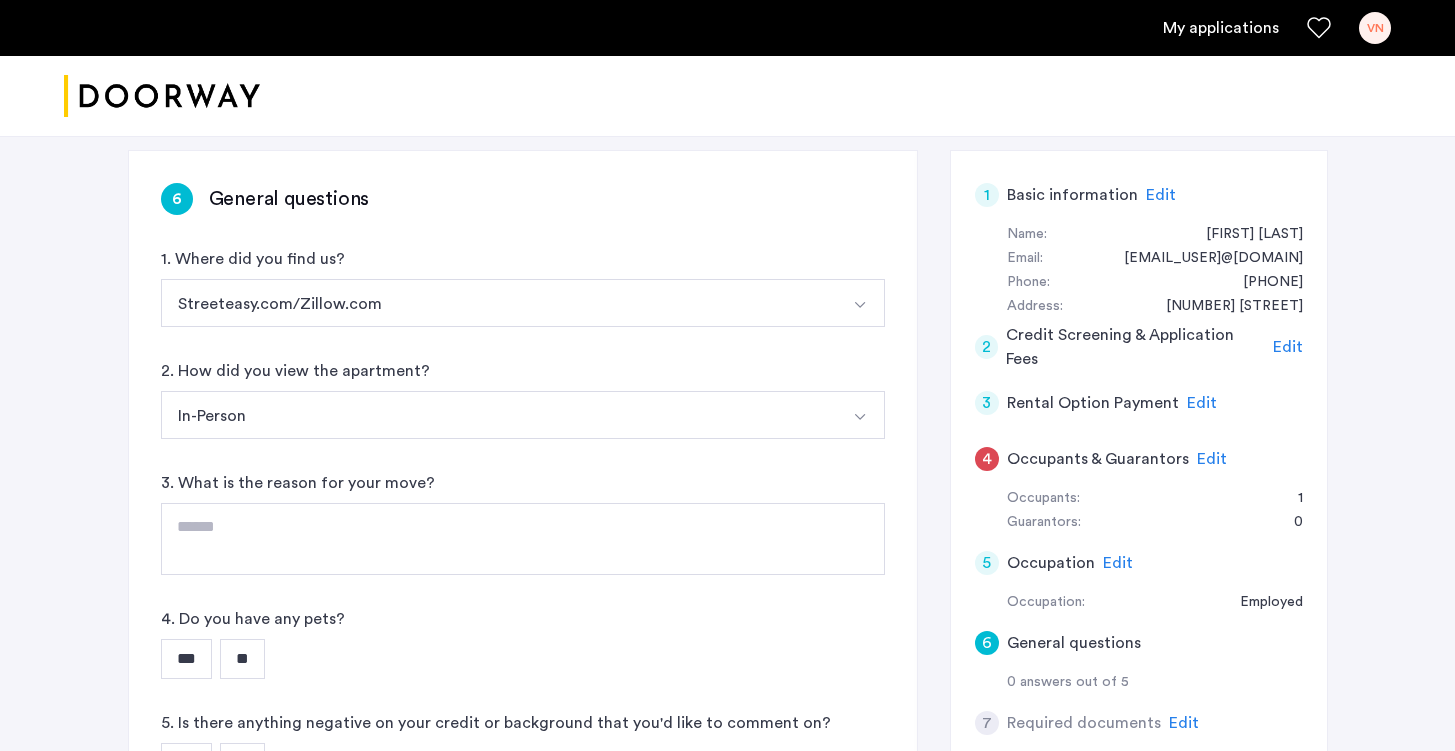 click at bounding box center (861, 303) 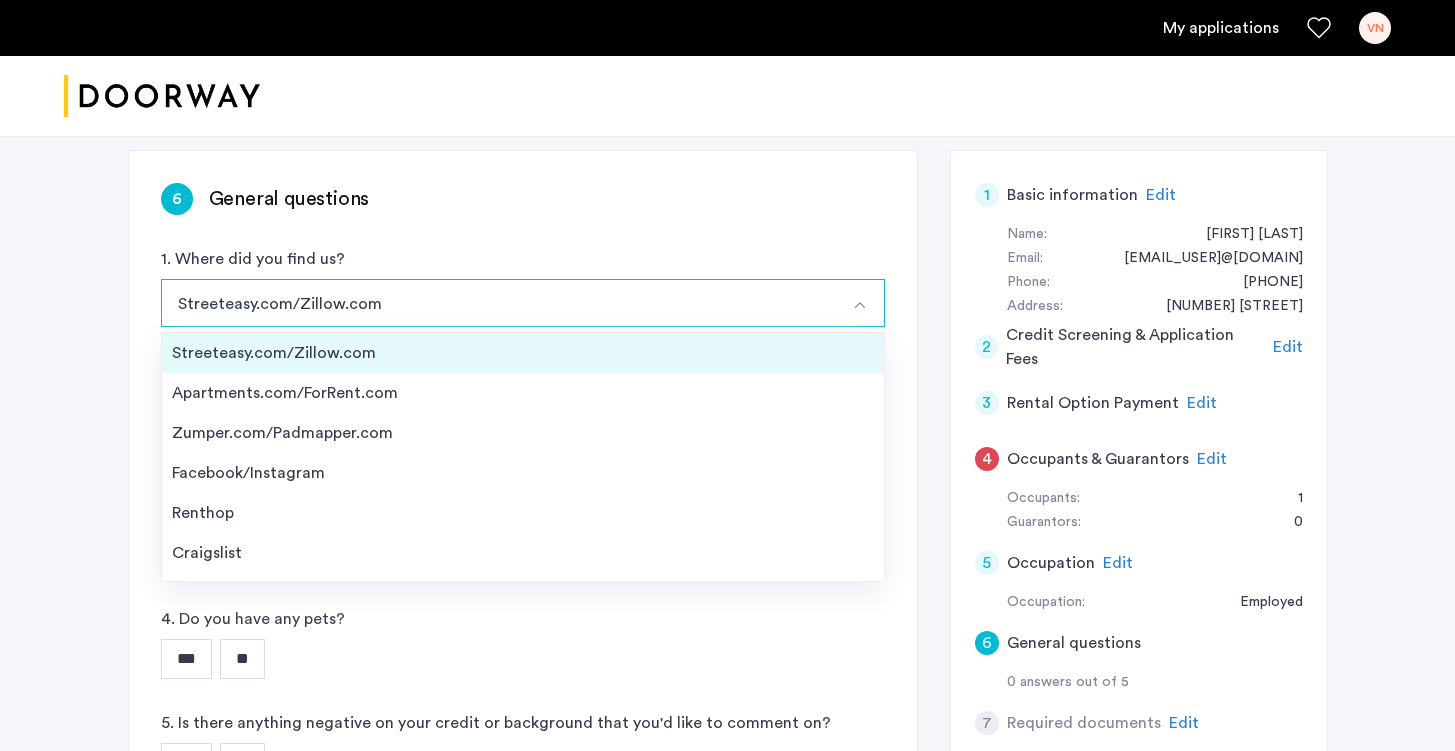 click on "Streeteasy.com/Zillow.com" at bounding box center [523, 353] 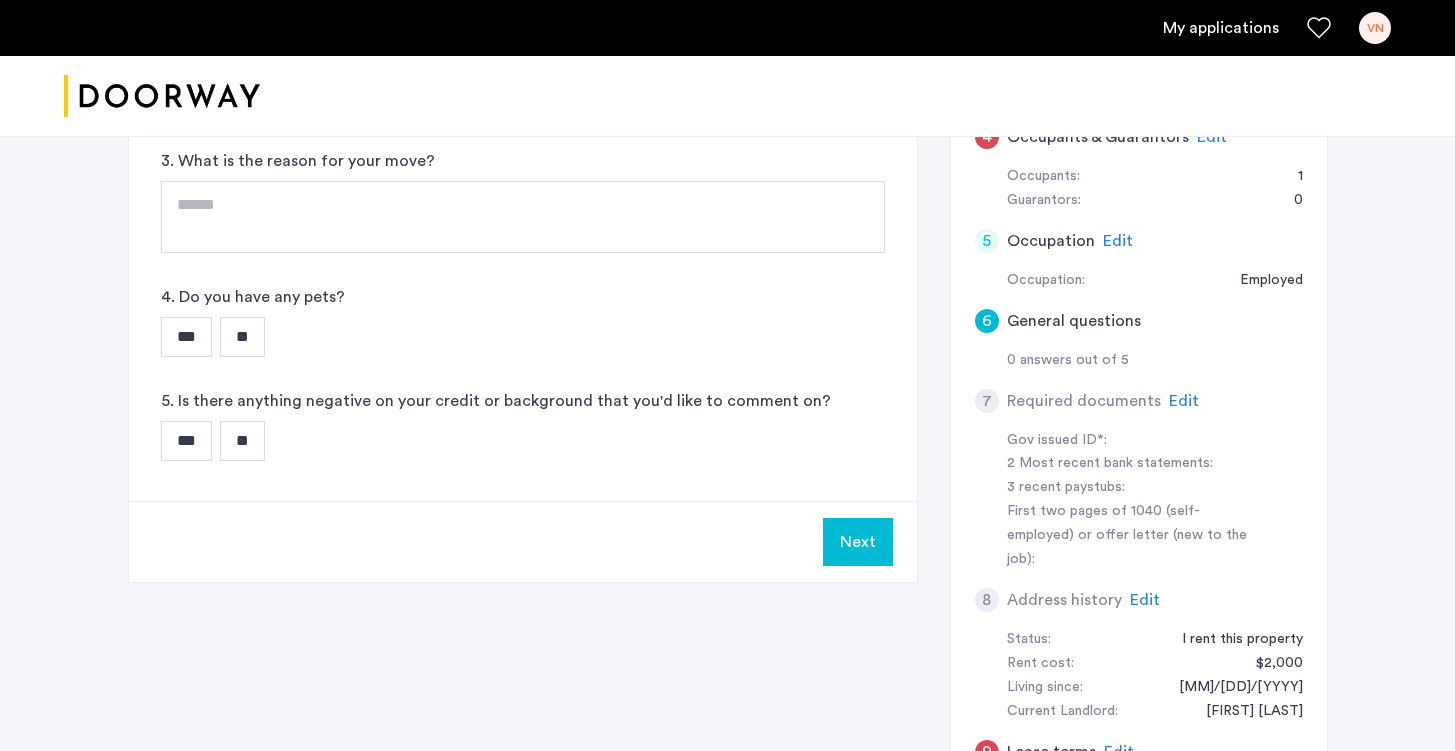 scroll, scrollTop: 567, scrollLeft: 0, axis: vertical 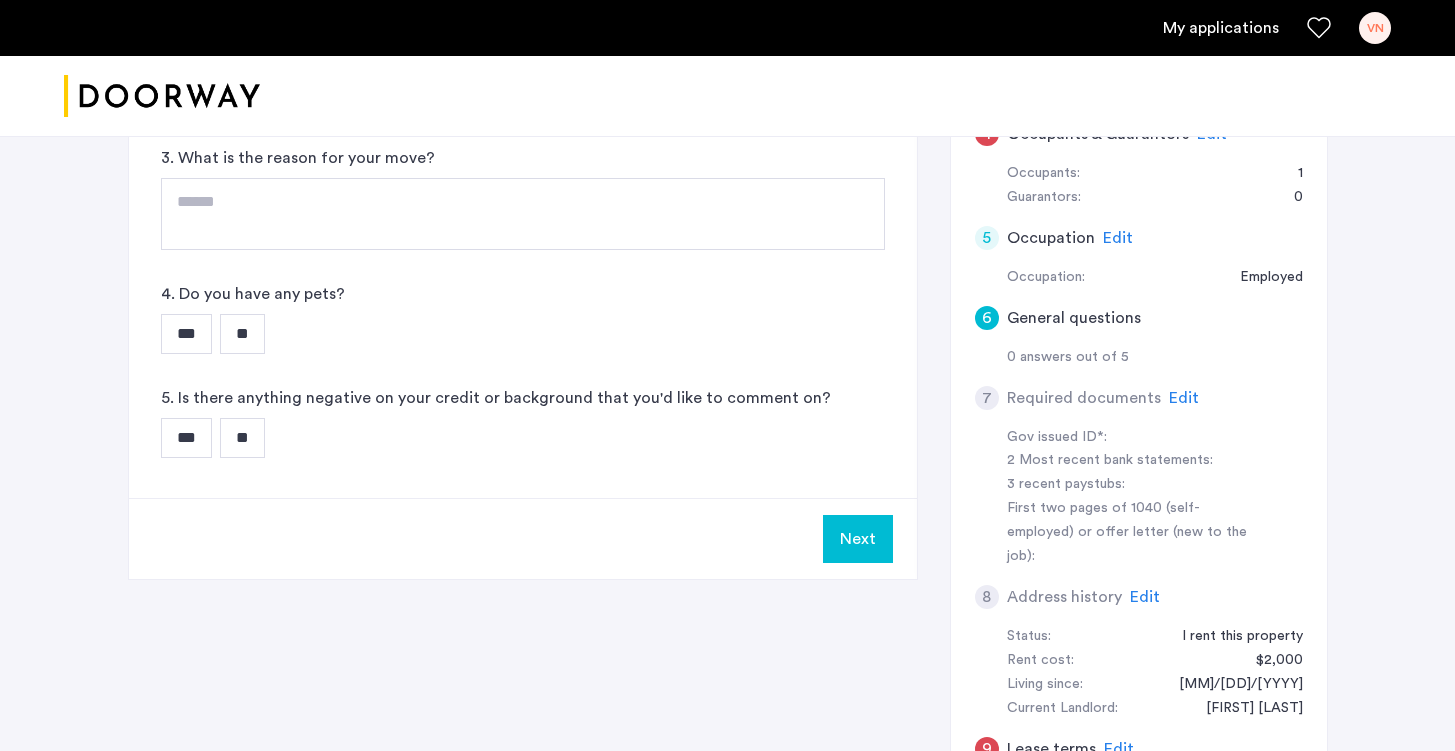 click on "Next" at bounding box center [858, 539] 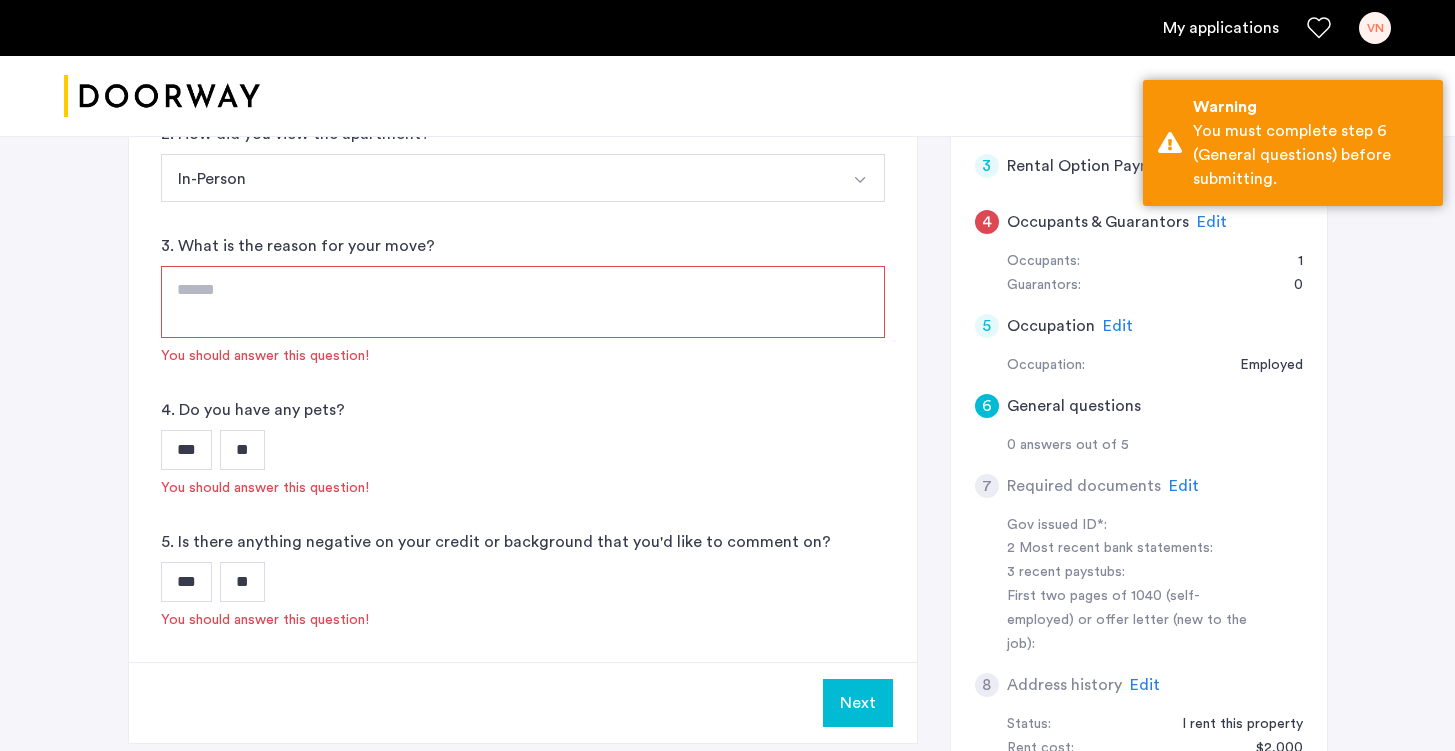 scroll, scrollTop: 506, scrollLeft: 0, axis: vertical 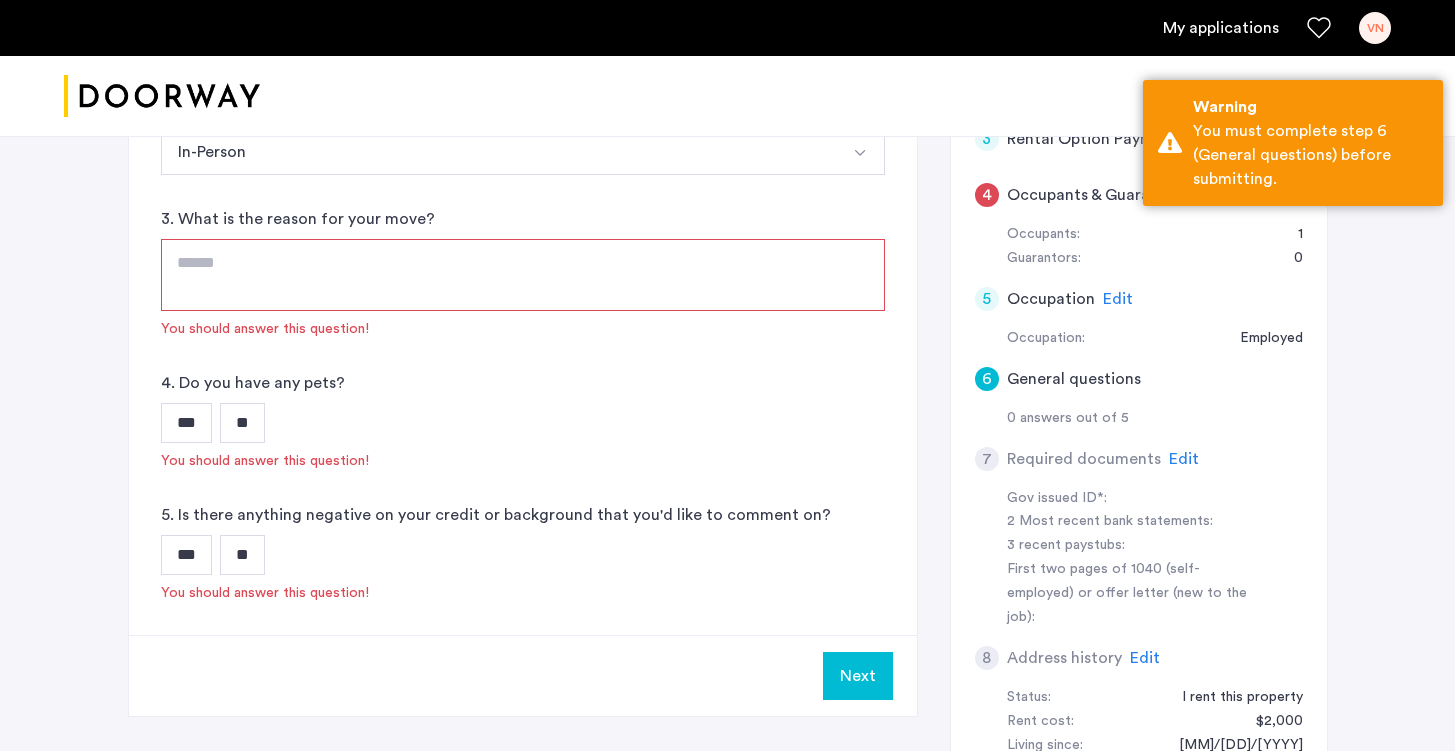 click 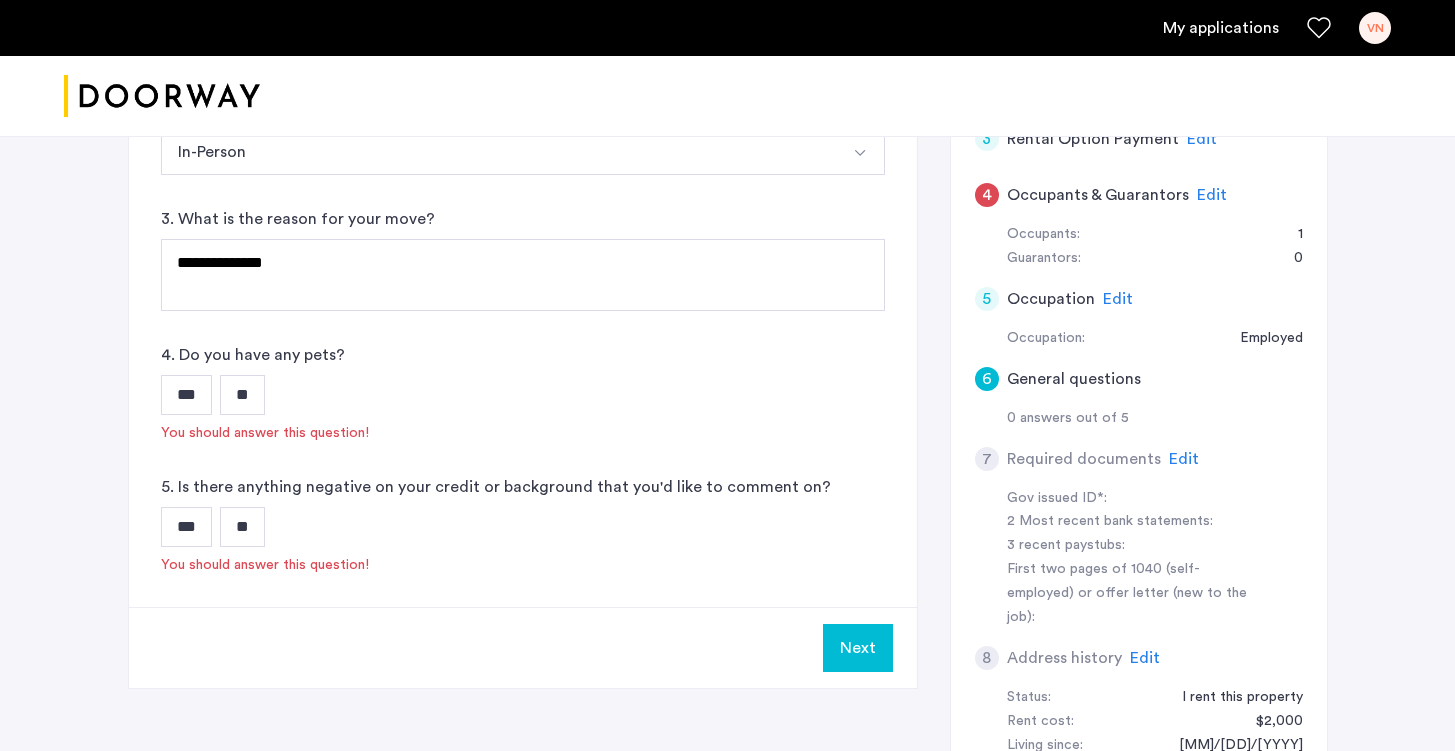 click on "**" at bounding box center [242, 395] 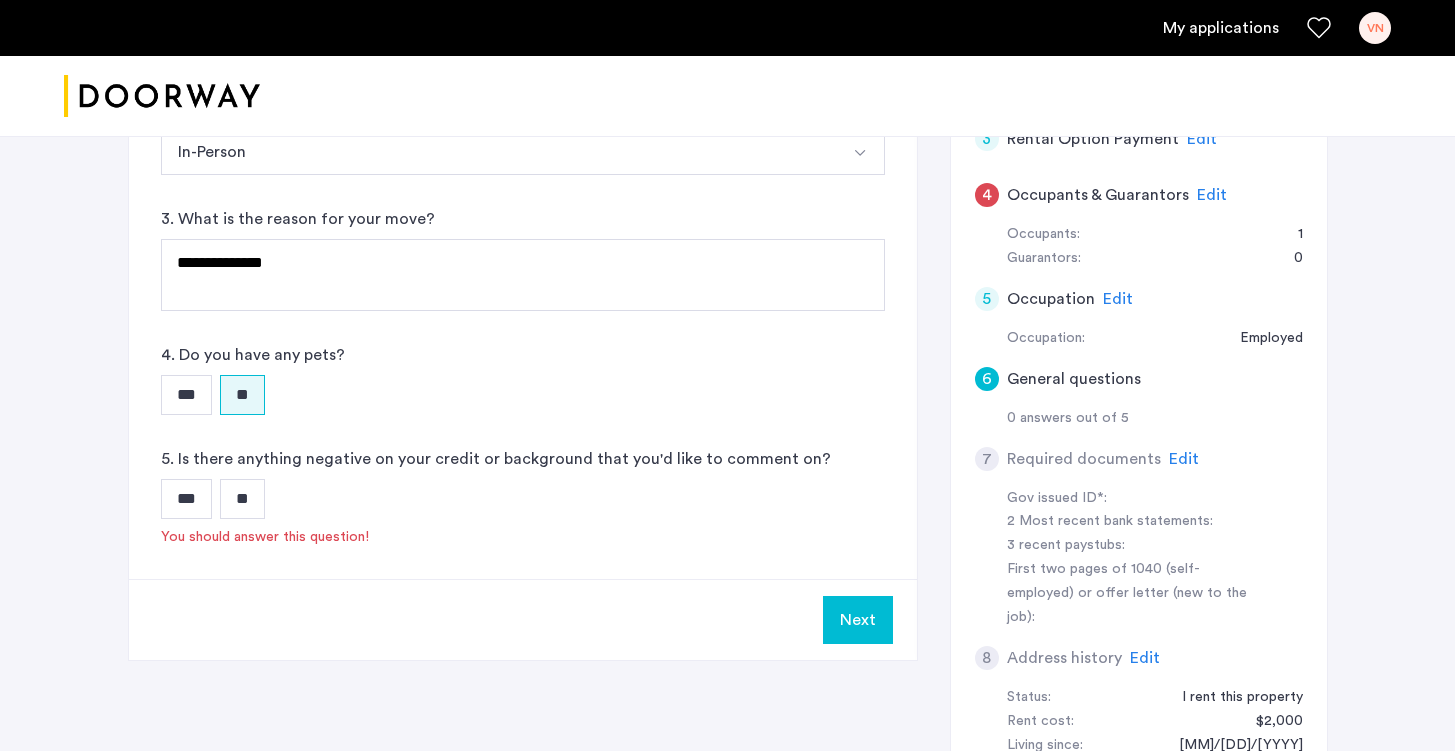 click on "5. Is there anything negative on your credit or background that you'd like to comment on?" 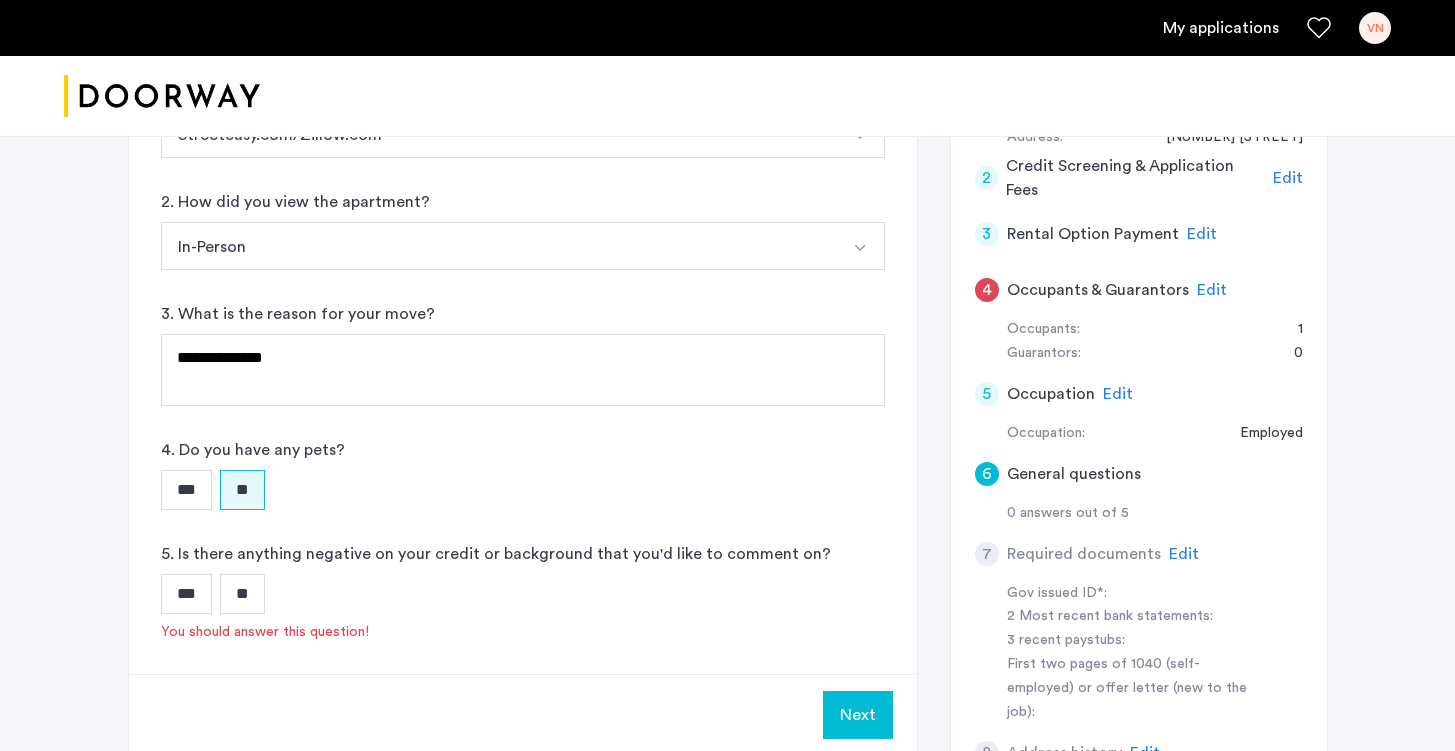 scroll, scrollTop: 404, scrollLeft: 0, axis: vertical 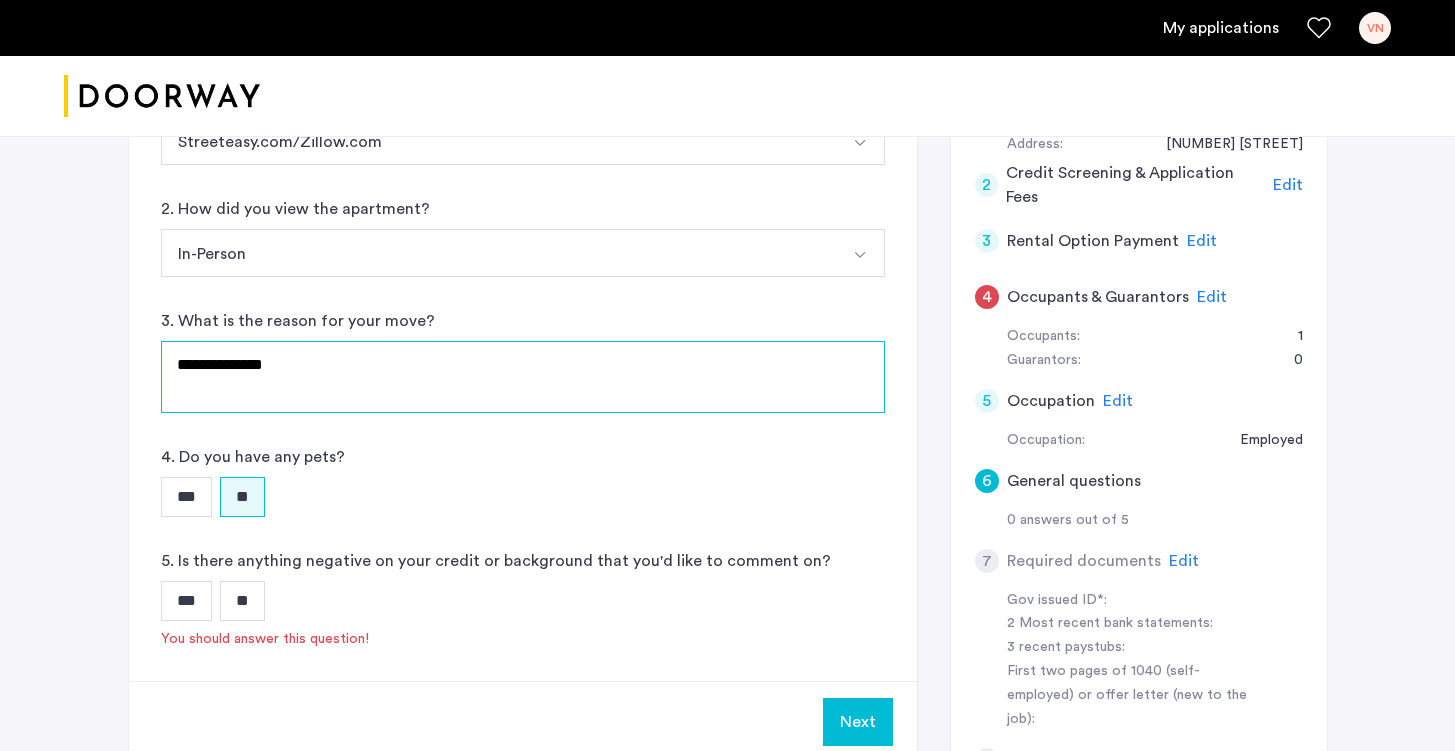 click on "**********" 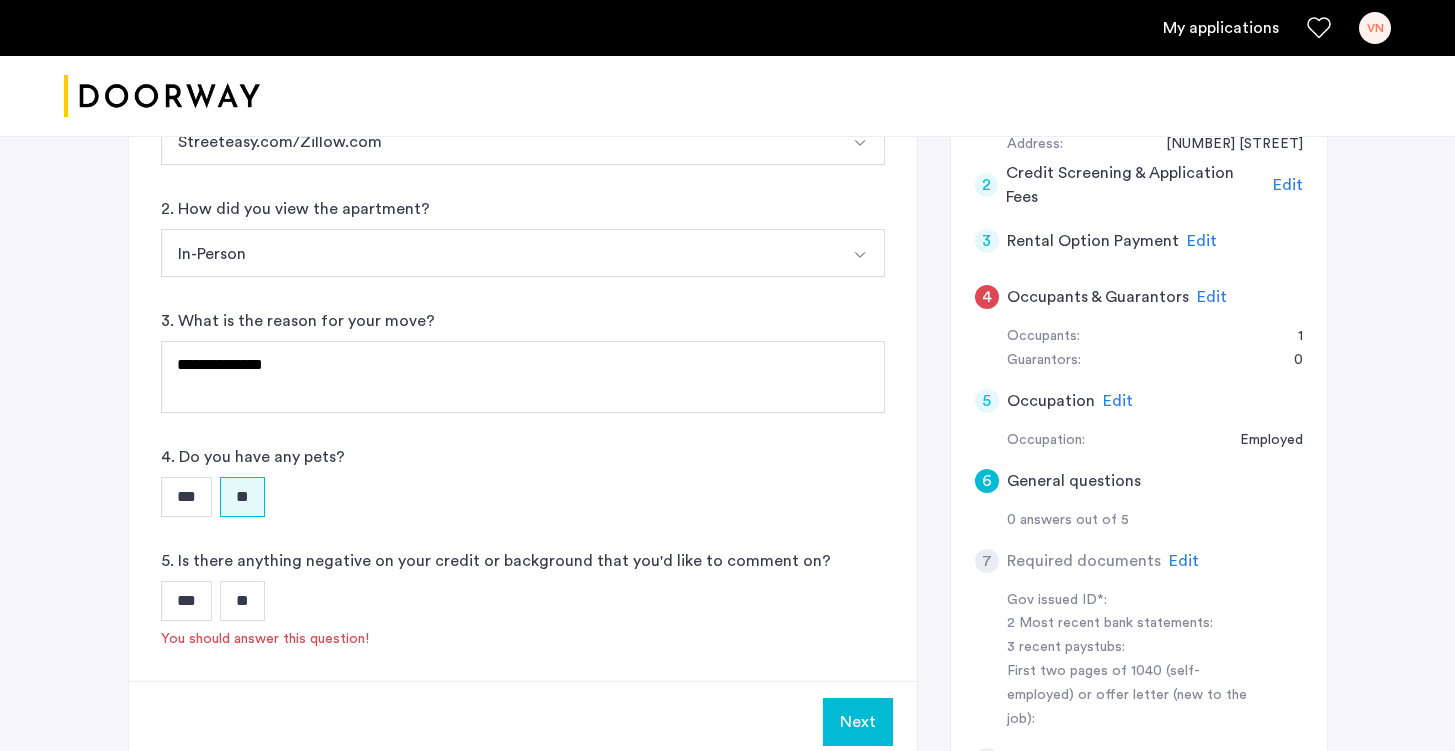 click on "**" at bounding box center [242, 601] 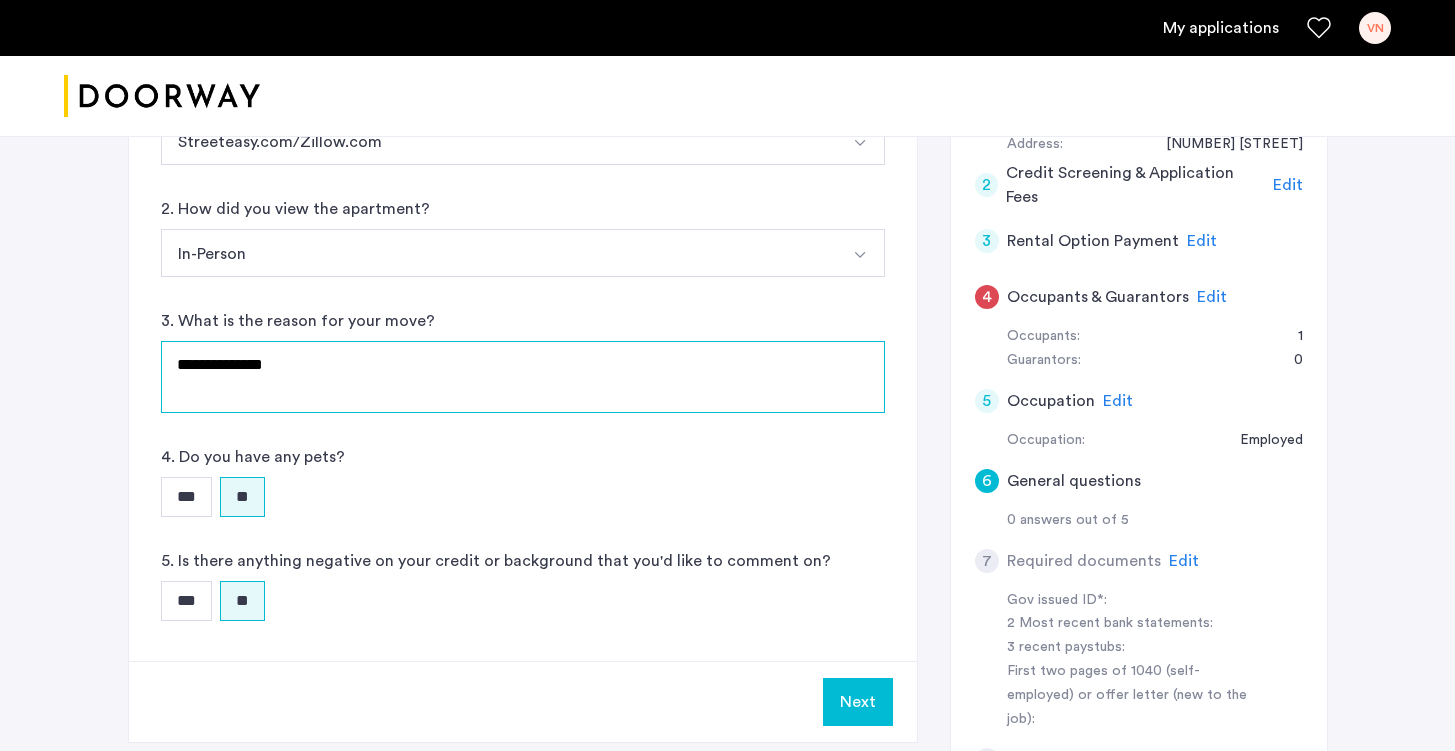 click on "**********" 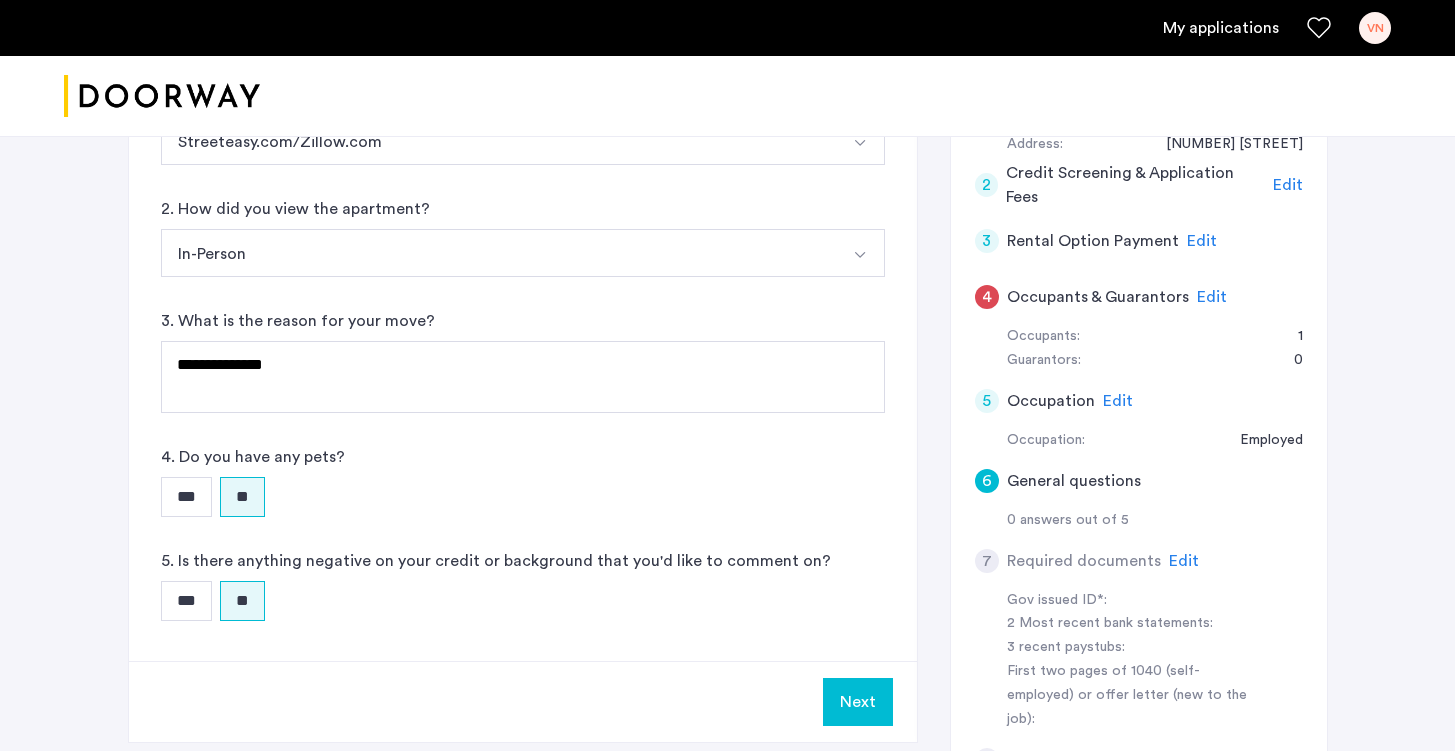 click on "***" at bounding box center [186, 601] 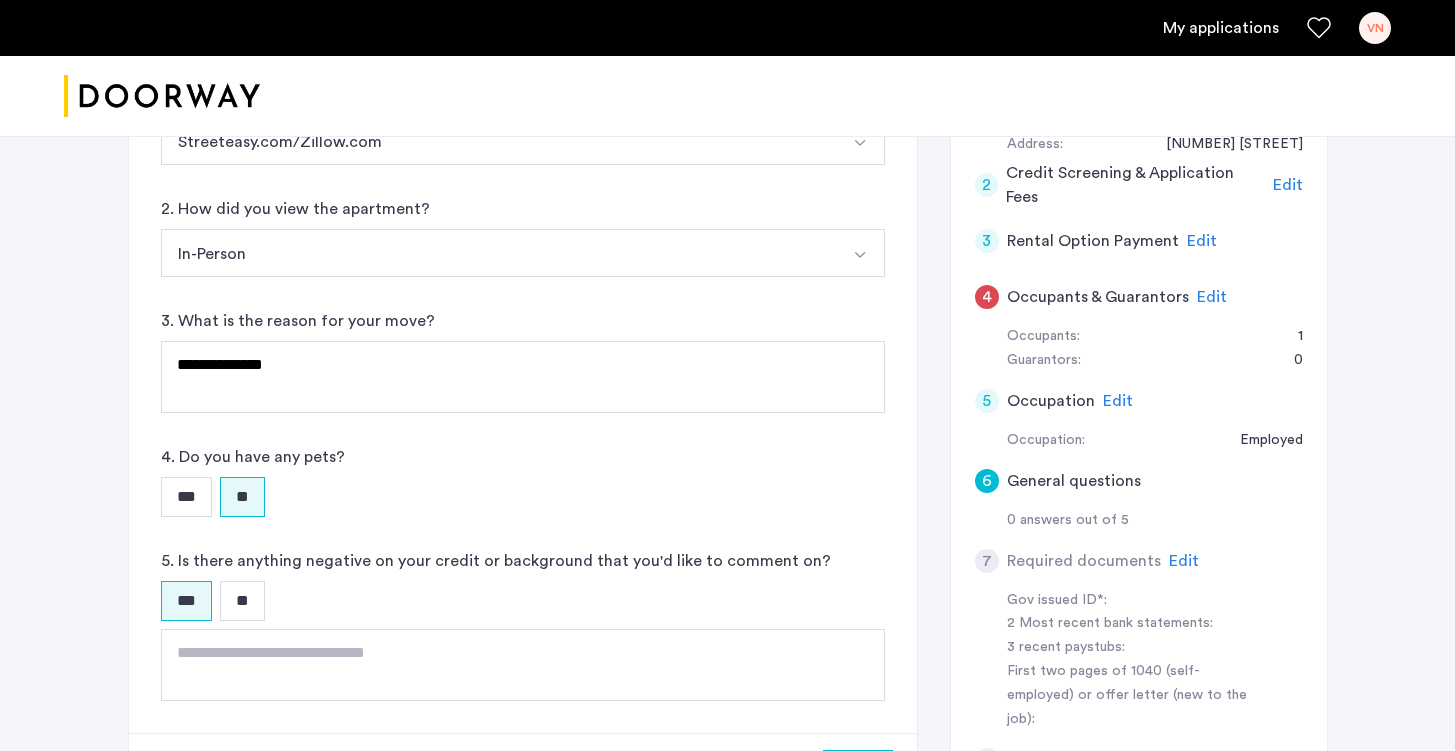 click on "**" at bounding box center (242, 601) 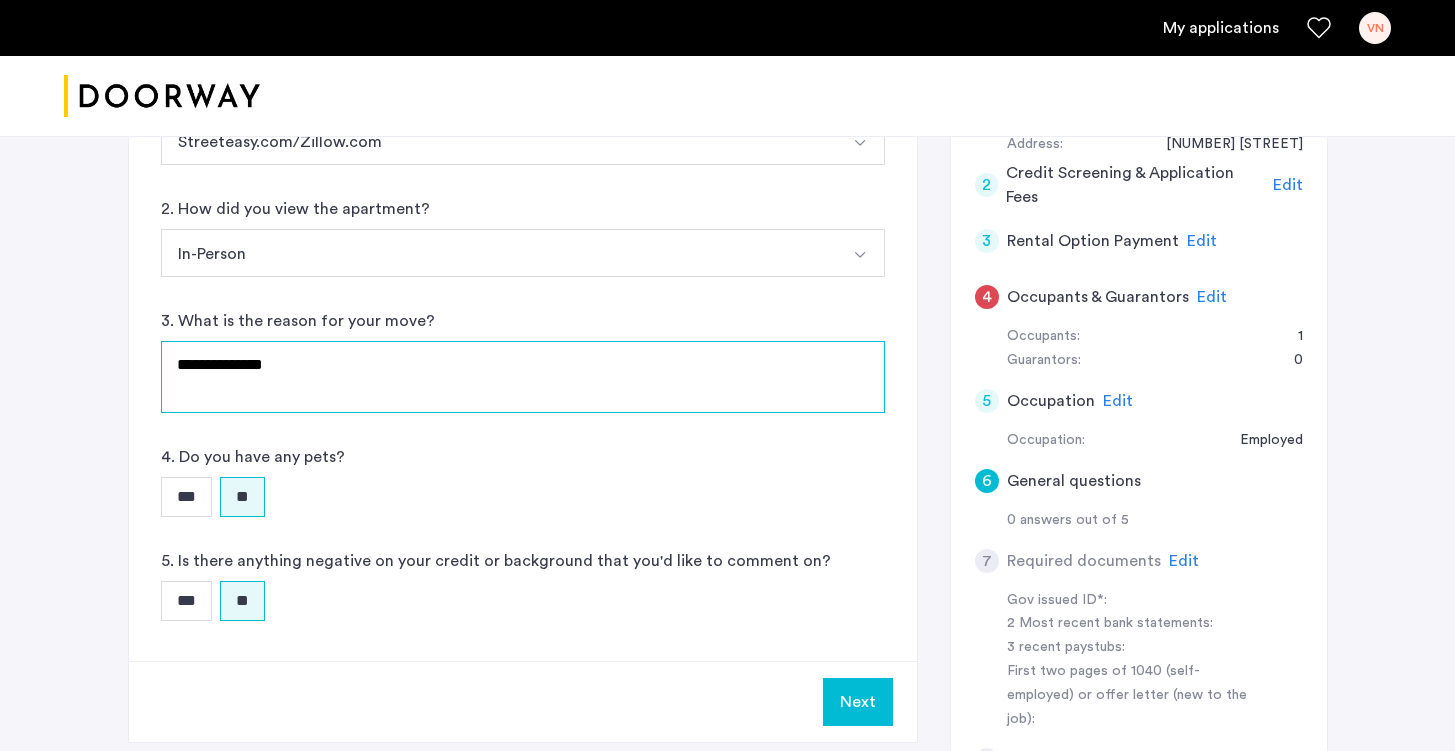 click on "**********" 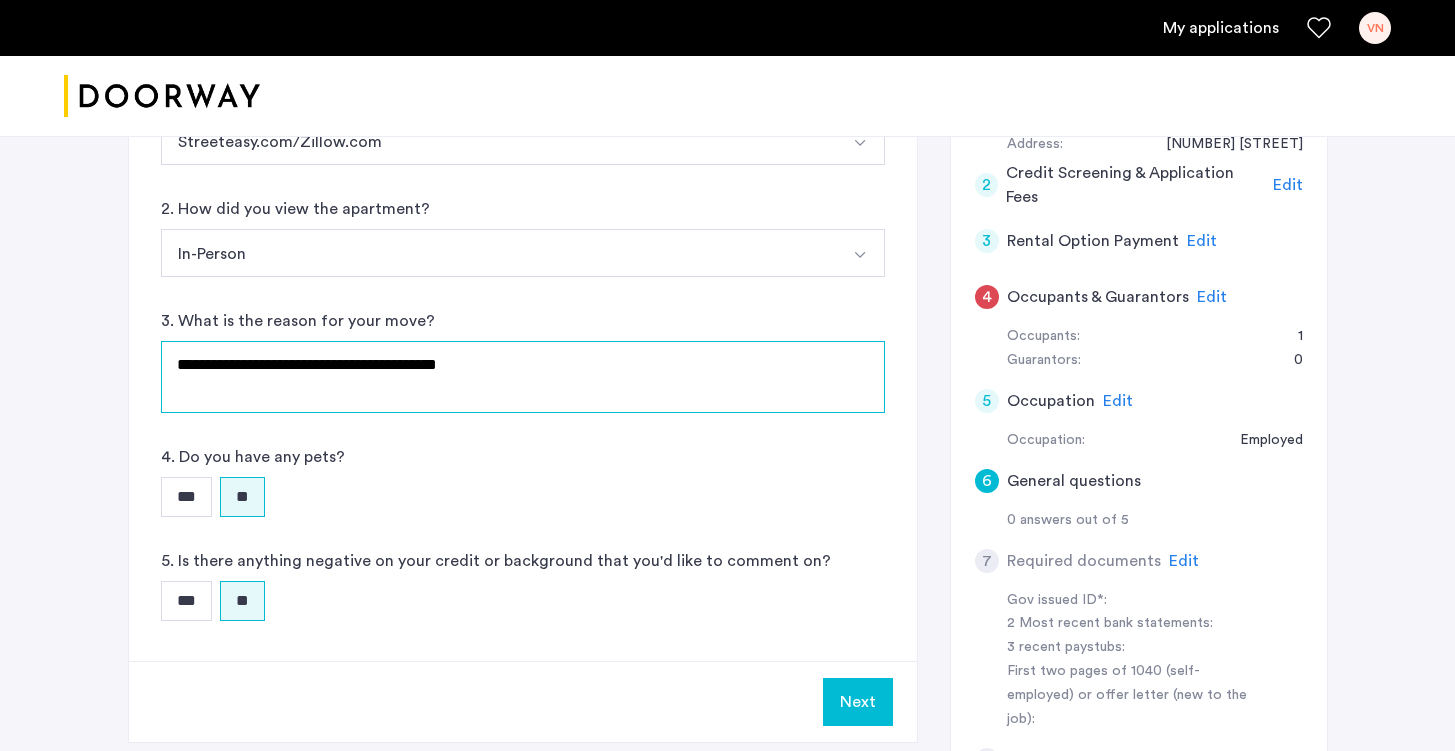 type on "**********" 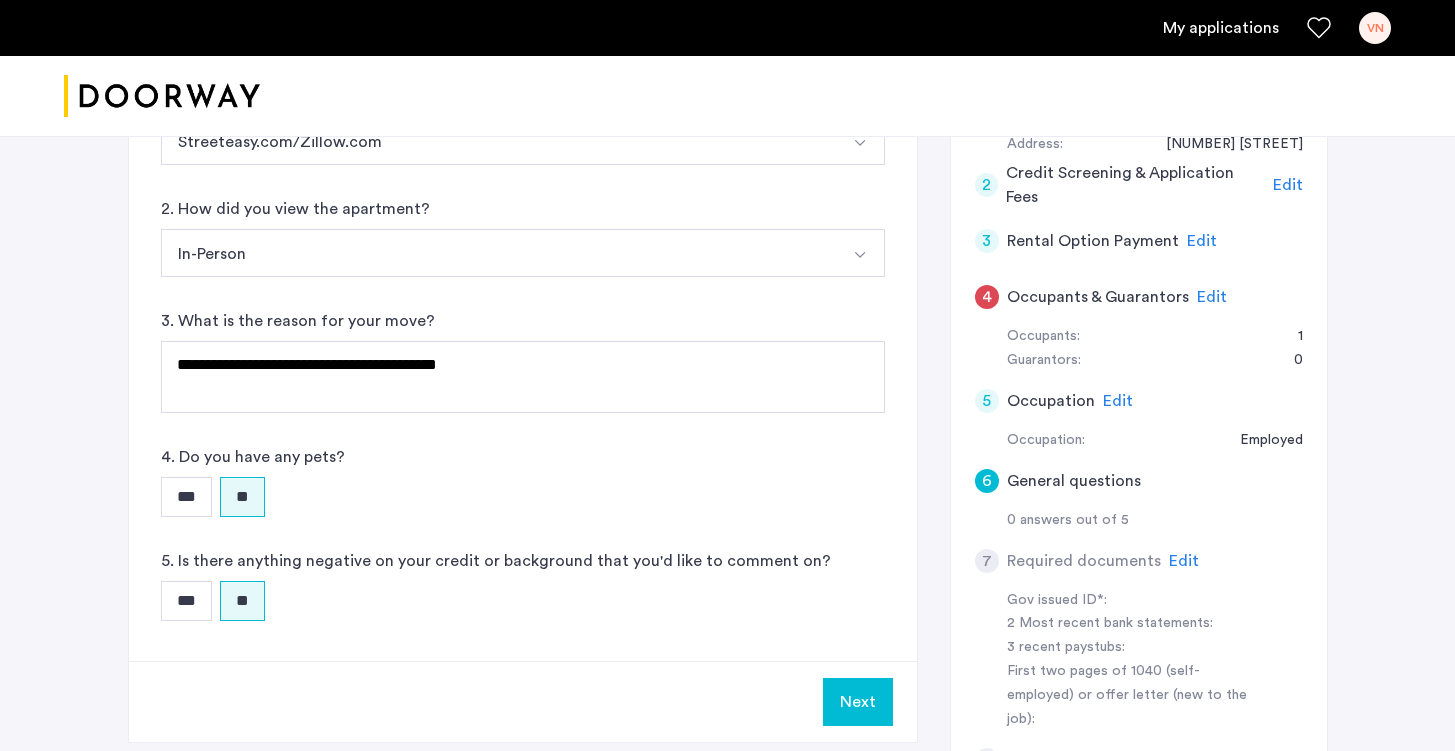 click on "*** **" at bounding box center (523, 497) 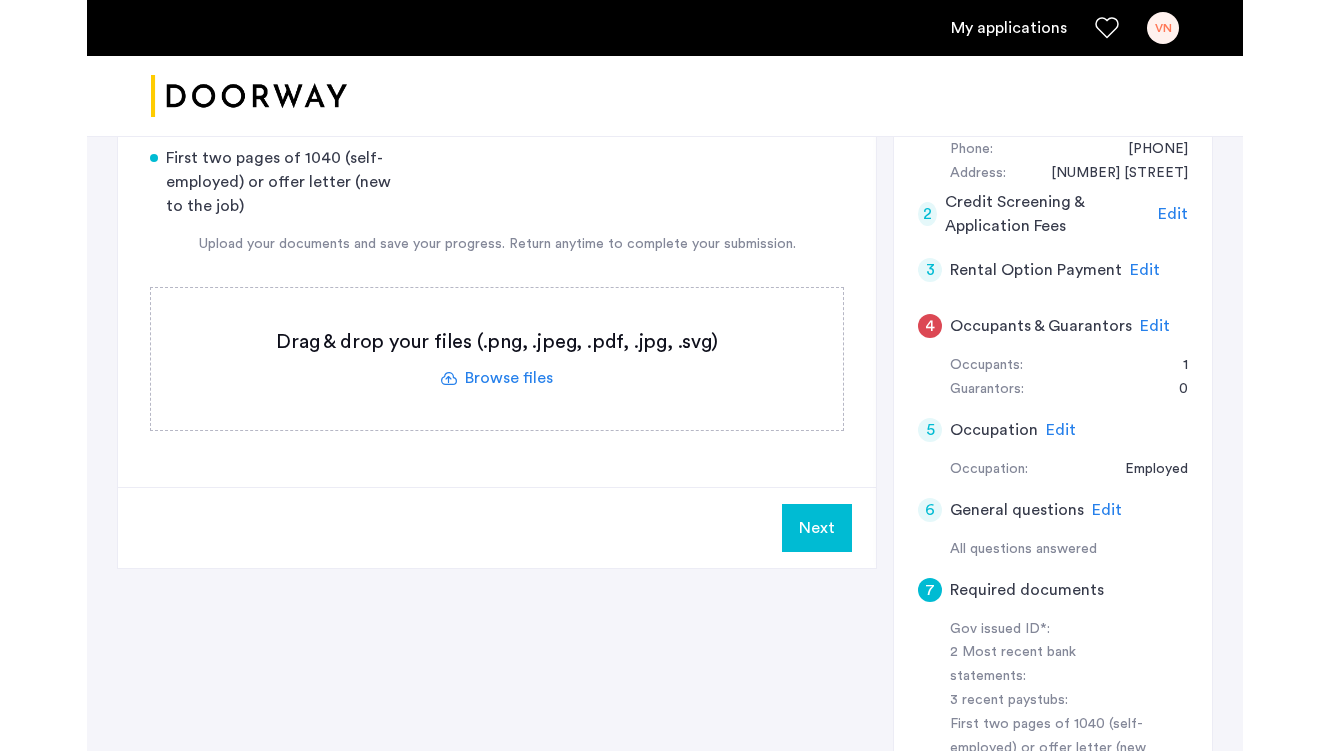 scroll, scrollTop: 326, scrollLeft: 0, axis: vertical 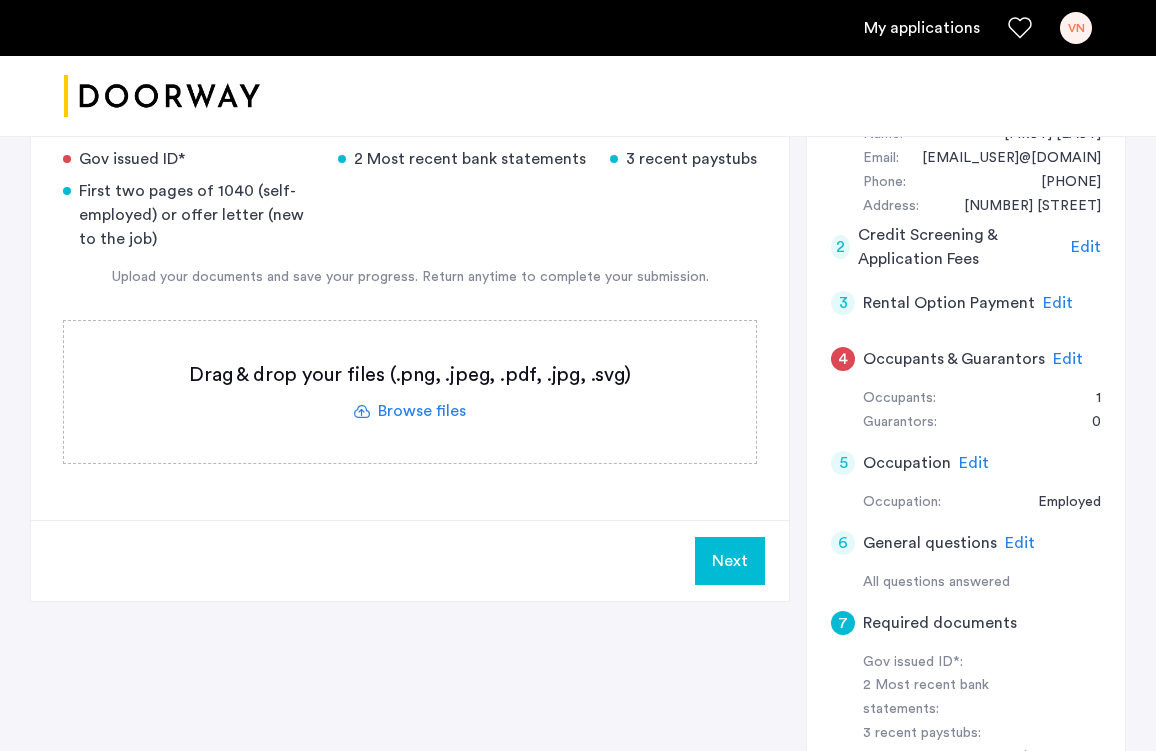 click on "Next" 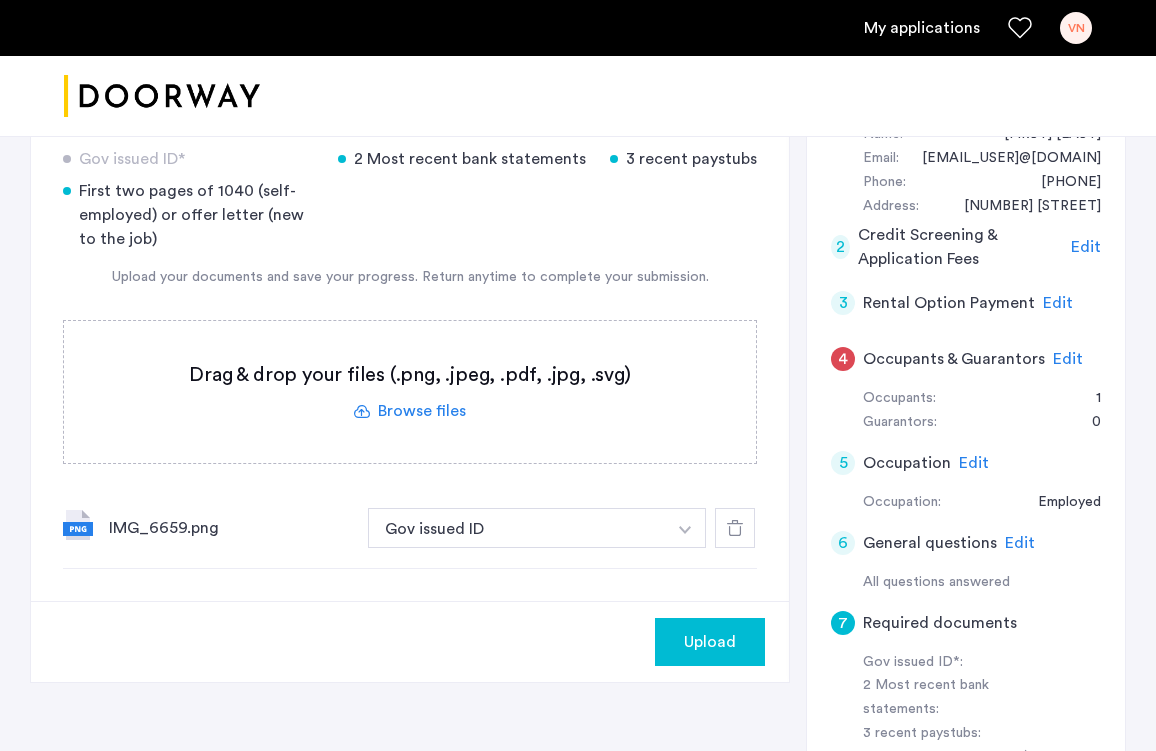 click on "Upload" 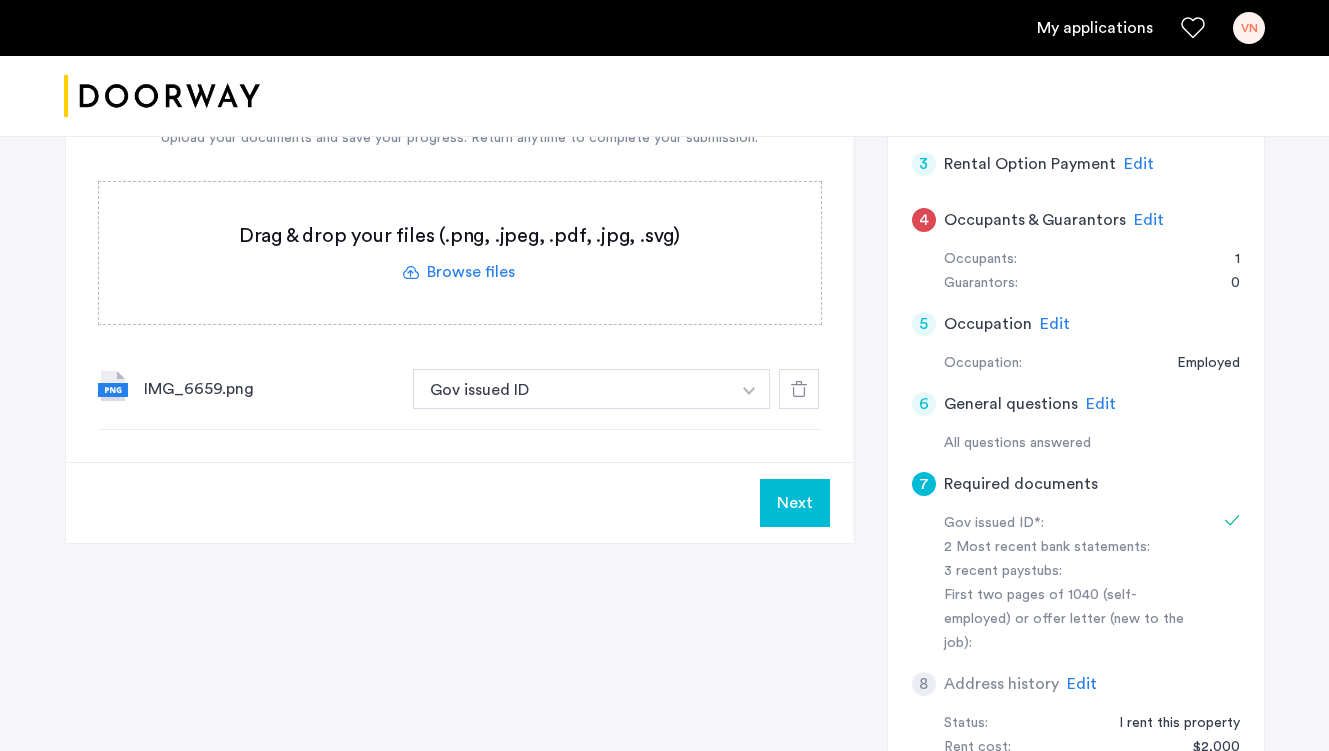 scroll, scrollTop: 482, scrollLeft: 0, axis: vertical 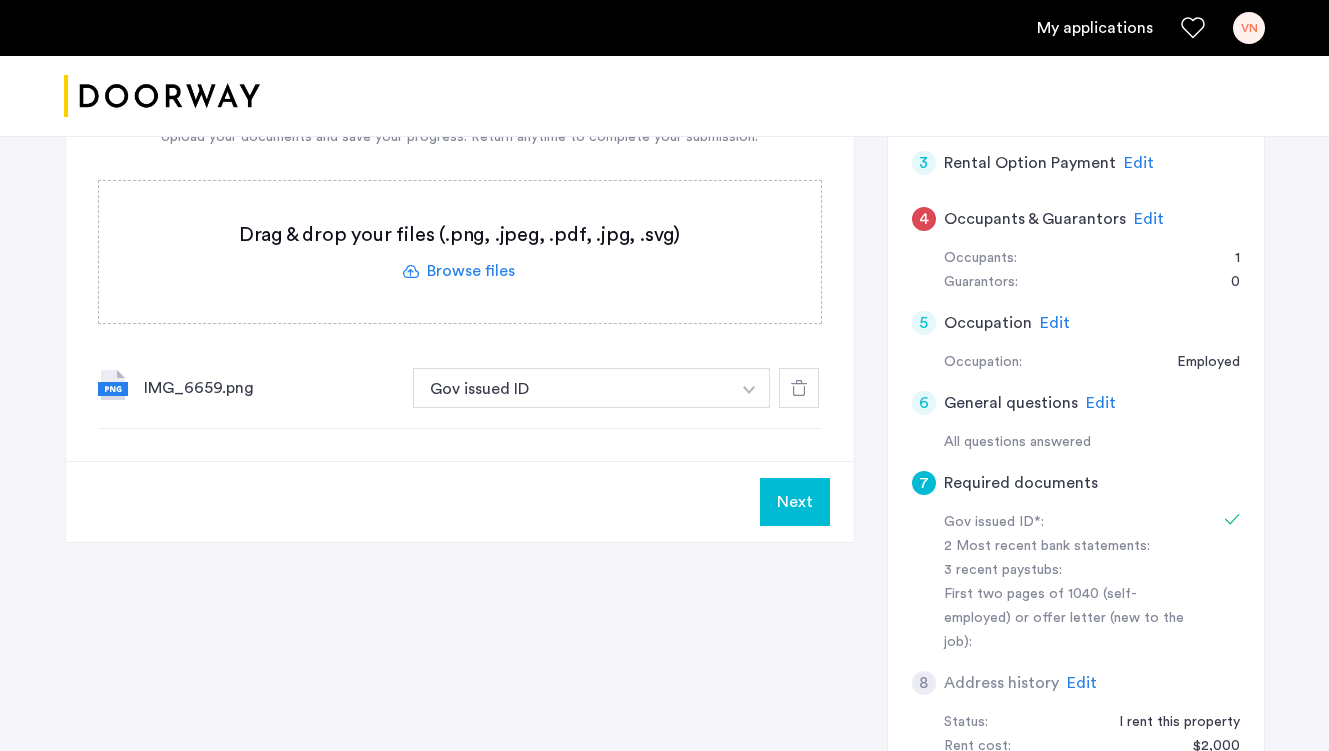 click on "Next" 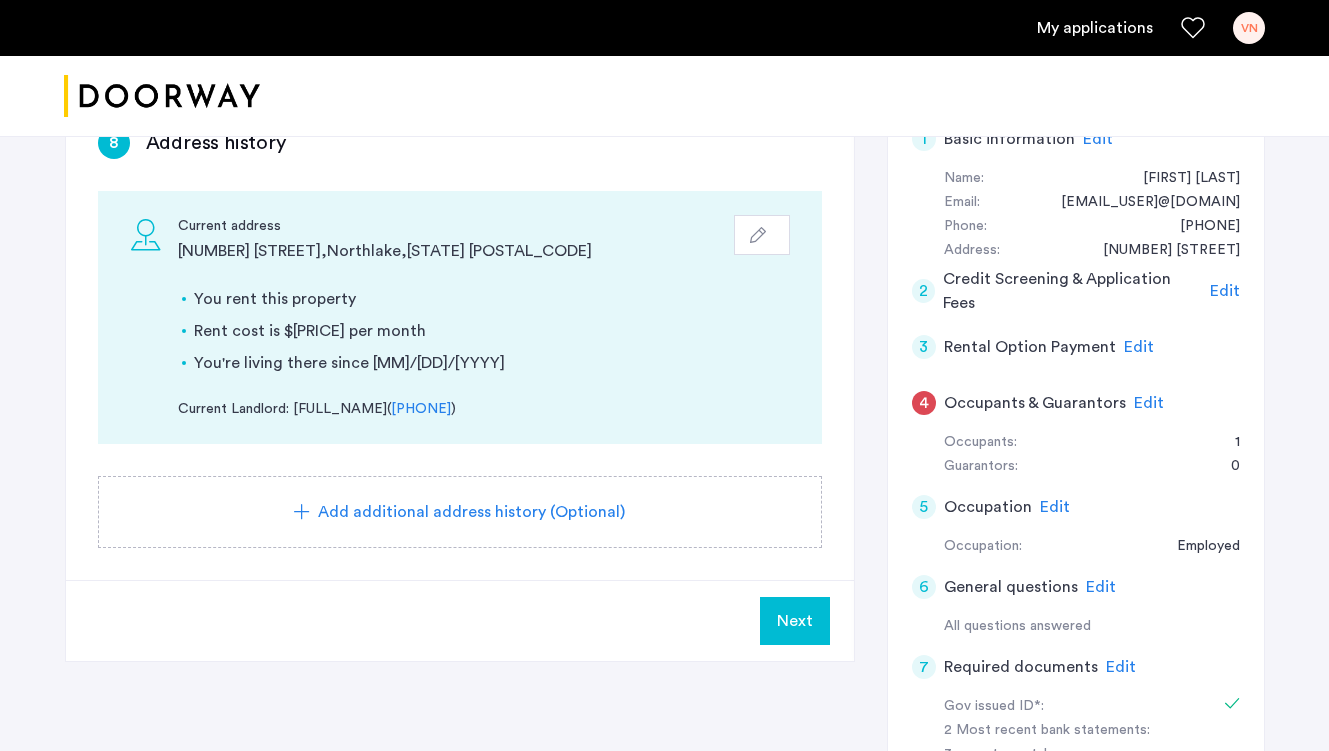 scroll, scrollTop: 300, scrollLeft: 0, axis: vertical 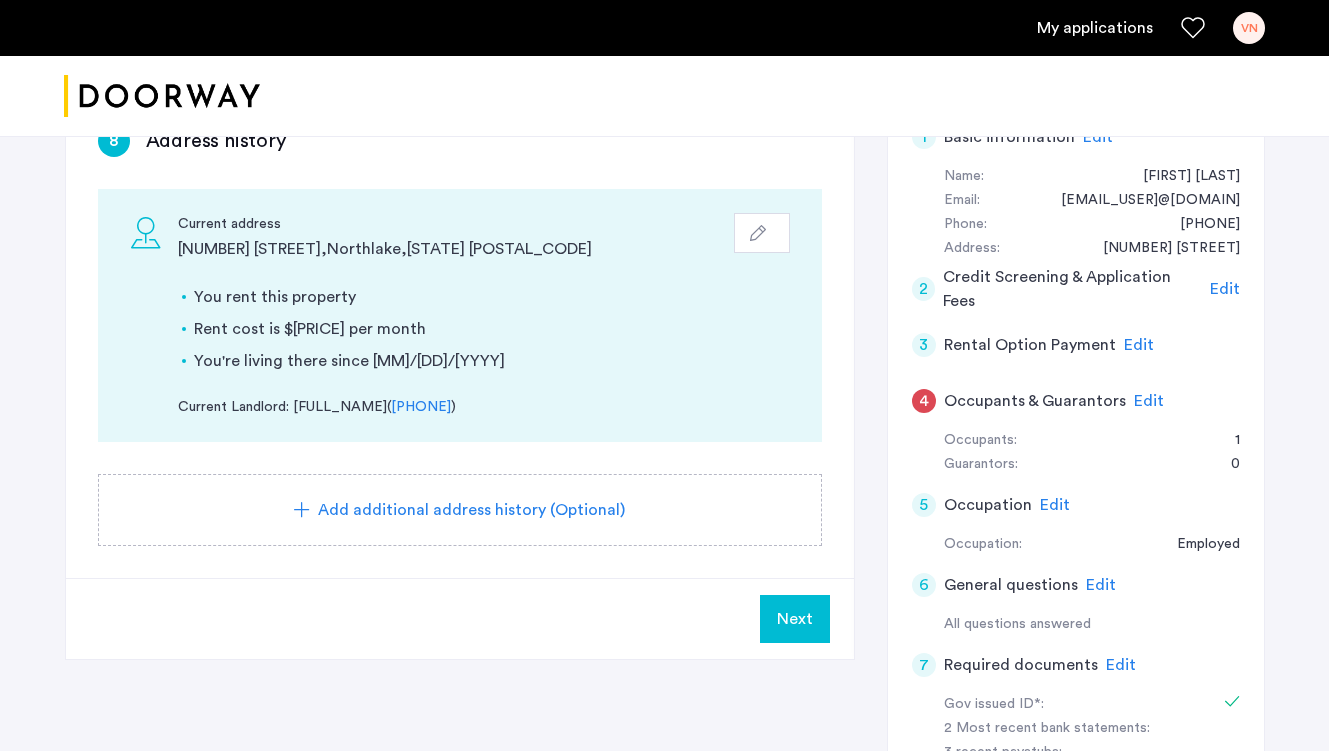 click on "Next" 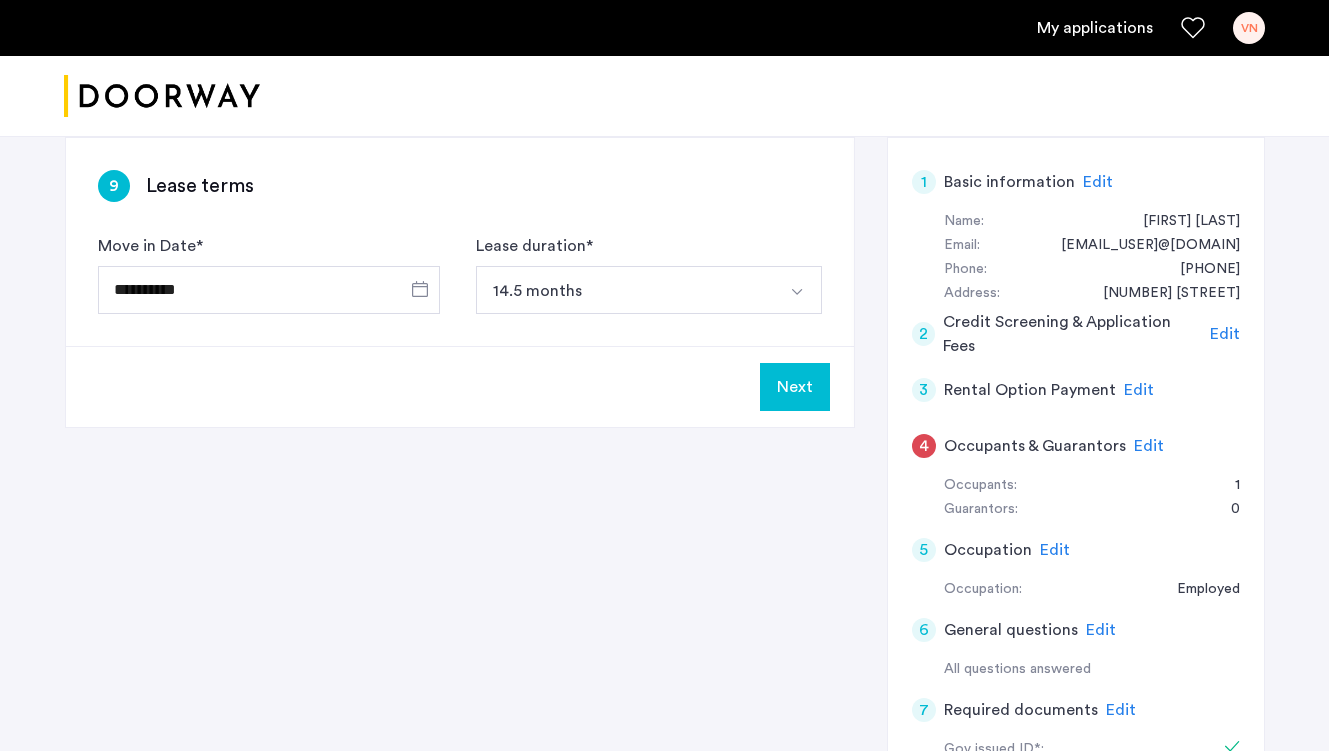 scroll, scrollTop: 0, scrollLeft: 0, axis: both 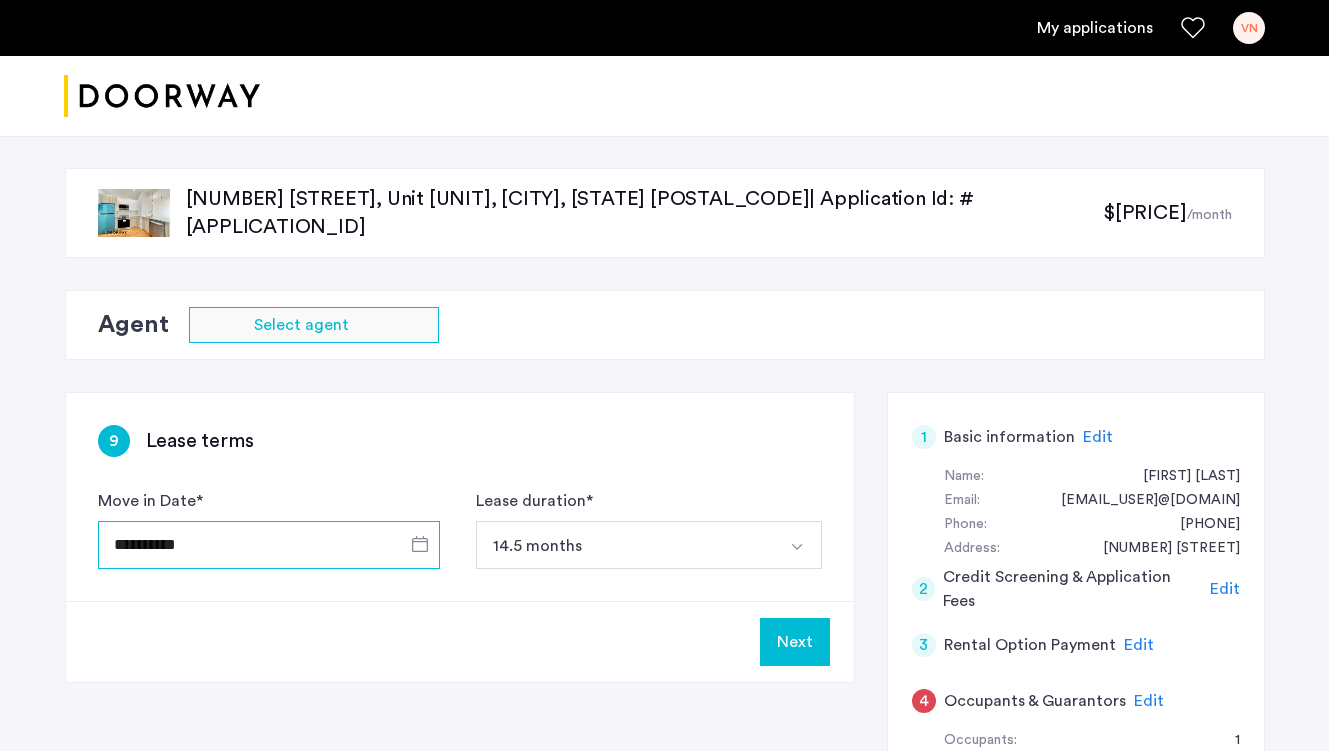 click on "**********" at bounding box center (269, 545) 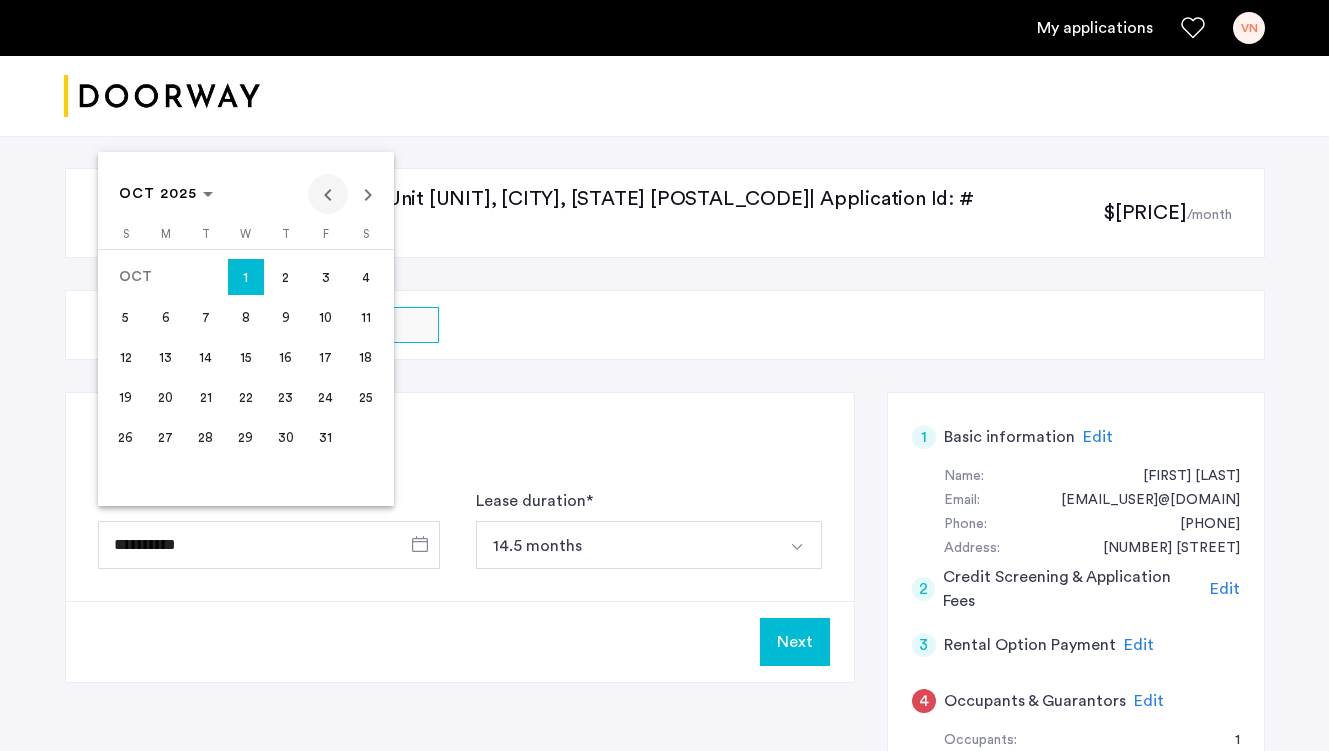 click at bounding box center (328, 194) 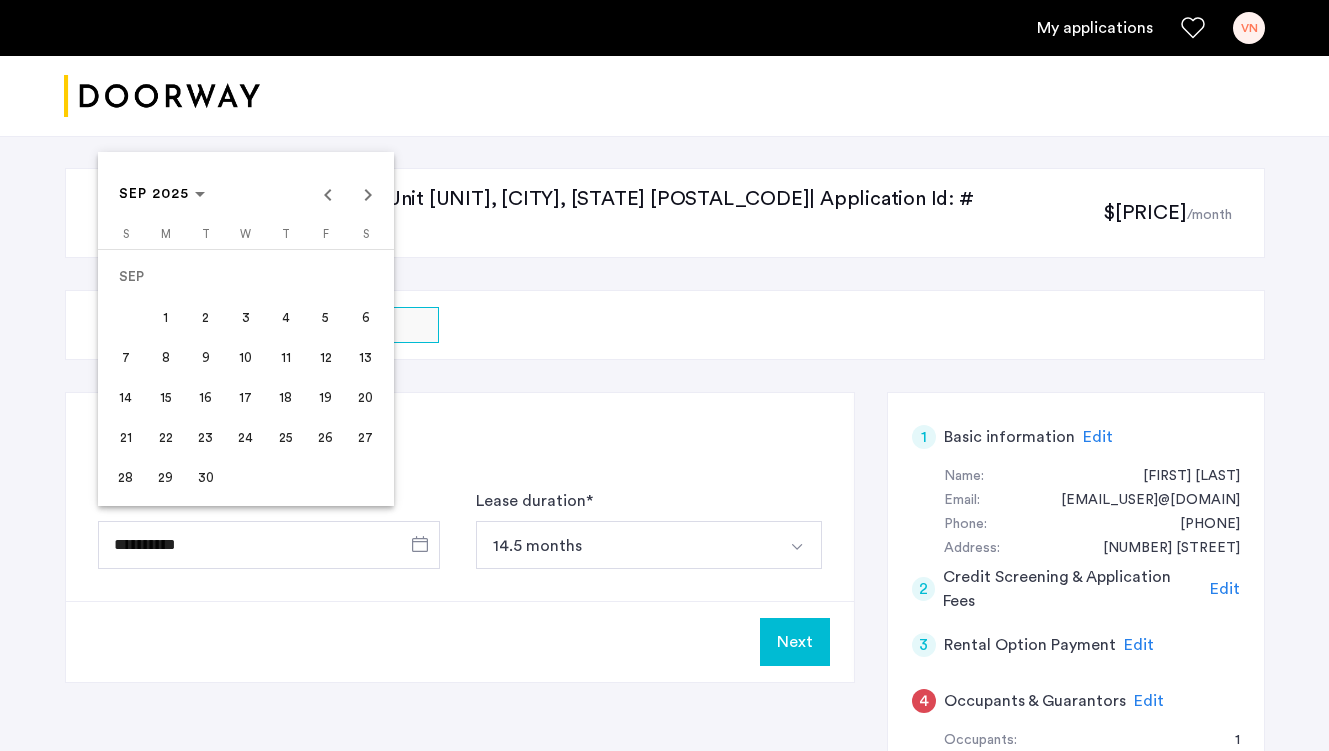 click on "30" at bounding box center (206, 477) 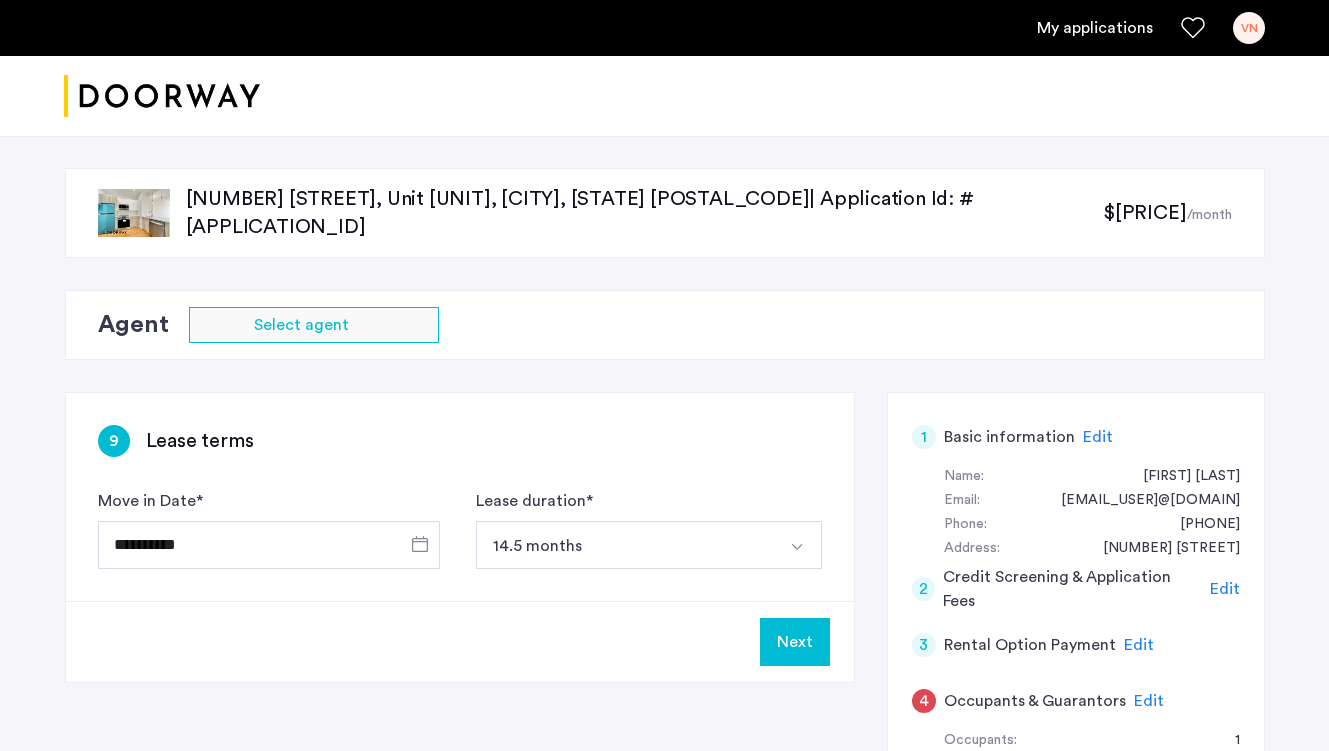 type on "**********" 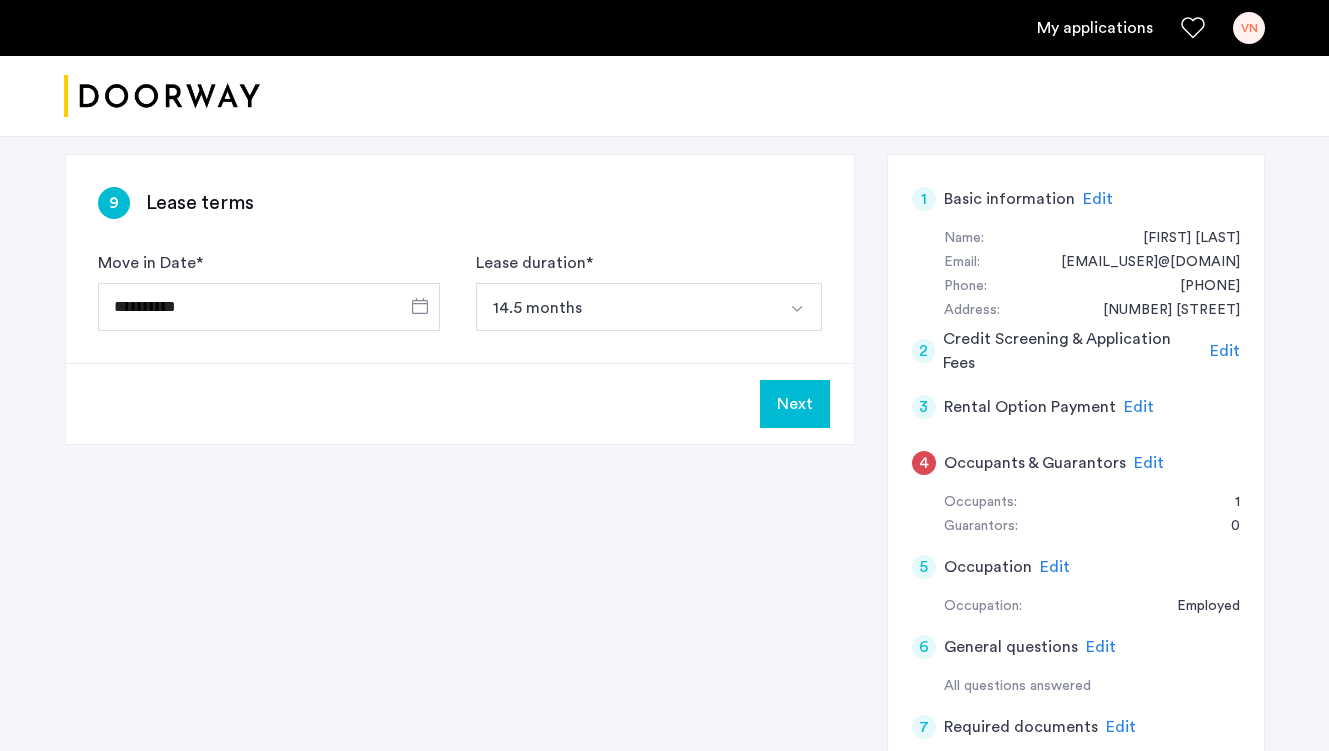 scroll, scrollTop: 240, scrollLeft: 0, axis: vertical 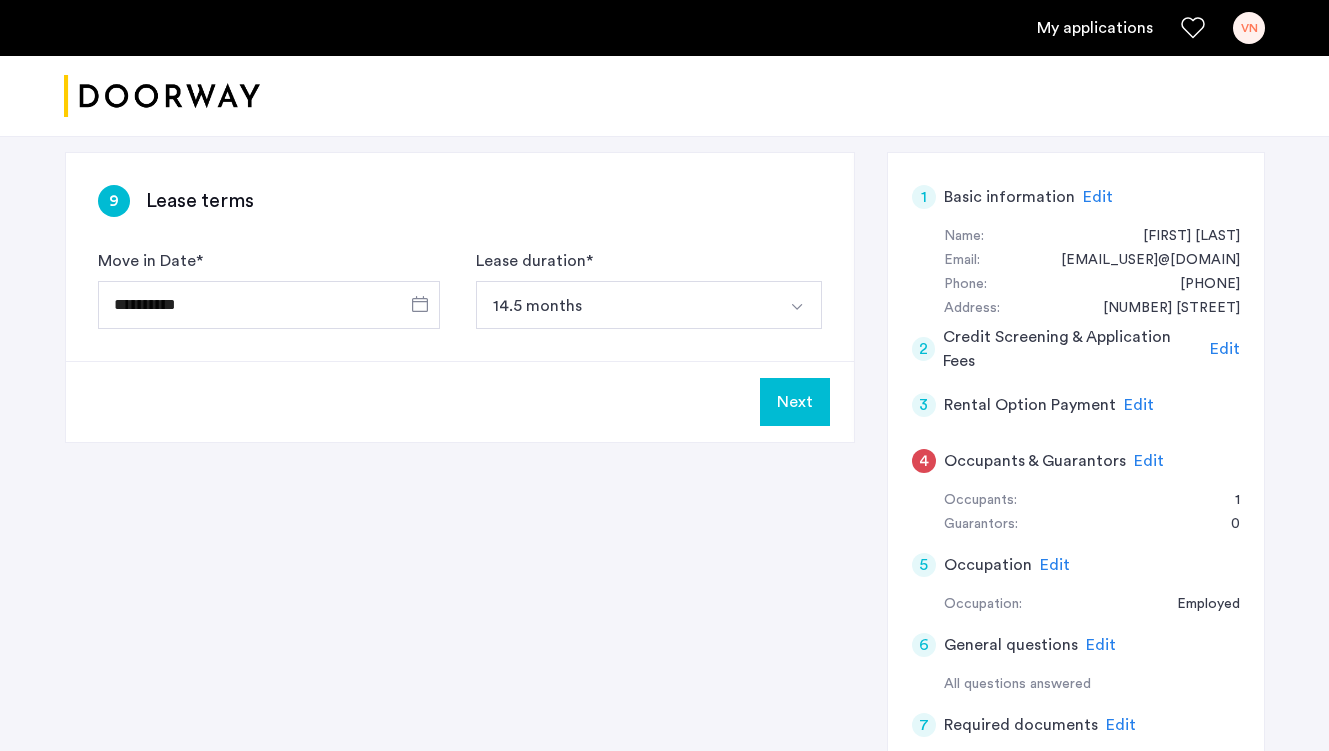 click at bounding box center (797, 307) 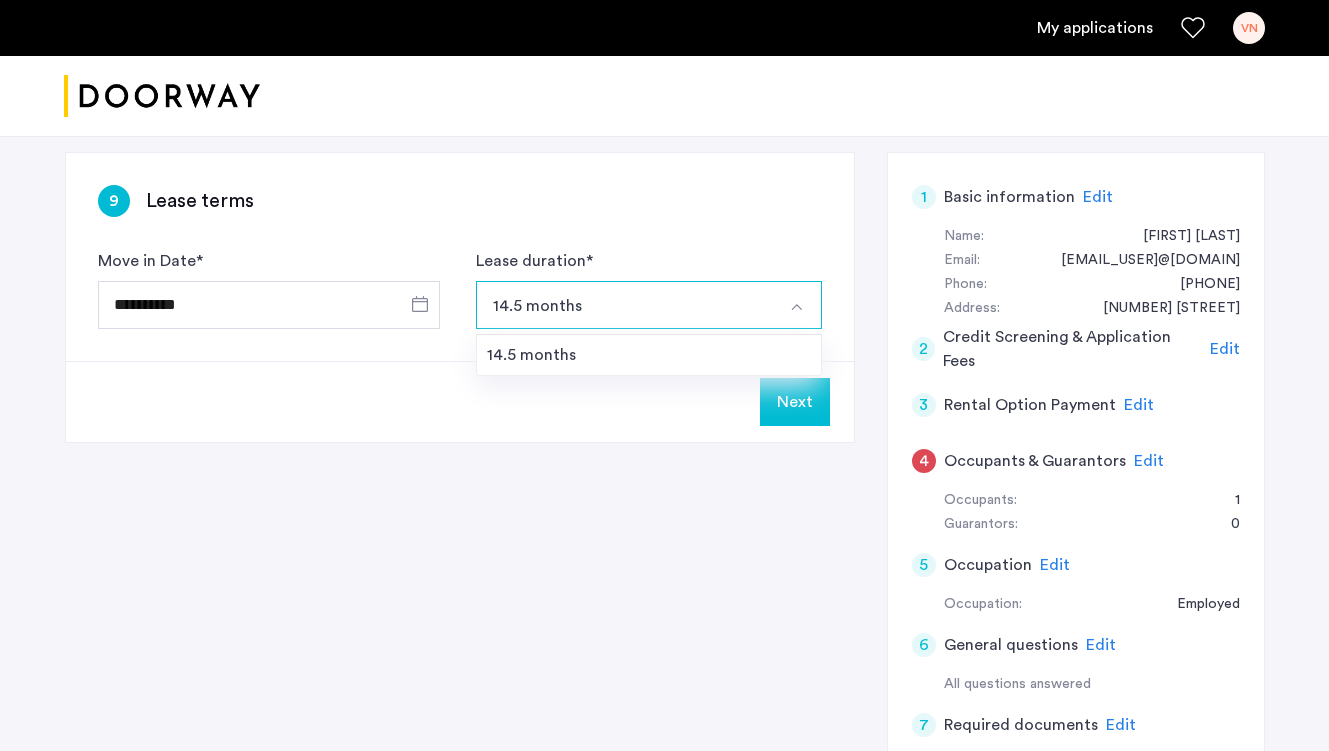 click on "**********" 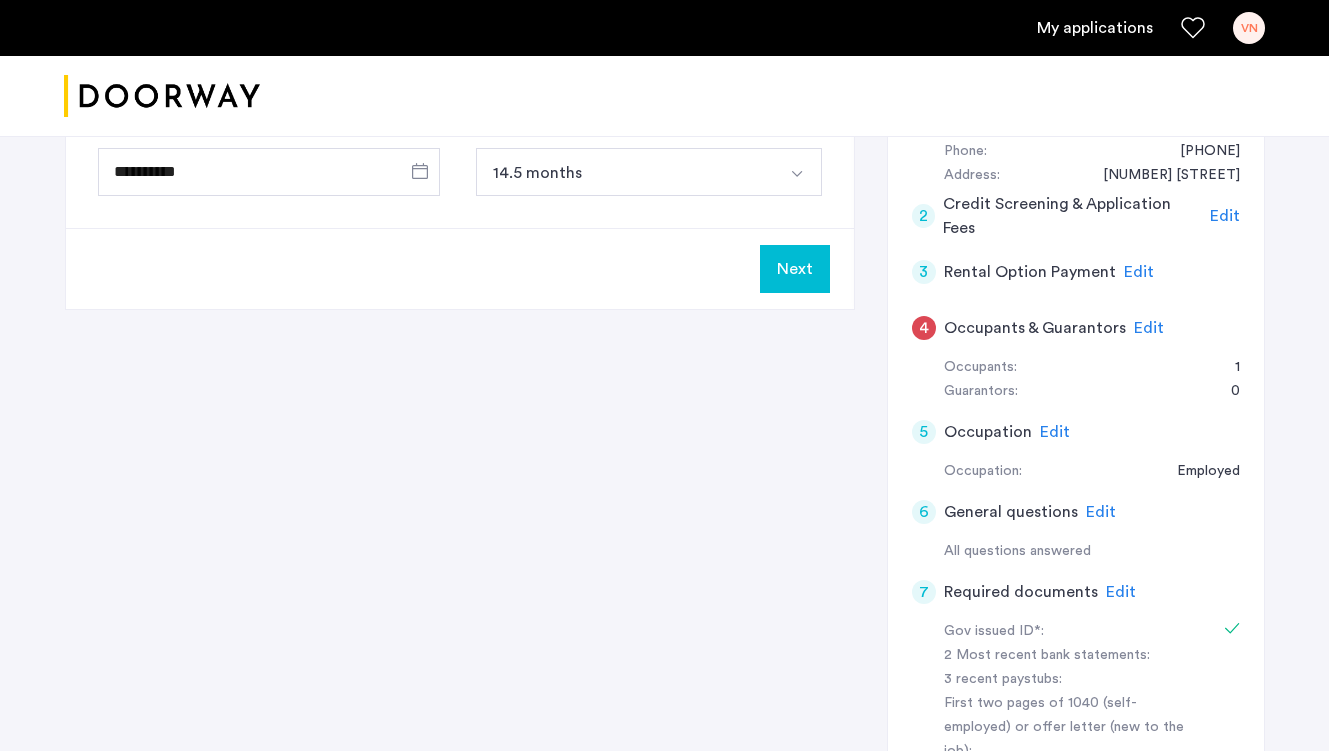 scroll, scrollTop: 372, scrollLeft: 0, axis: vertical 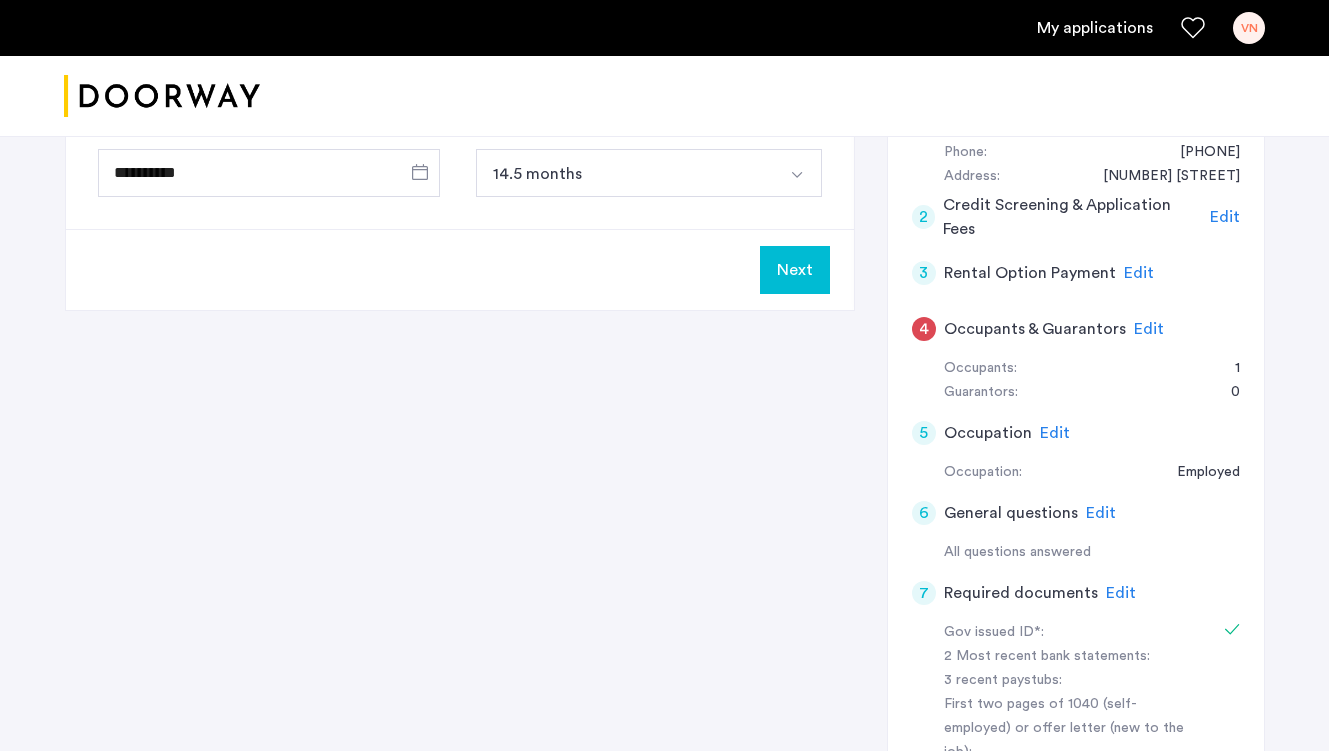 click on "617 [STREET] [CITY] [POSTAL_CODE] [STATE]" 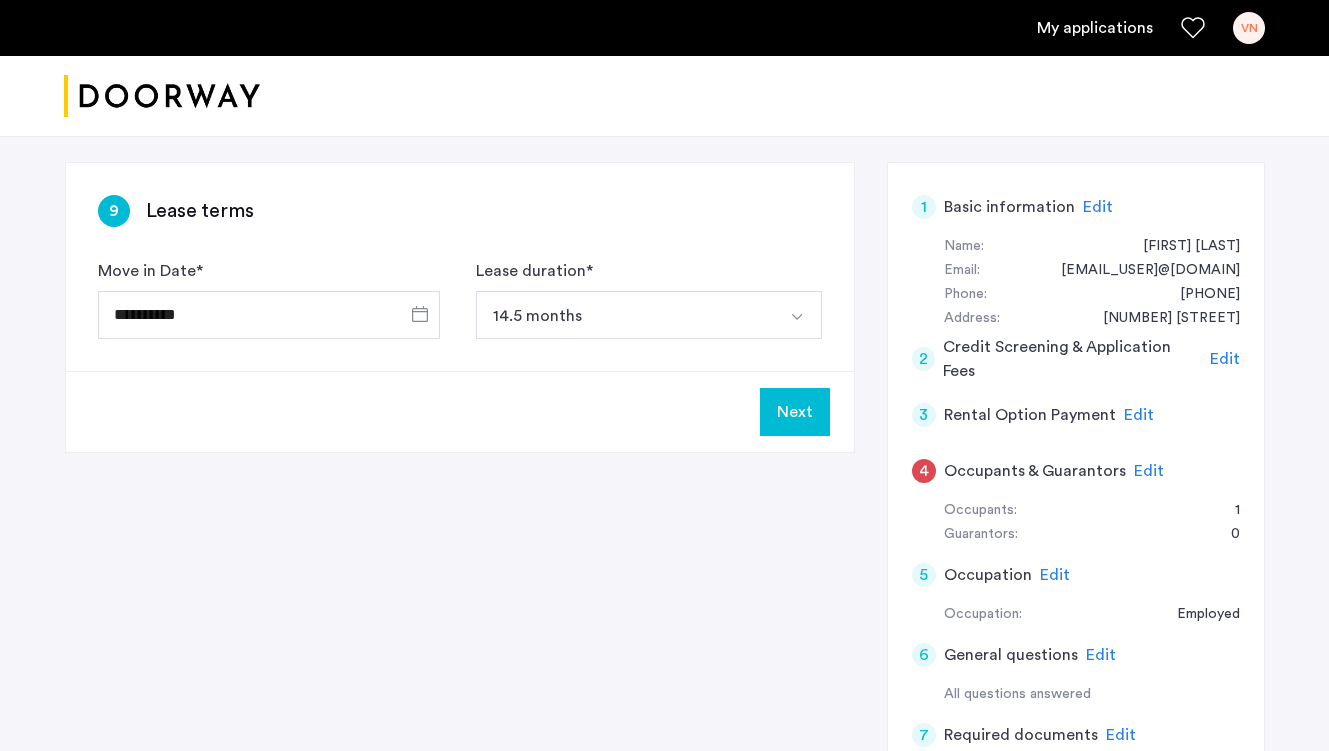 scroll, scrollTop: 234, scrollLeft: 0, axis: vertical 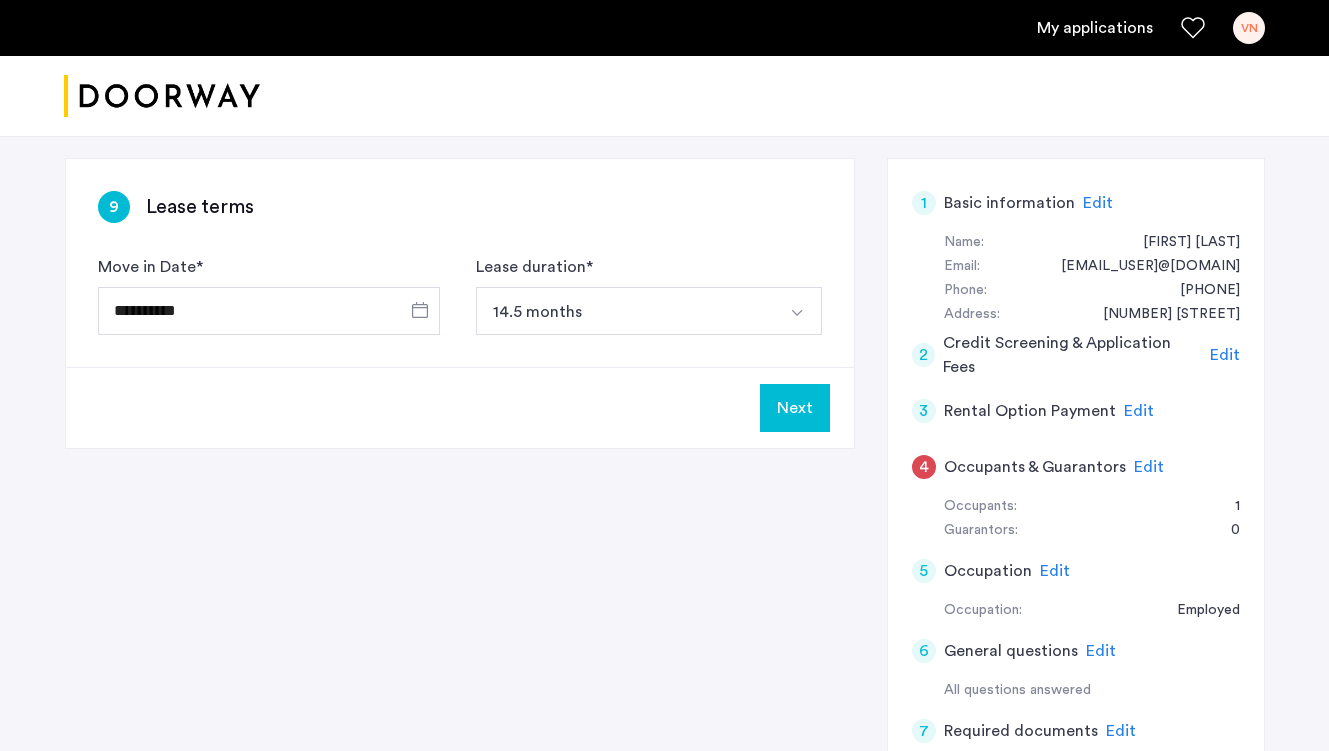 click on "Next" 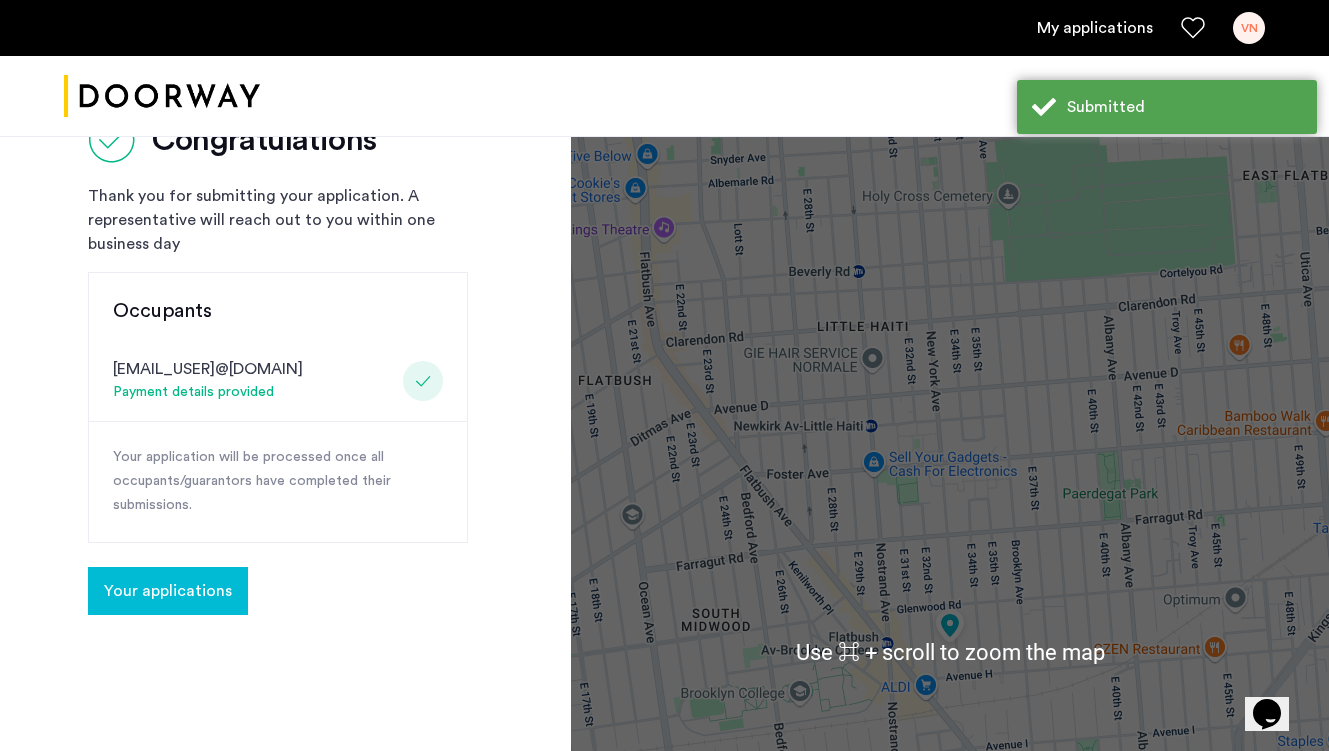 scroll, scrollTop: 0, scrollLeft: 0, axis: both 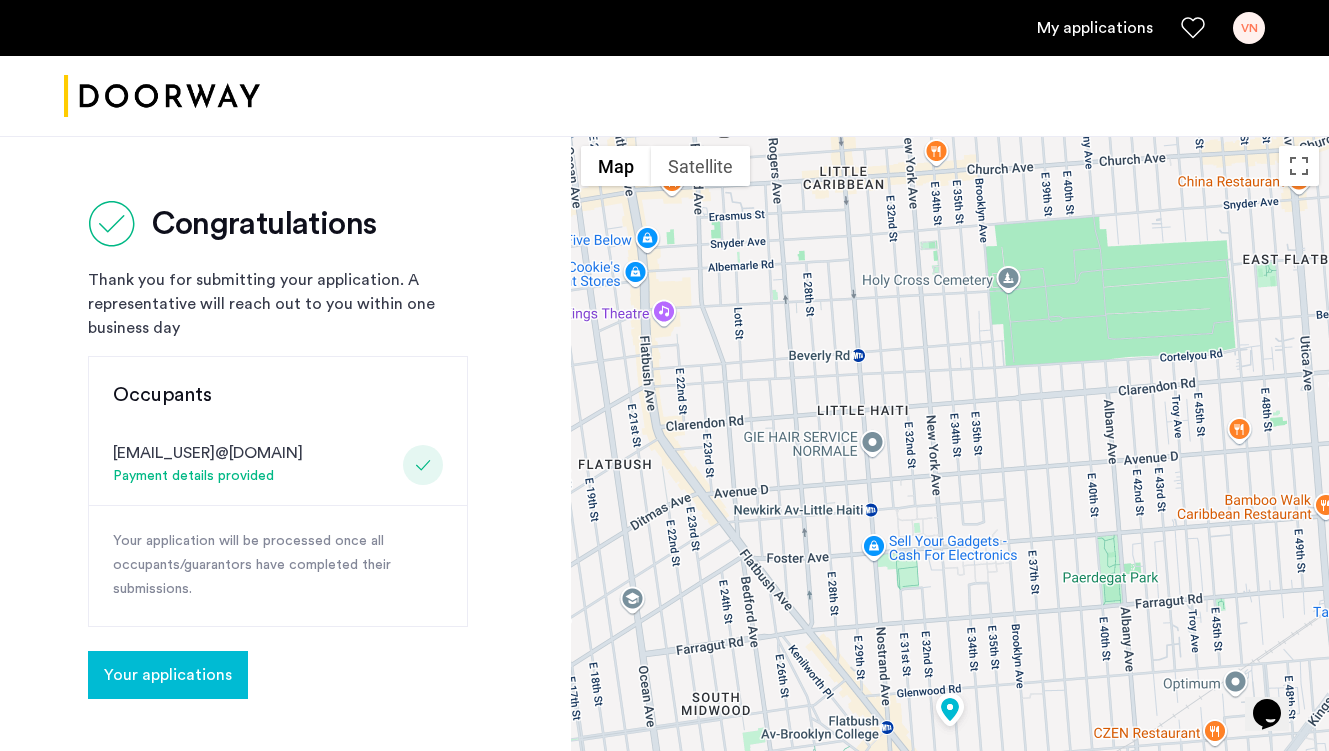 drag, startPoint x: 344, startPoint y: 457, endPoint x: 109, endPoint y: 458, distance: 235.00212 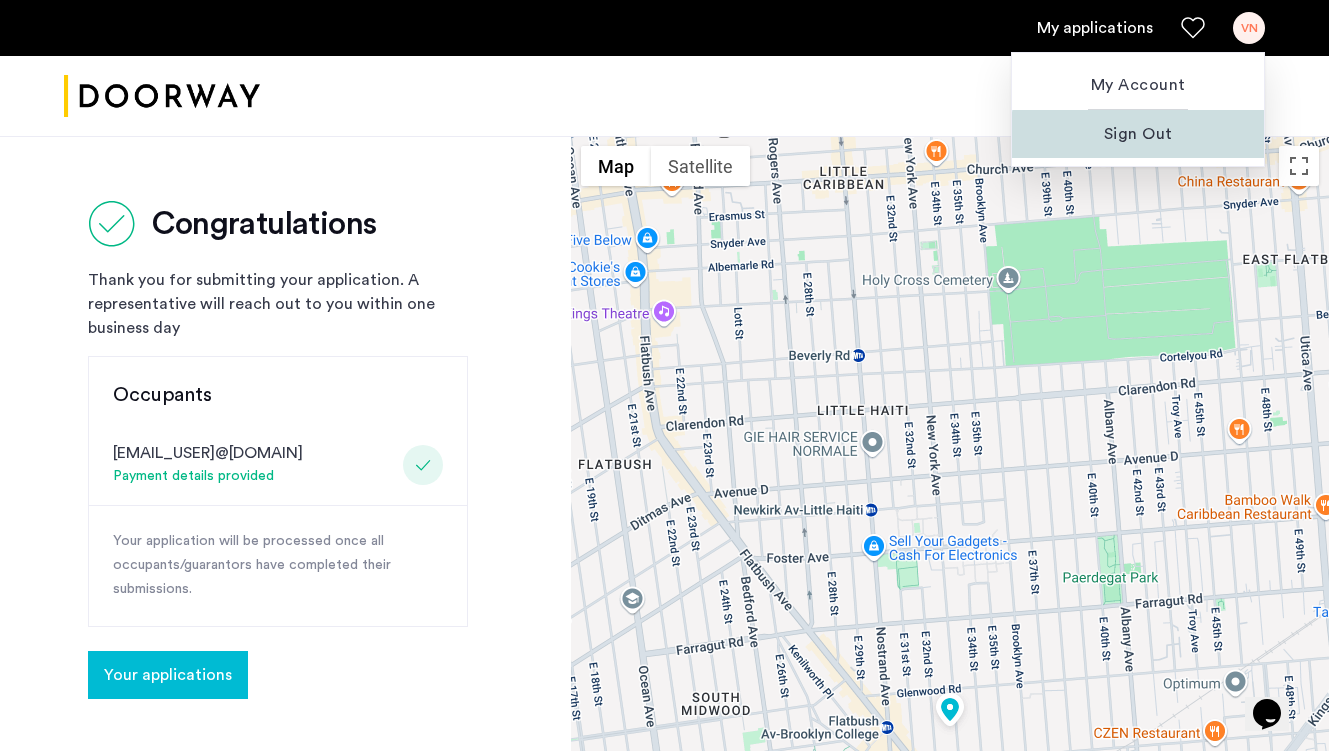 click on "Sign Out" at bounding box center (1138, 134) 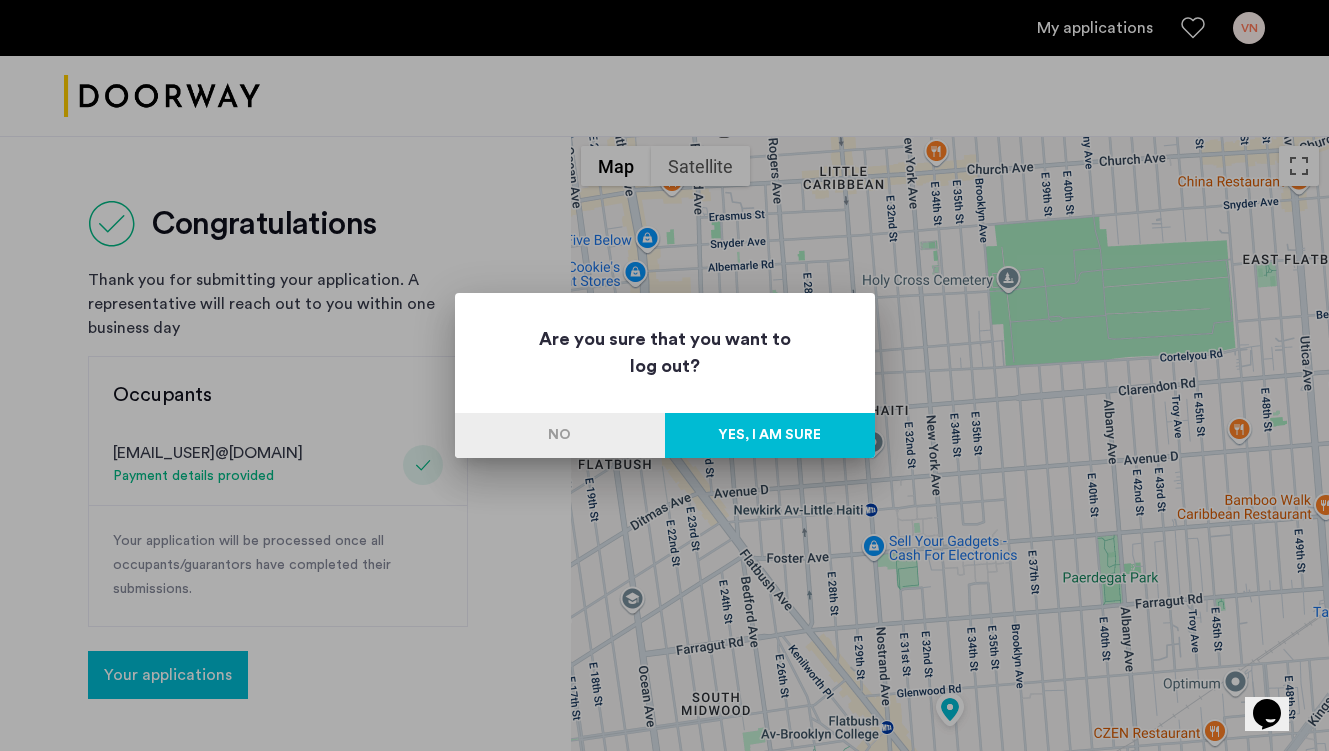click on "Yes, I am sure" at bounding box center [770, 435] 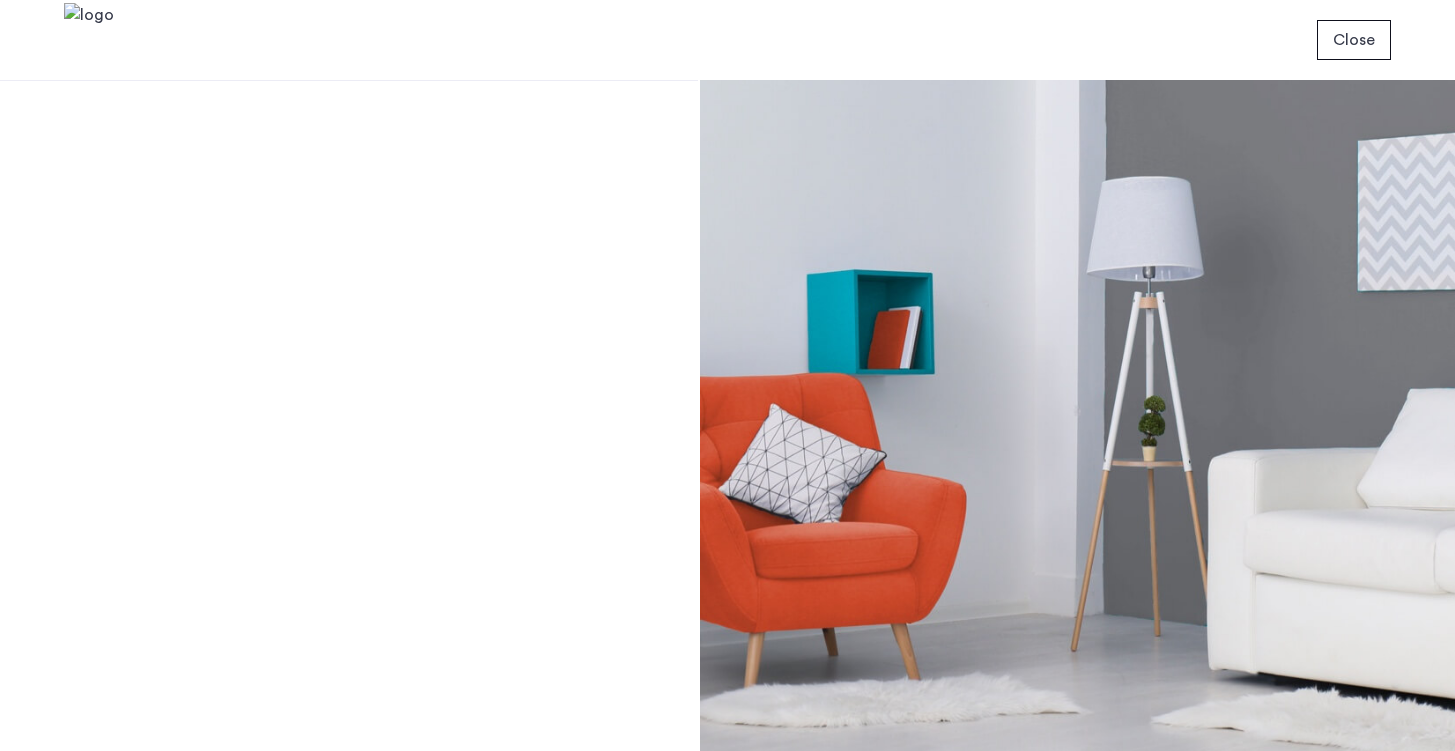 scroll, scrollTop: 0, scrollLeft: 0, axis: both 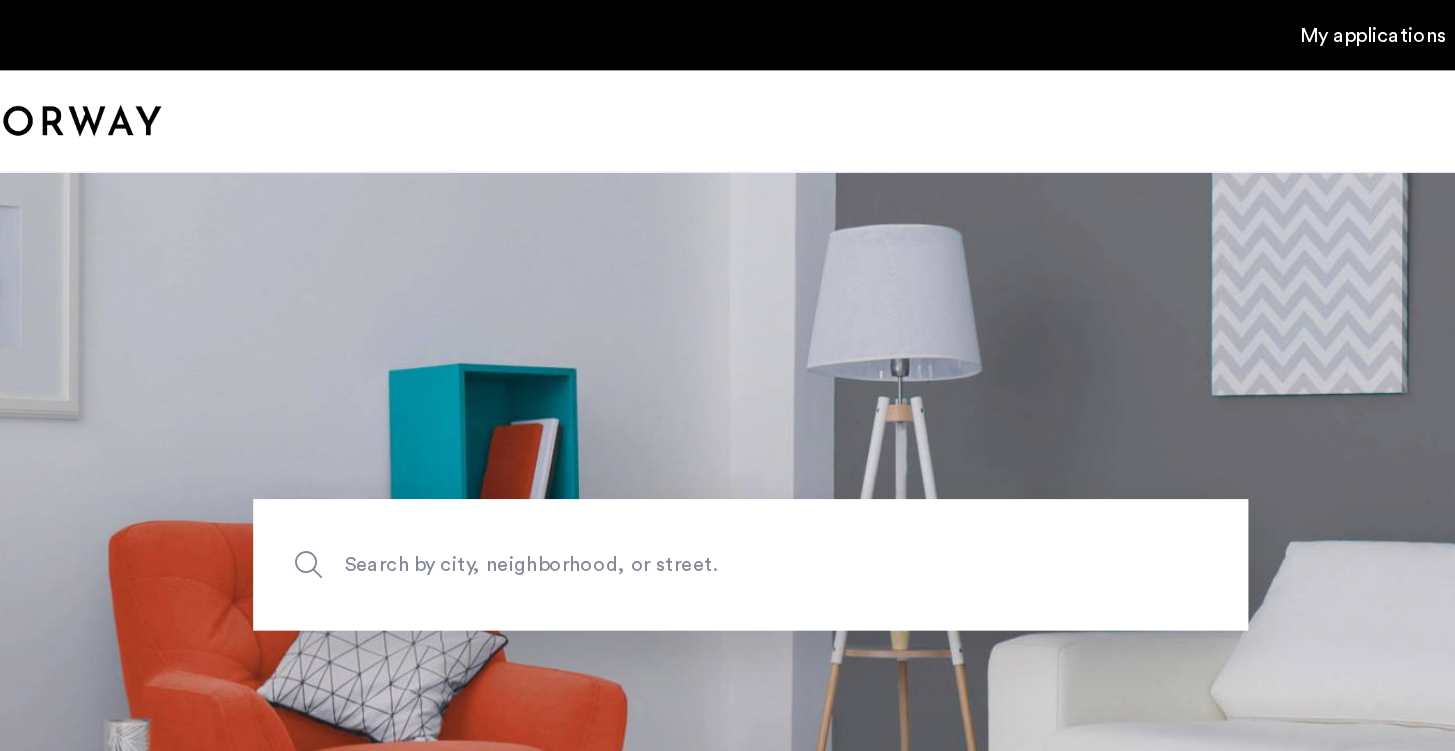 click on "My applications" at bounding box center (1221, 28) 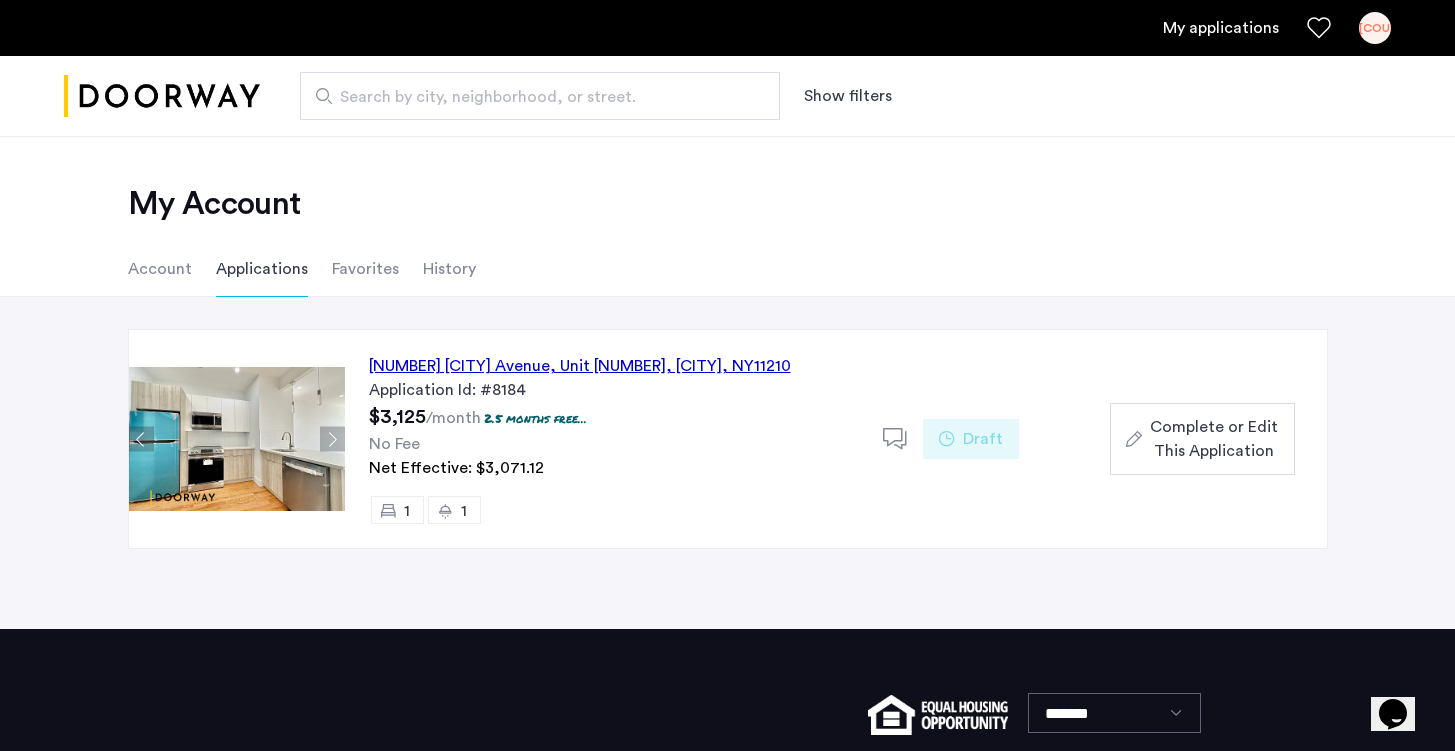click on "VN" at bounding box center [1375, 28] 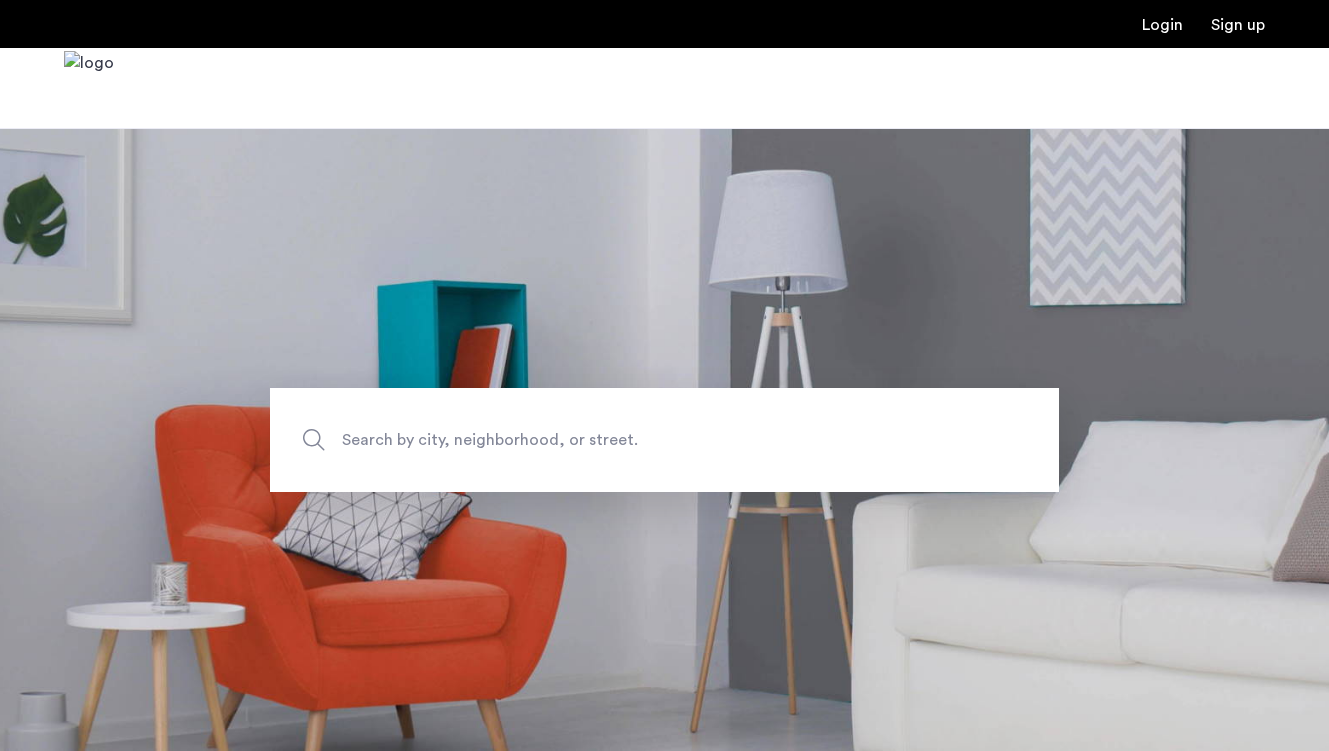 scroll, scrollTop: 0, scrollLeft: 0, axis: both 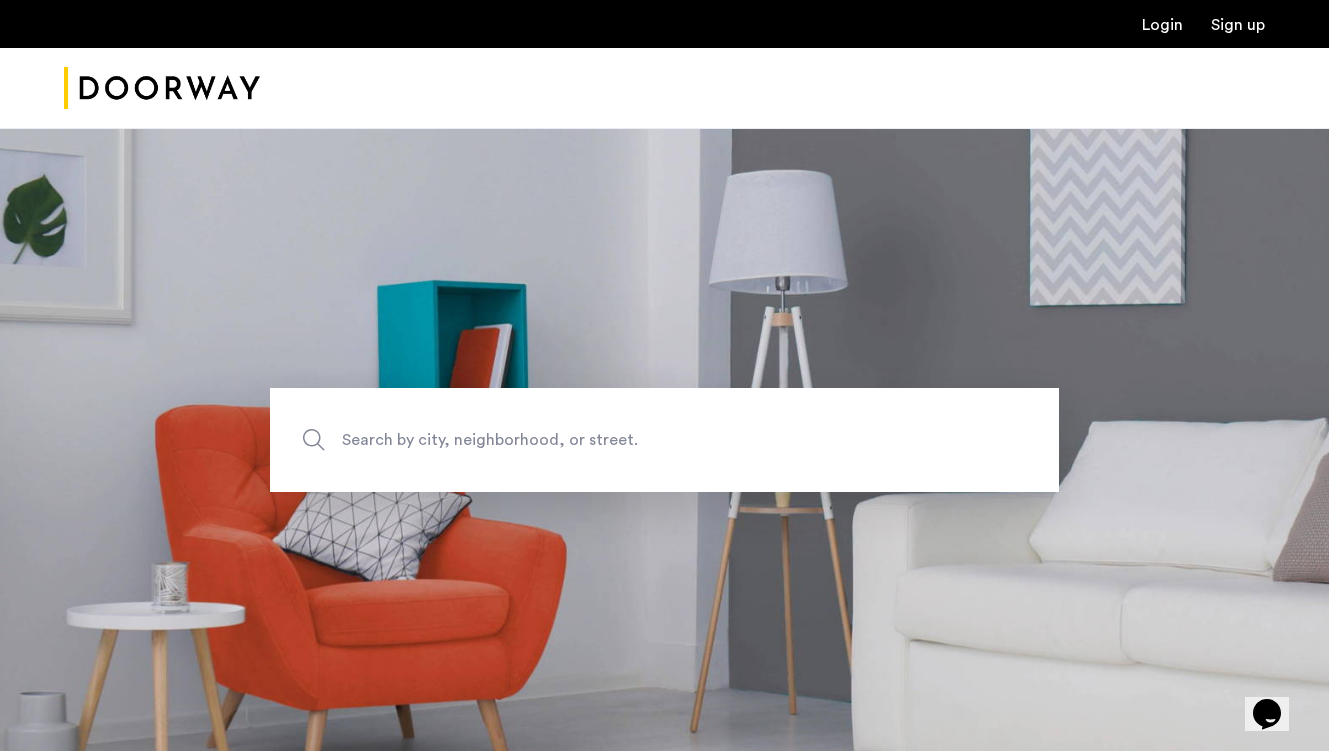 click on "Login" at bounding box center [1162, 25] 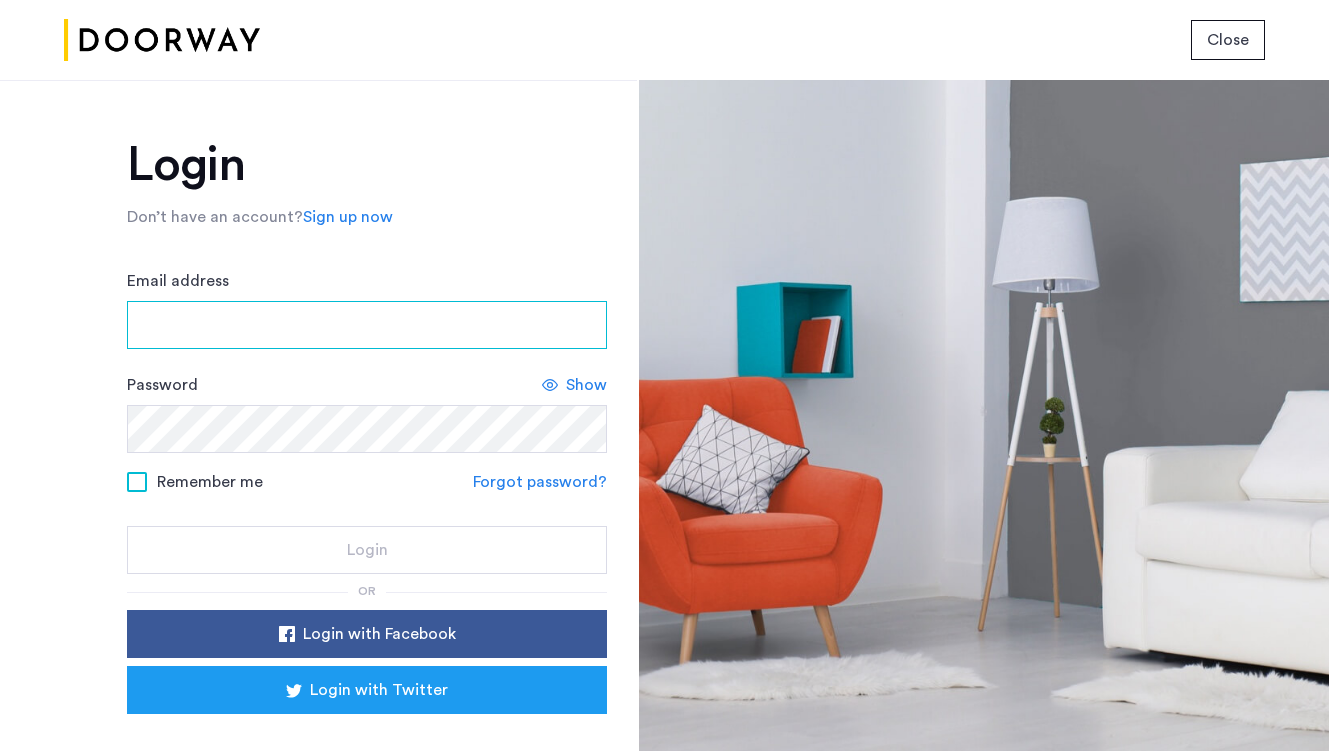 click on "Email address" at bounding box center [367, 325] 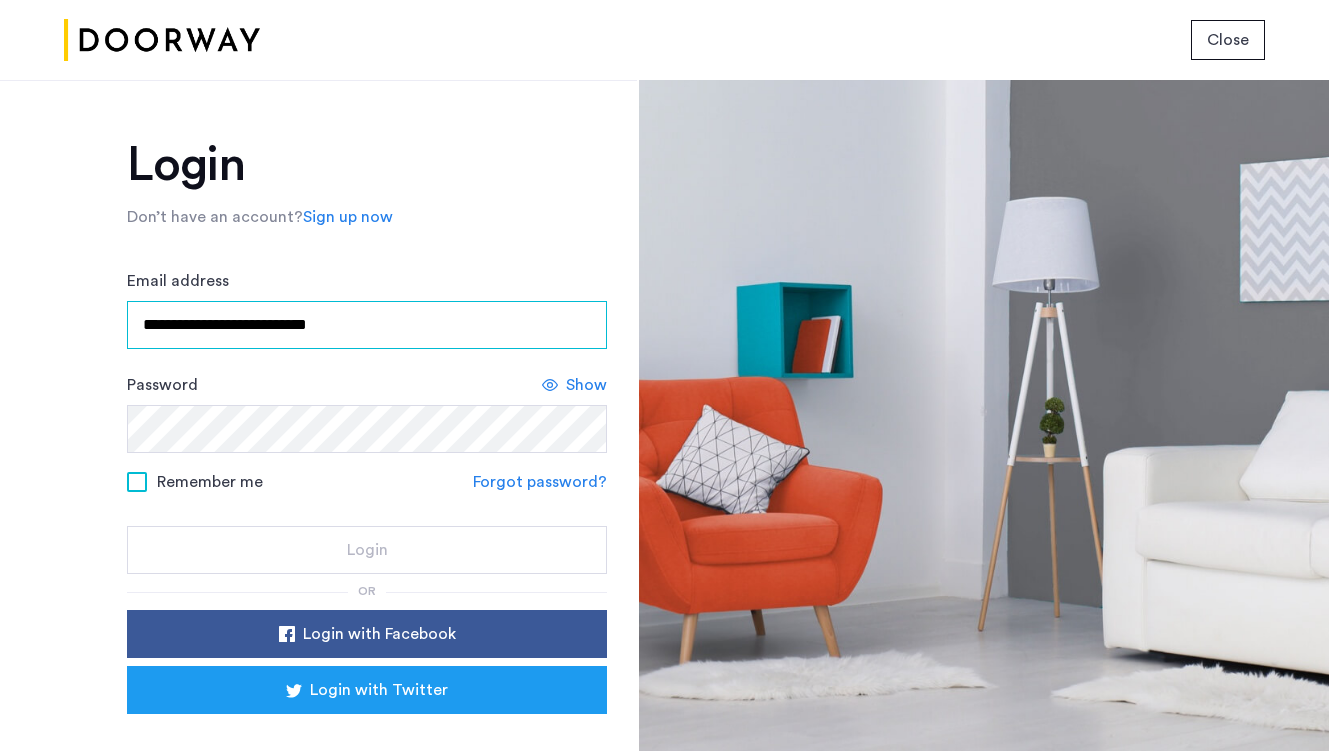 type on "**********" 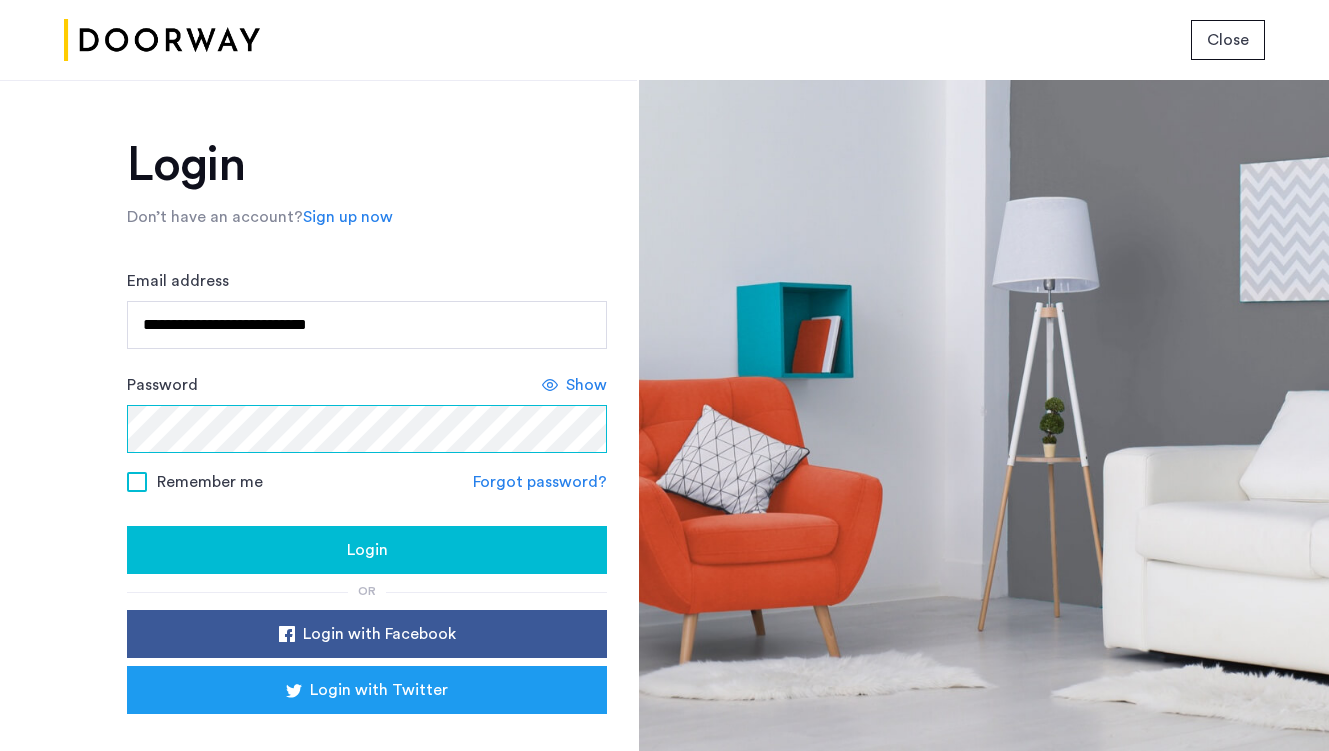 click on "Login" 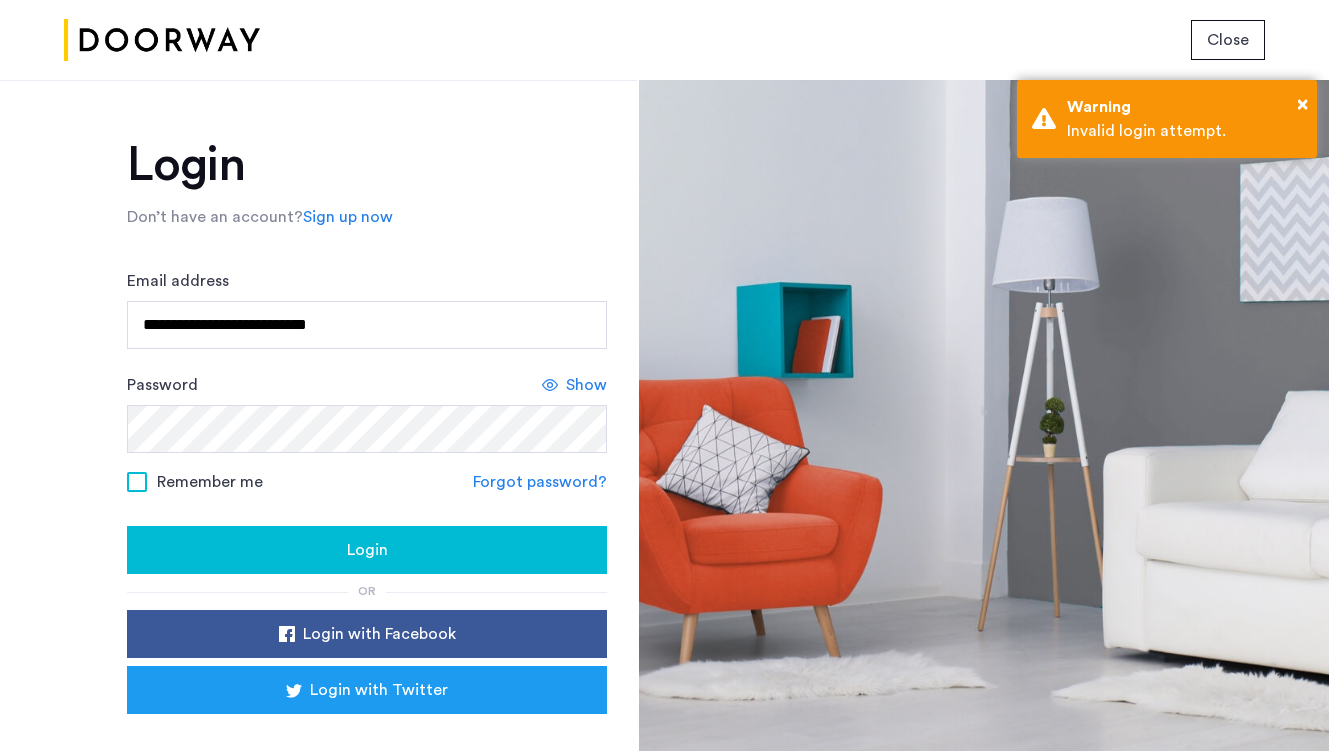 click on "Forgot password?" 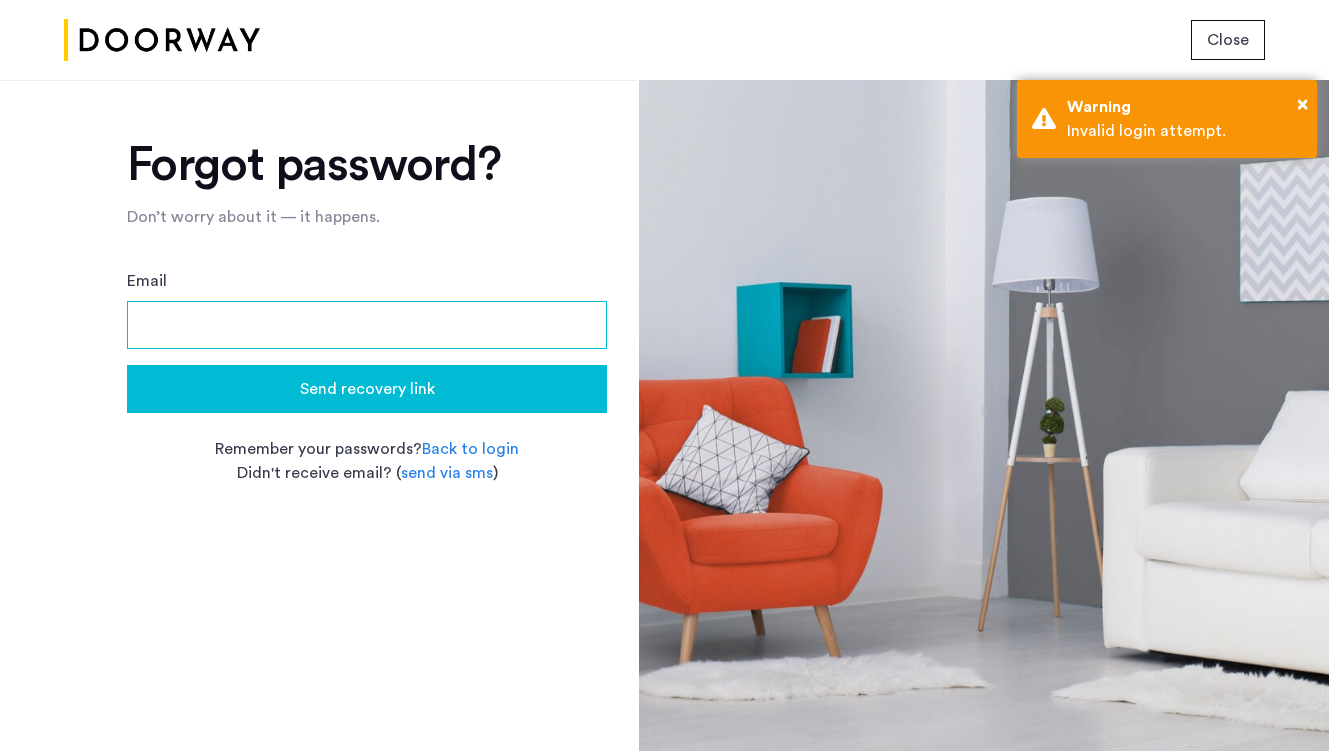 click on "Email" at bounding box center (367, 325) 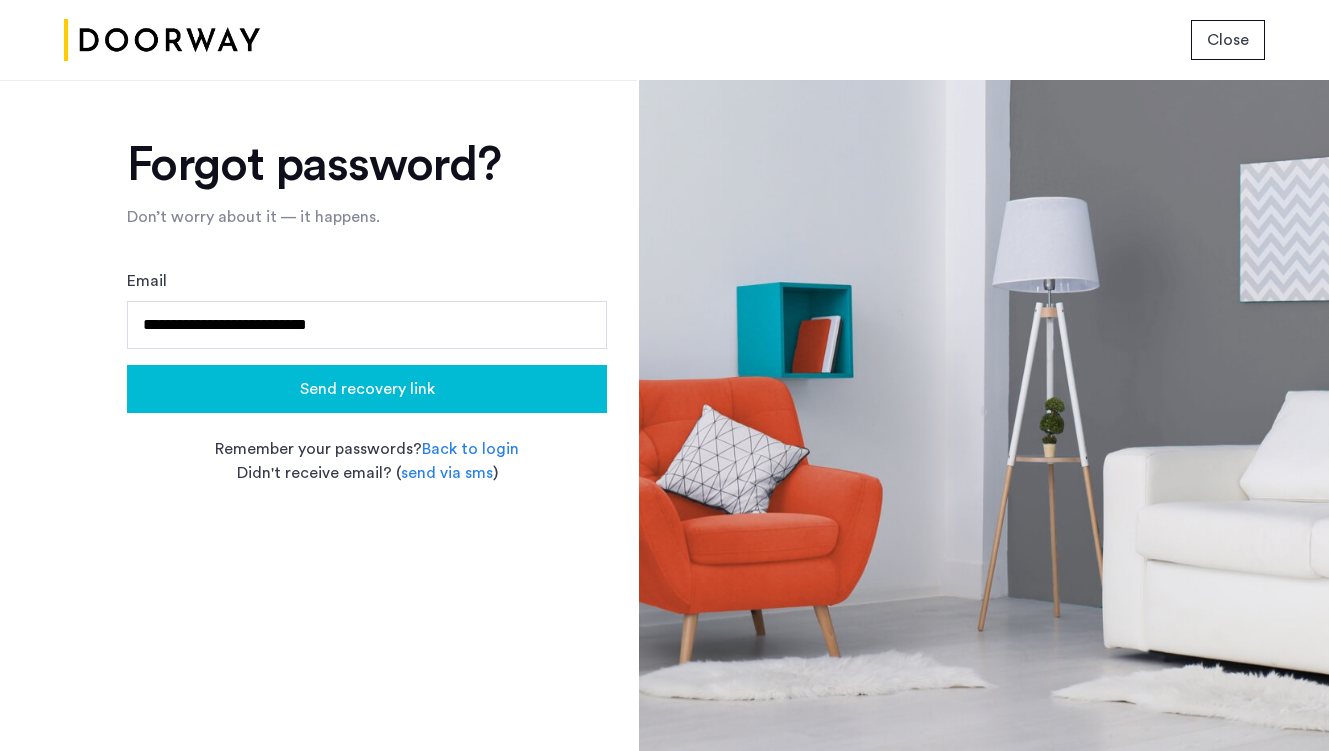 click on "Send recovery link" 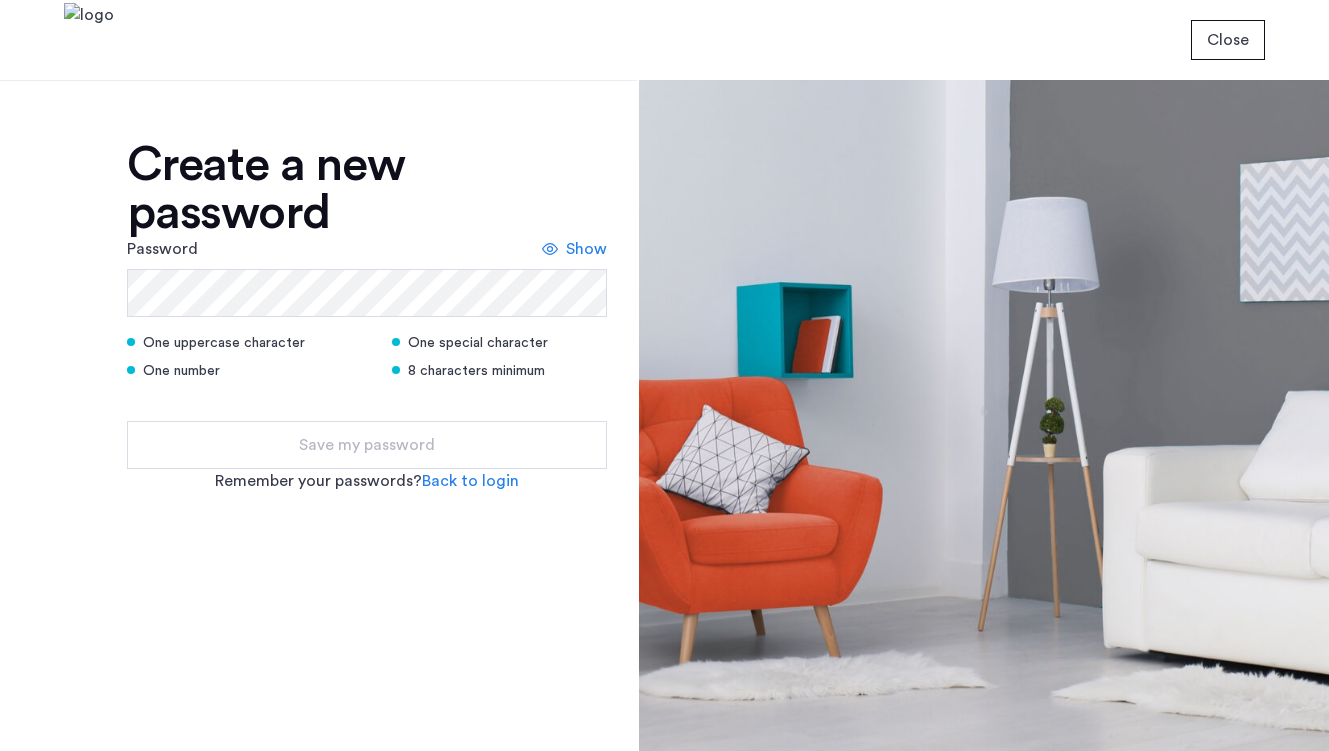 scroll, scrollTop: 0, scrollLeft: 0, axis: both 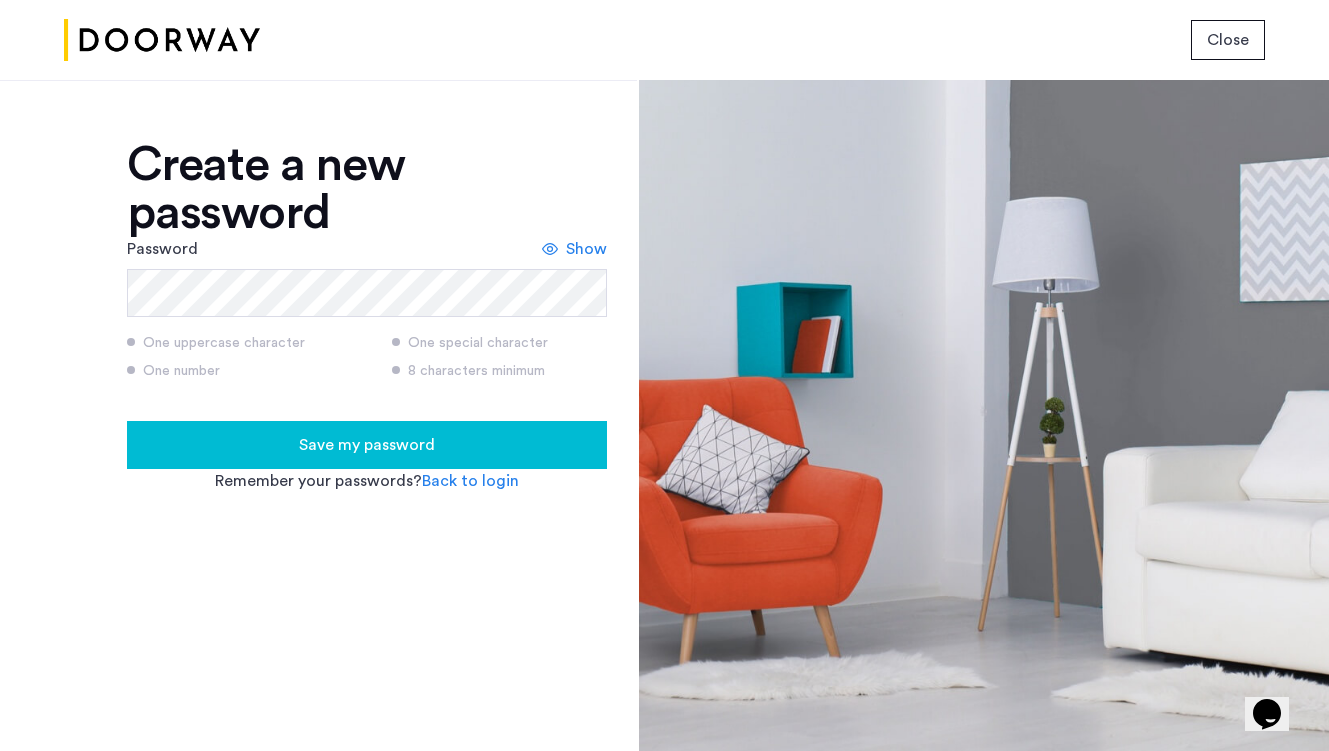 click on "Save my password" 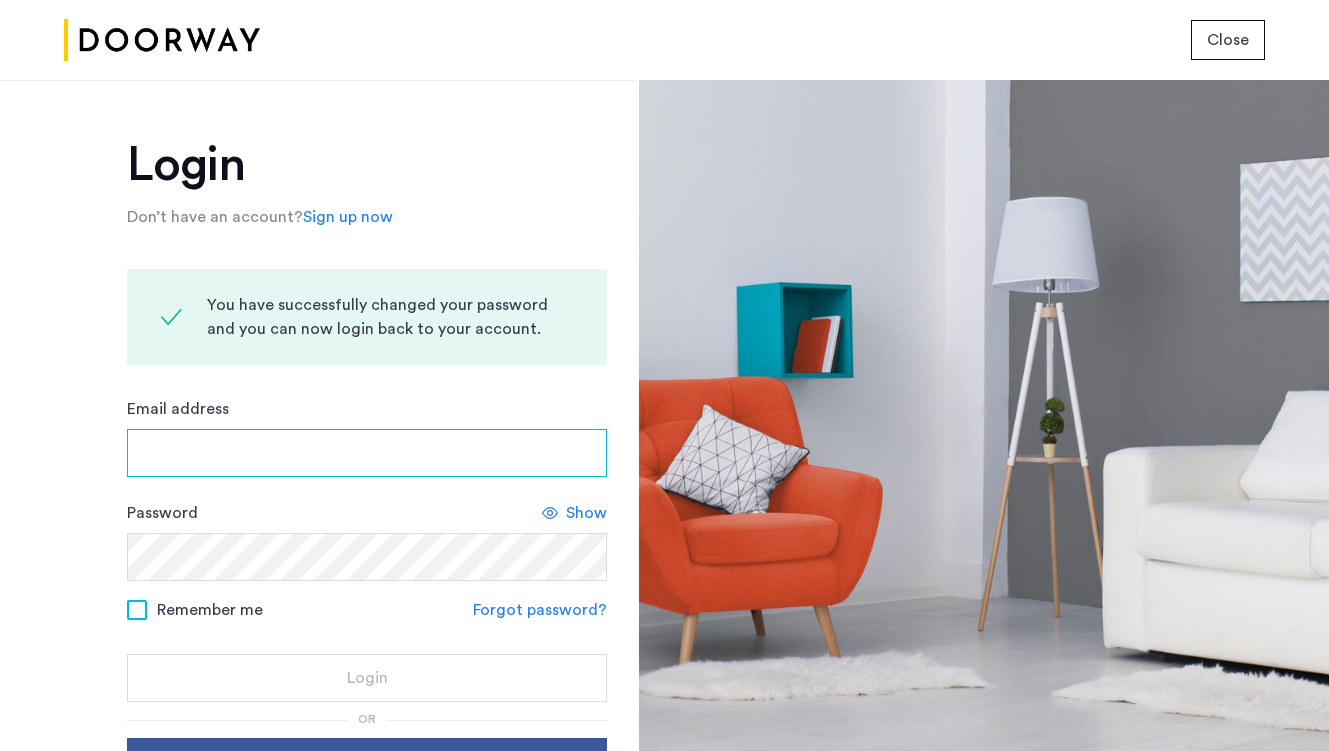 click on "Email address" at bounding box center [367, 453] 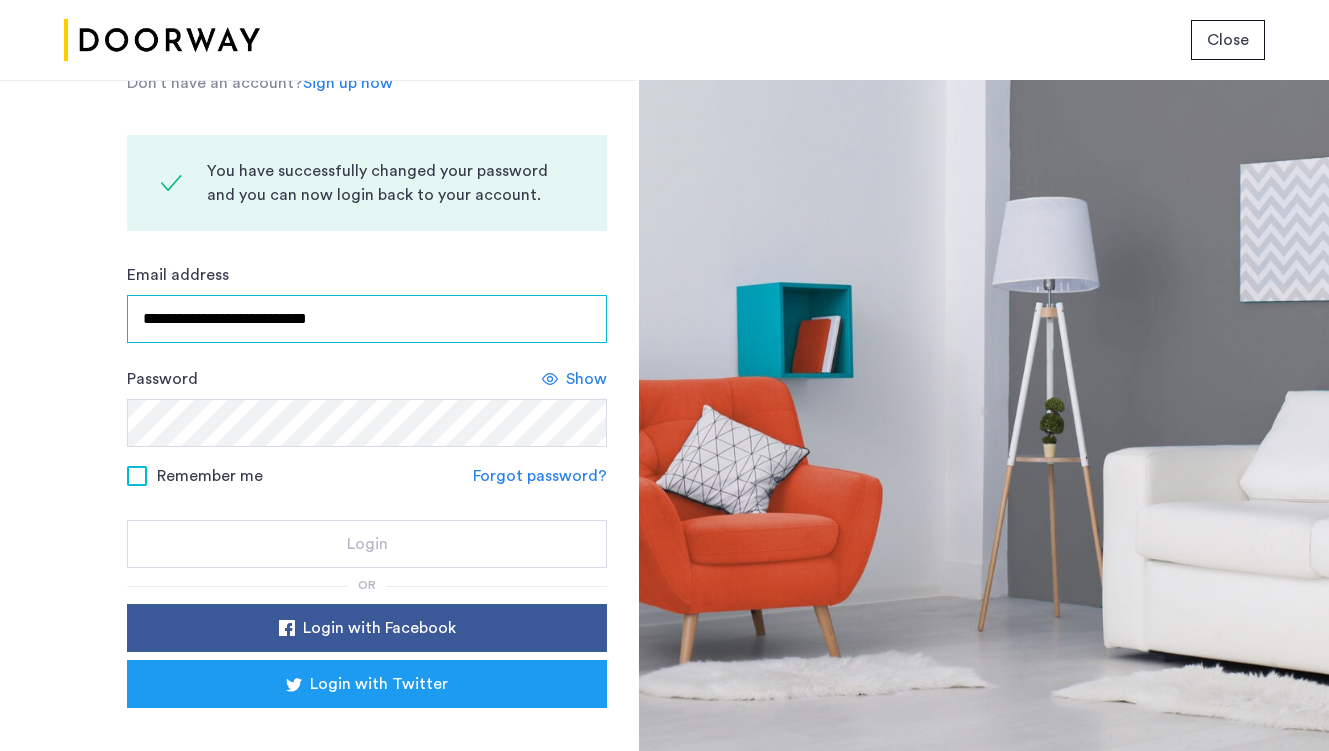 scroll, scrollTop: 134, scrollLeft: 0, axis: vertical 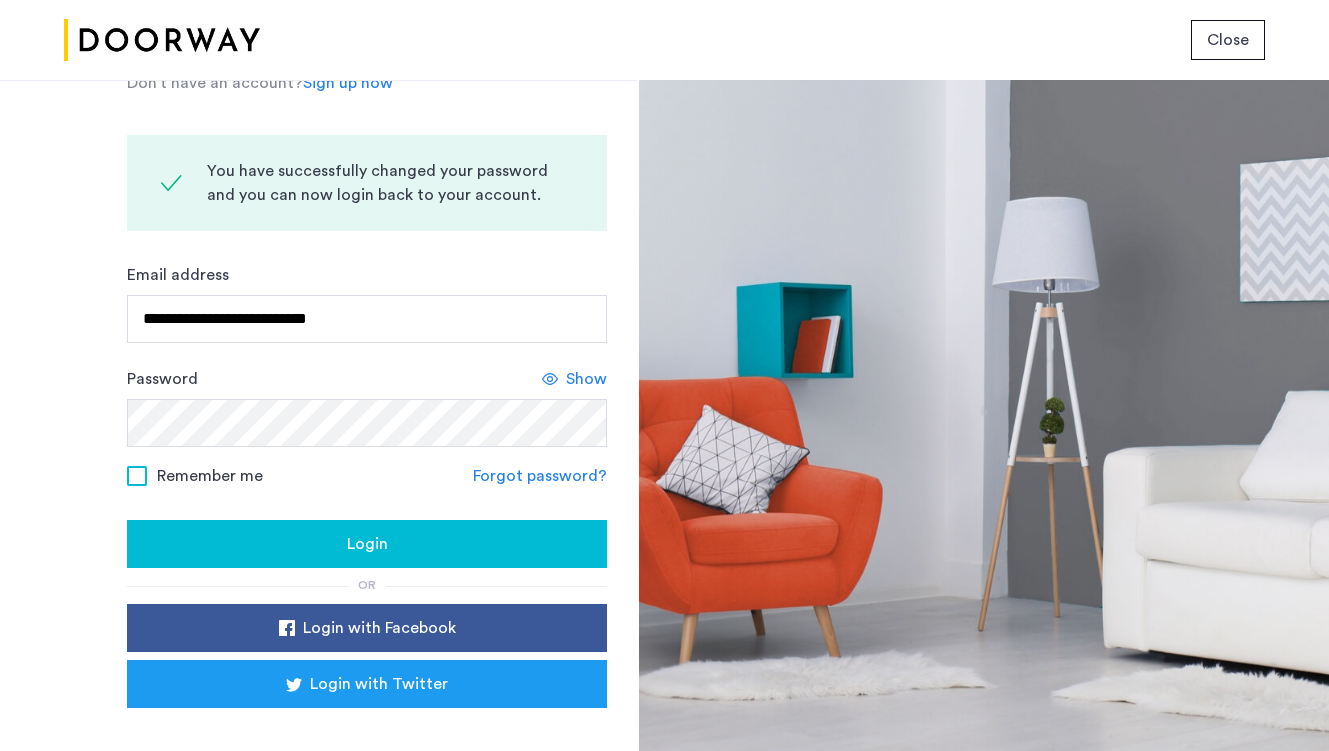 click on "Login" 